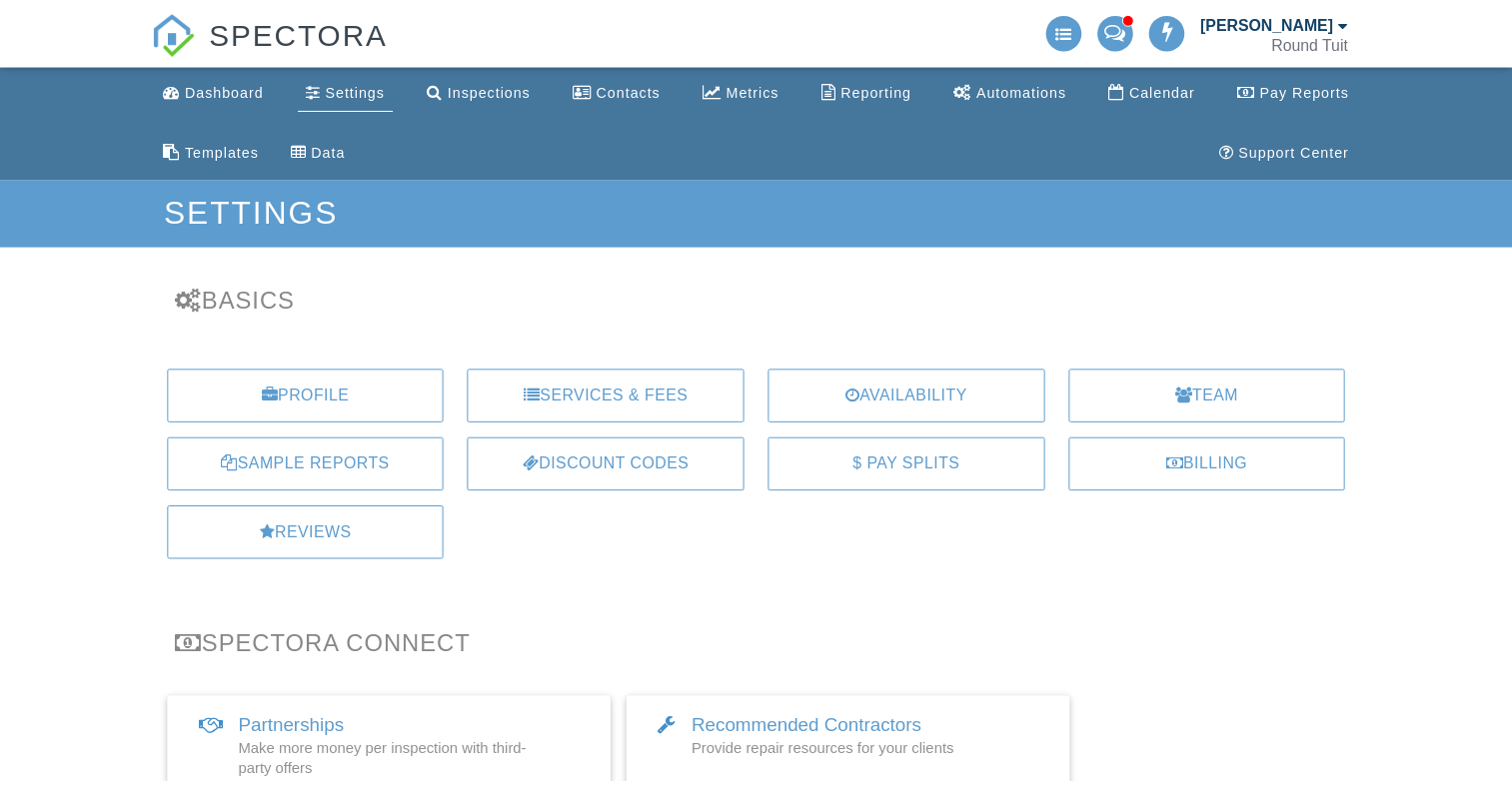 scroll, scrollTop: 0, scrollLeft: 0, axis: both 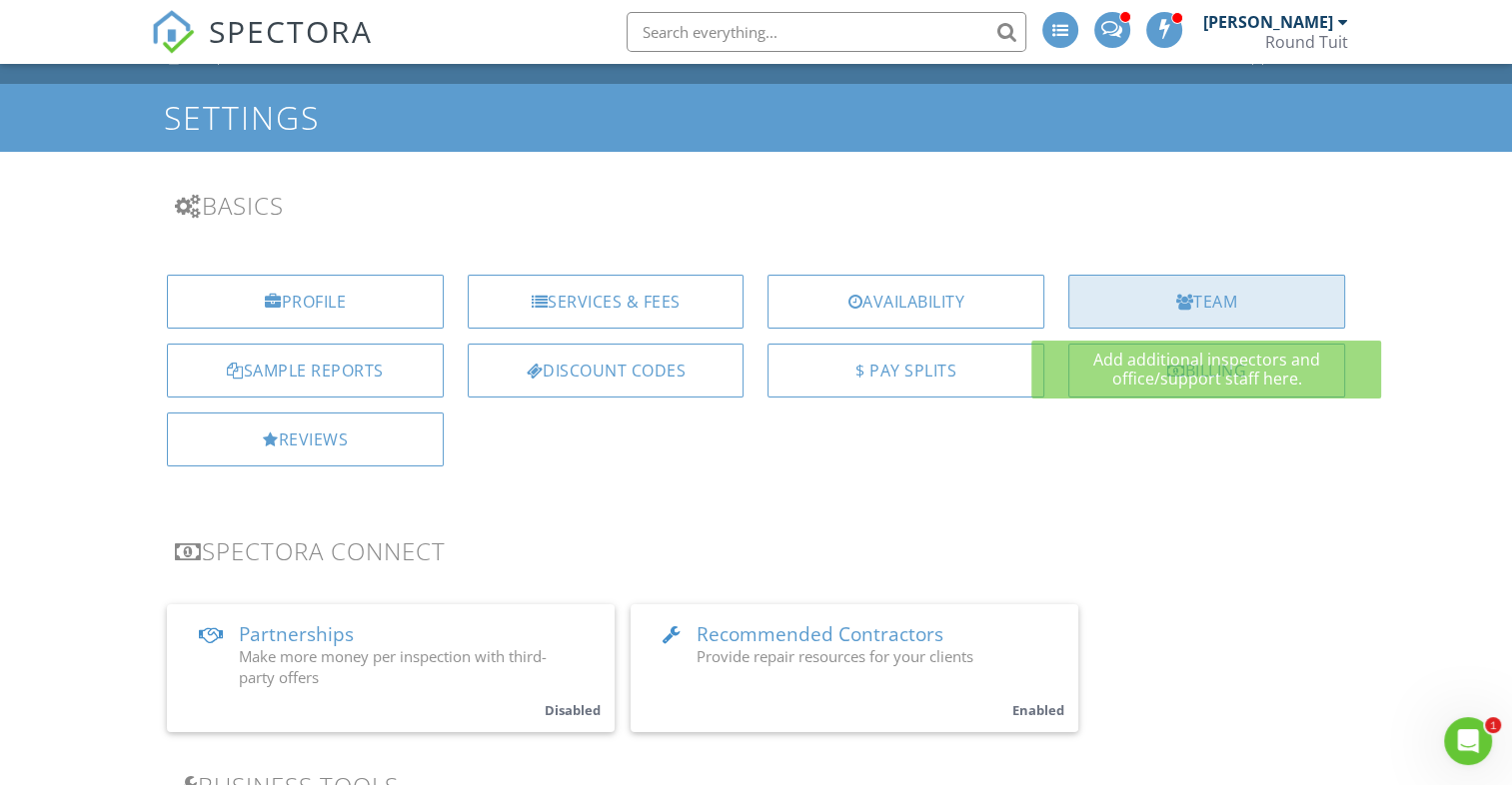 click on "Team" at bounding box center [1206, 302] 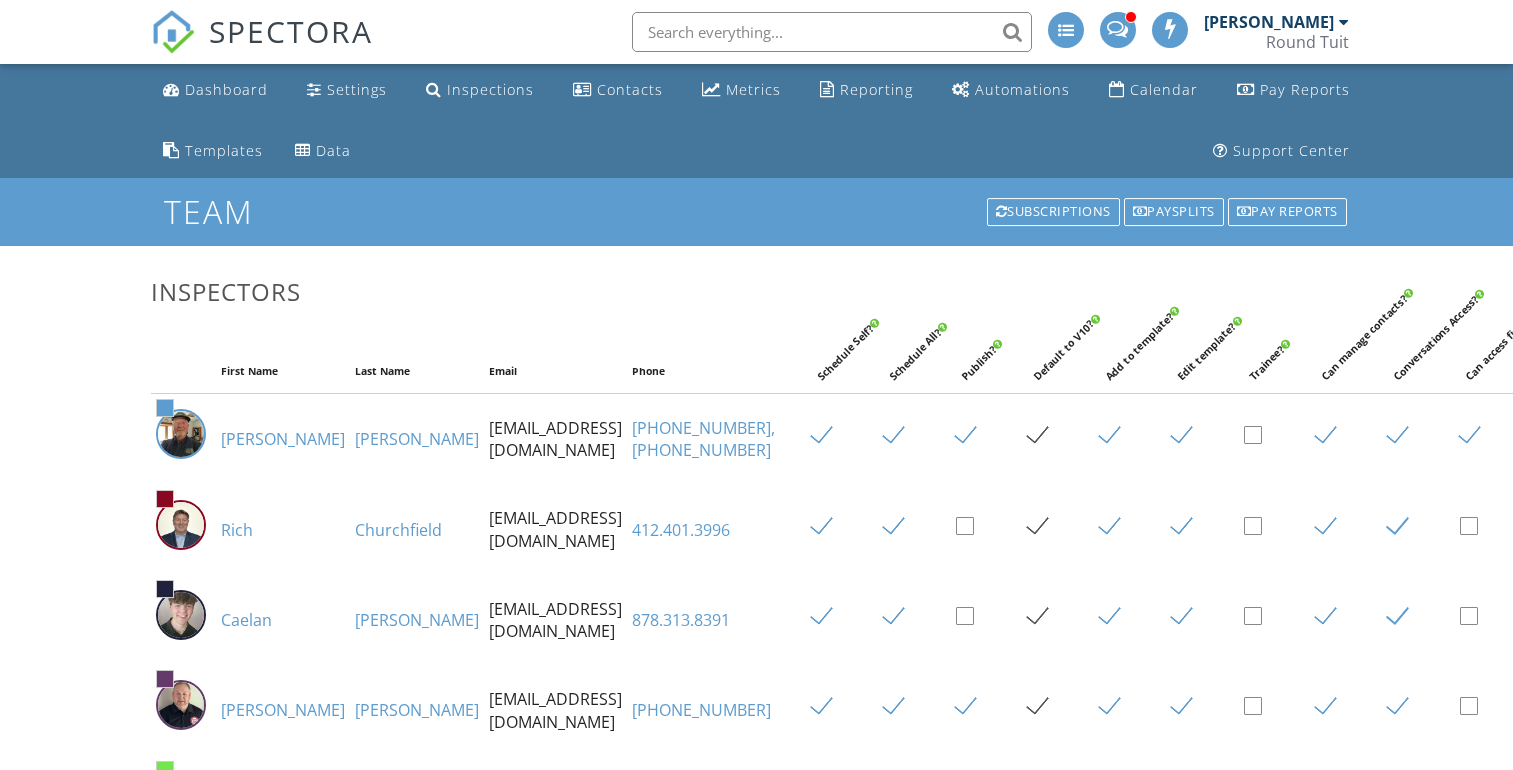 scroll, scrollTop: 0, scrollLeft: 0, axis: both 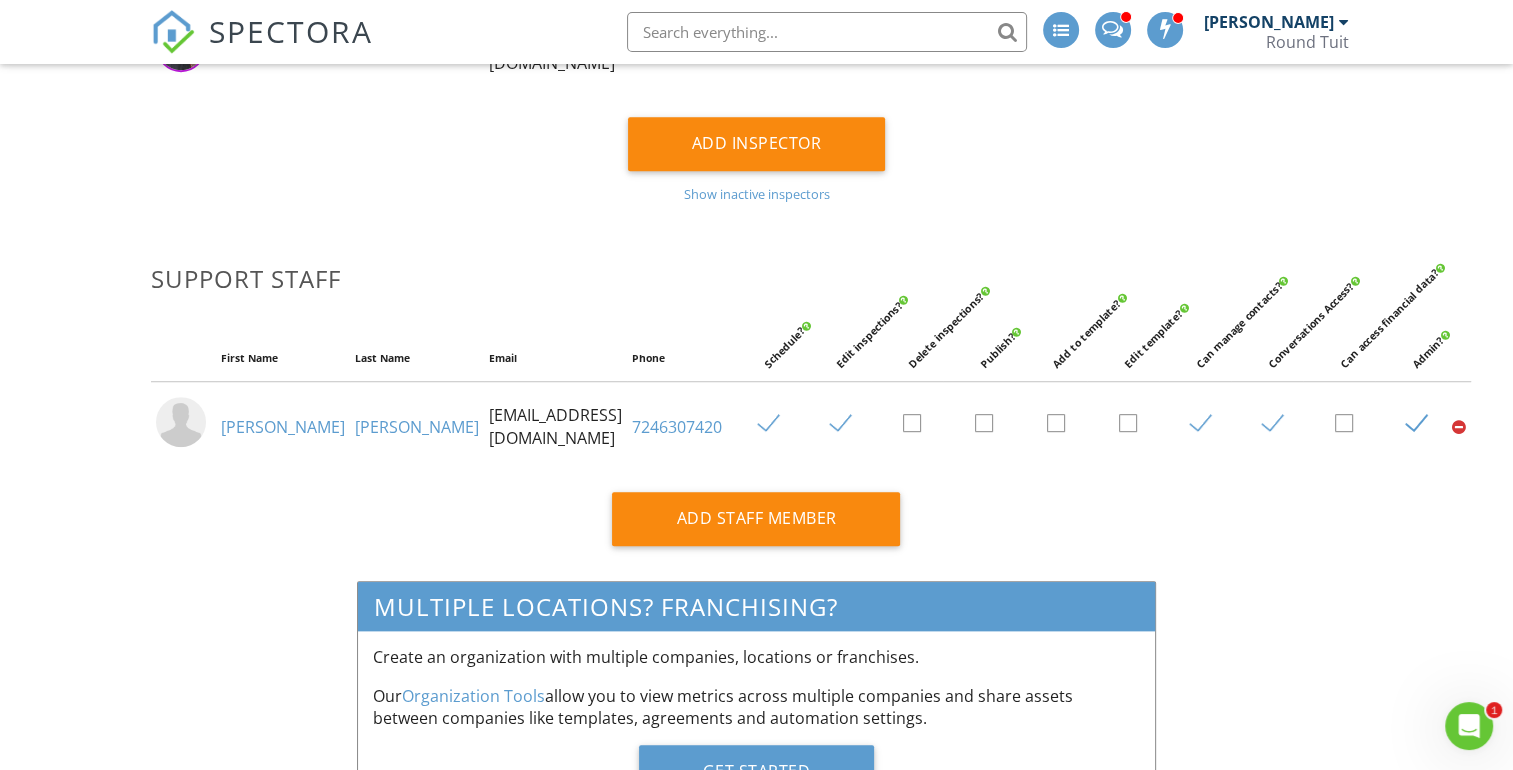 click on "Show inactive inspectors" at bounding box center (756, 194) 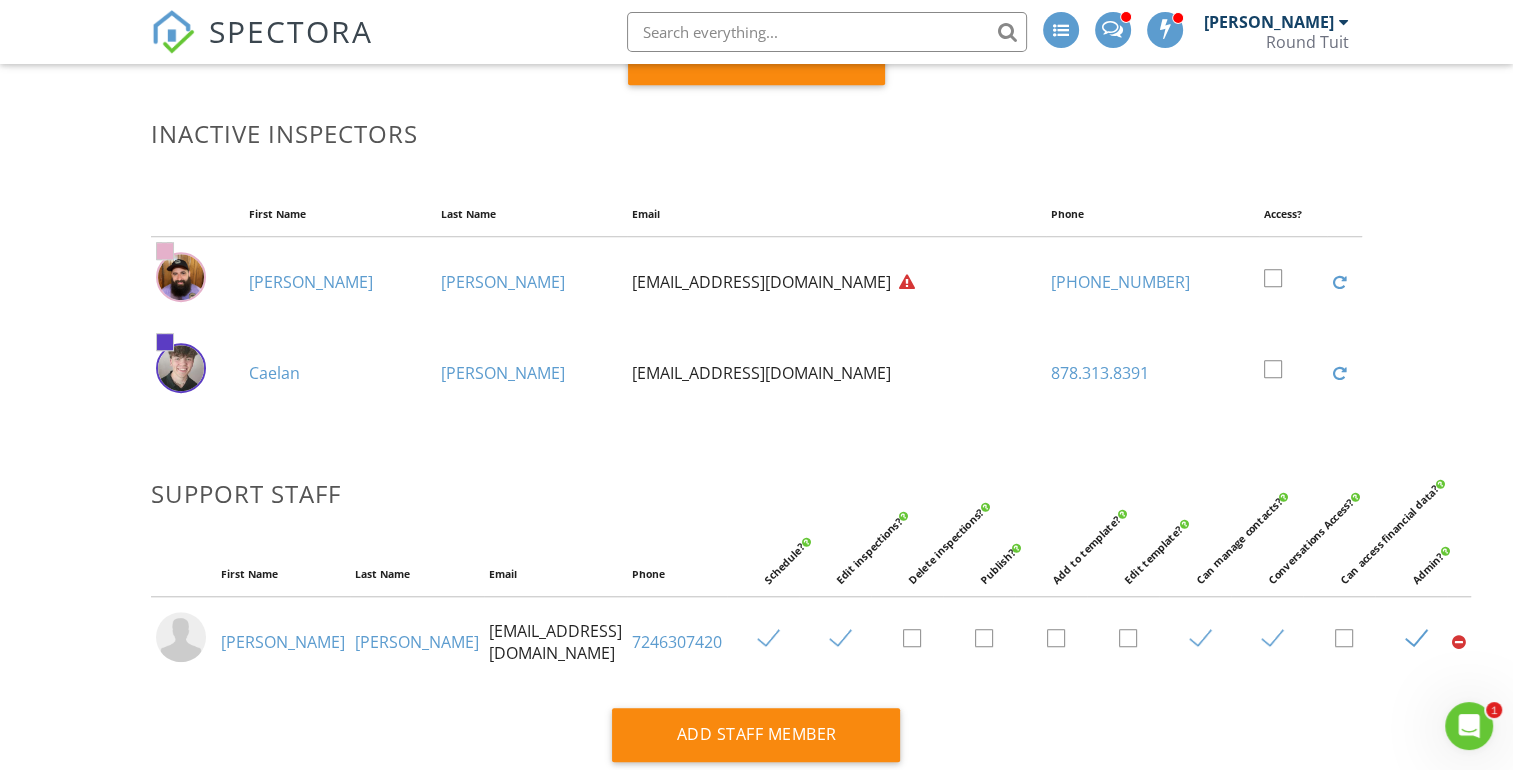 scroll, scrollTop: 1107, scrollLeft: 0, axis: vertical 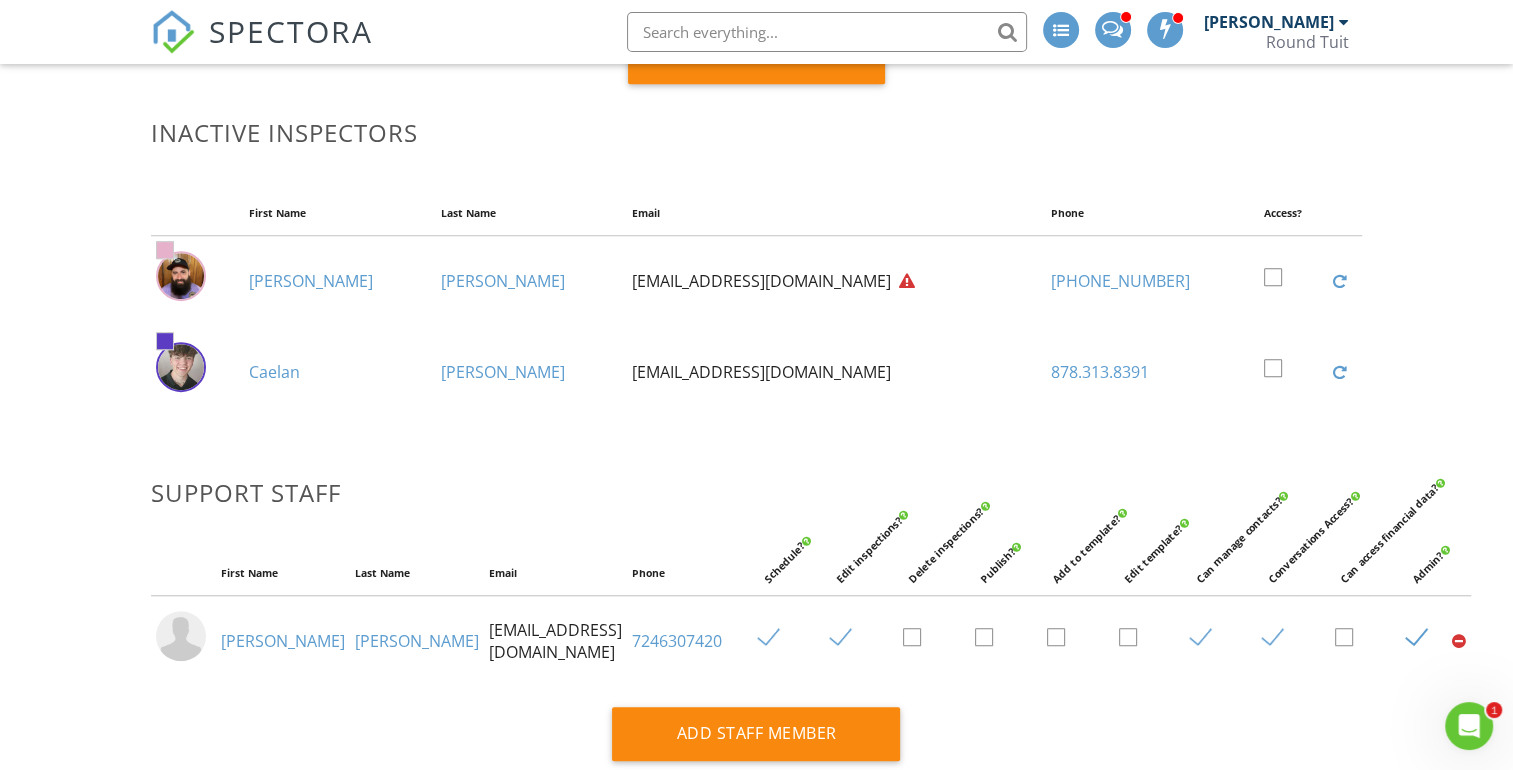 click 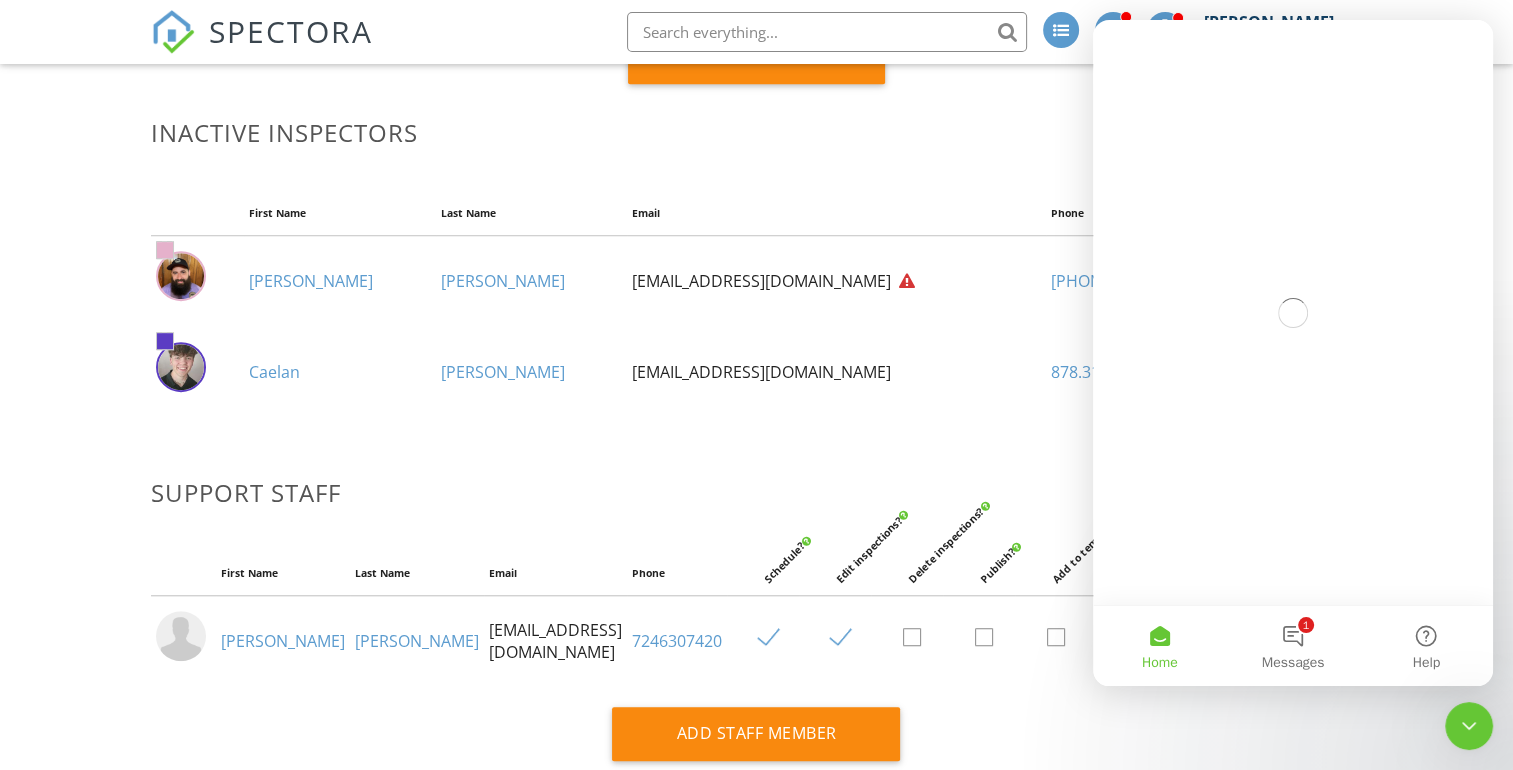 scroll, scrollTop: 0, scrollLeft: 0, axis: both 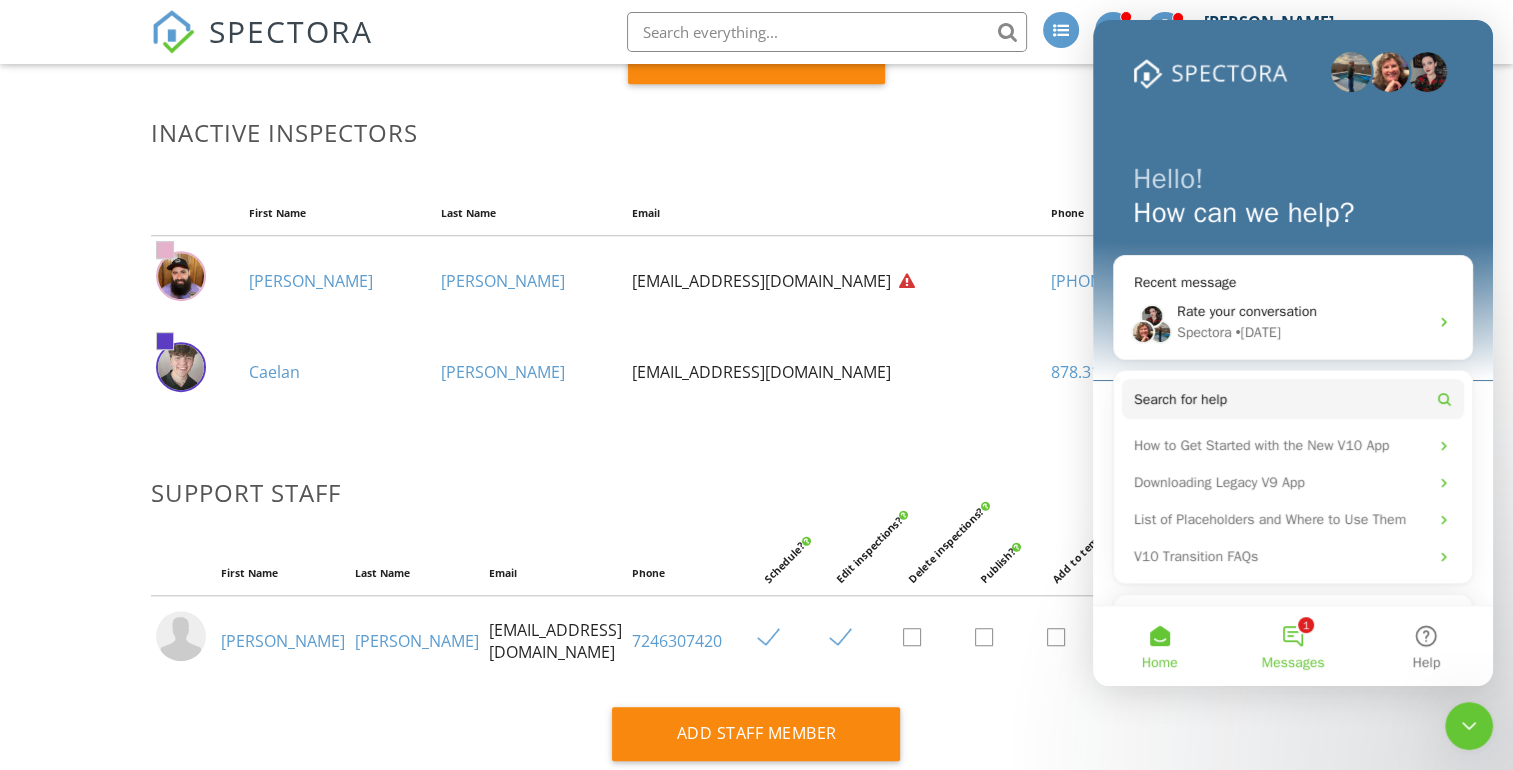 click on "1 Messages" at bounding box center (1292, 646) 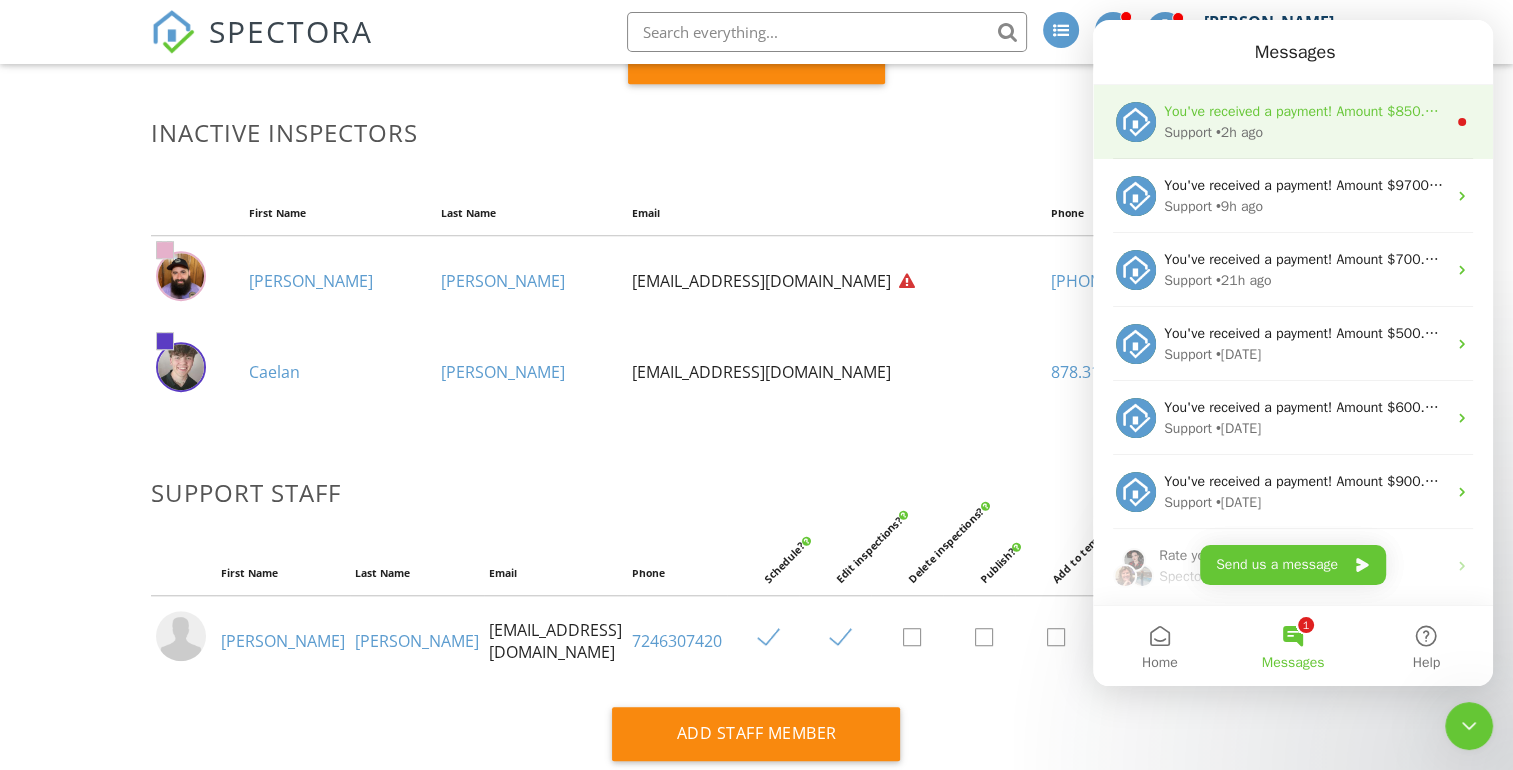 click on "You've received a payment!  Amount  $850.00  Fee  $0.00  Net  $850.00  Transaction #  pi_3Rj4ZhK7snlDGpRF1JBnjDOw  Inspection  4019 Winterberry Ct, Canonsburg, PA 15317 Payouts to your bank or debit card occur on a daily basis. Each payment usually takes two business days to process. You can view your pending payout amount here. If you have any questions reach out on our chat bubble at app.spectora.com." at bounding box center (2363, 111) 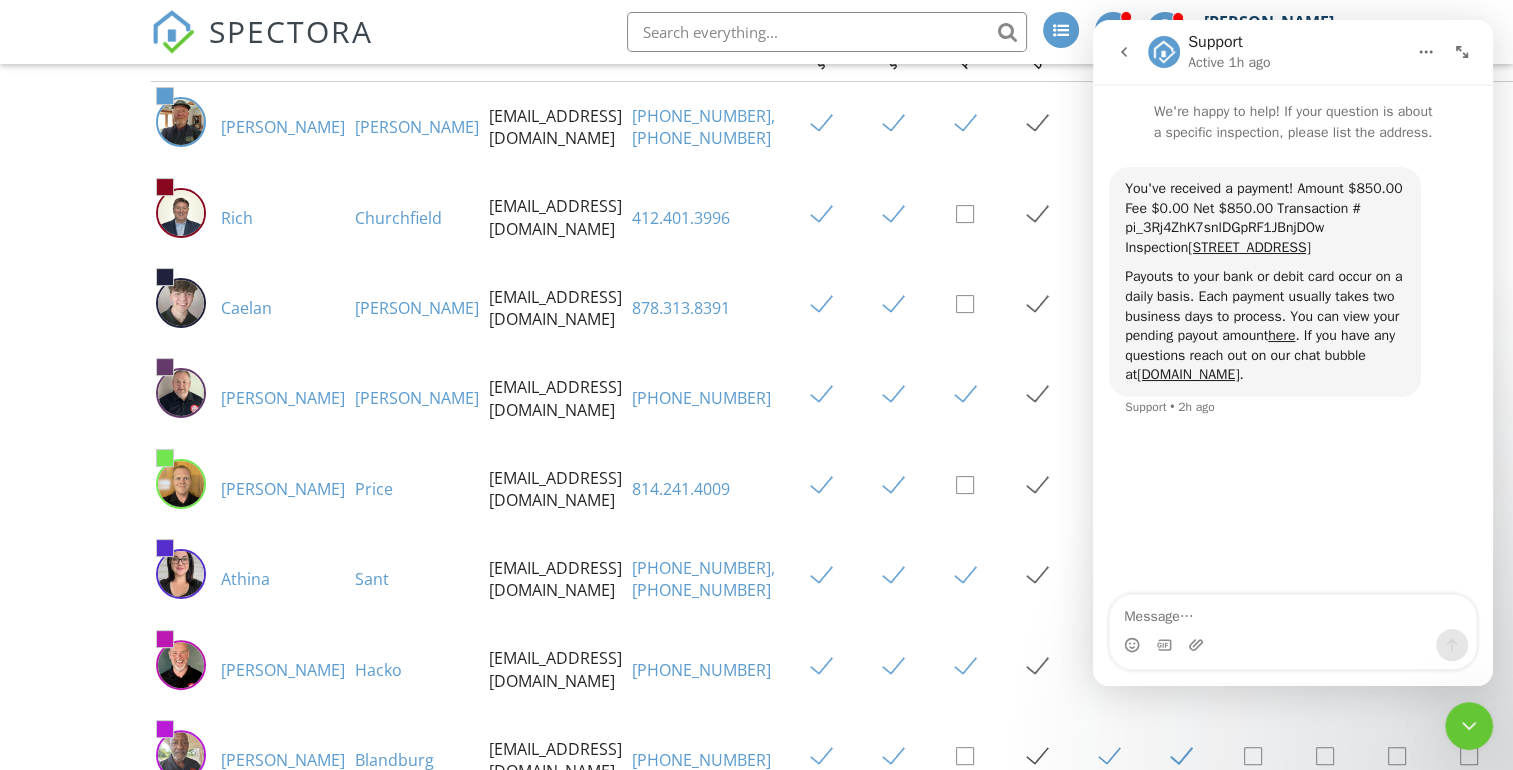 scroll, scrollTop: 0, scrollLeft: 0, axis: both 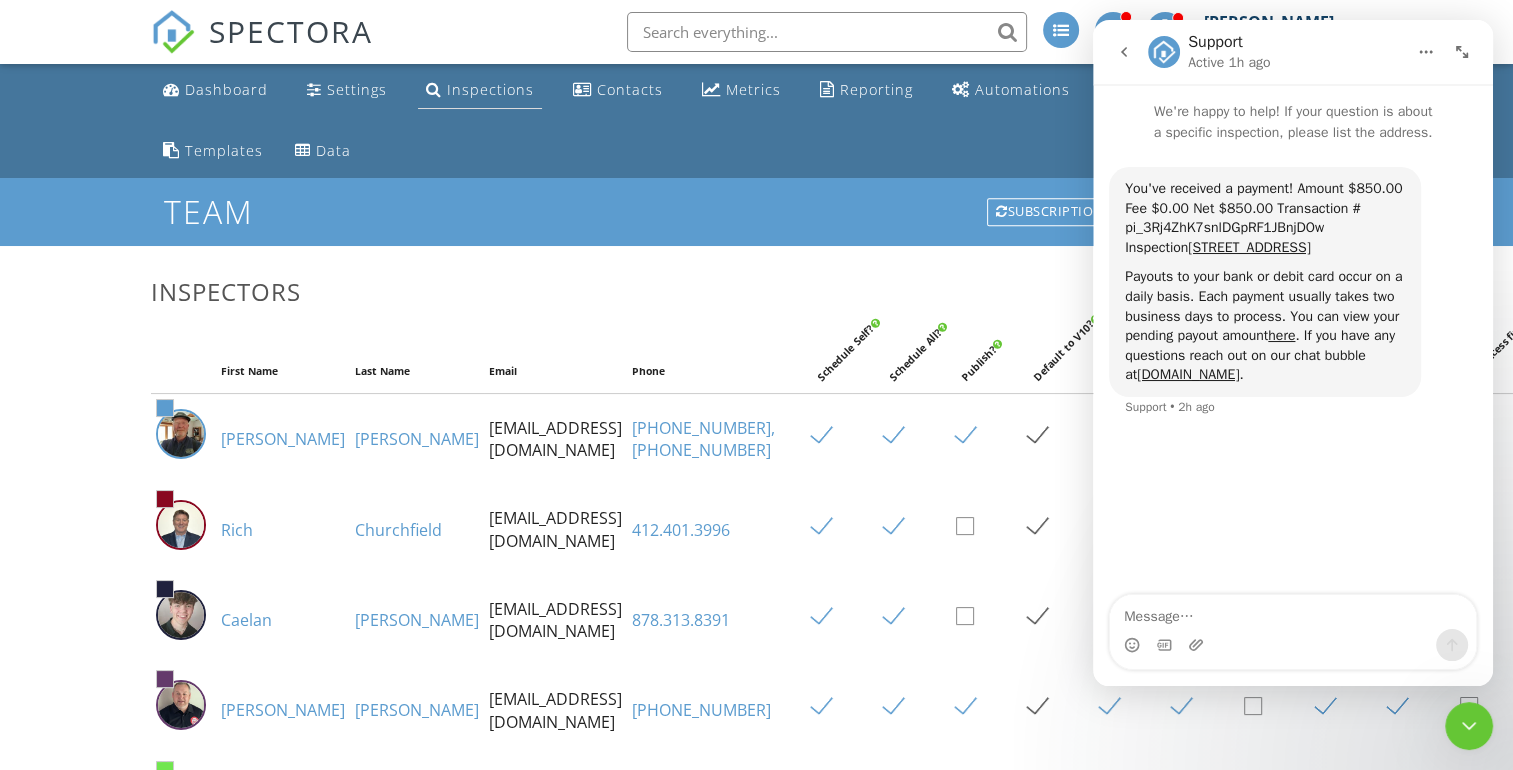 click on "Inspections" at bounding box center [490, 89] 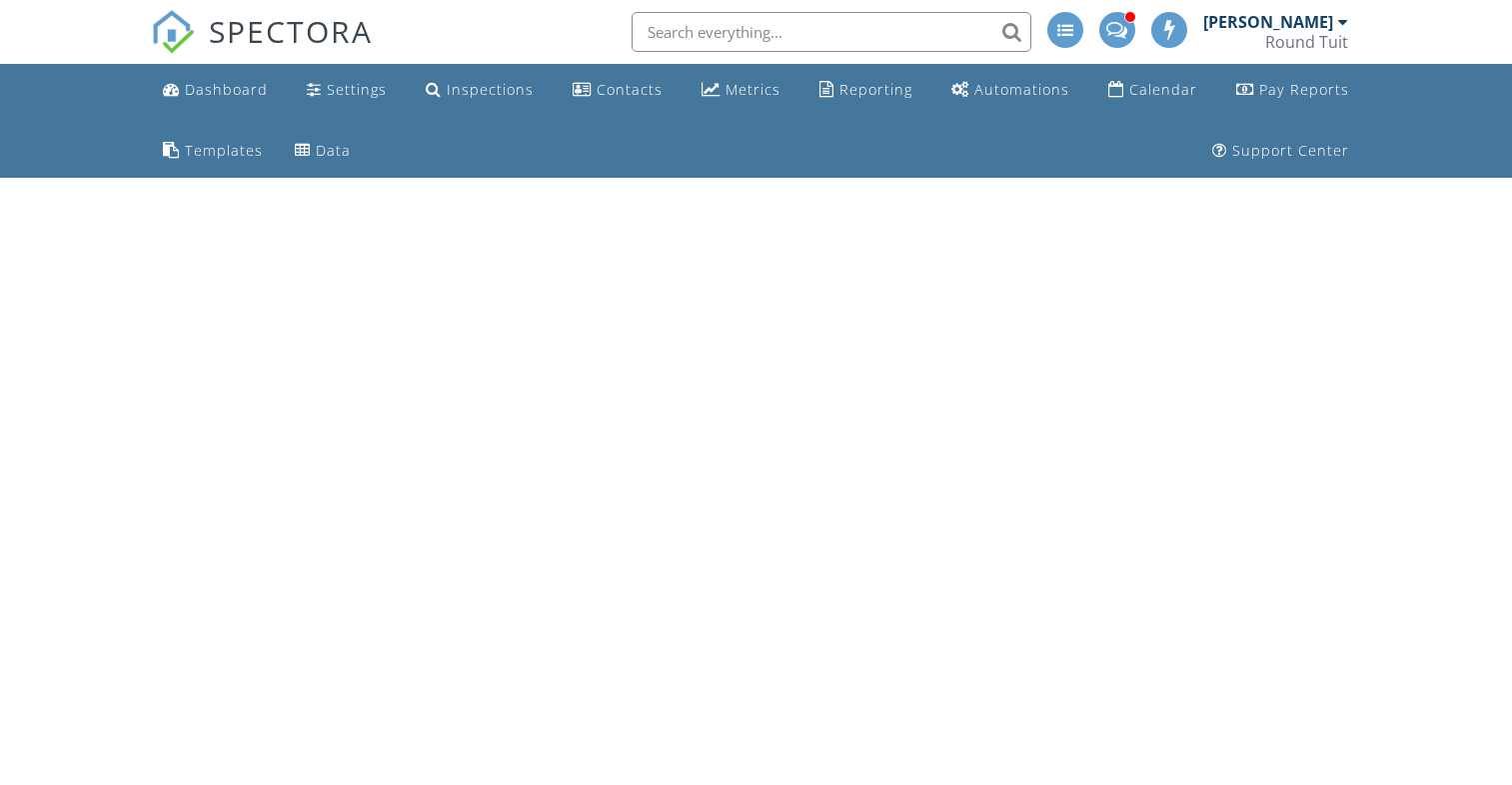 scroll, scrollTop: 0, scrollLeft: 0, axis: both 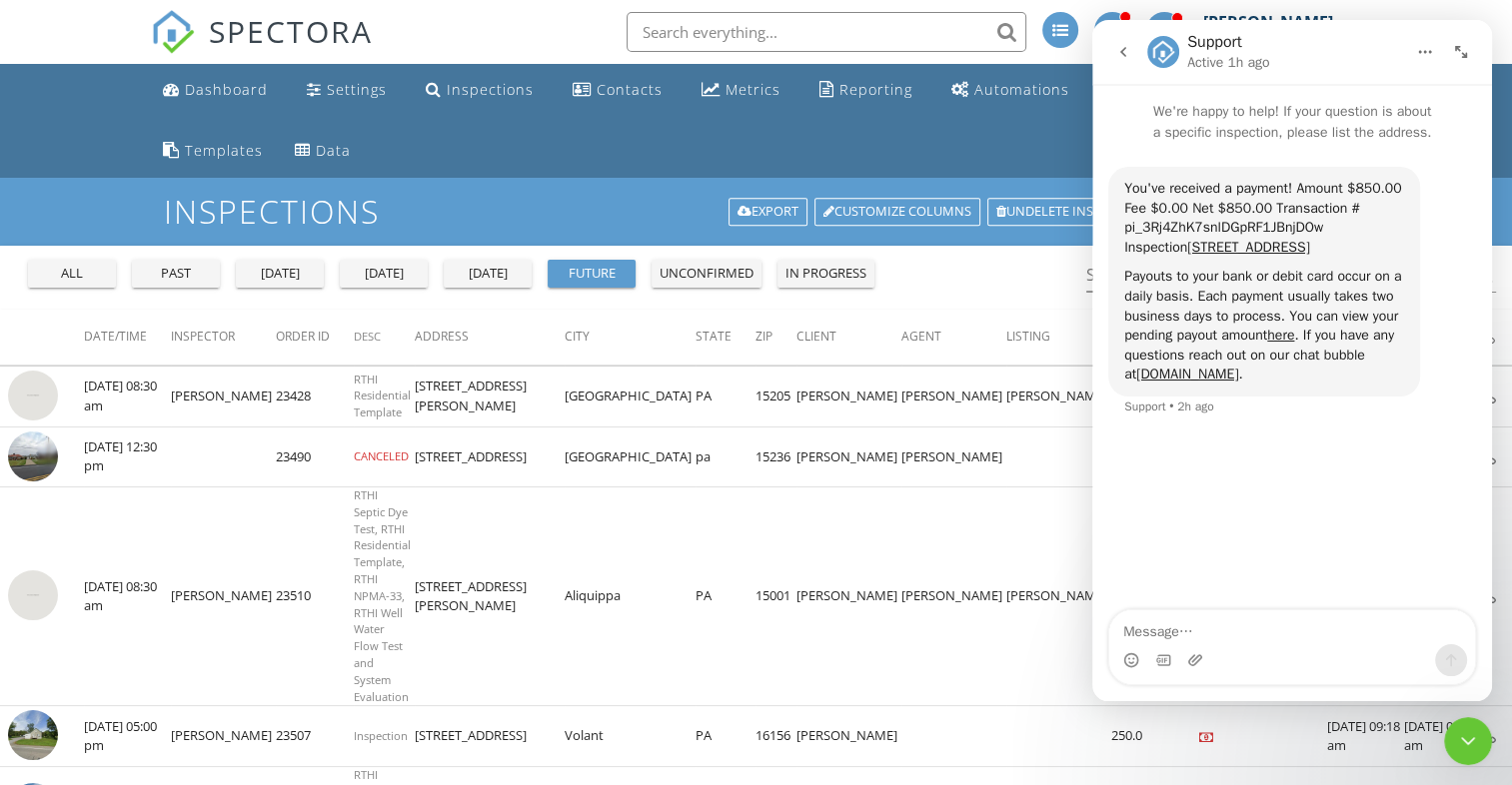 click 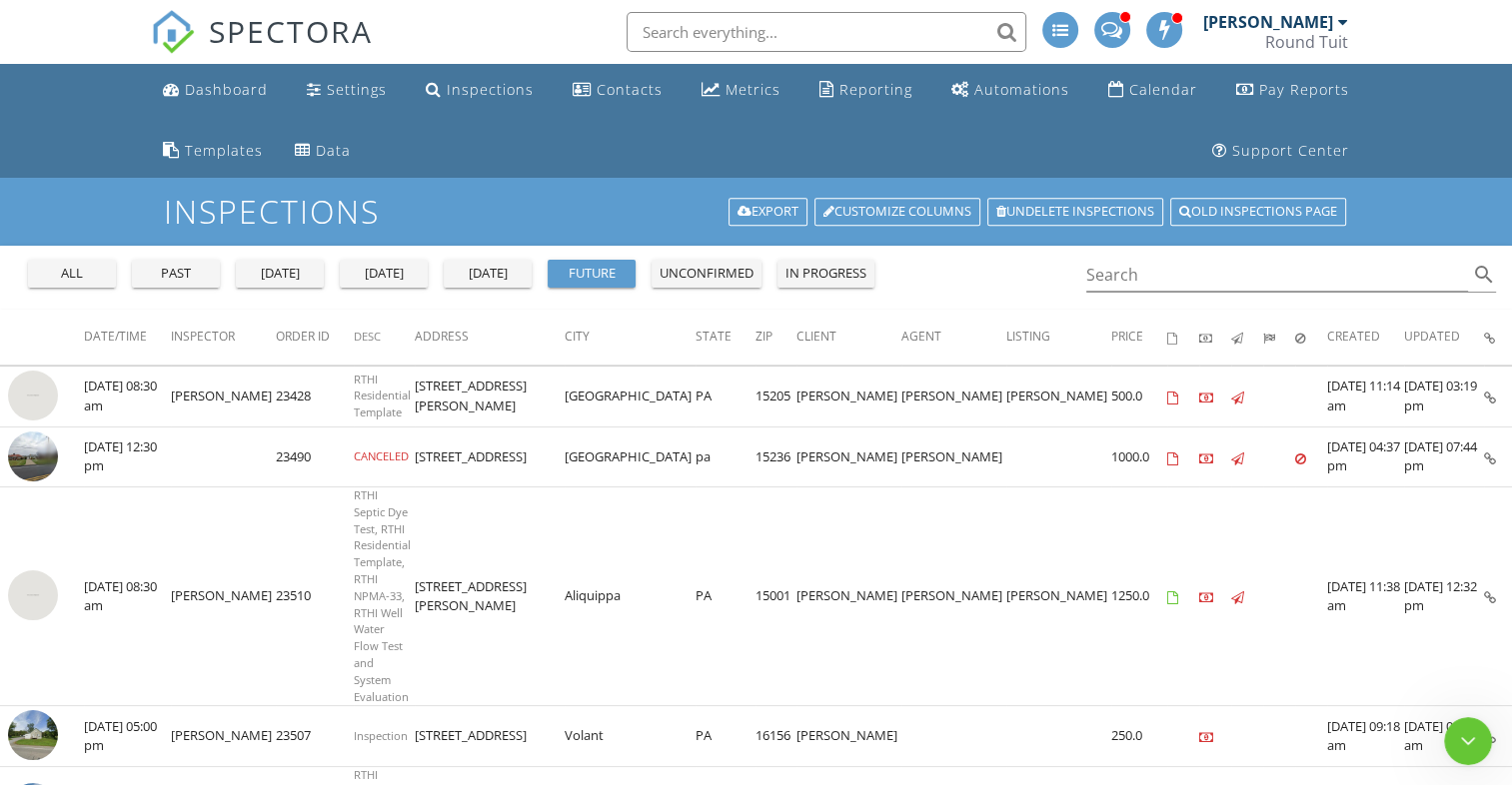 scroll, scrollTop: 0, scrollLeft: 0, axis: both 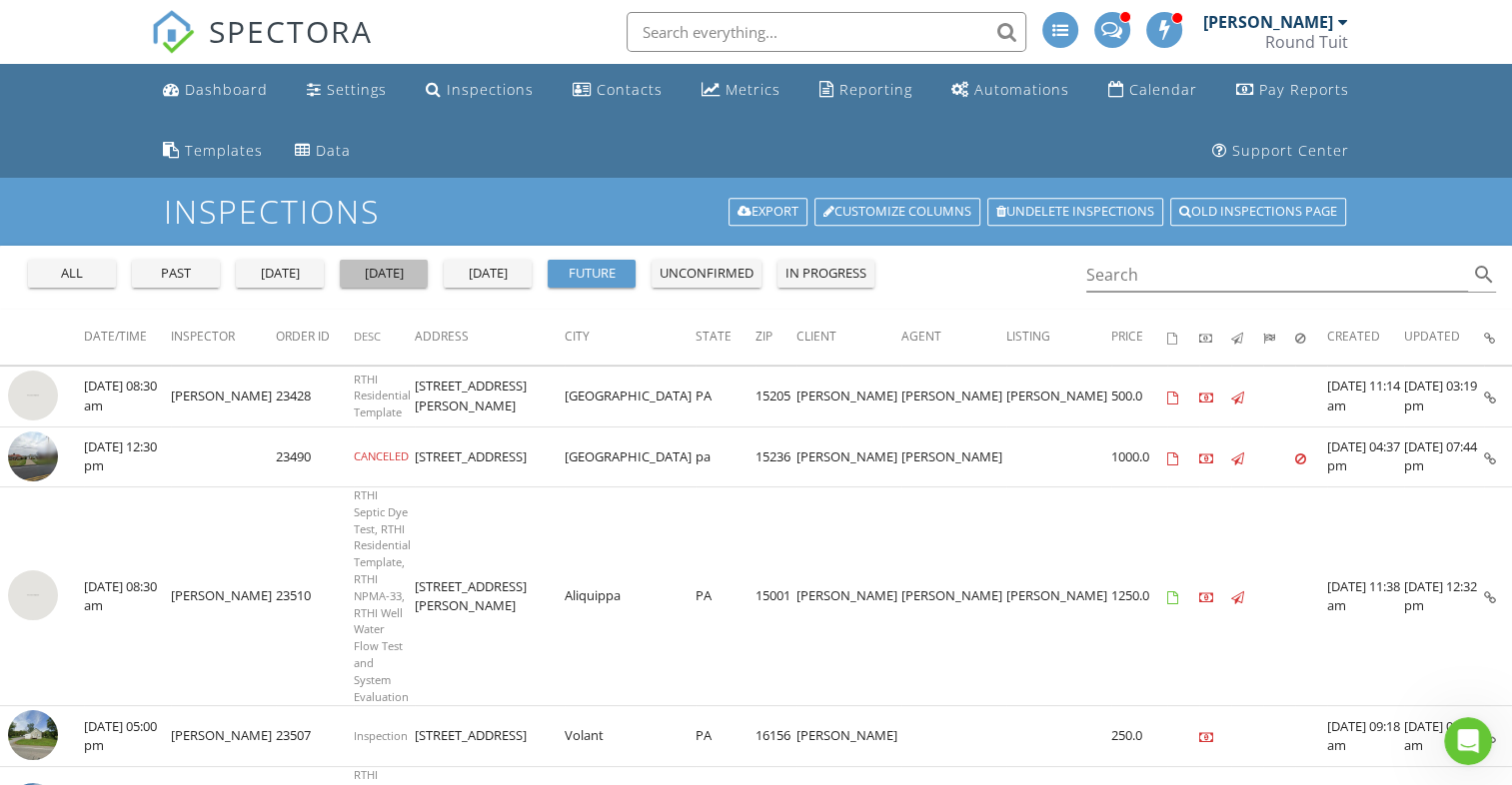 click on "today" at bounding box center [384, 274] 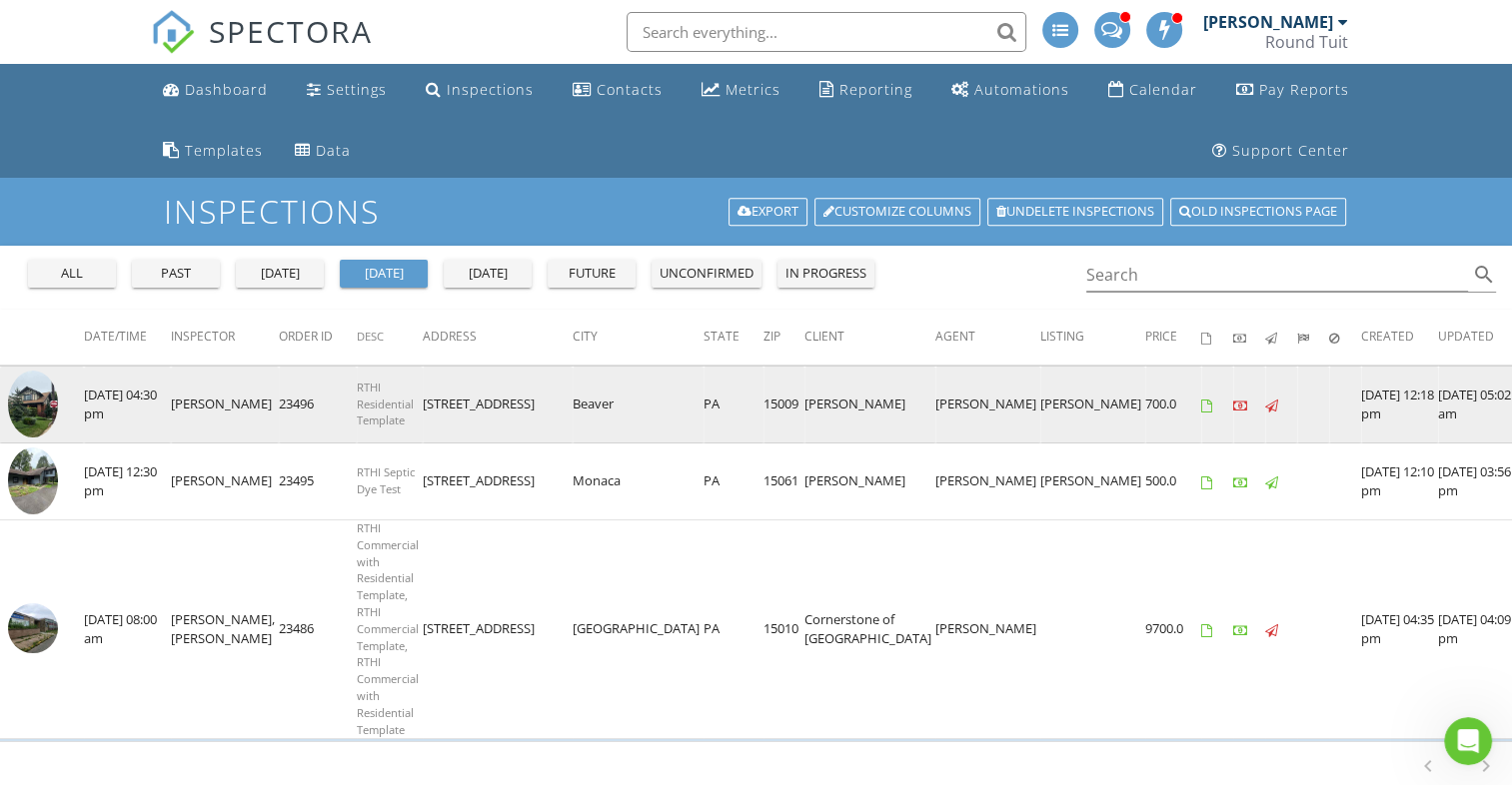 click at bounding box center [33, 403] 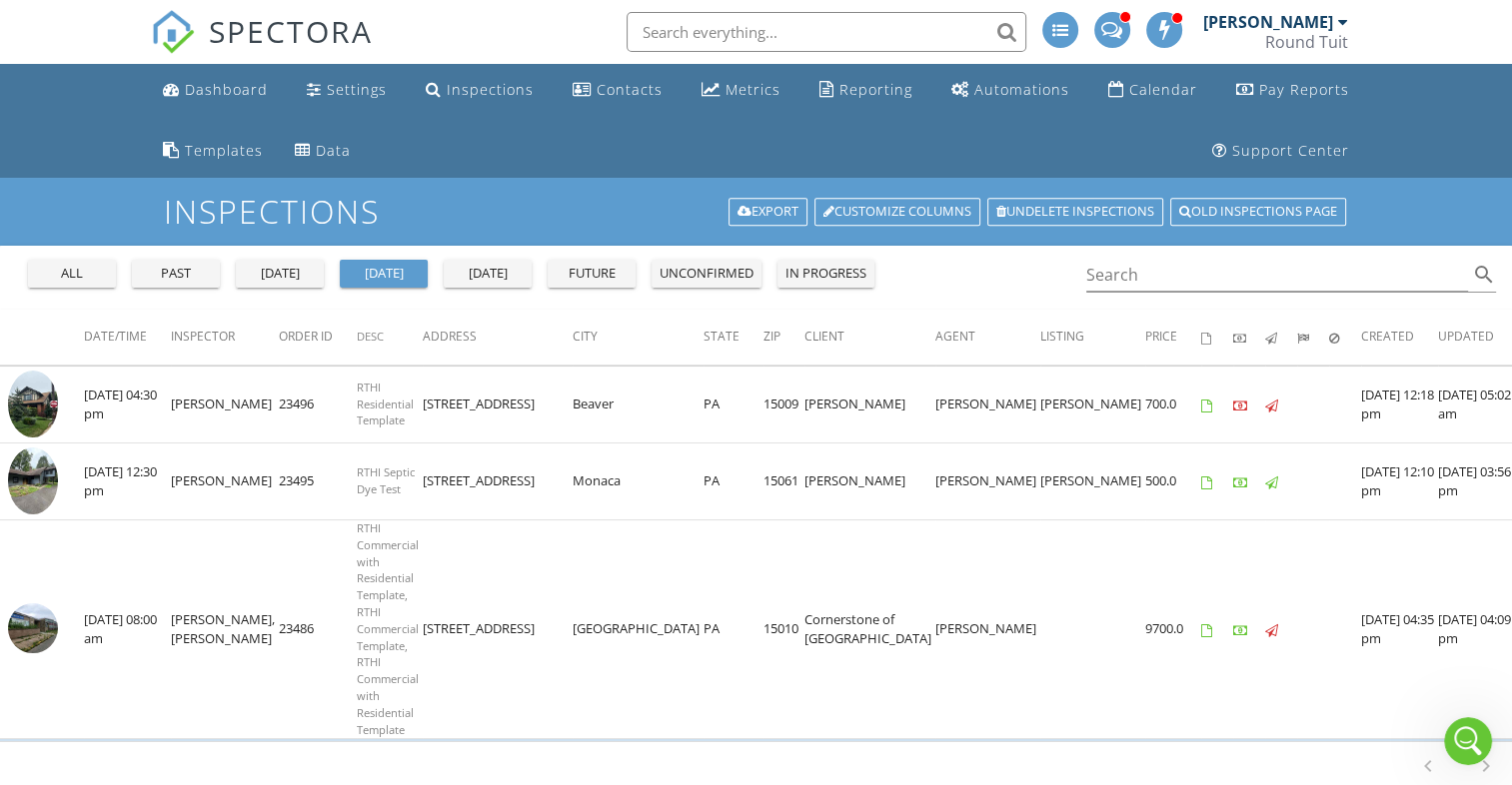 click on "all
past
yesterday
today
tomorrow
future
unconfirmed
in progress" at bounding box center [451, 270] 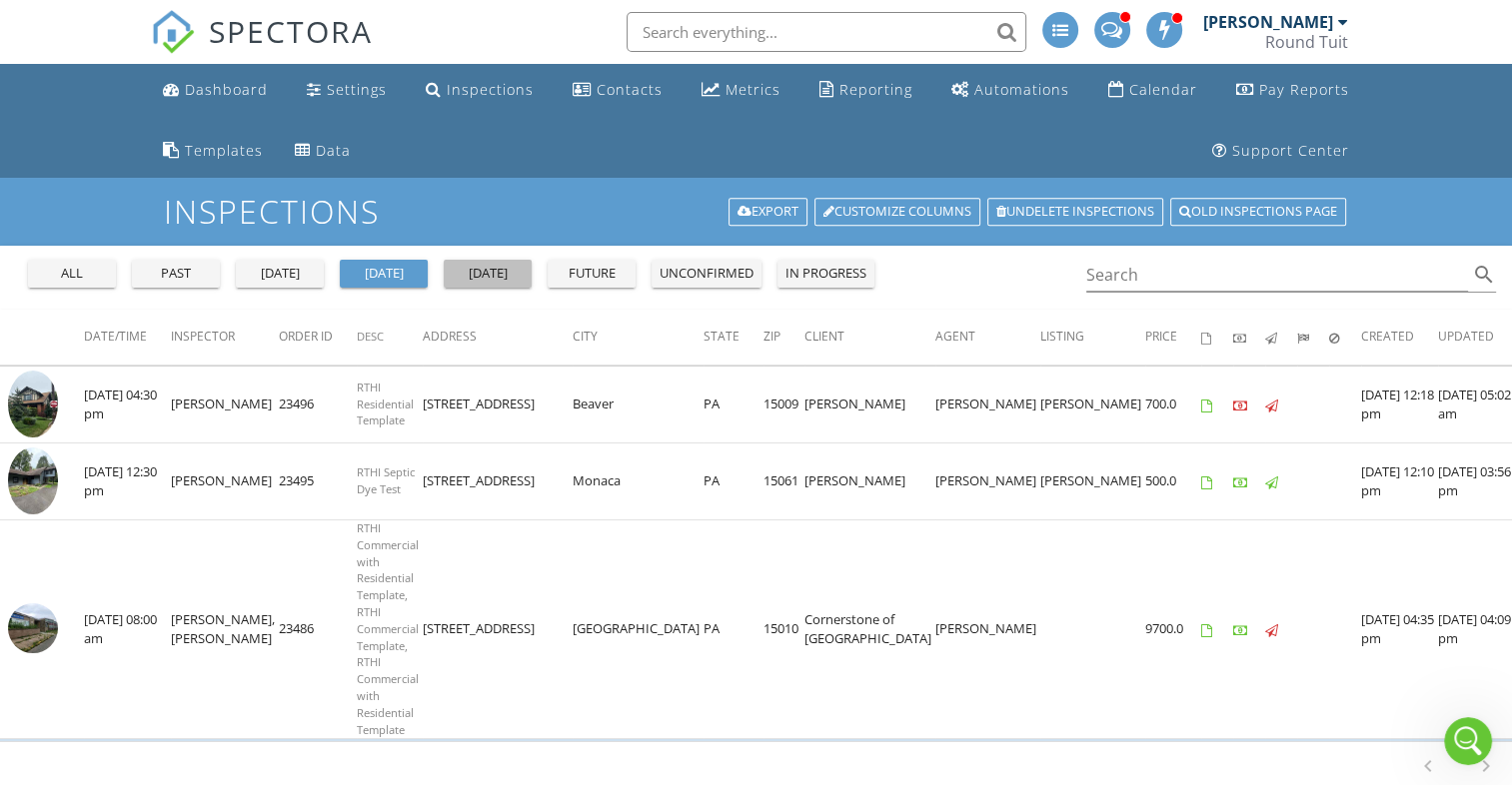 click on "tomorrow" at bounding box center (488, 274) 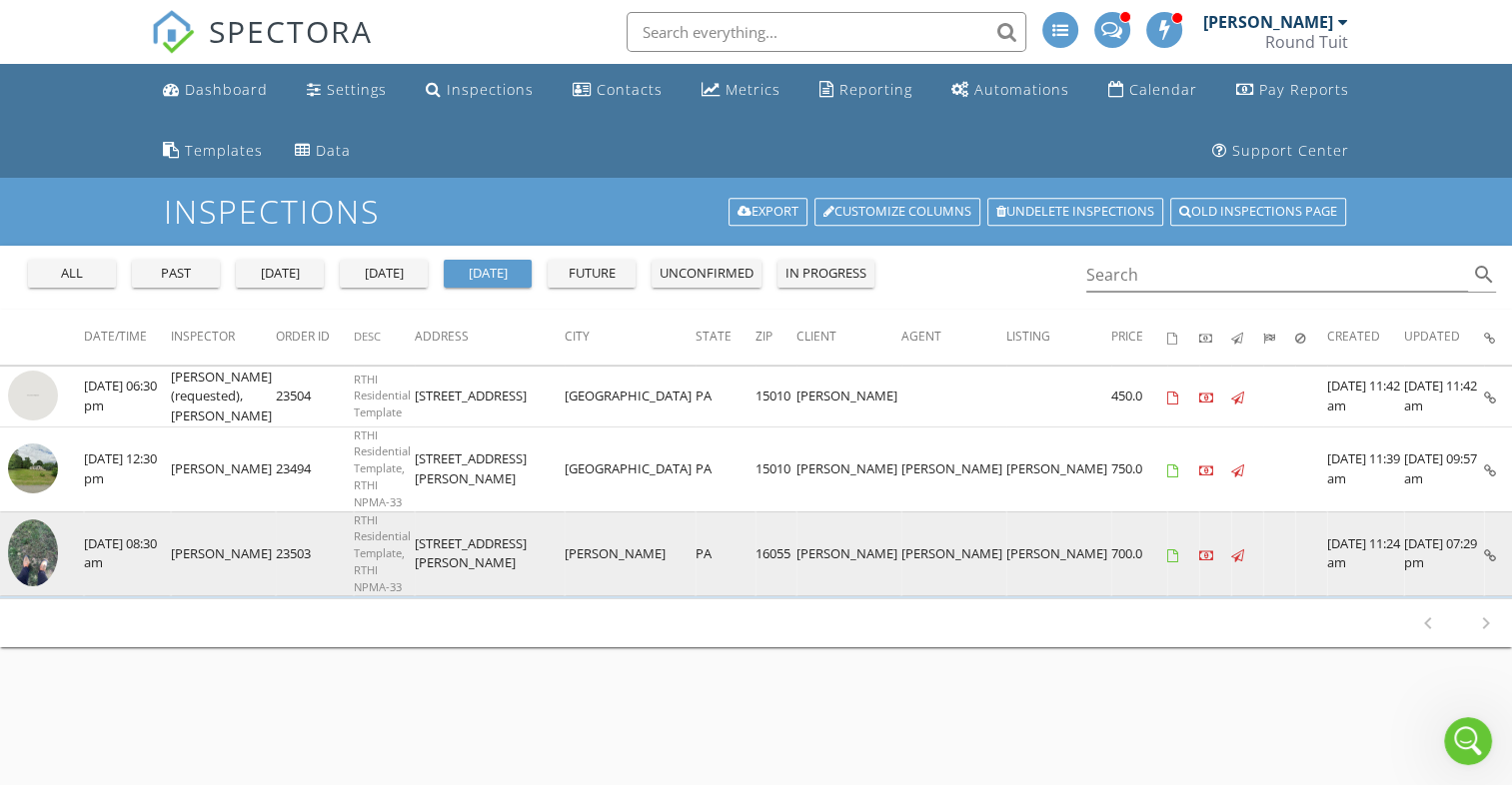 click at bounding box center [33, 552] 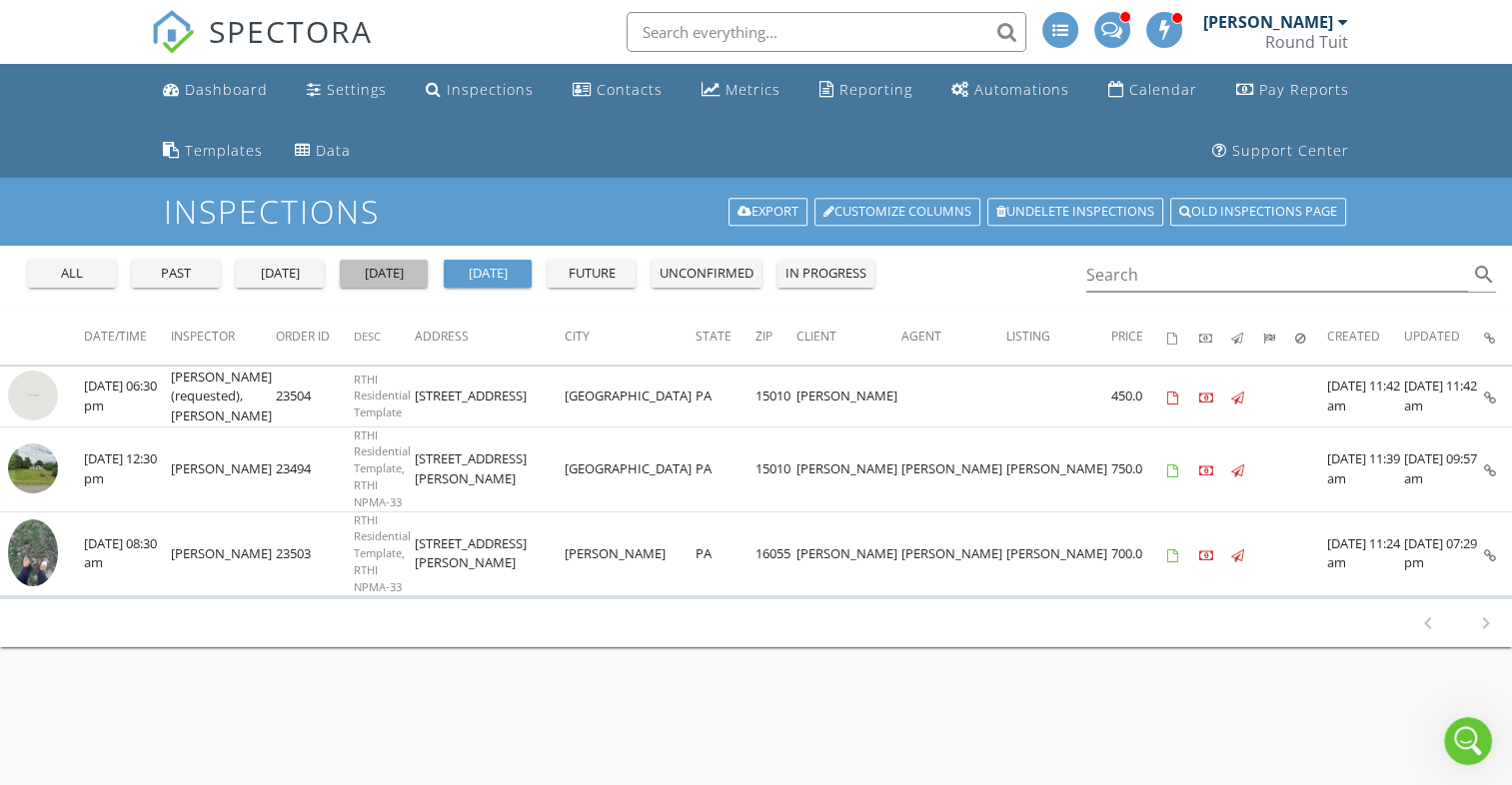 click on "today" at bounding box center [384, 274] 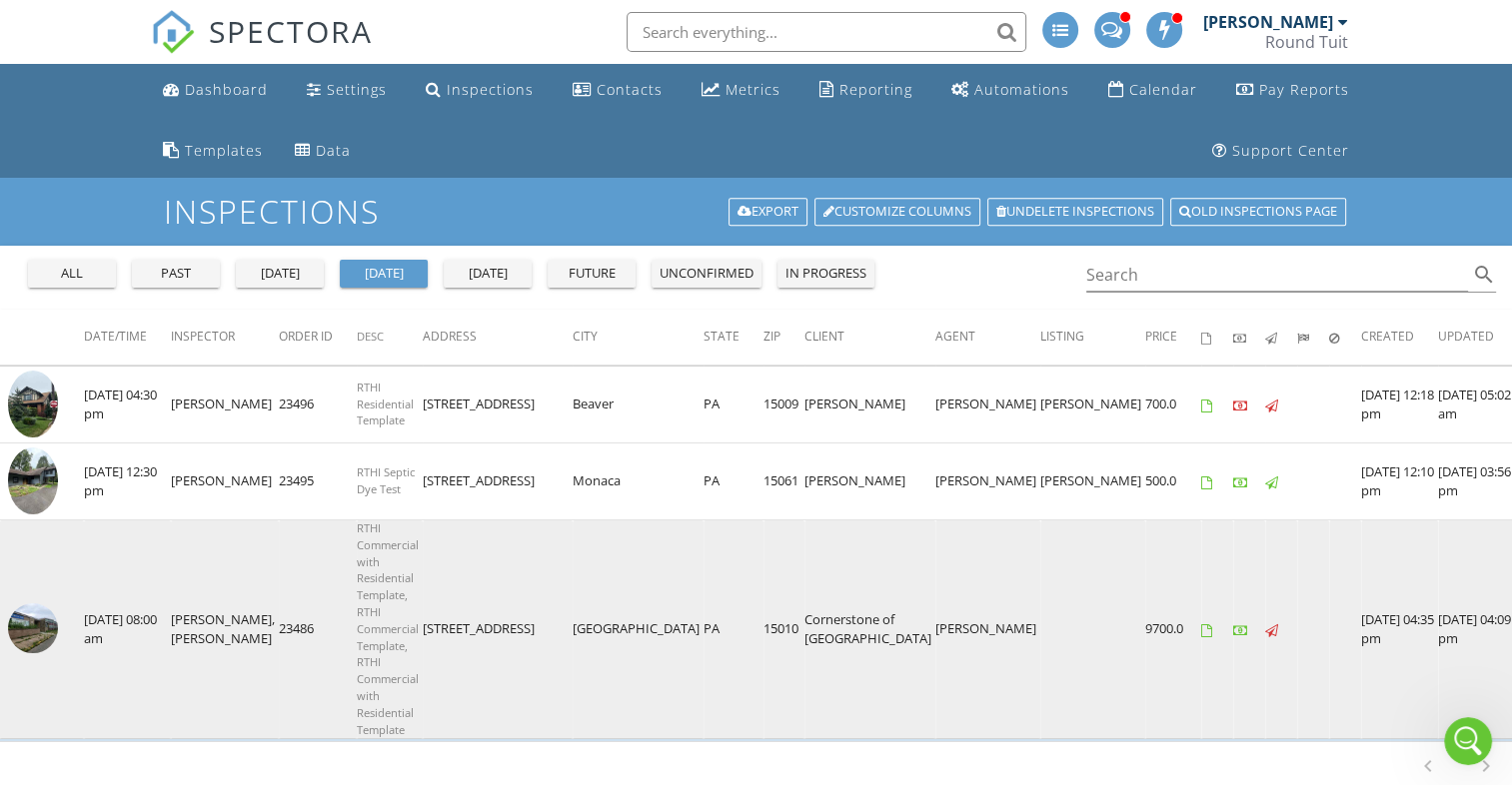 click at bounding box center (33, 628) 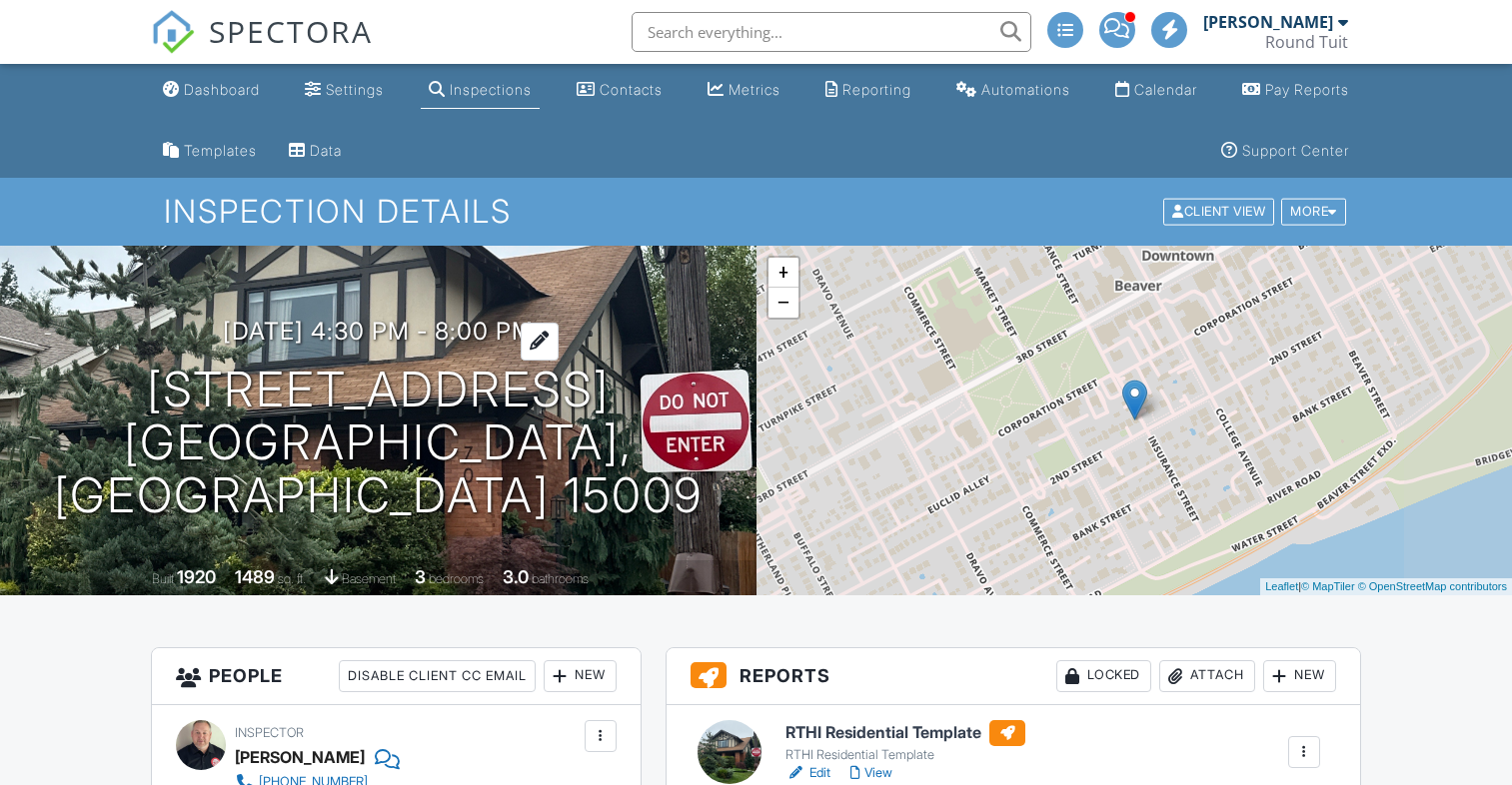 scroll, scrollTop: 0, scrollLeft: 0, axis: both 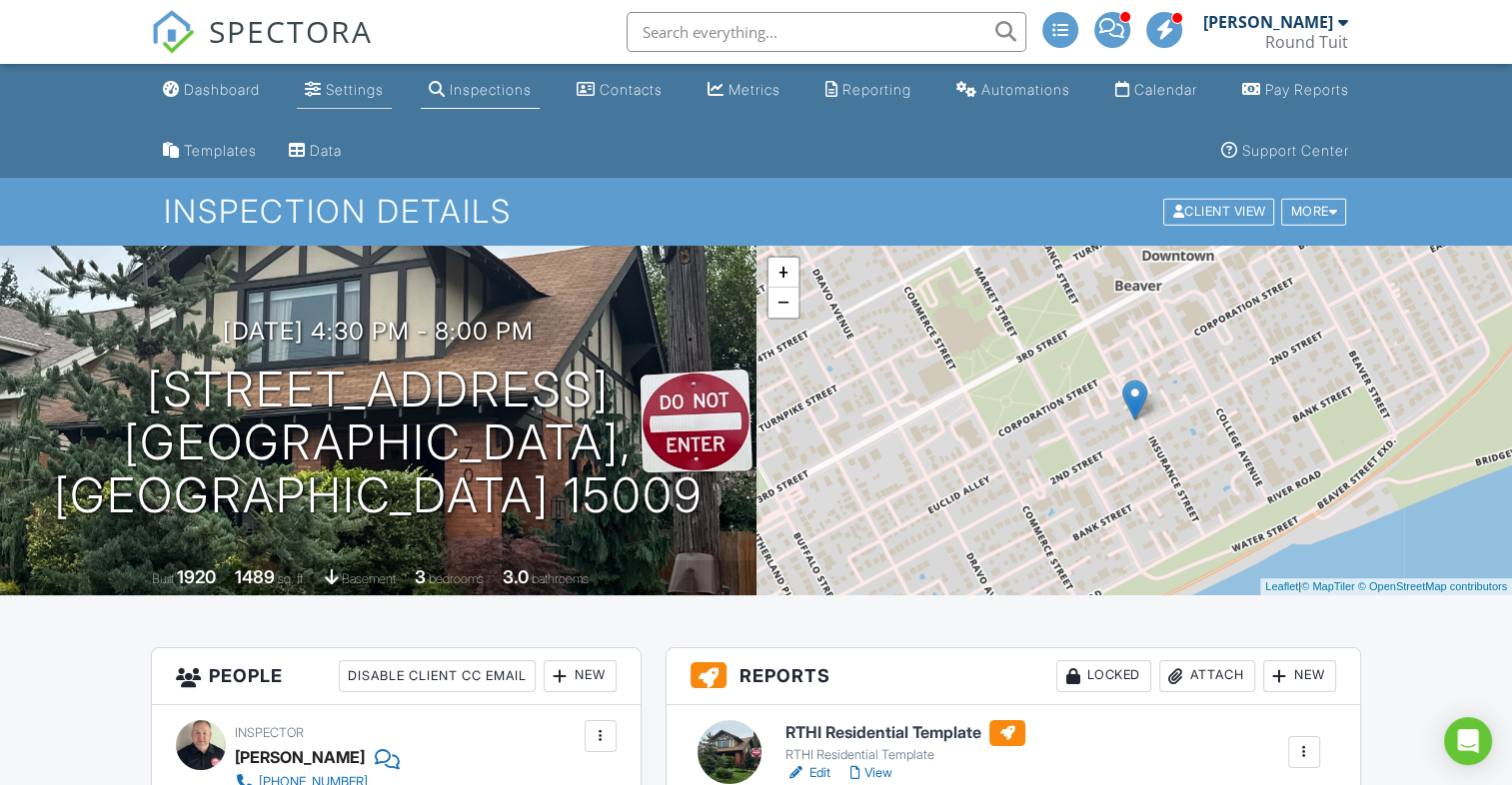 click on "Settings" at bounding box center (355, 89) 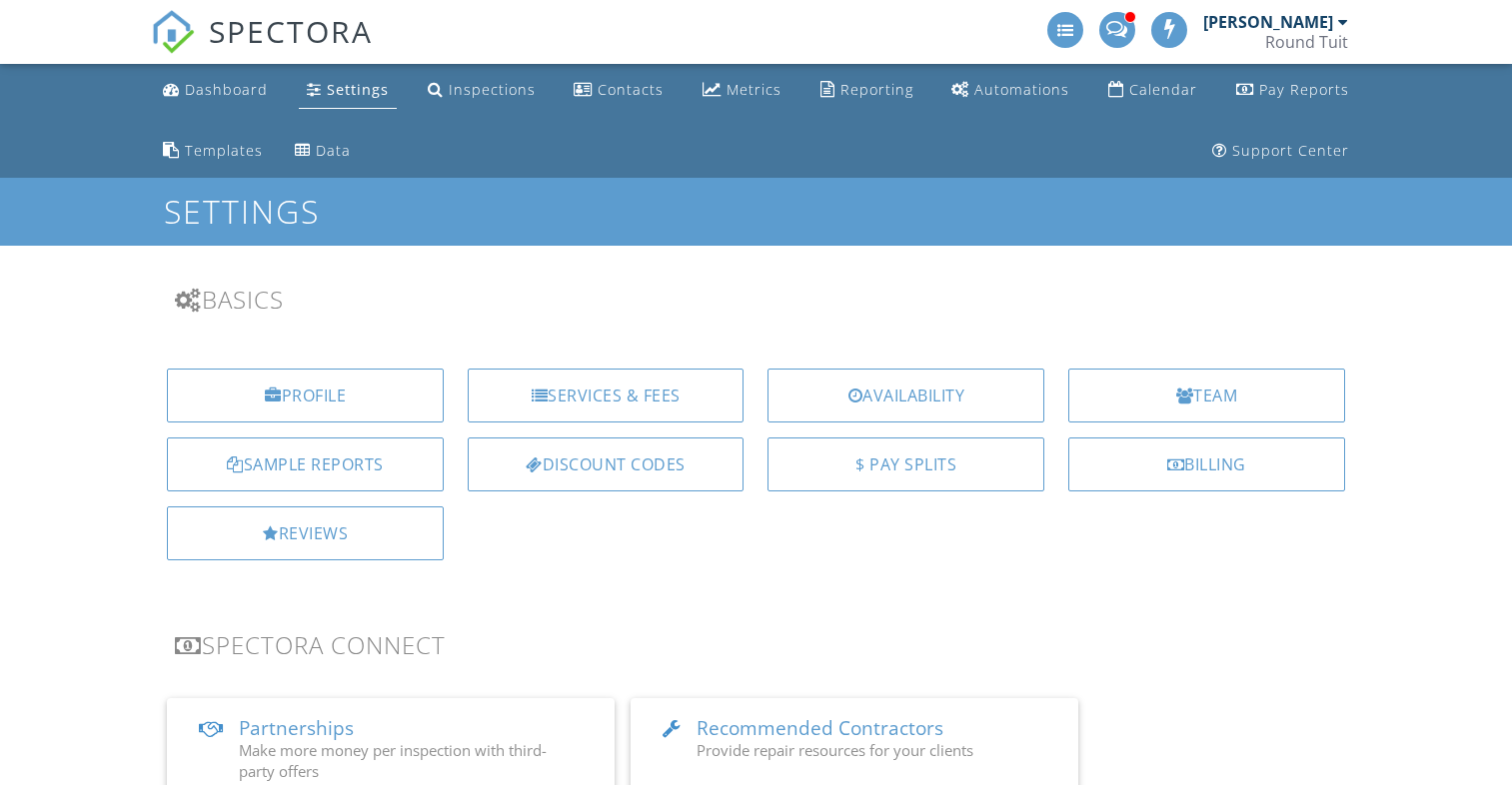 scroll, scrollTop: 0, scrollLeft: 0, axis: both 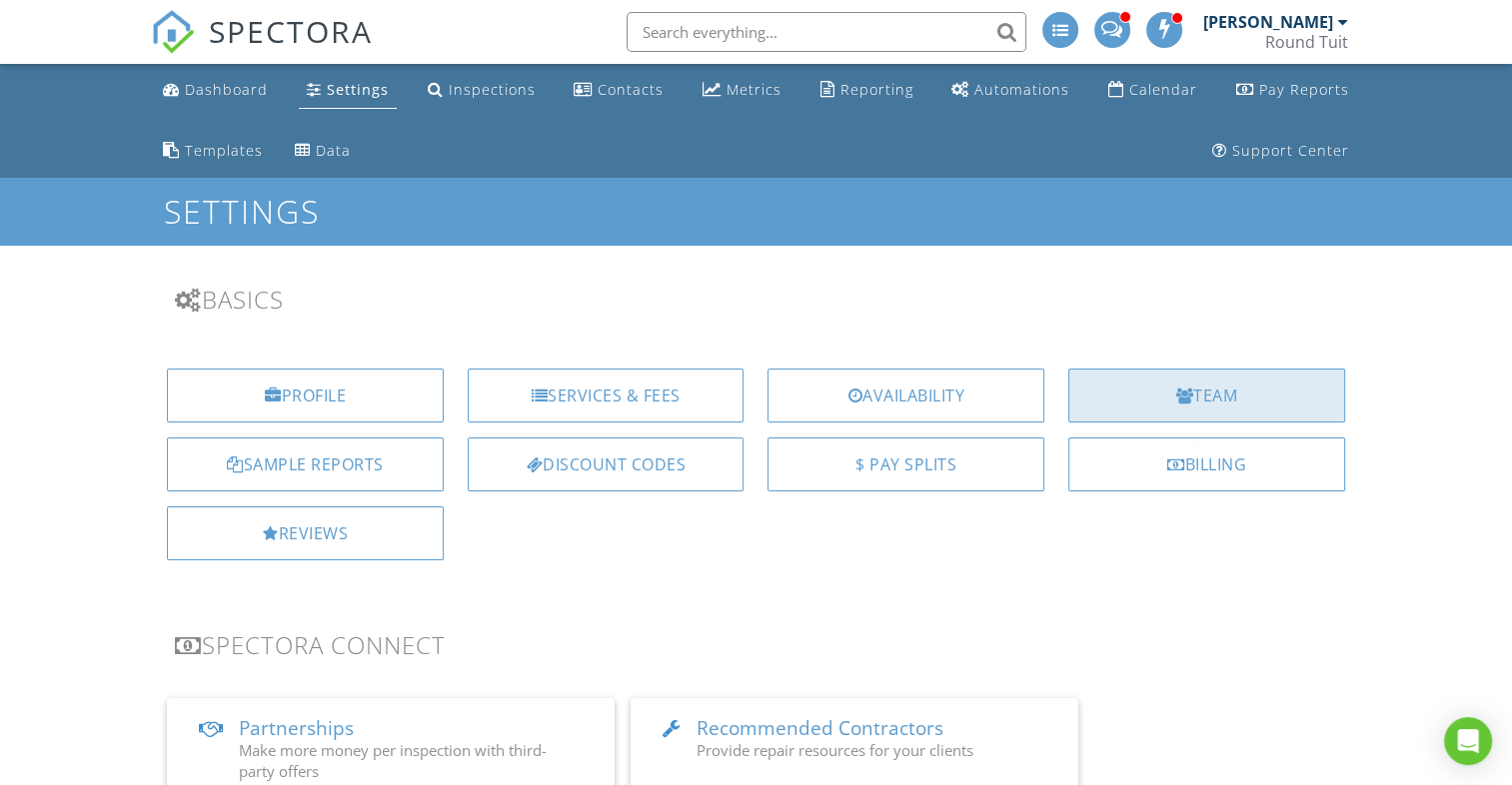 click on "Team" at bounding box center (1206, 395) 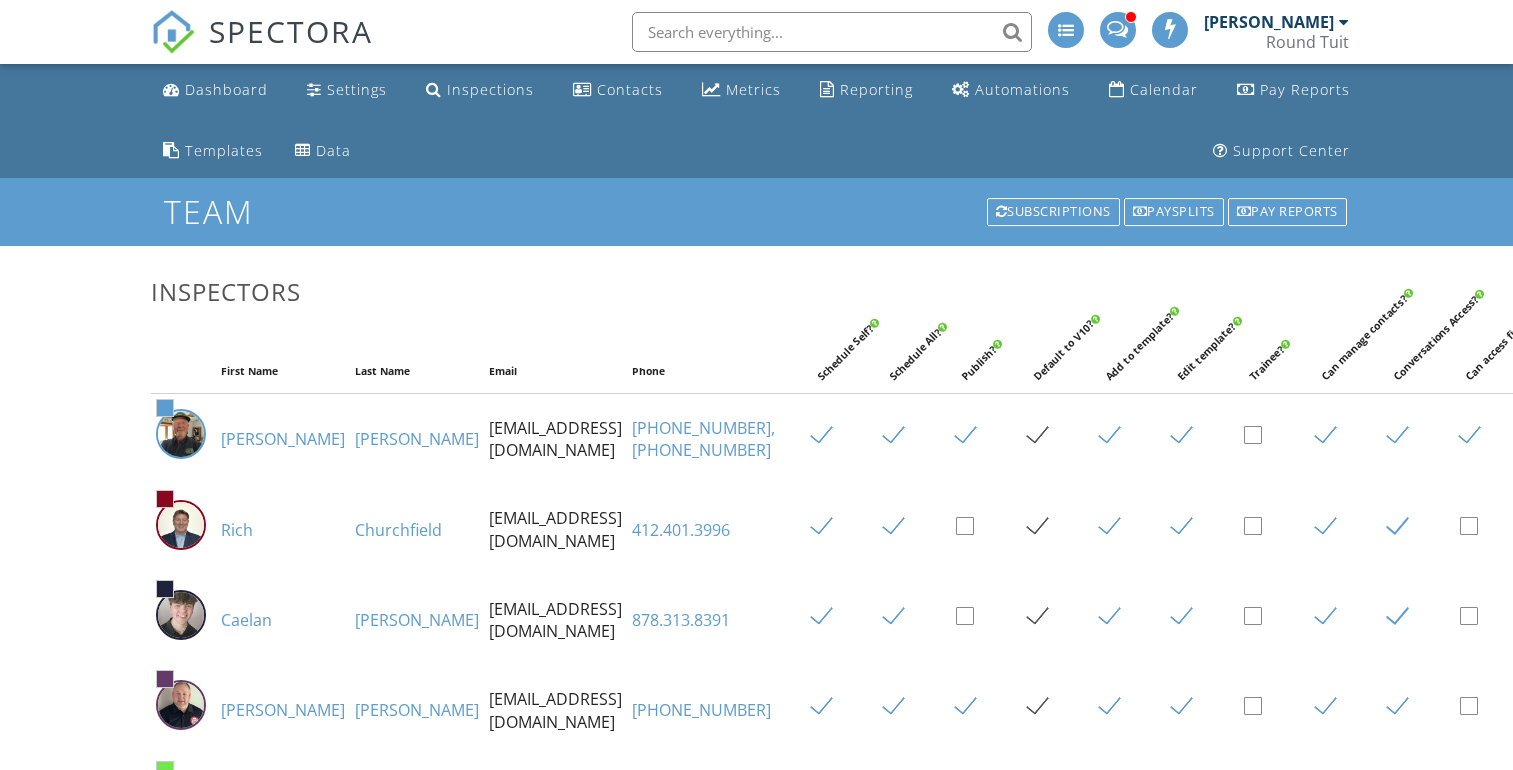 scroll, scrollTop: 0, scrollLeft: 0, axis: both 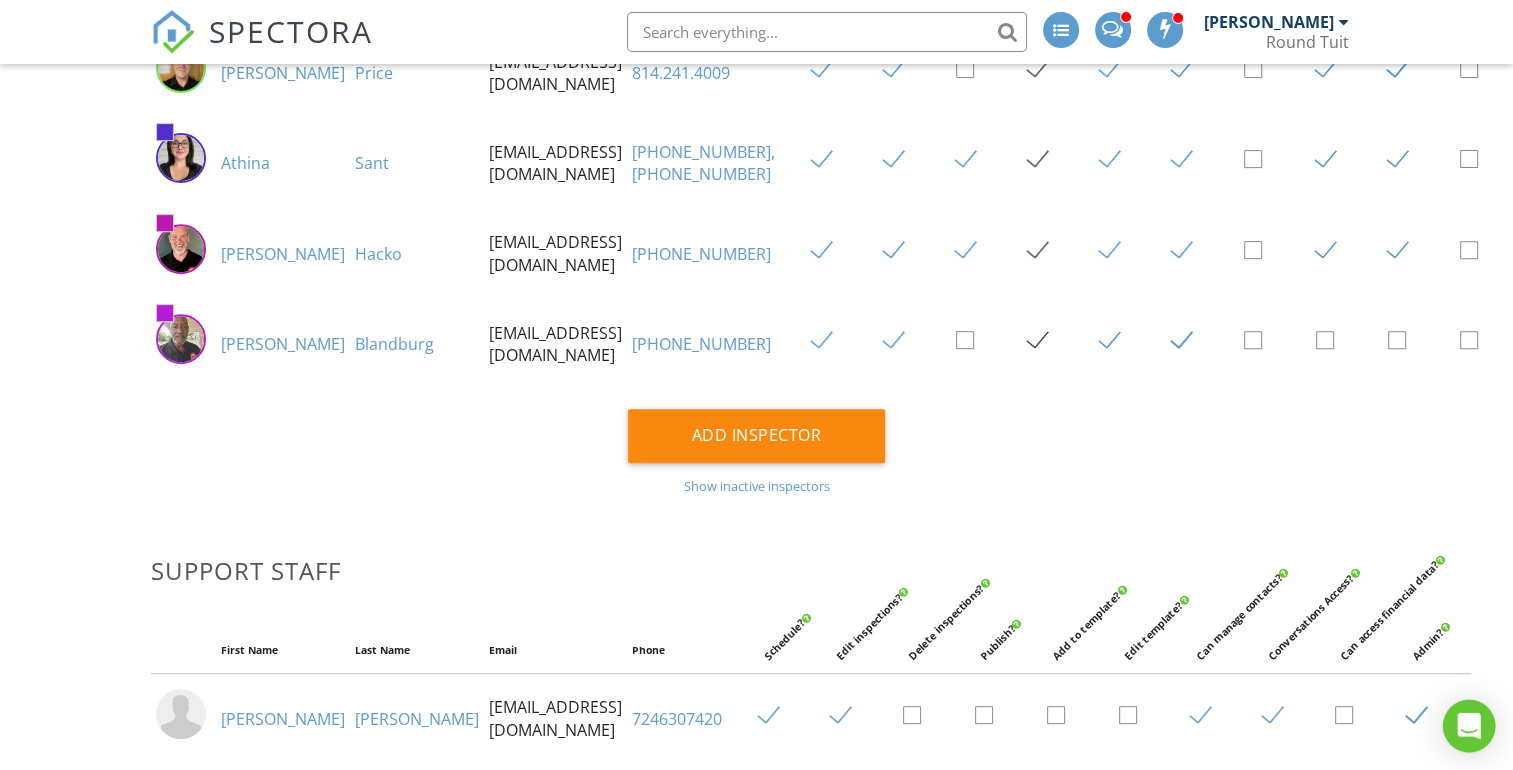 click 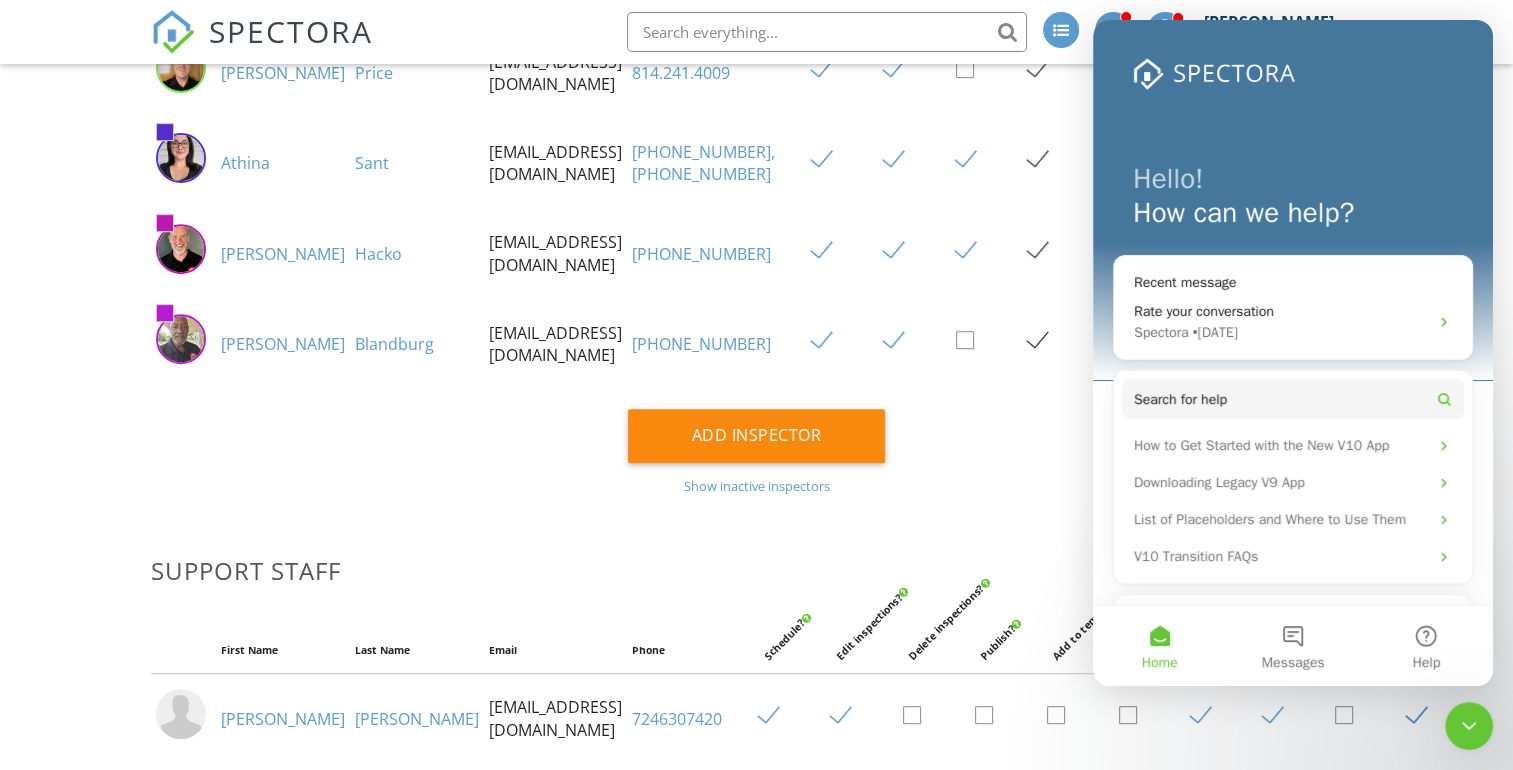 scroll, scrollTop: 0, scrollLeft: 0, axis: both 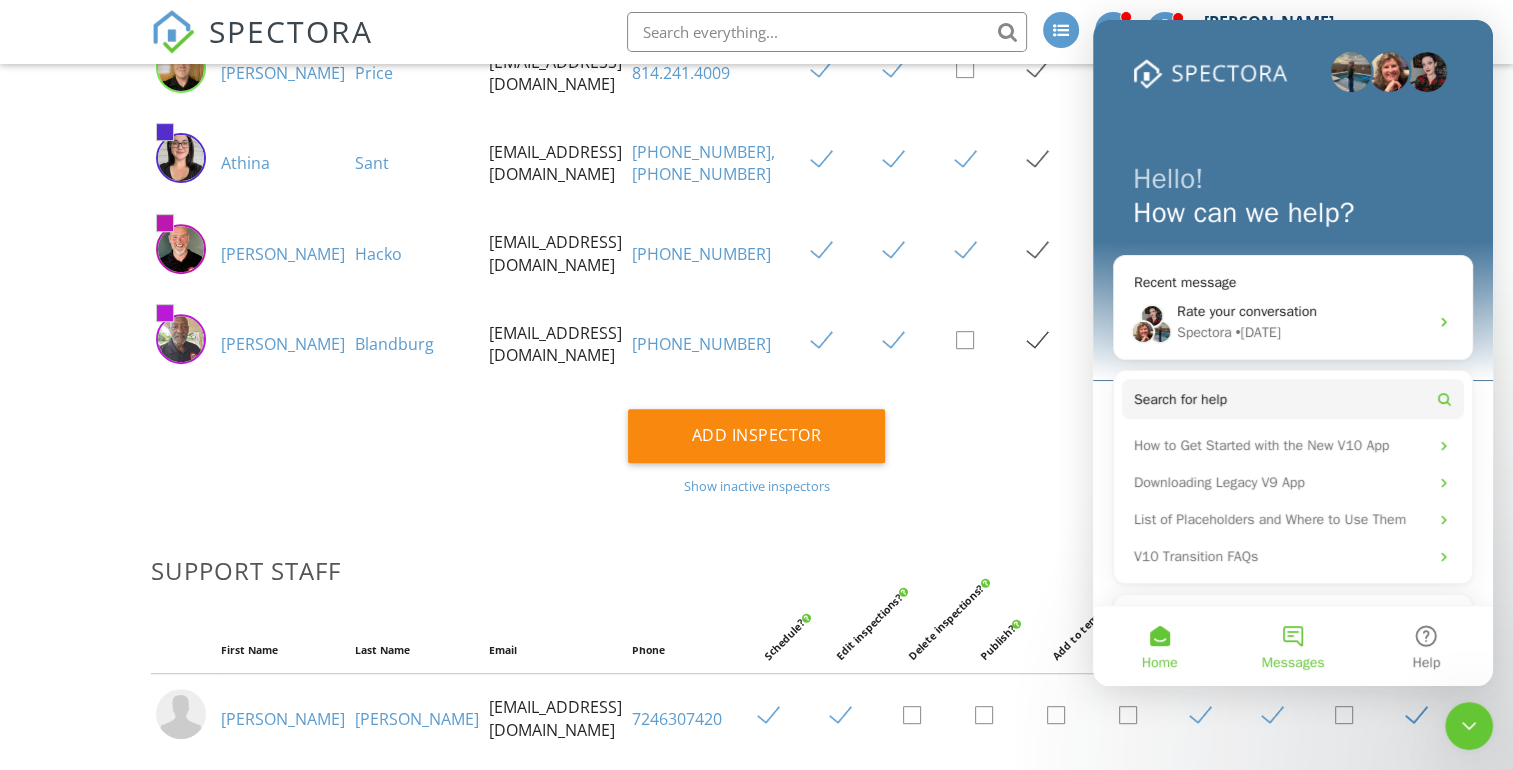 click on "Messages" at bounding box center [1292, 646] 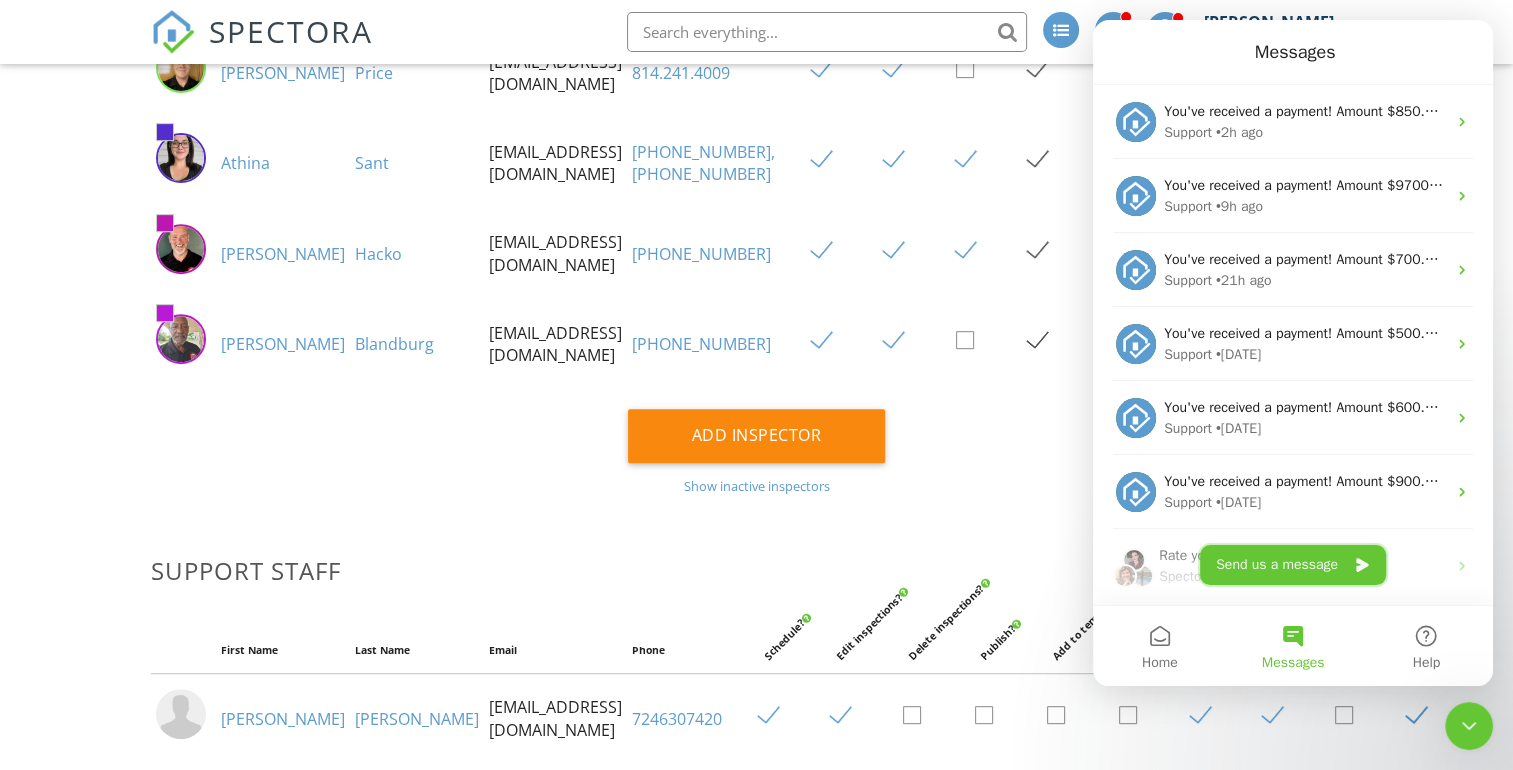 click on "Send us a message" at bounding box center (1293, 565) 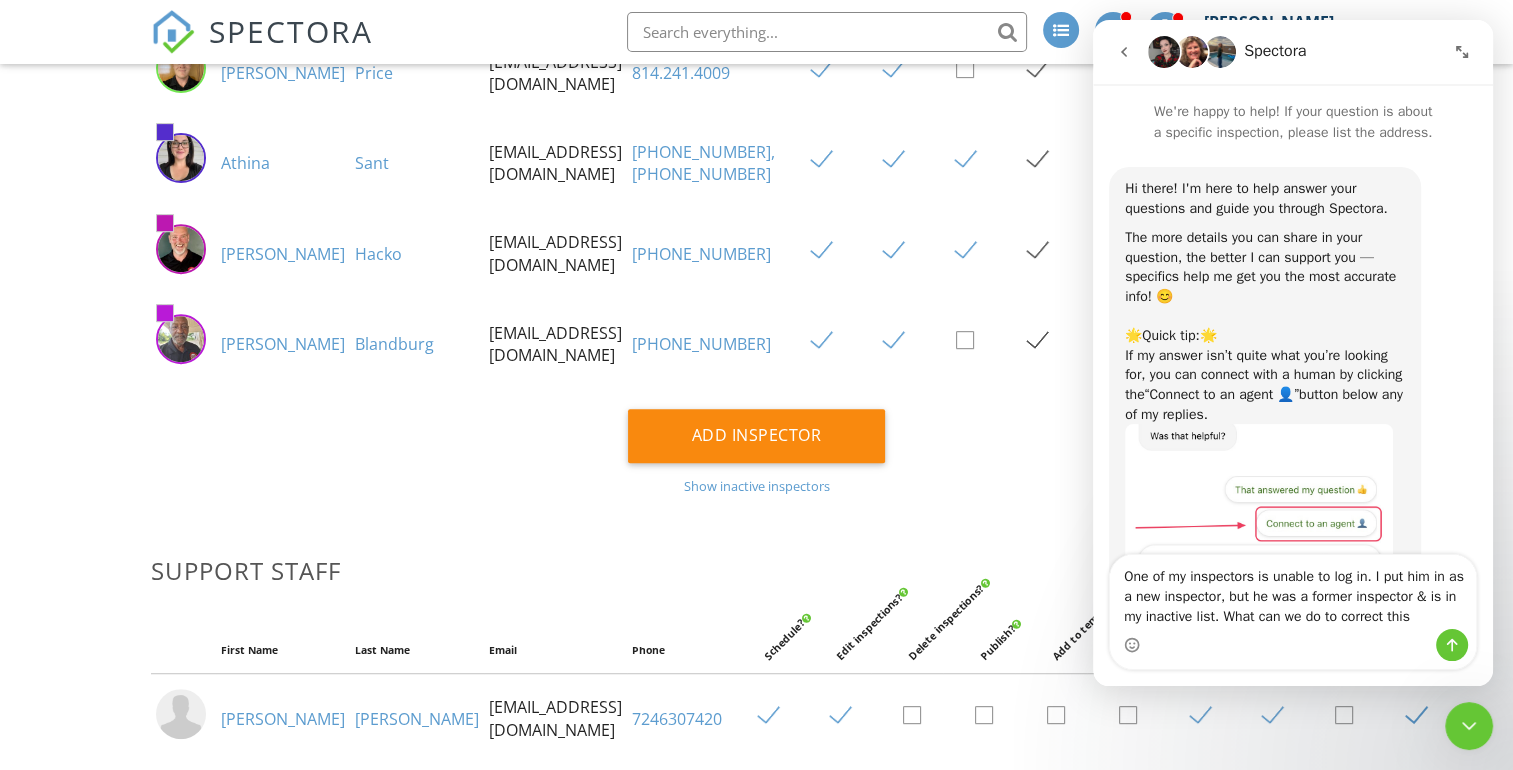 type on "One of my inspectors is unable to log in. I put him in as a new inspector, but he was a former inspector & is in my inactive list. What can we do to correct this?" 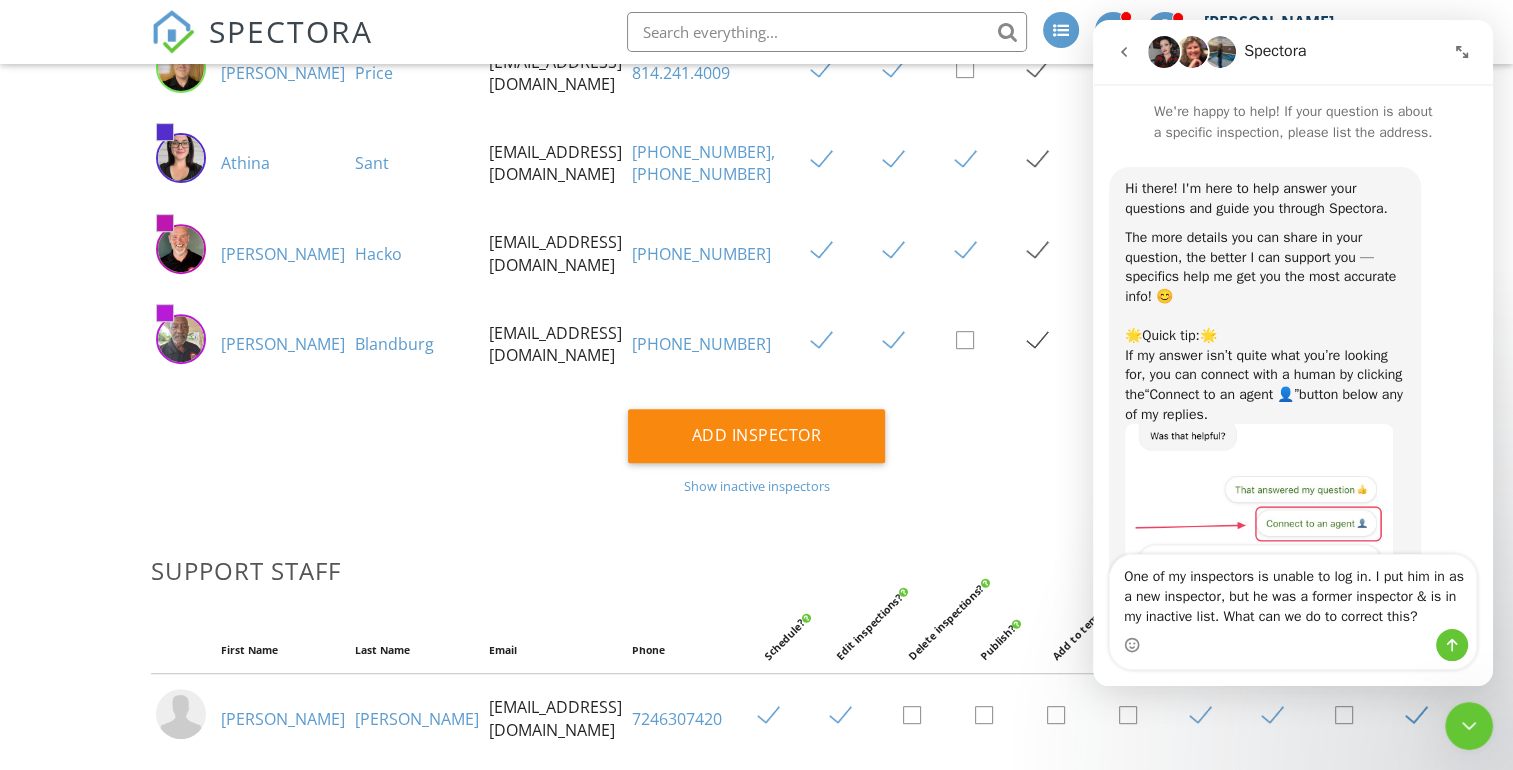 type 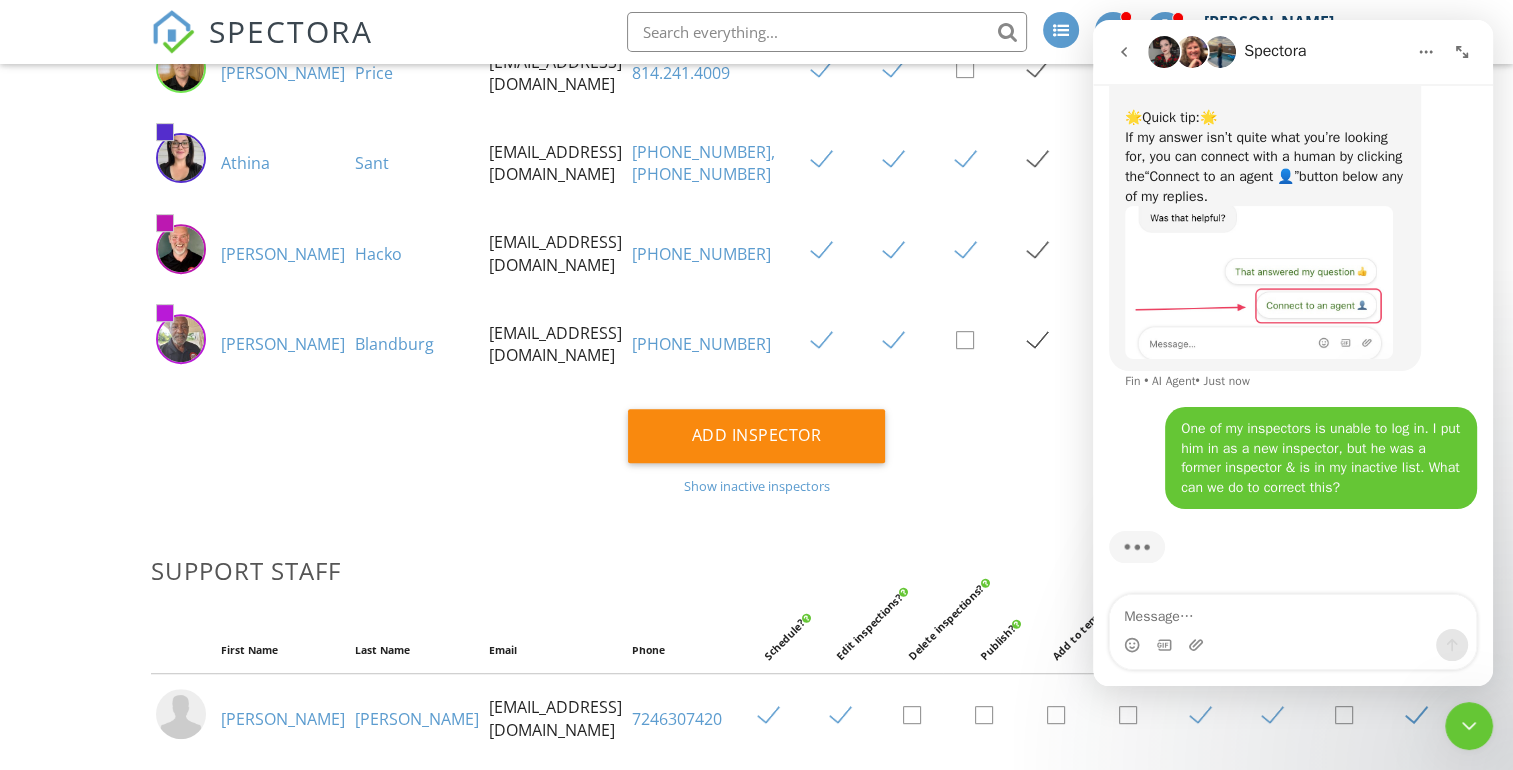 scroll, scrollTop: 223, scrollLeft: 0, axis: vertical 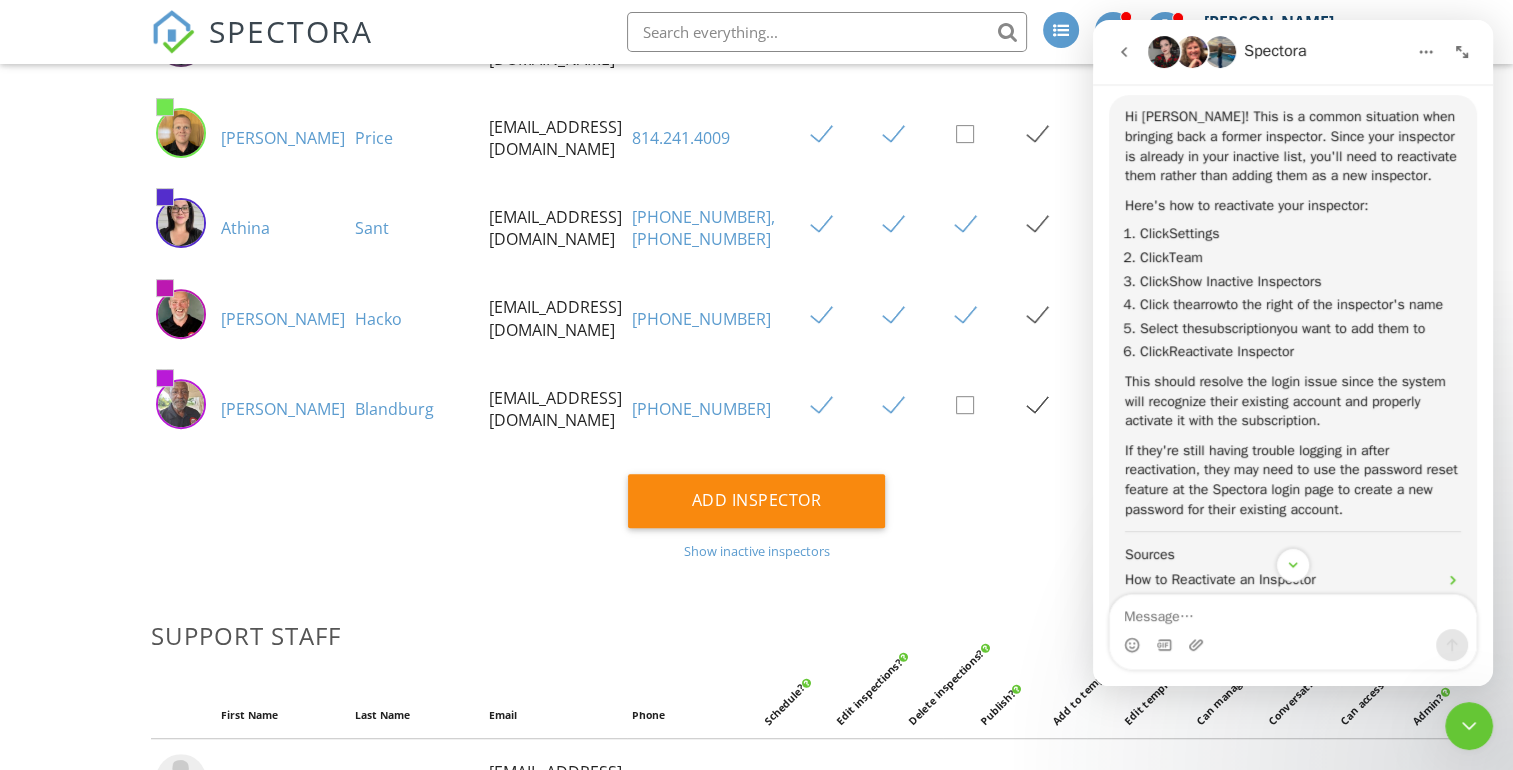 click on "Show inactive inspectors" at bounding box center [756, 551] 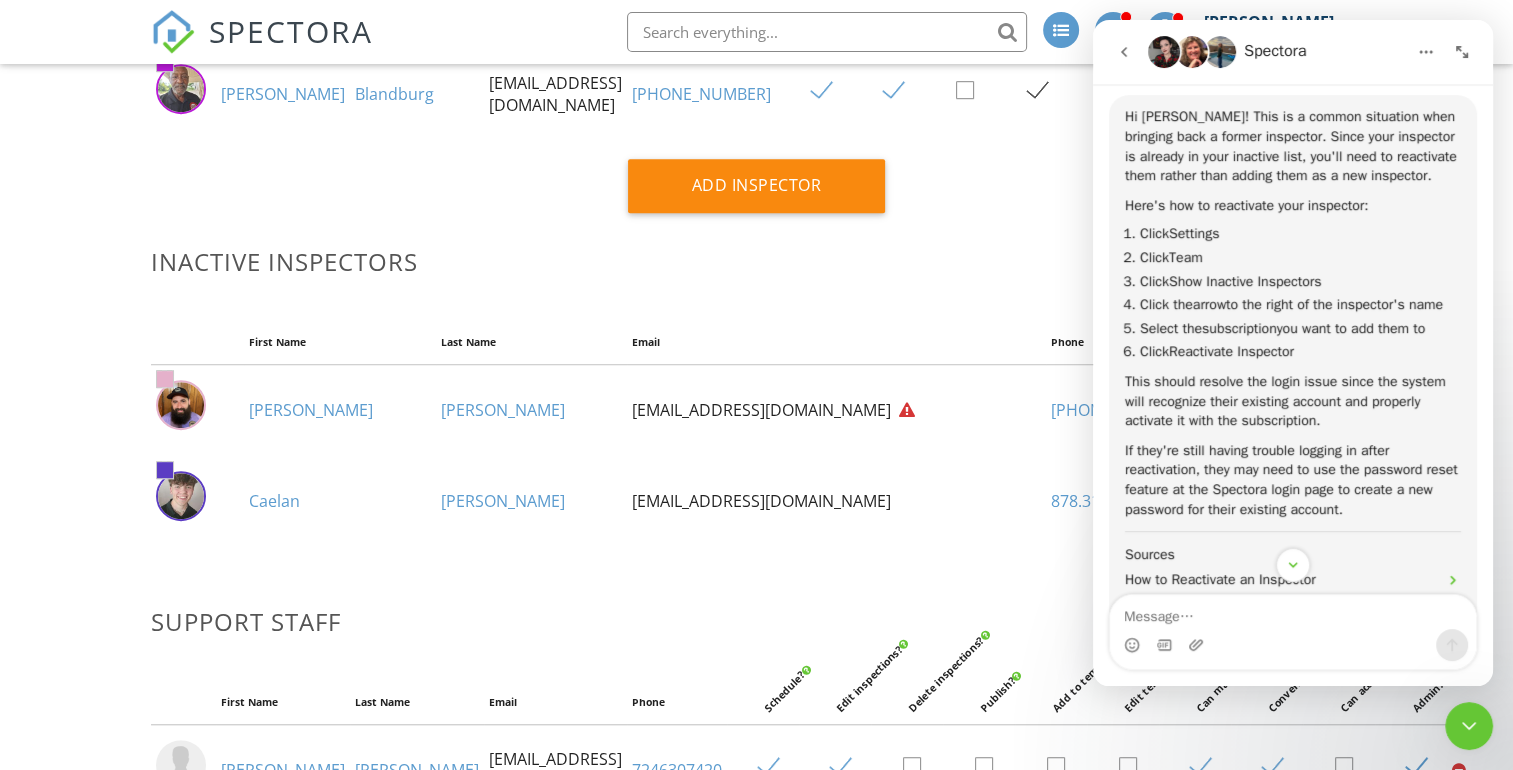 scroll, scrollTop: 1020, scrollLeft: 0, axis: vertical 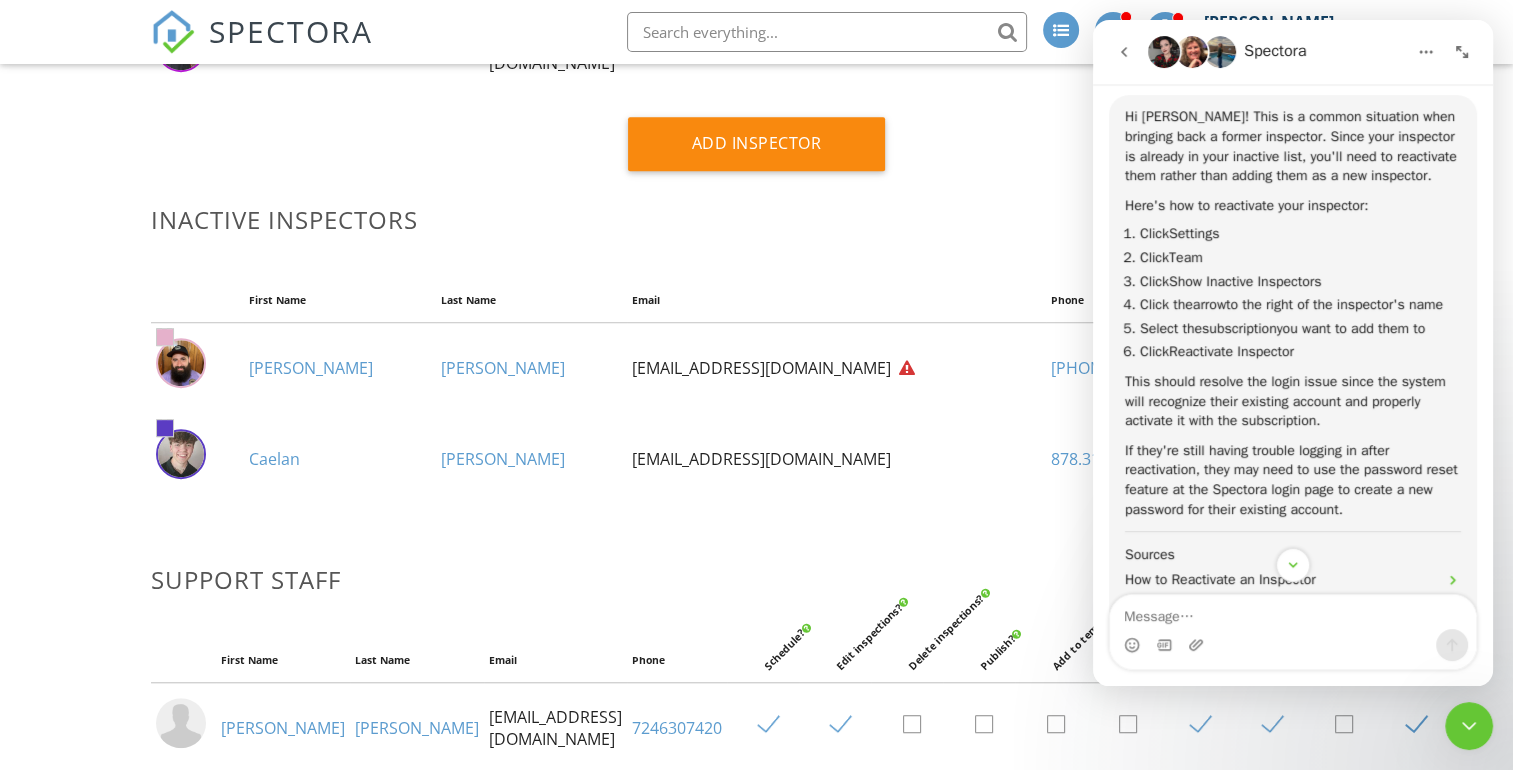 drag, startPoint x: 1334, startPoint y: 34, endPoint x: 1402, endPoint y: 41, distance: 68.359344 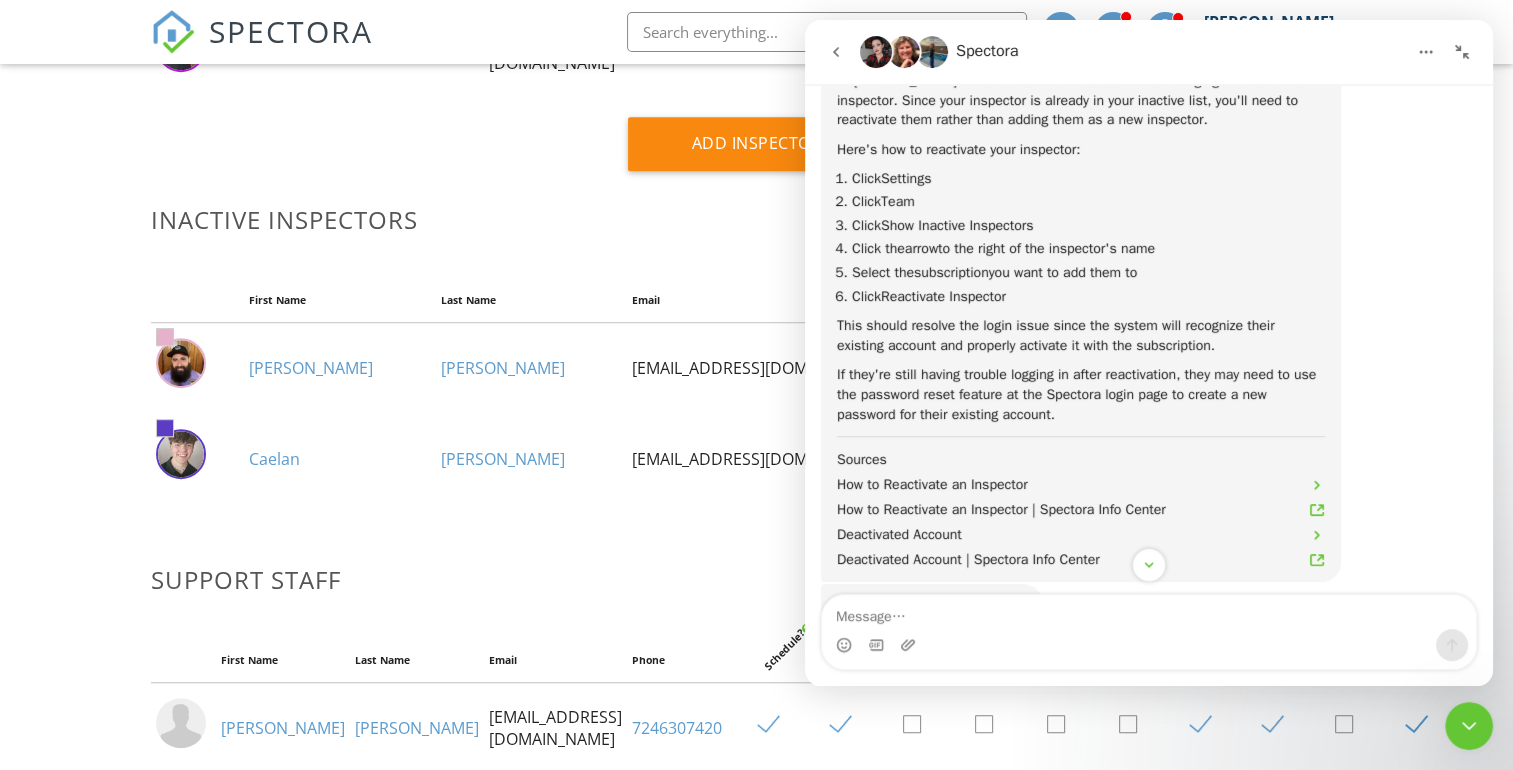 click 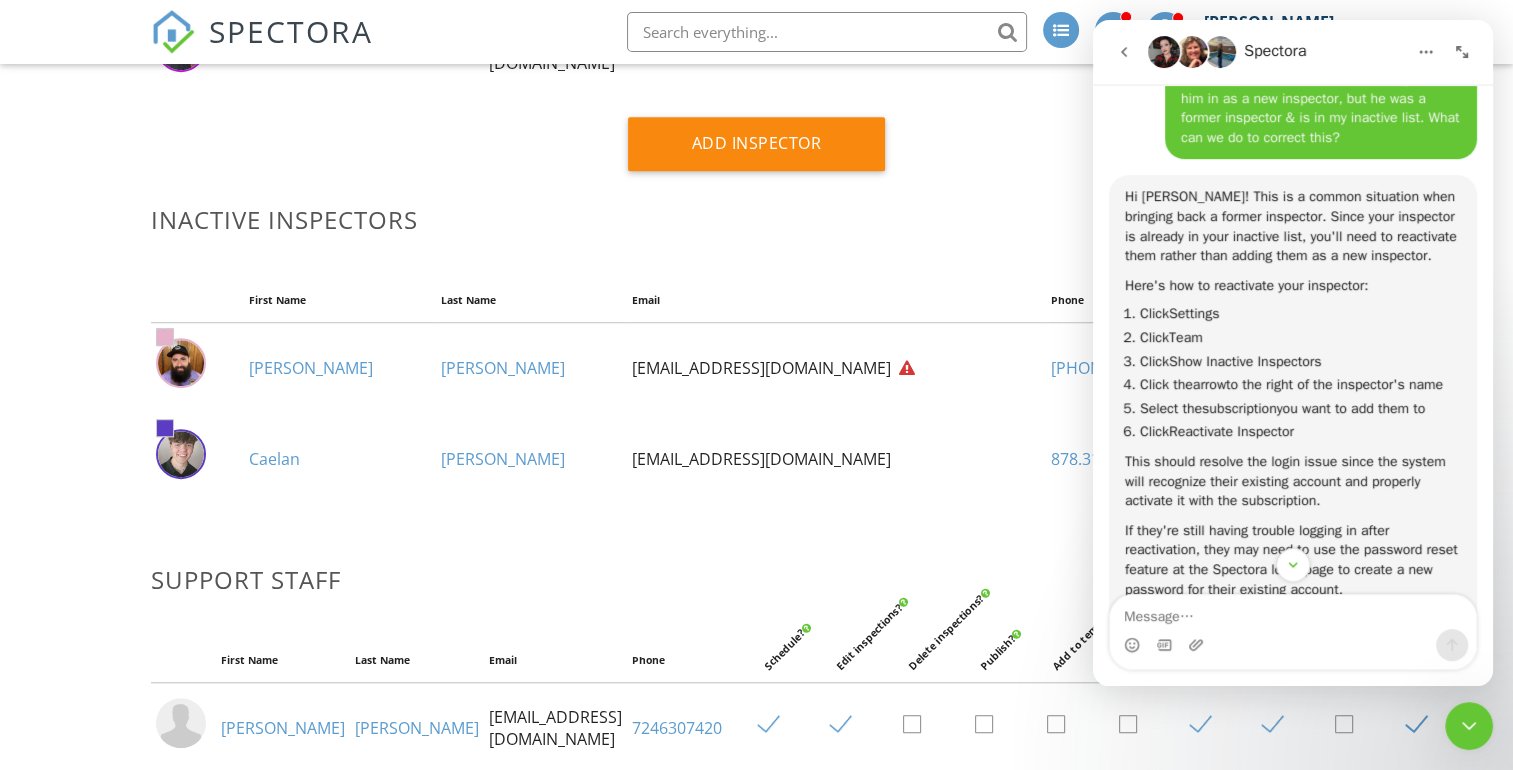 scroll, scrollTop: 628, scrollLeft: 0, axis: vertical 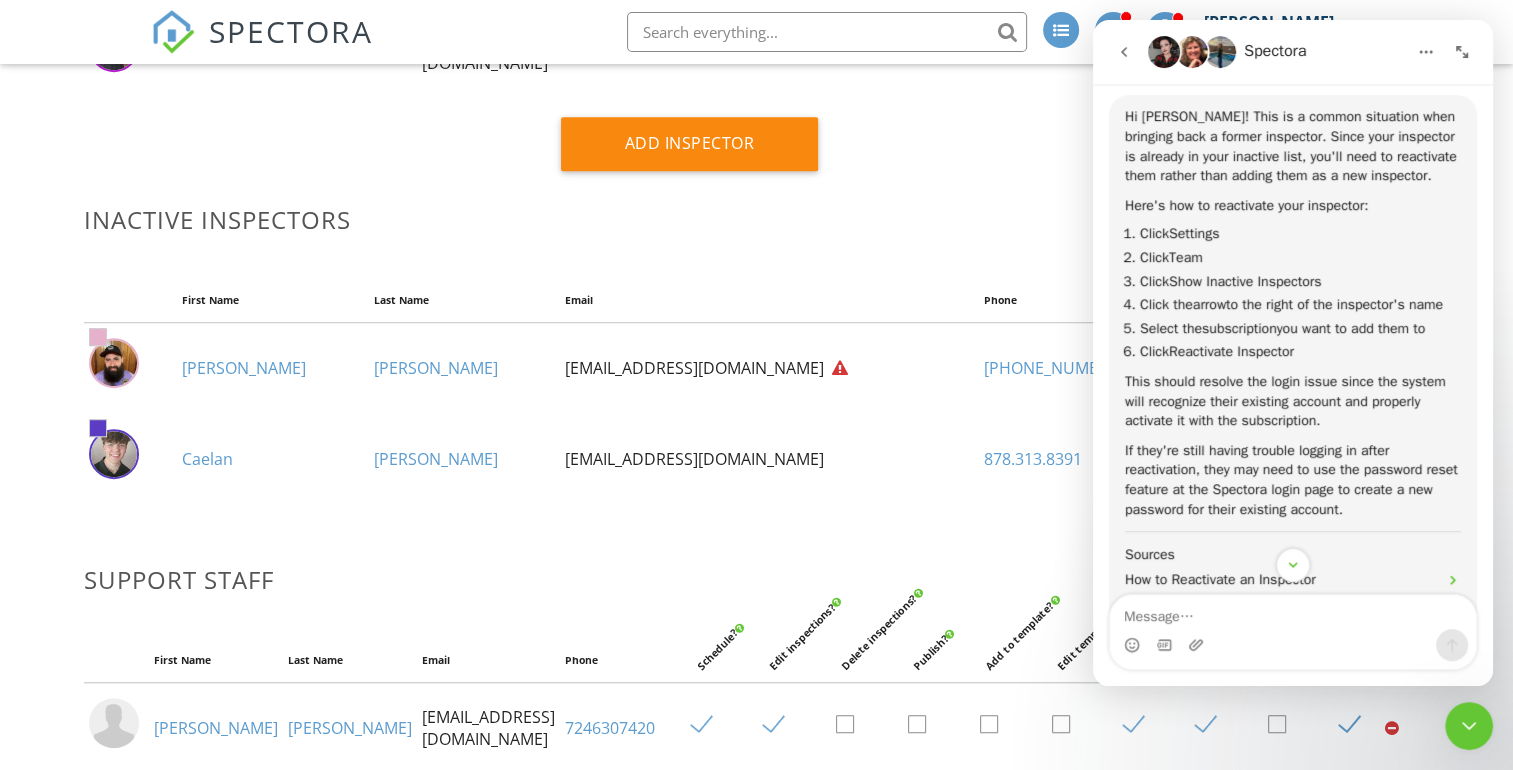 click at bounding box center (1124, 52) 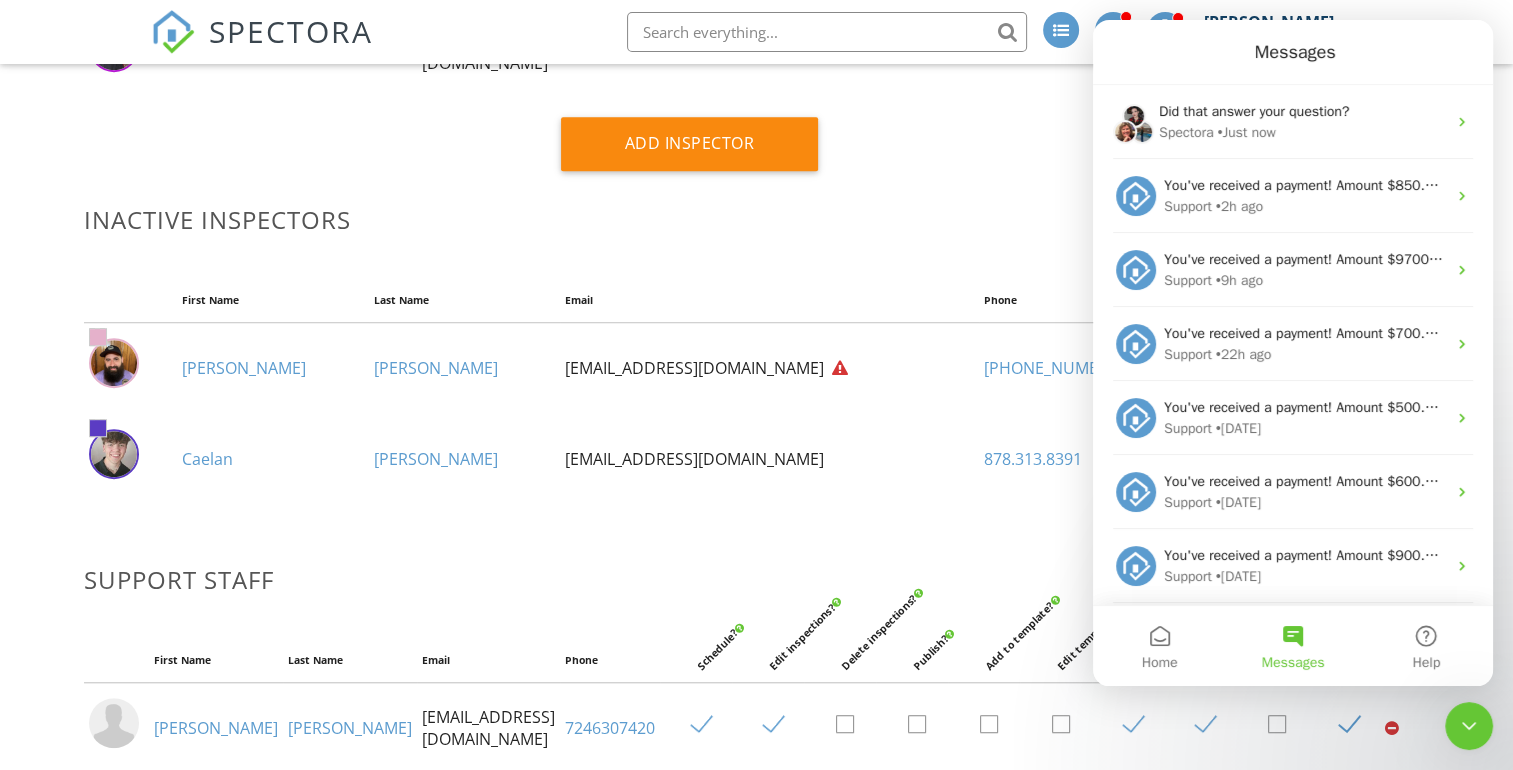 scroll, scrollTop: 0, scrollLeft: 0, axis: both 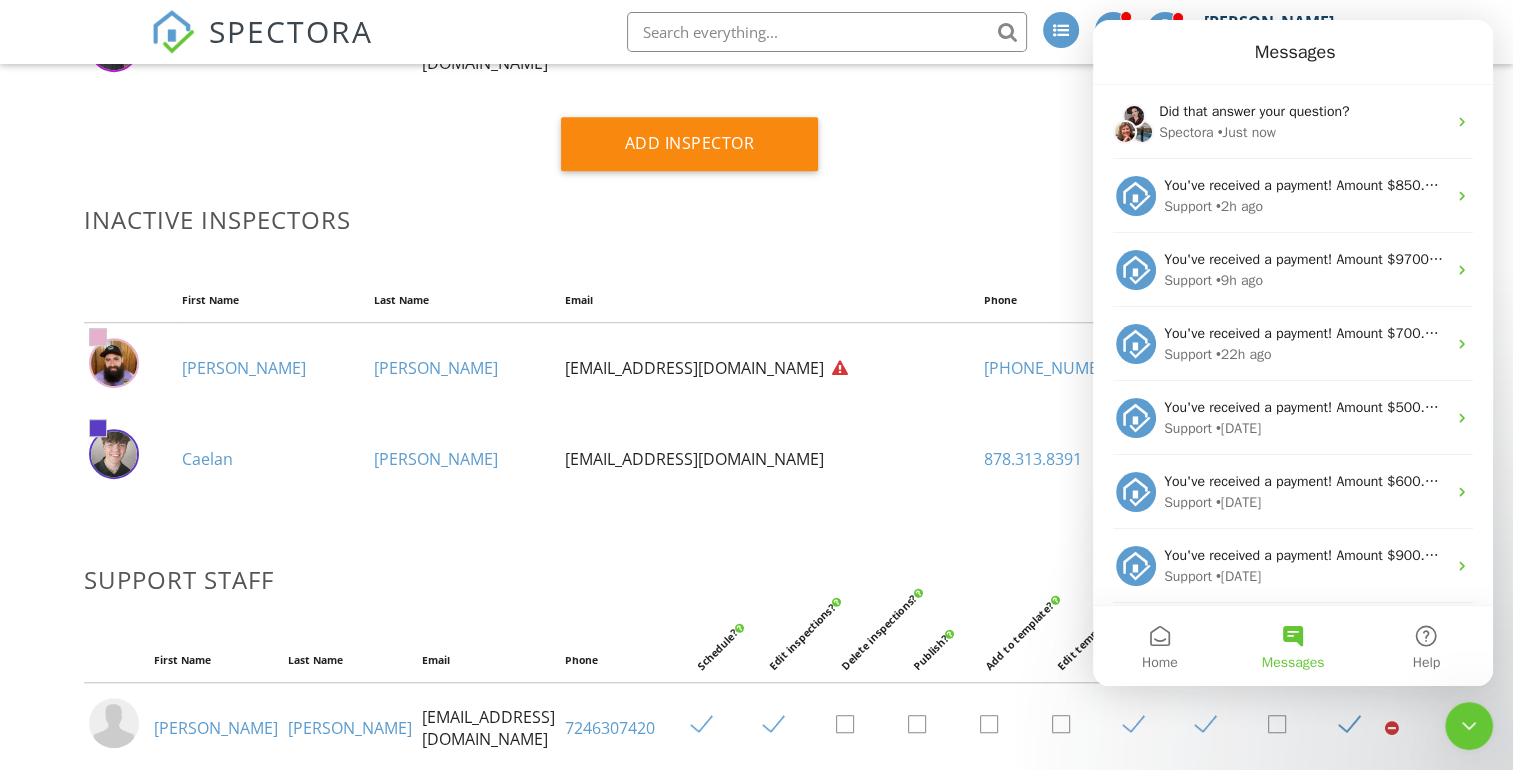 click 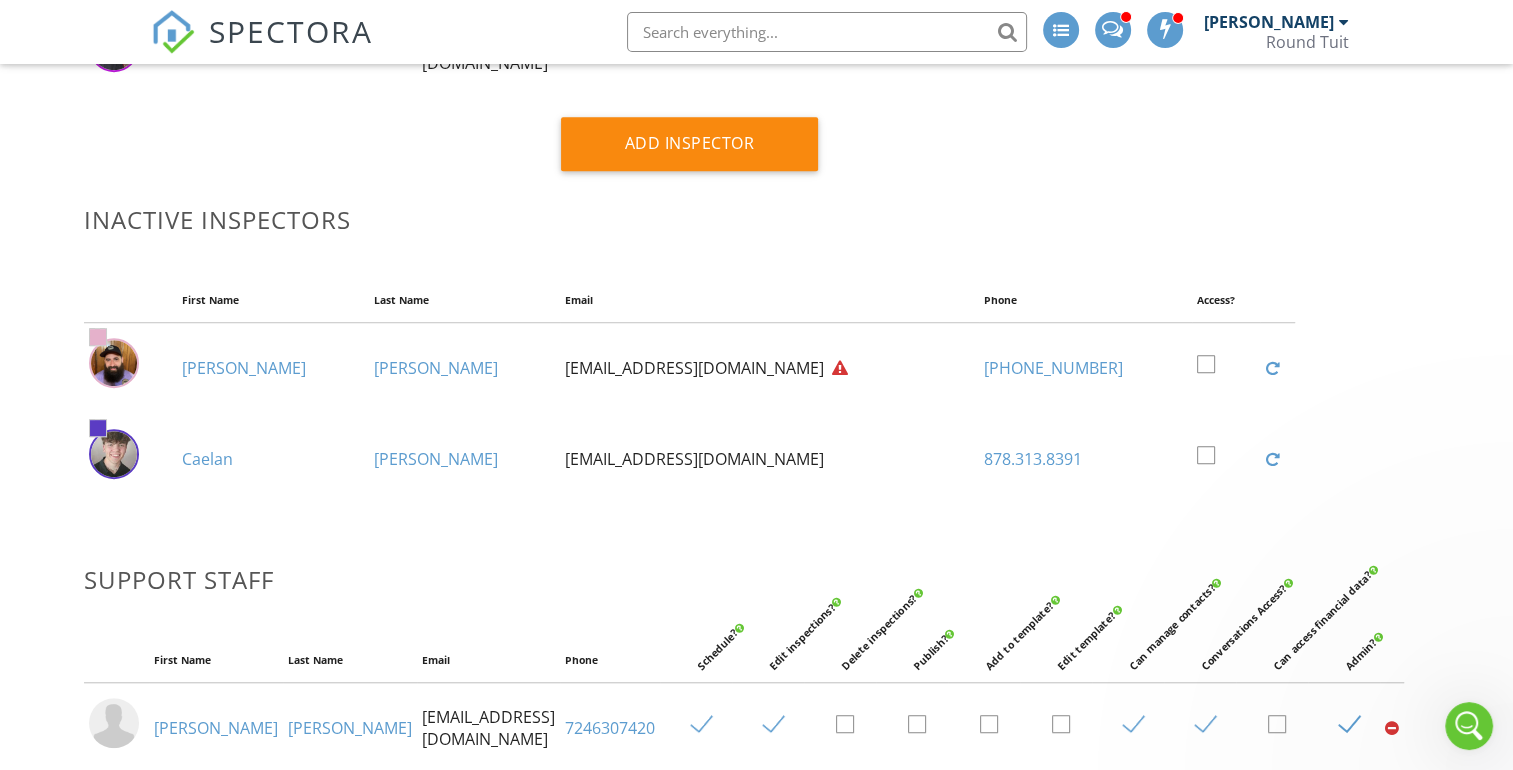 scroll, scrollTop: 0, scrollLeft: 0, axis: both 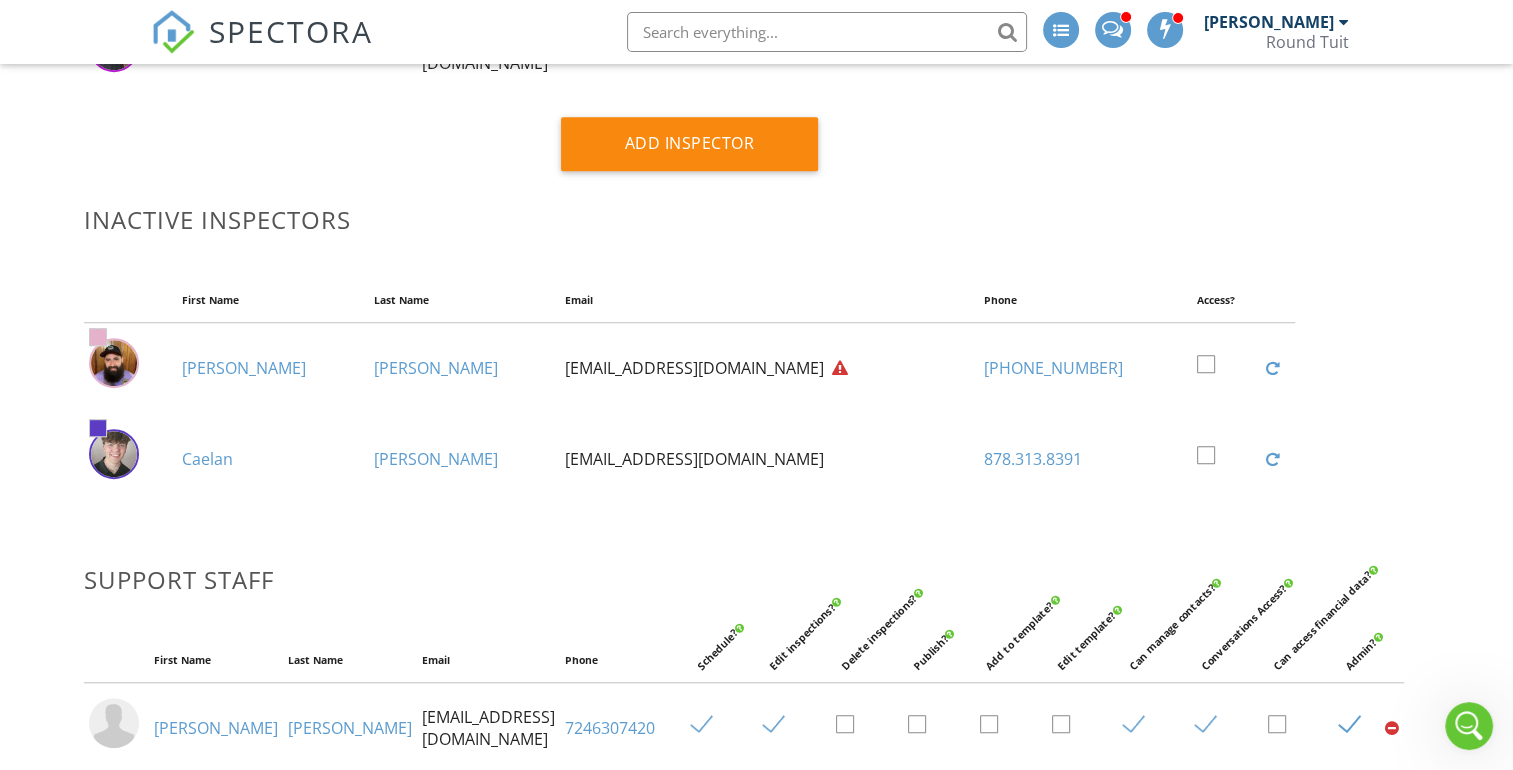 click at bounding box center [1214, 456] 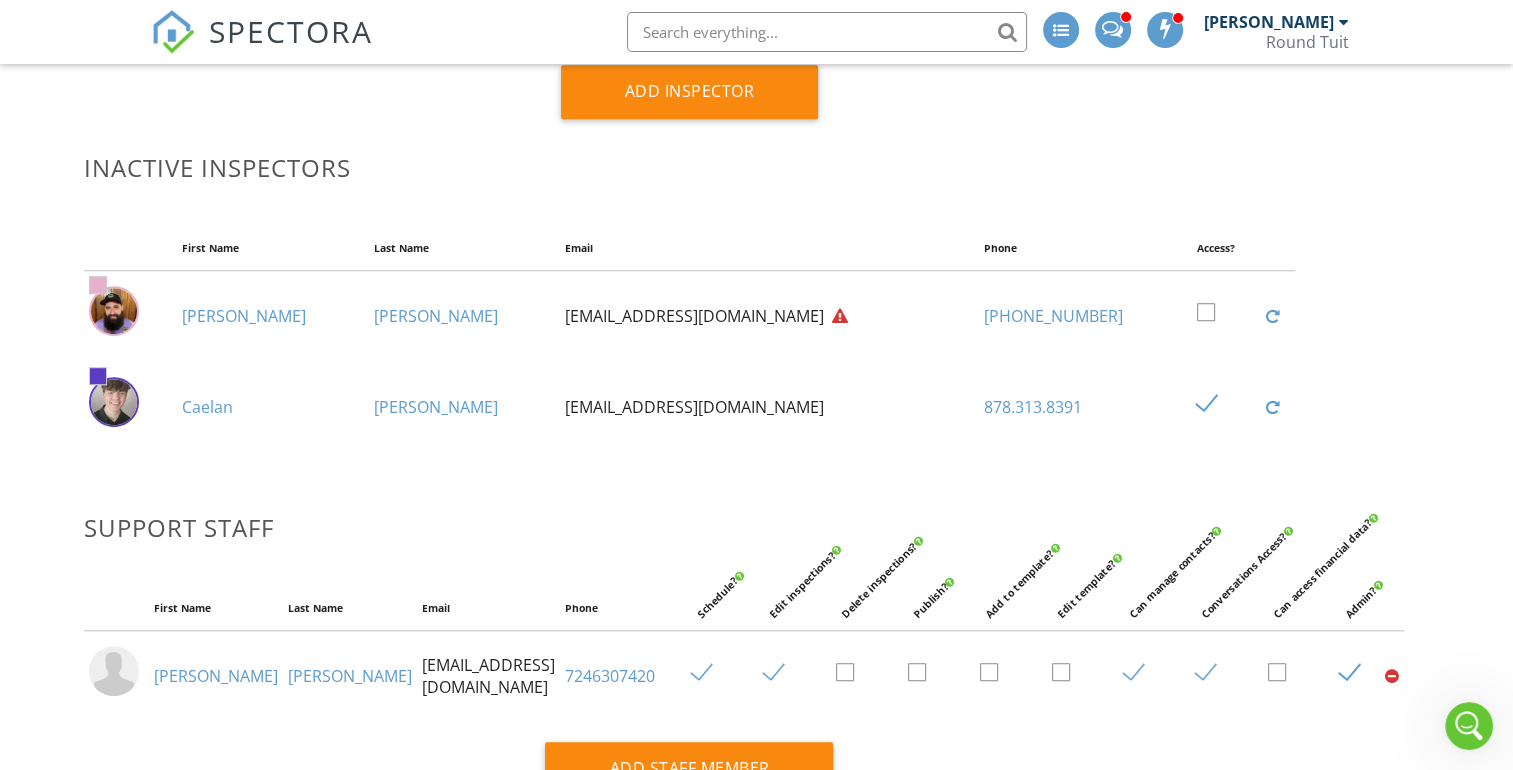 scroll, scrollTop: 1071, scrollLeft: 67, axis: both 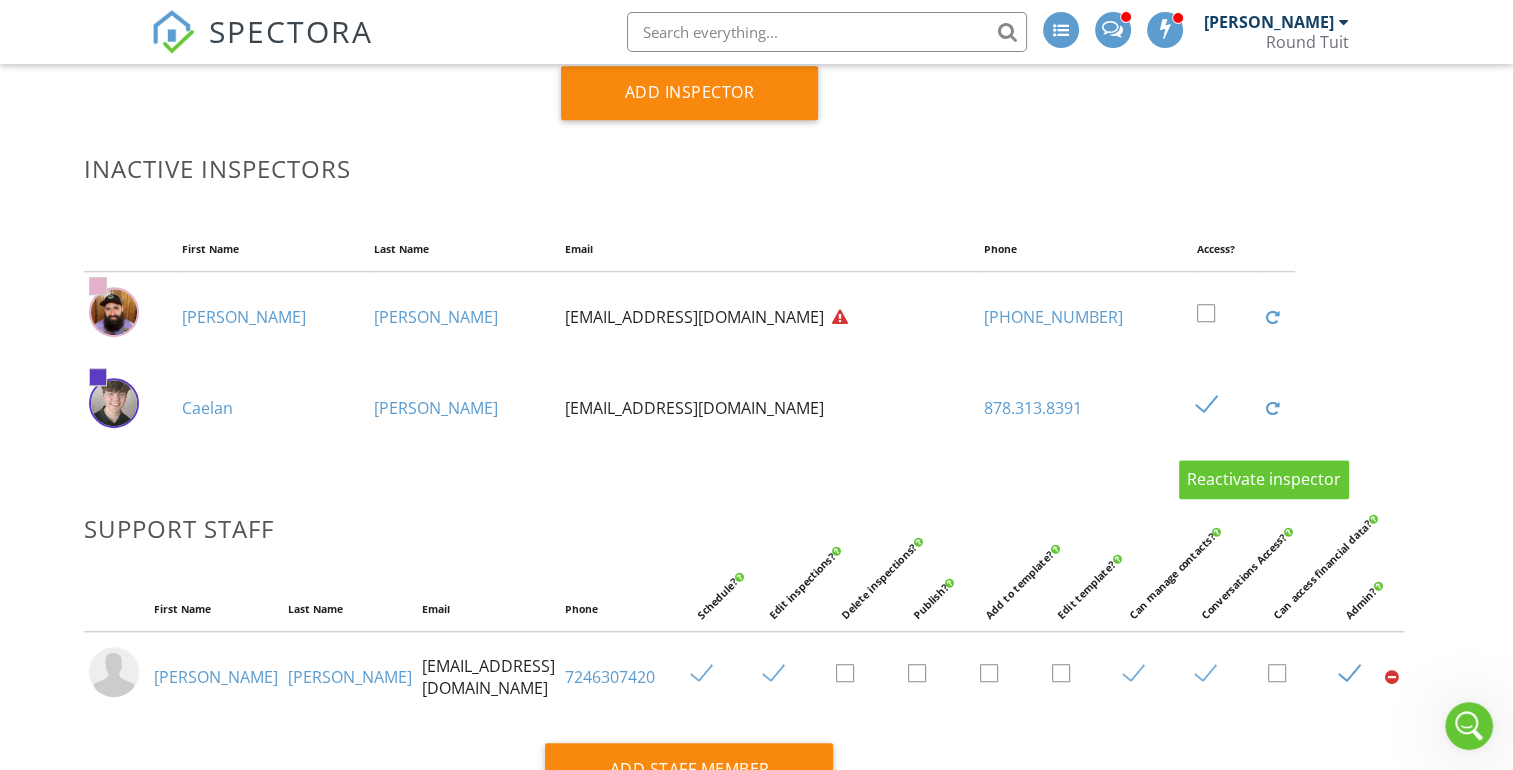 click at bounding box center [1272, 408] 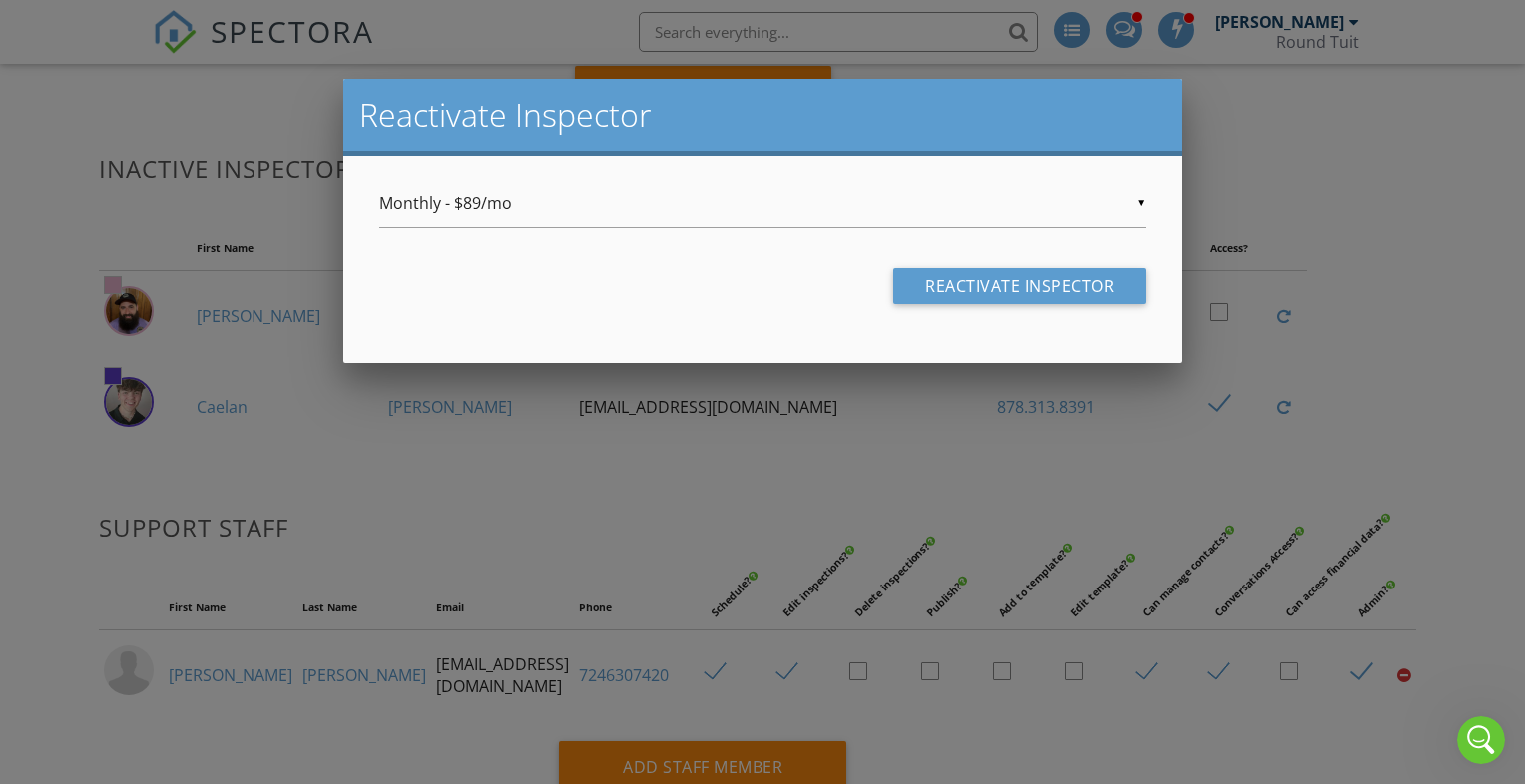 click at bounding box center [762, 390] 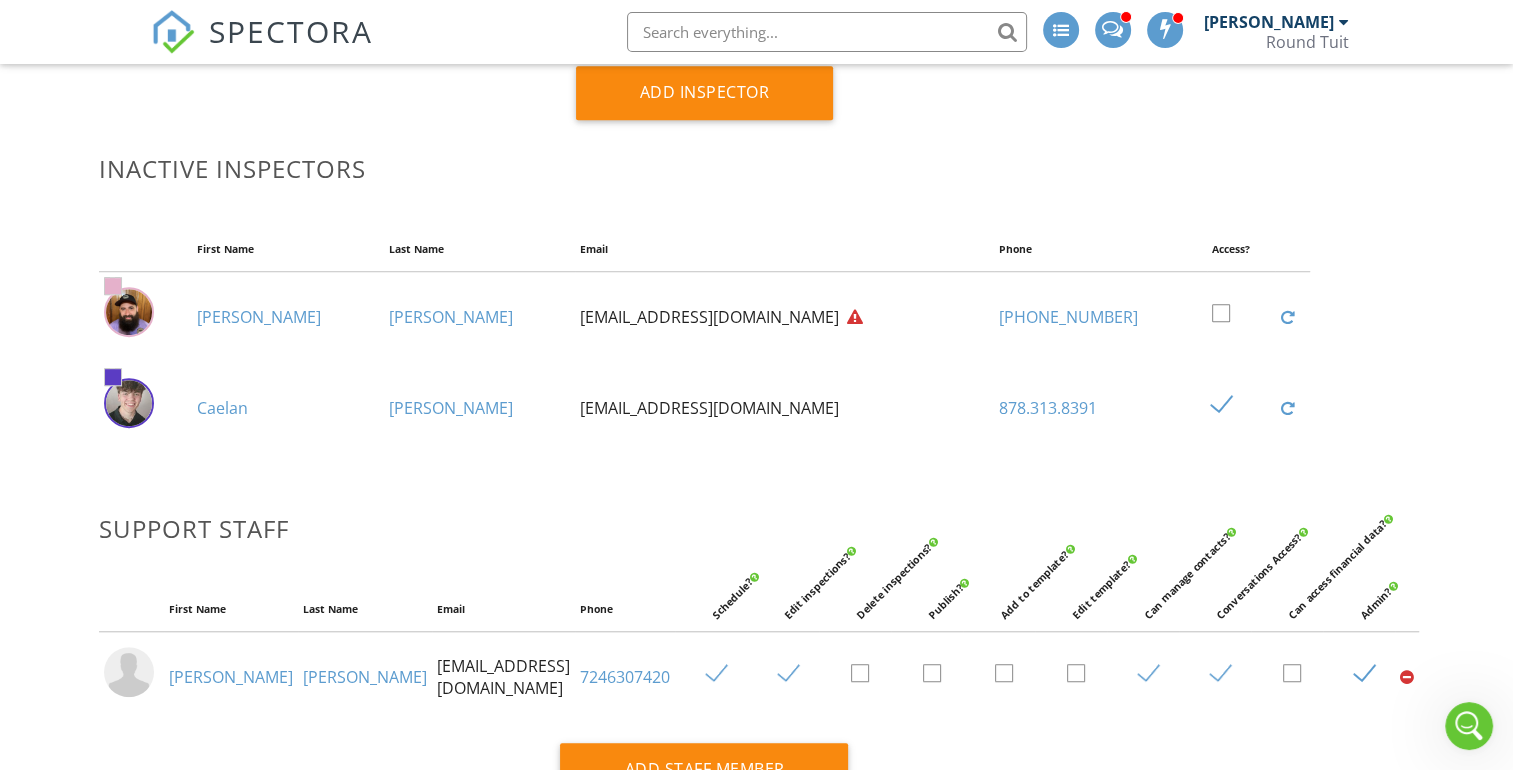 click at bounding box center [1229, 405] 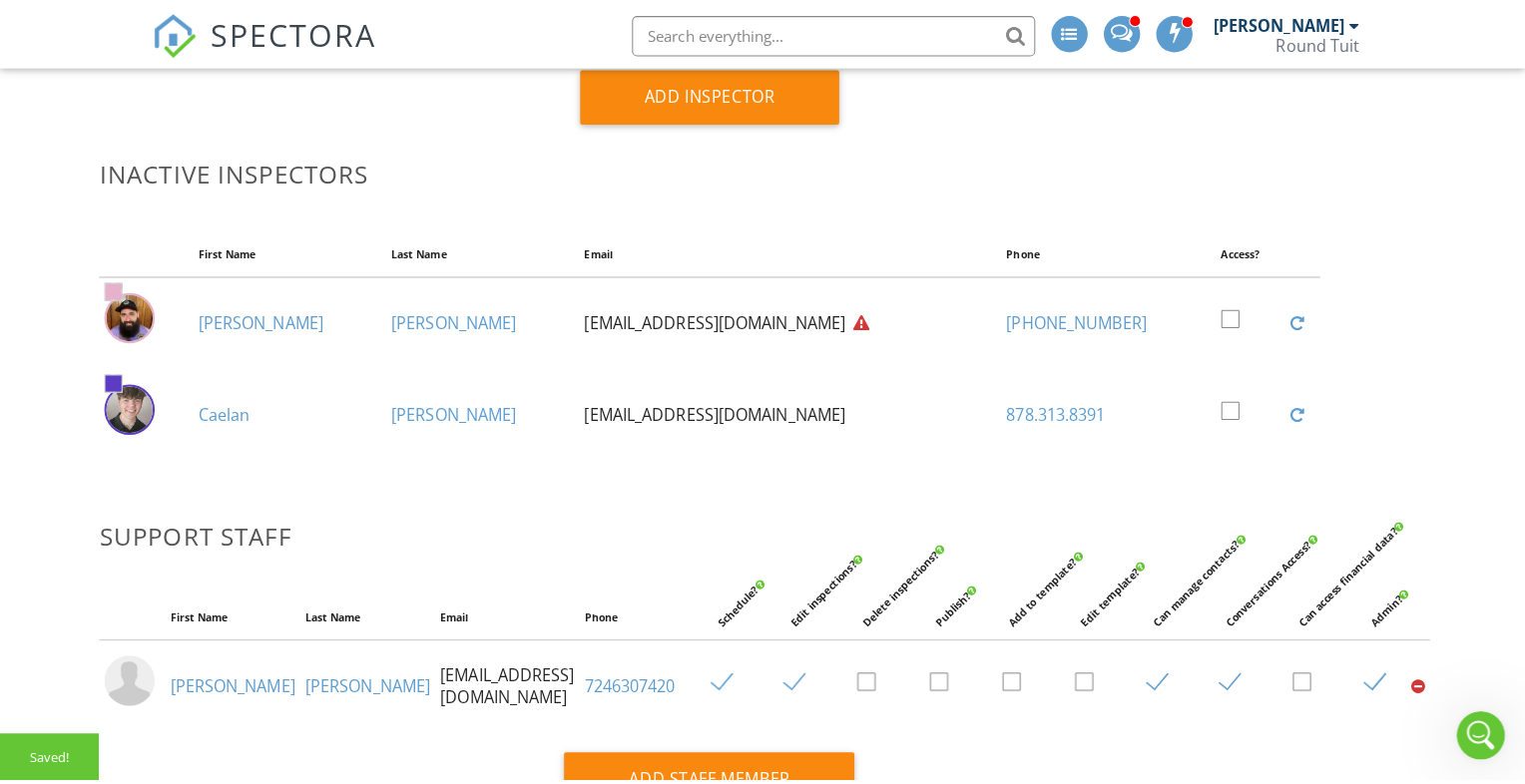 scroll, scrollTop: 1068, scrollLeft: 0, axis: vertical 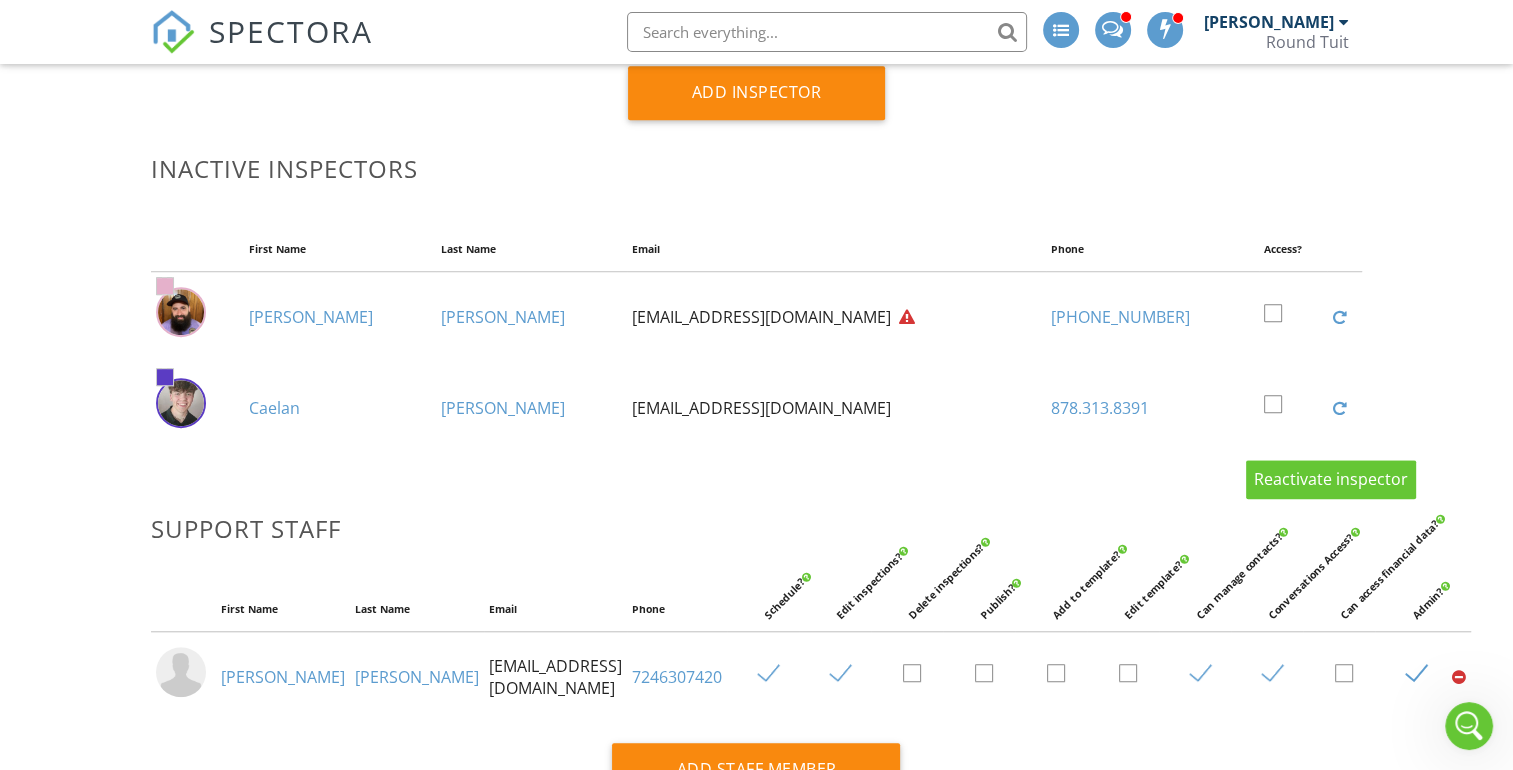 click at bounding box center [1339, 408] 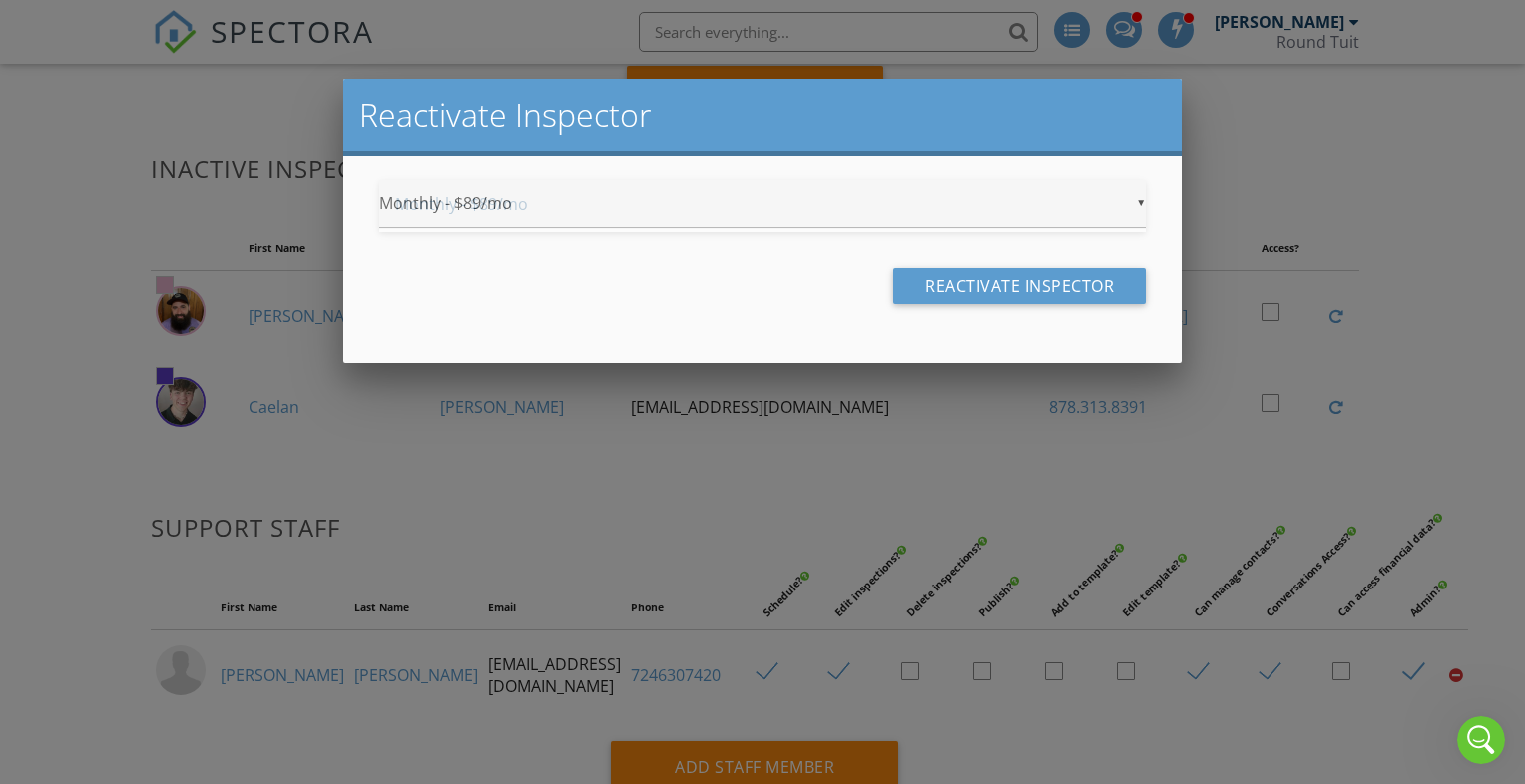 click on "▼ Monthly - $89/mo Monthly - $89/mo Annual - $828/yr ($69/mo) Monthly - $89/mo
Annual - $828/yr ($69/mo)" at bounding box center (762, 203) 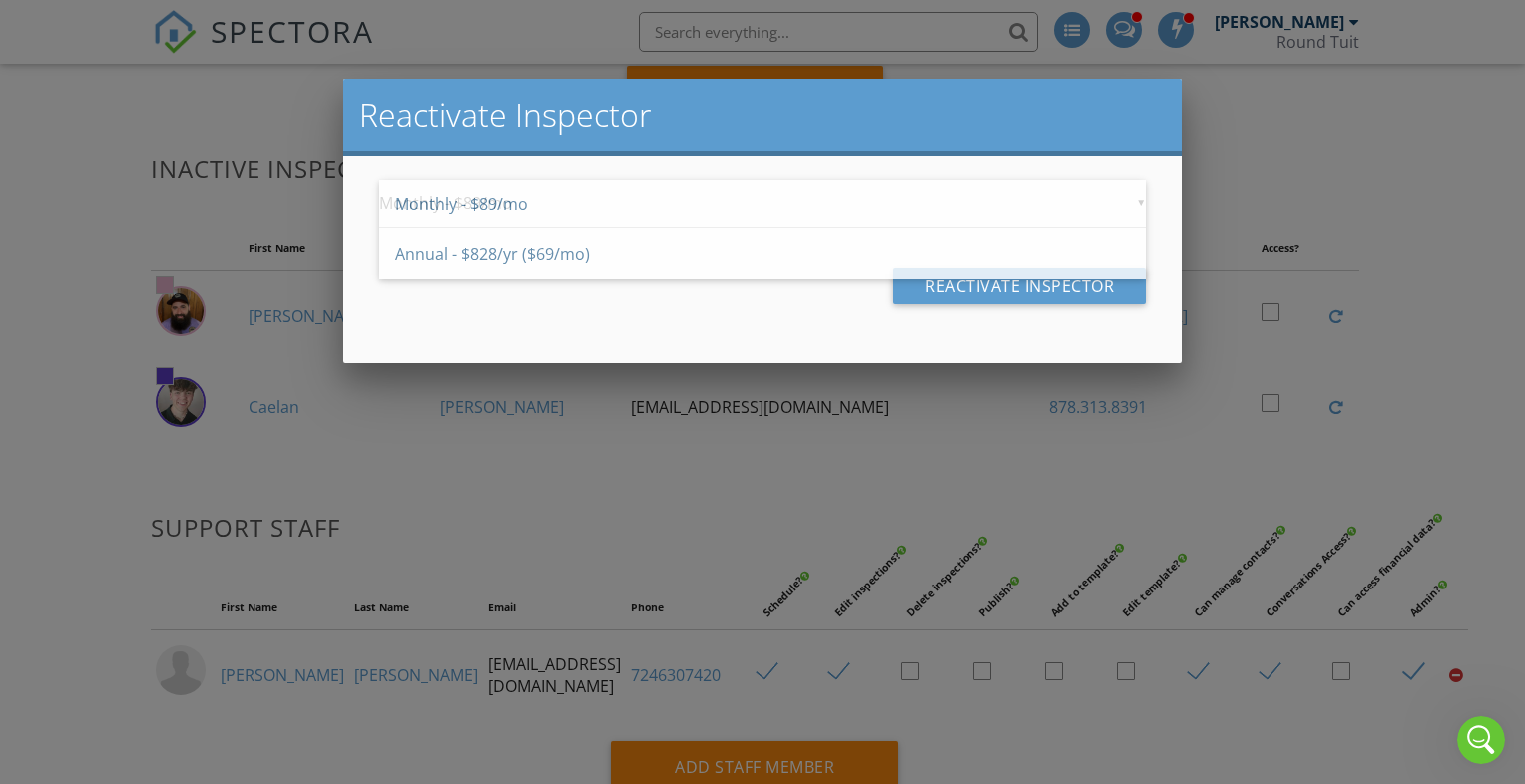 click 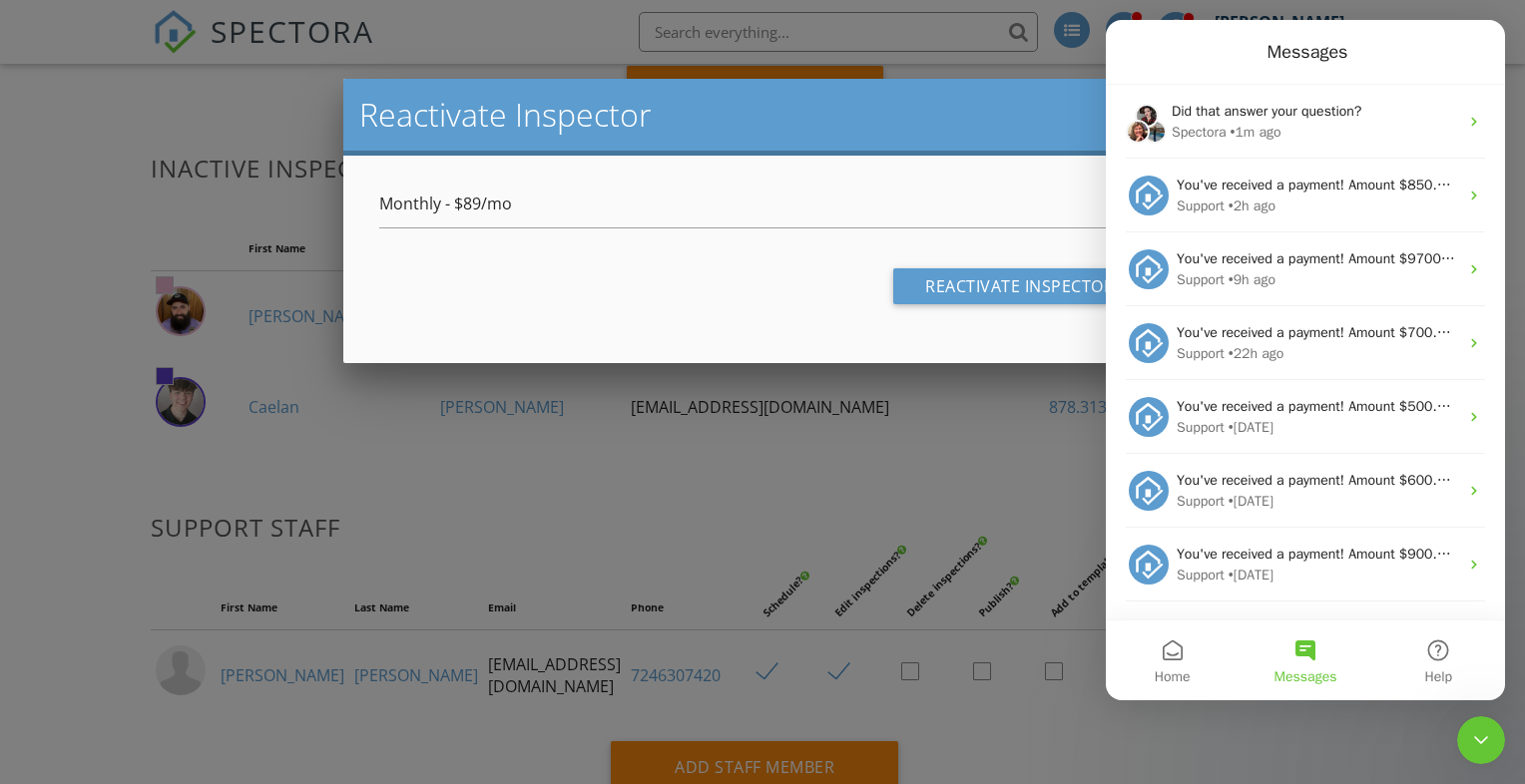 click on "Messages" at bounding box center (1304, 660) 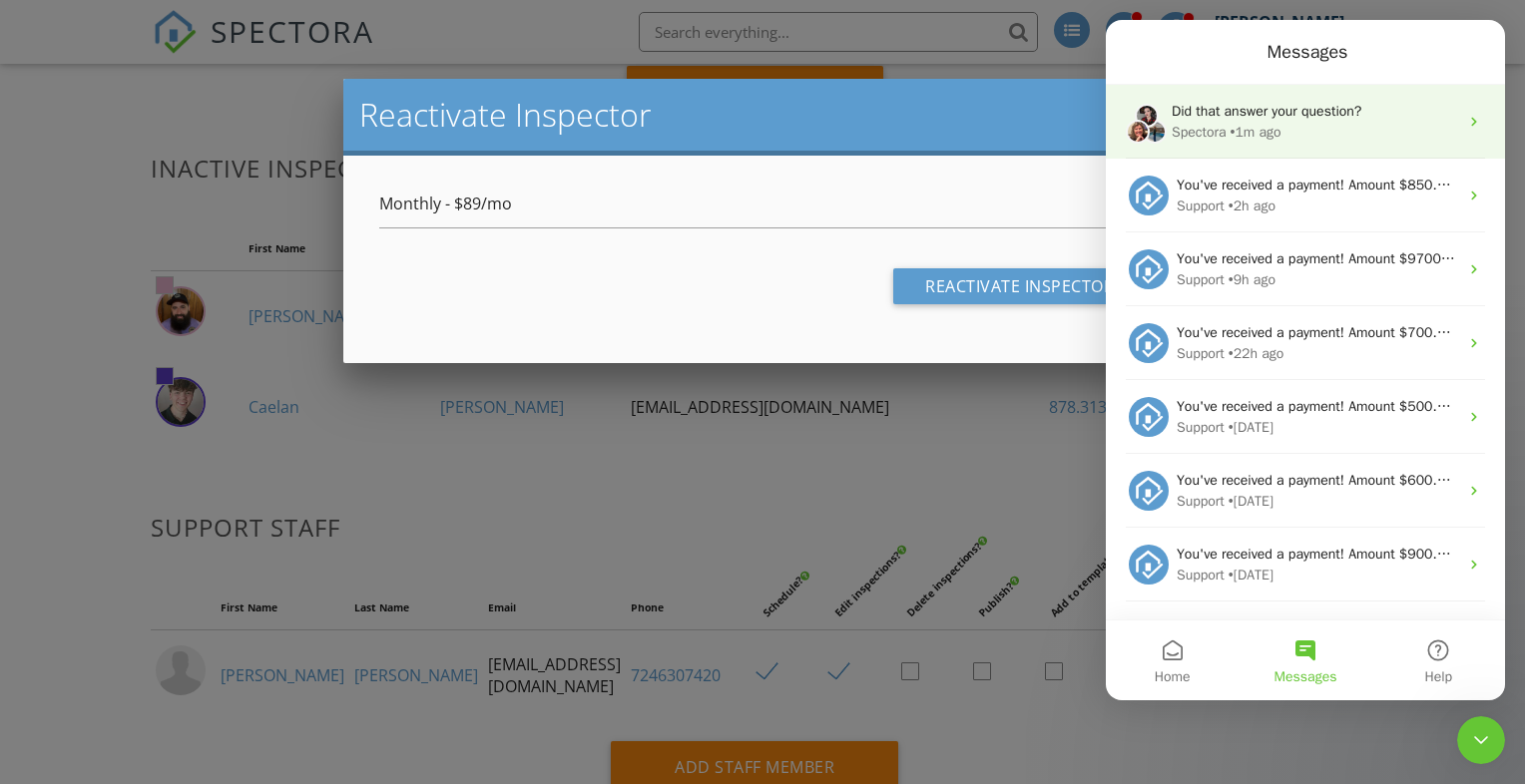 click on "•  1m ago" at bounding box center [1256, 132] 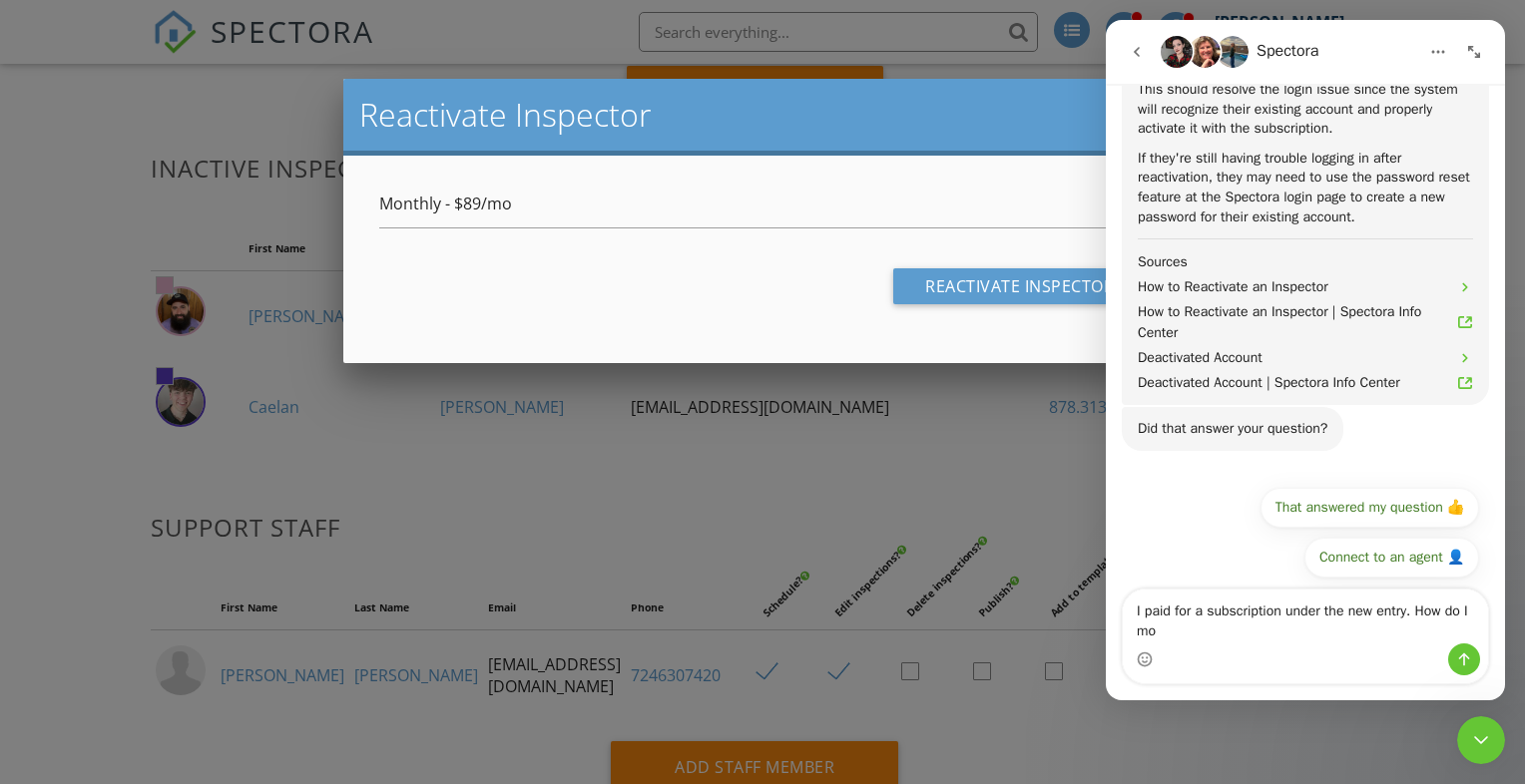 scroll, scrollTop: 938, scrollLeft: 0, axis: vertical 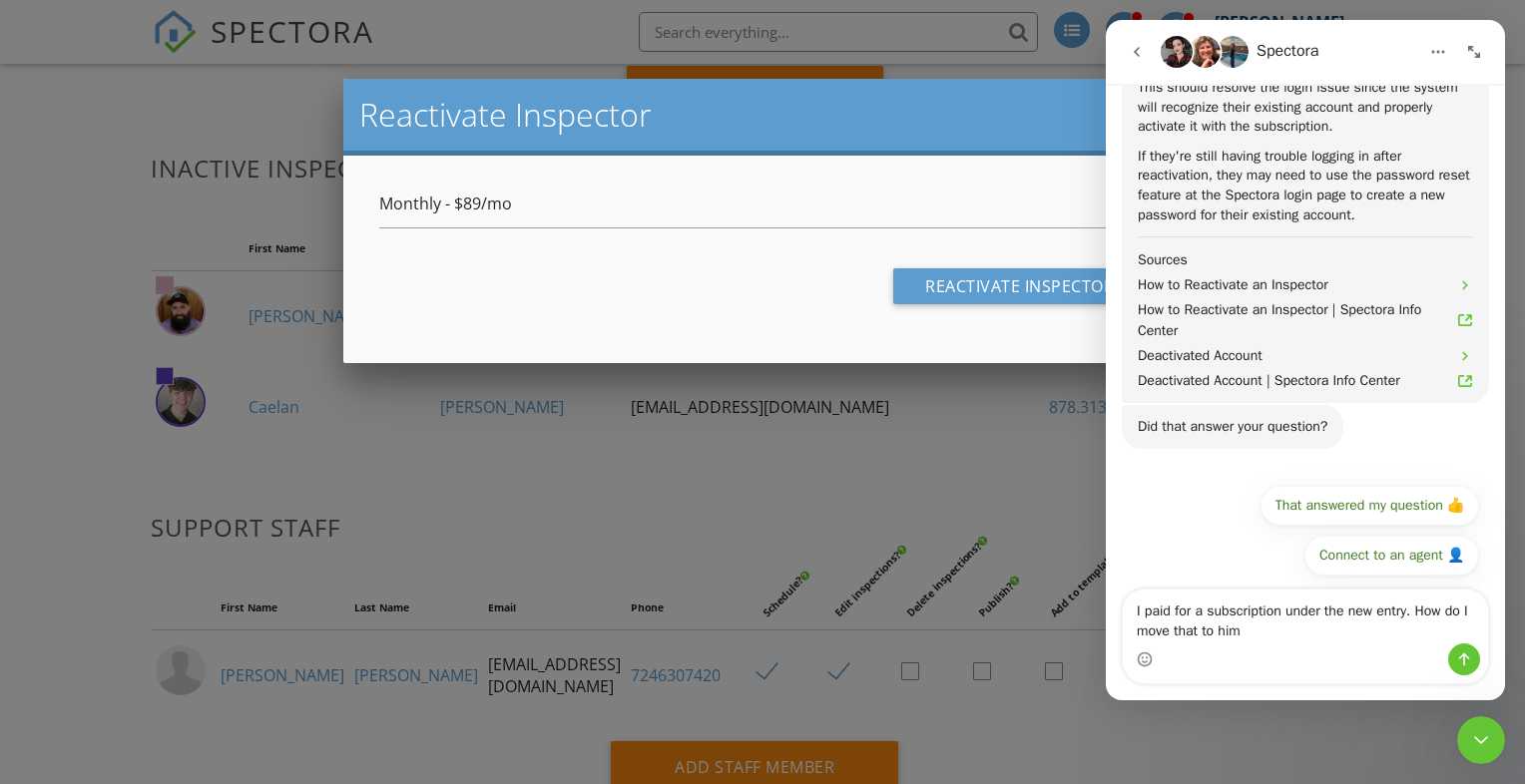 type on "I paid for a subscription under the new entry. How do I move that to him?" 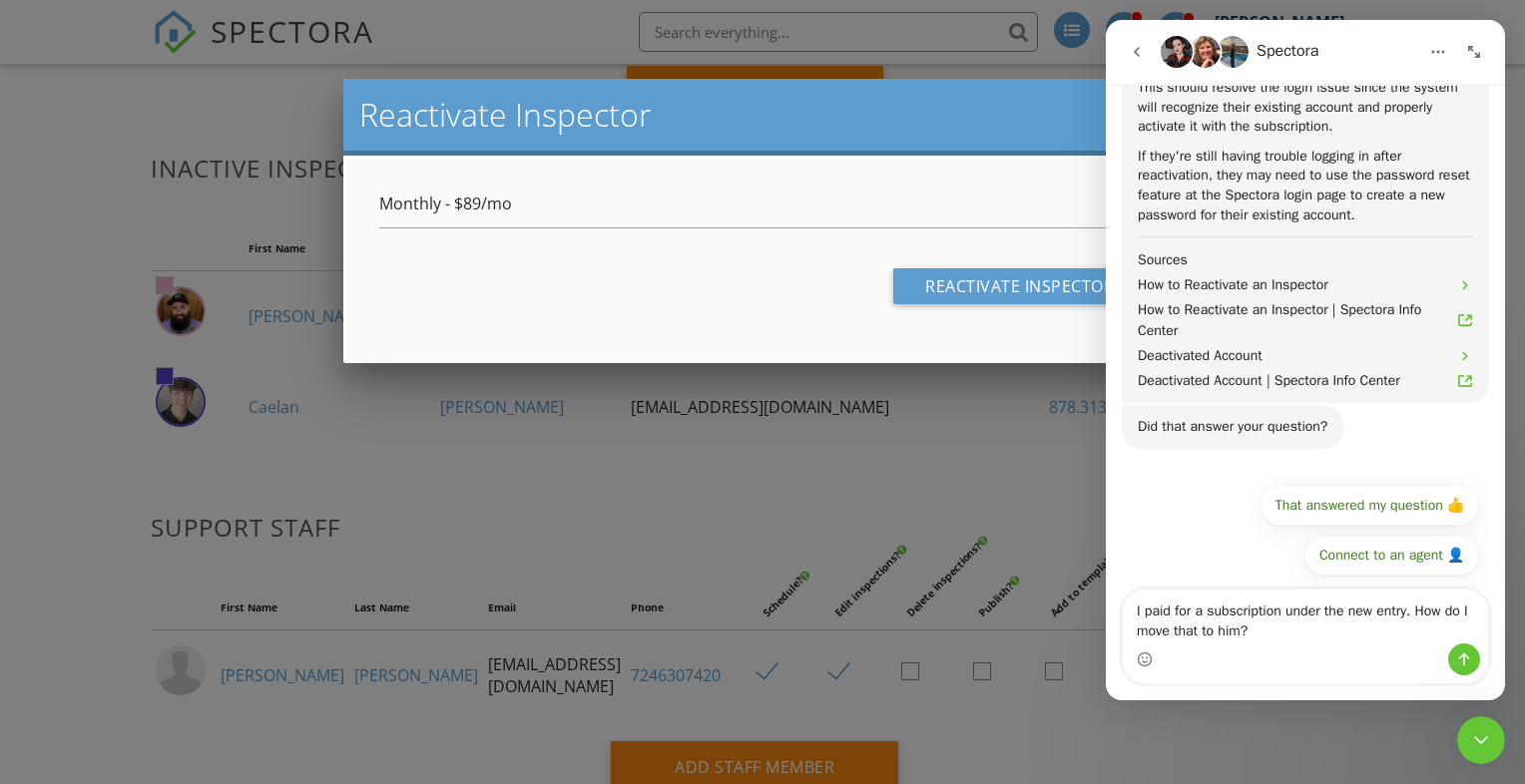 type 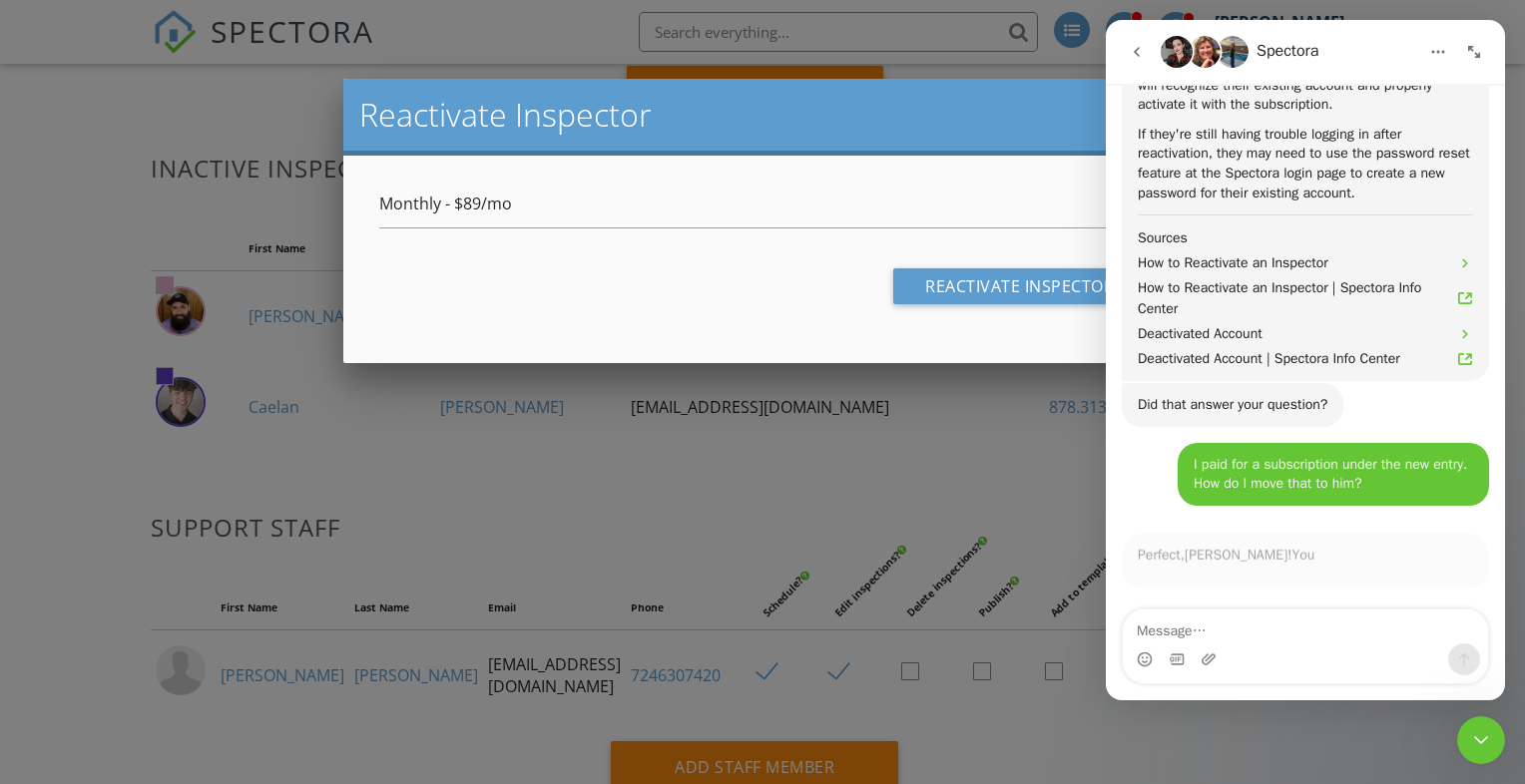 scroll, scrollTop: 1302, scrollLeft: 0, axis: vertical 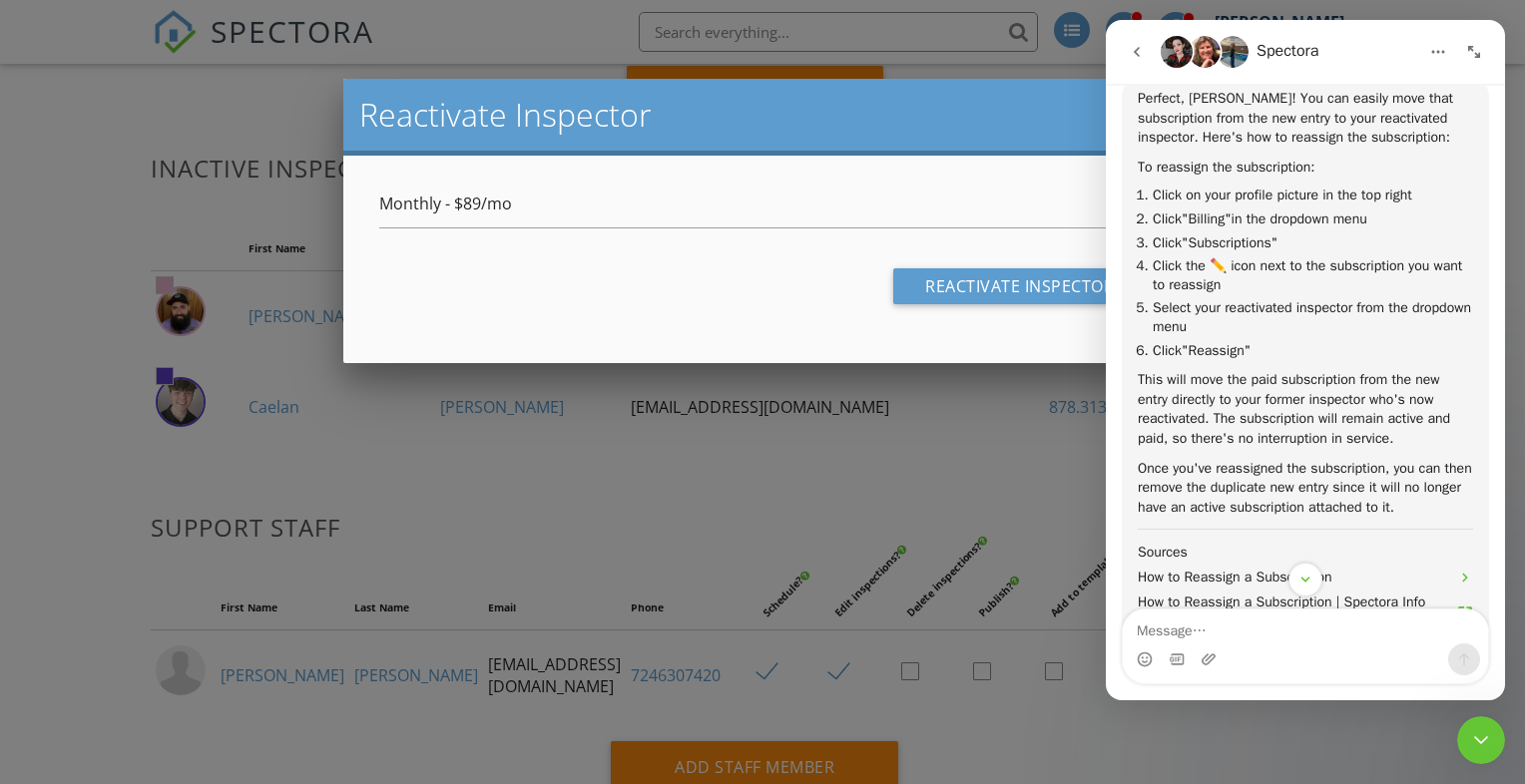 click 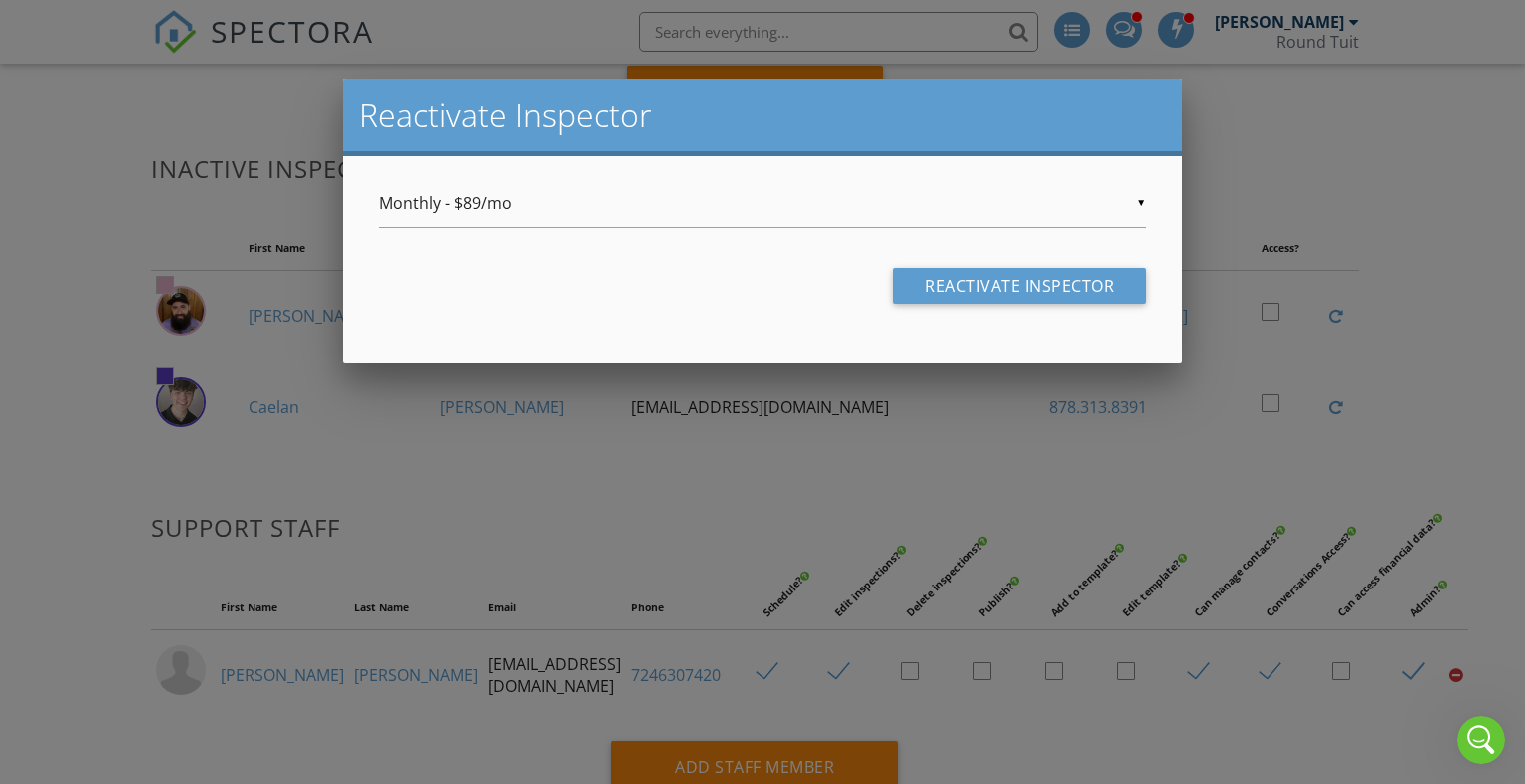 click at bounding box center (762, 390) 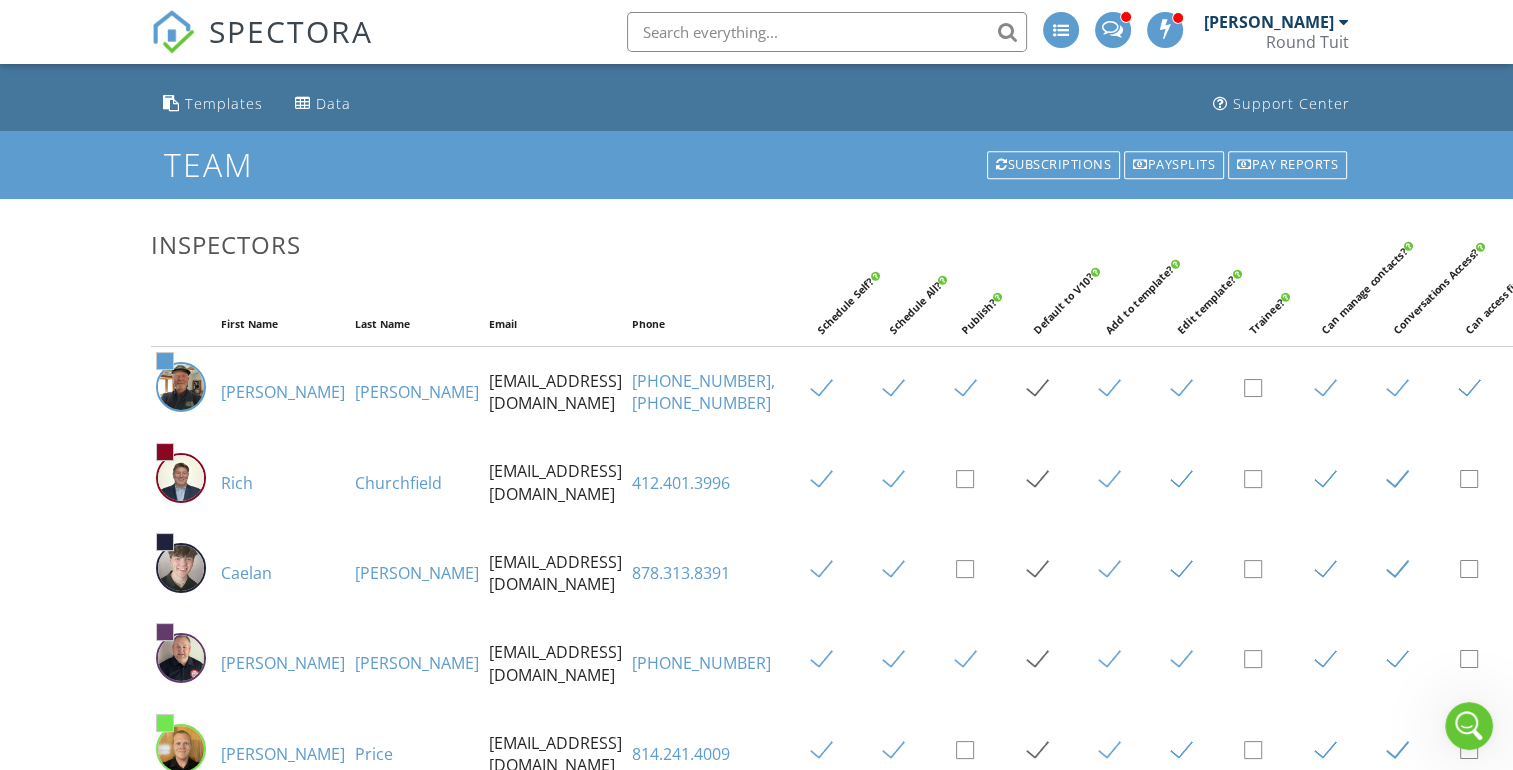 scroll, scrollTop: 0, scrollLeft: 0, axis: both 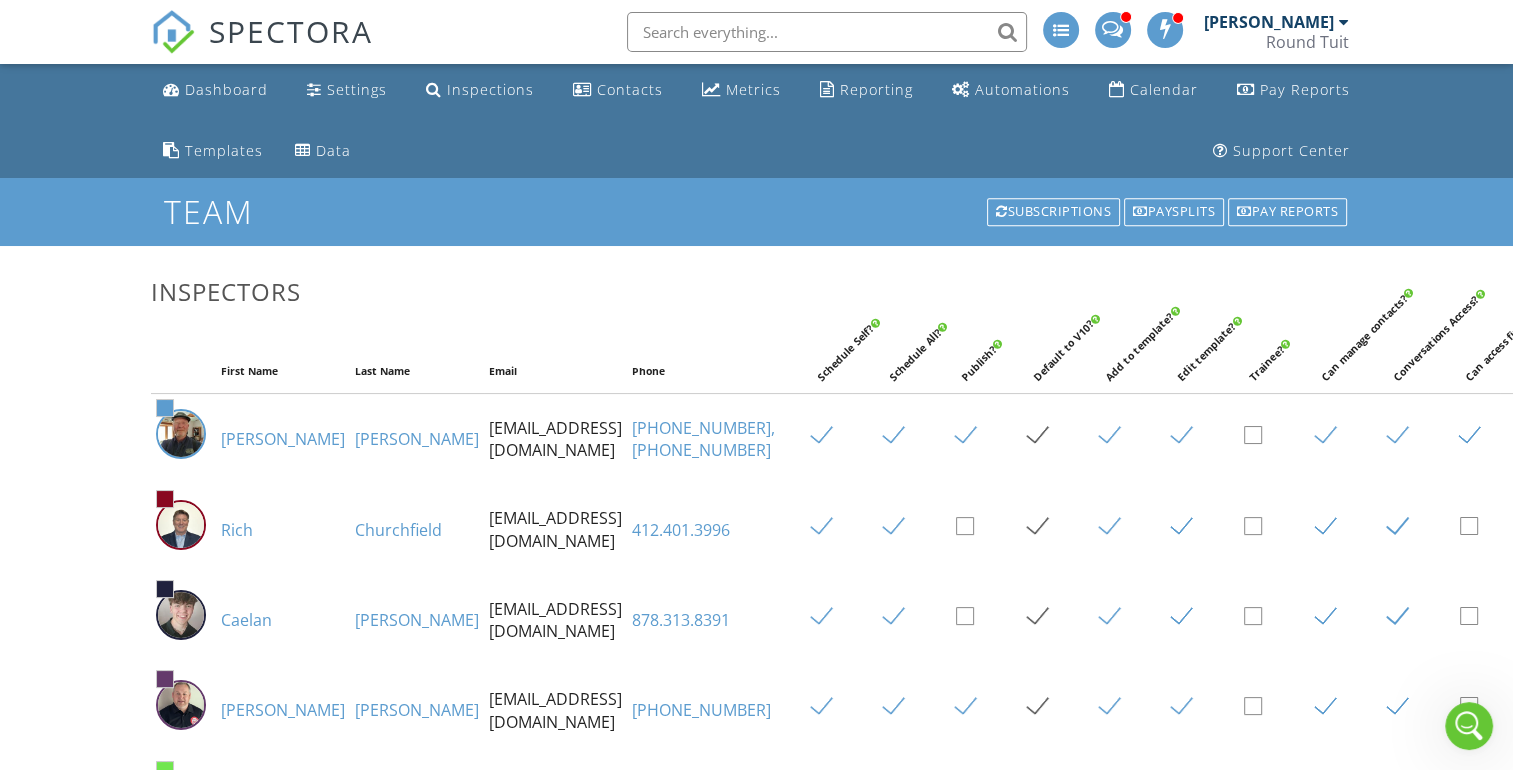click on "Caelan" at bounding box center (246, 620) 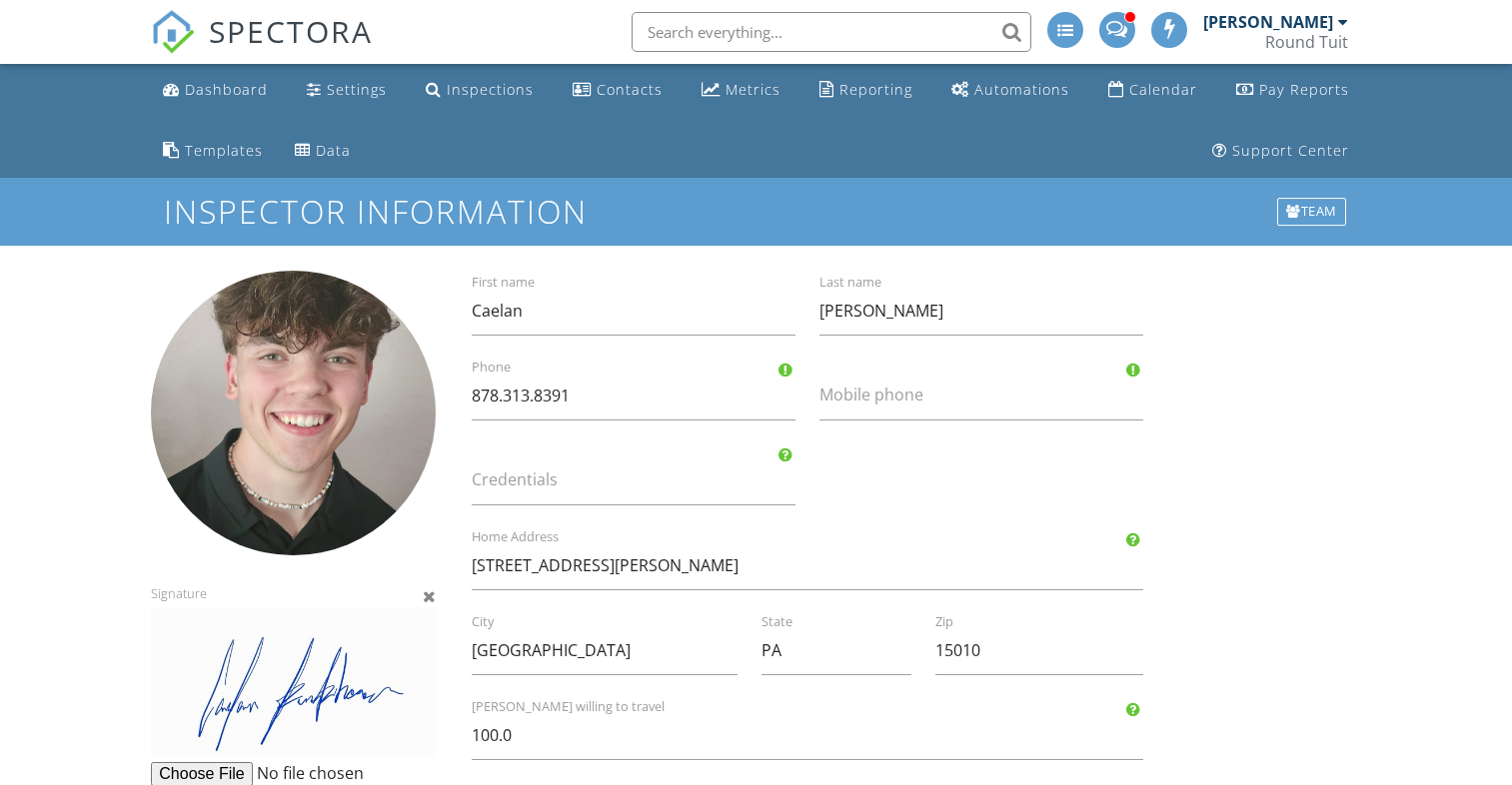 scroll, scrollTop: 0, scrollLeft: 0, axis: both 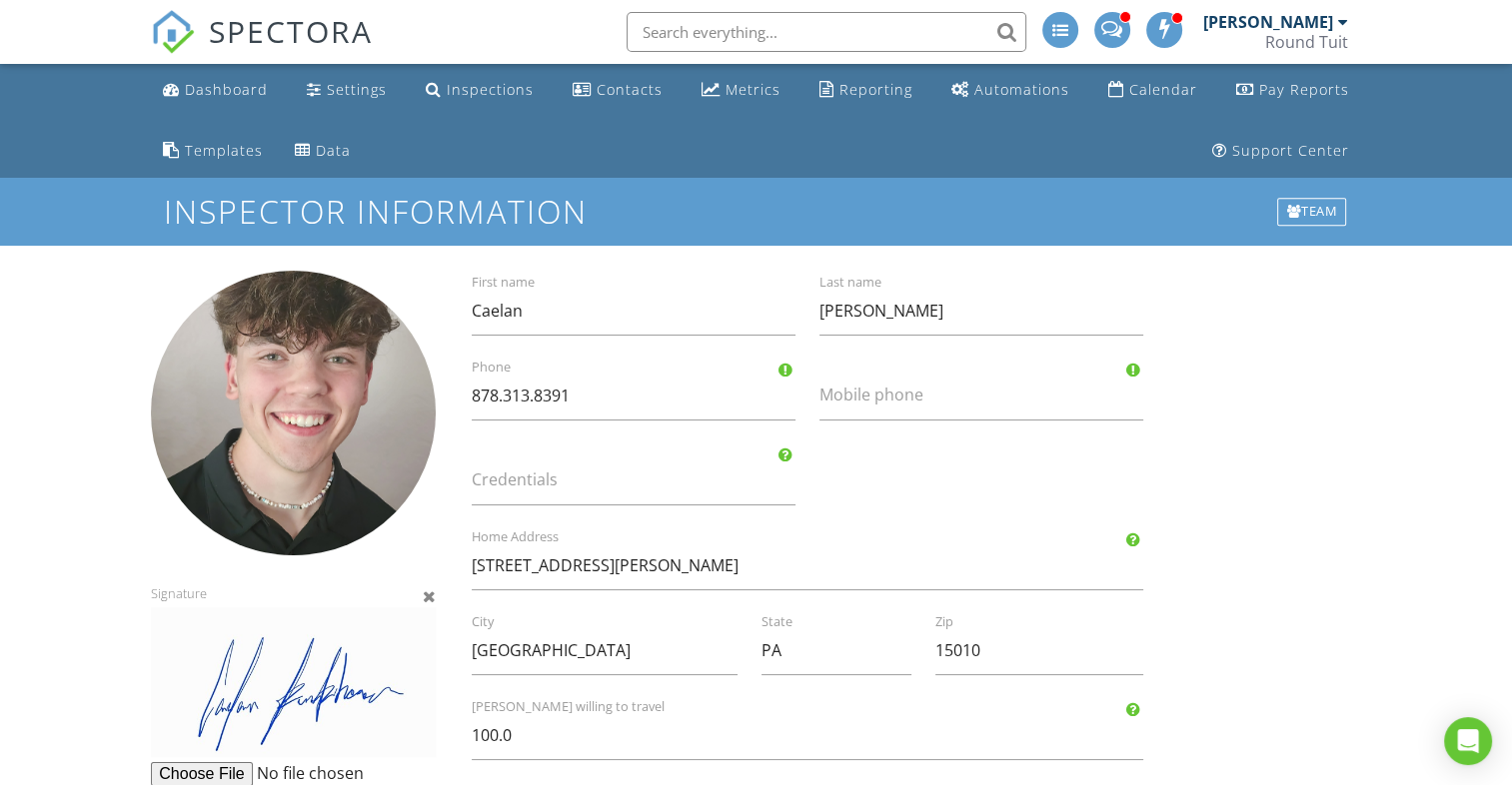 click on "[PERSON_NAME]" at bounding box center [1268, 22] 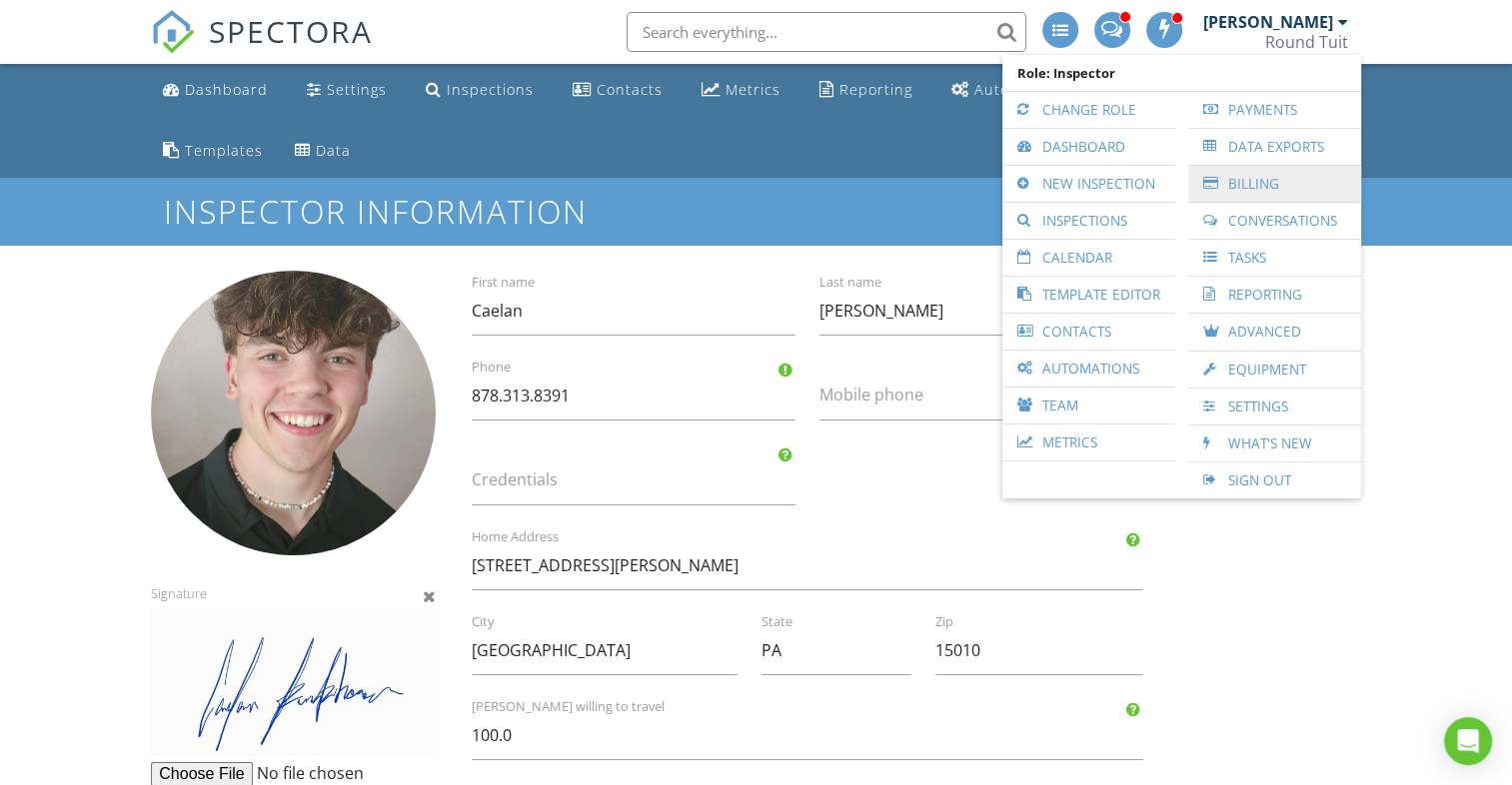 click on "Billing" at bounding box center (1274, 184) 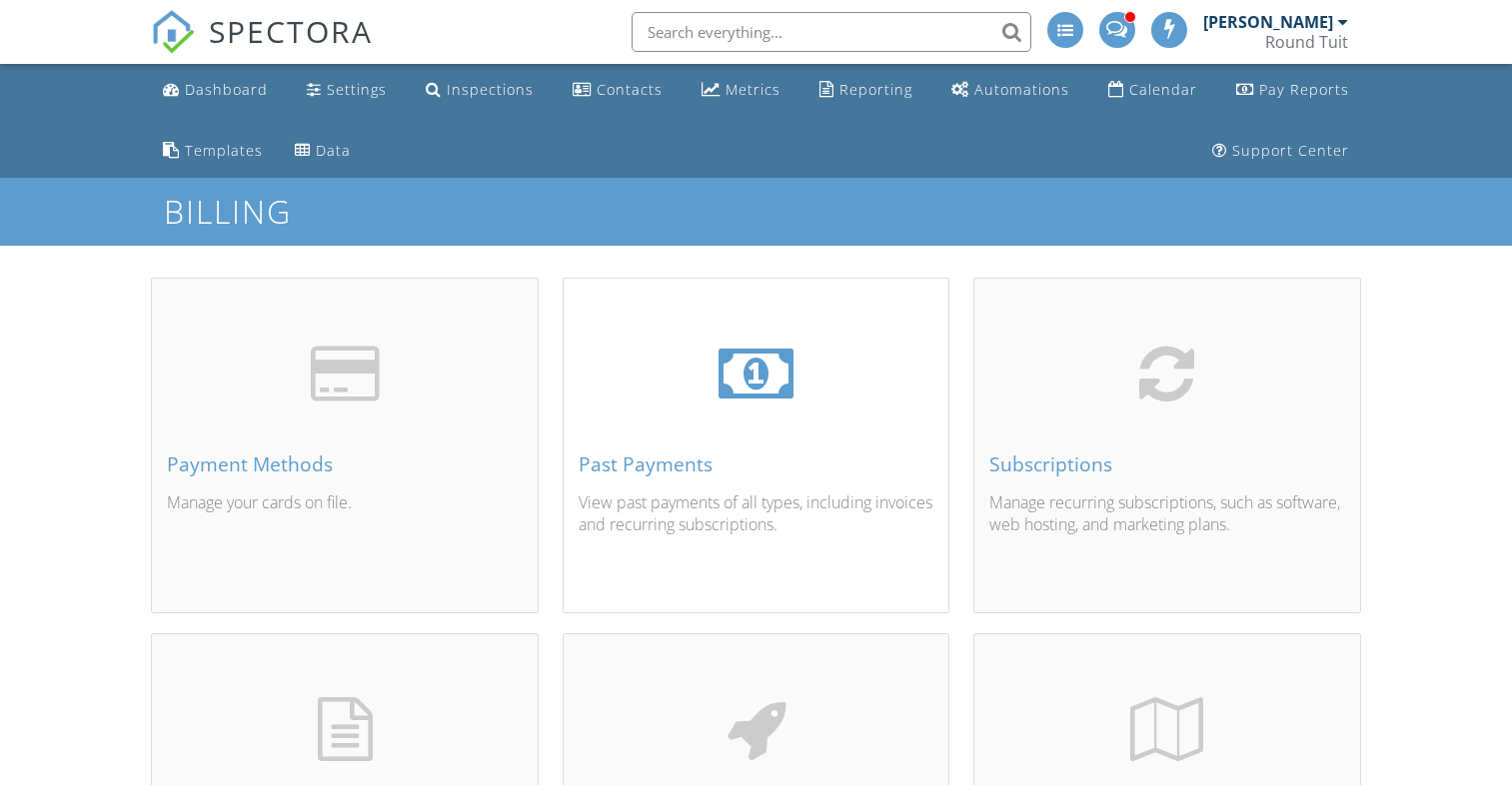 scroll, scrollTop: 0, scrollLeft: 0, axis: both 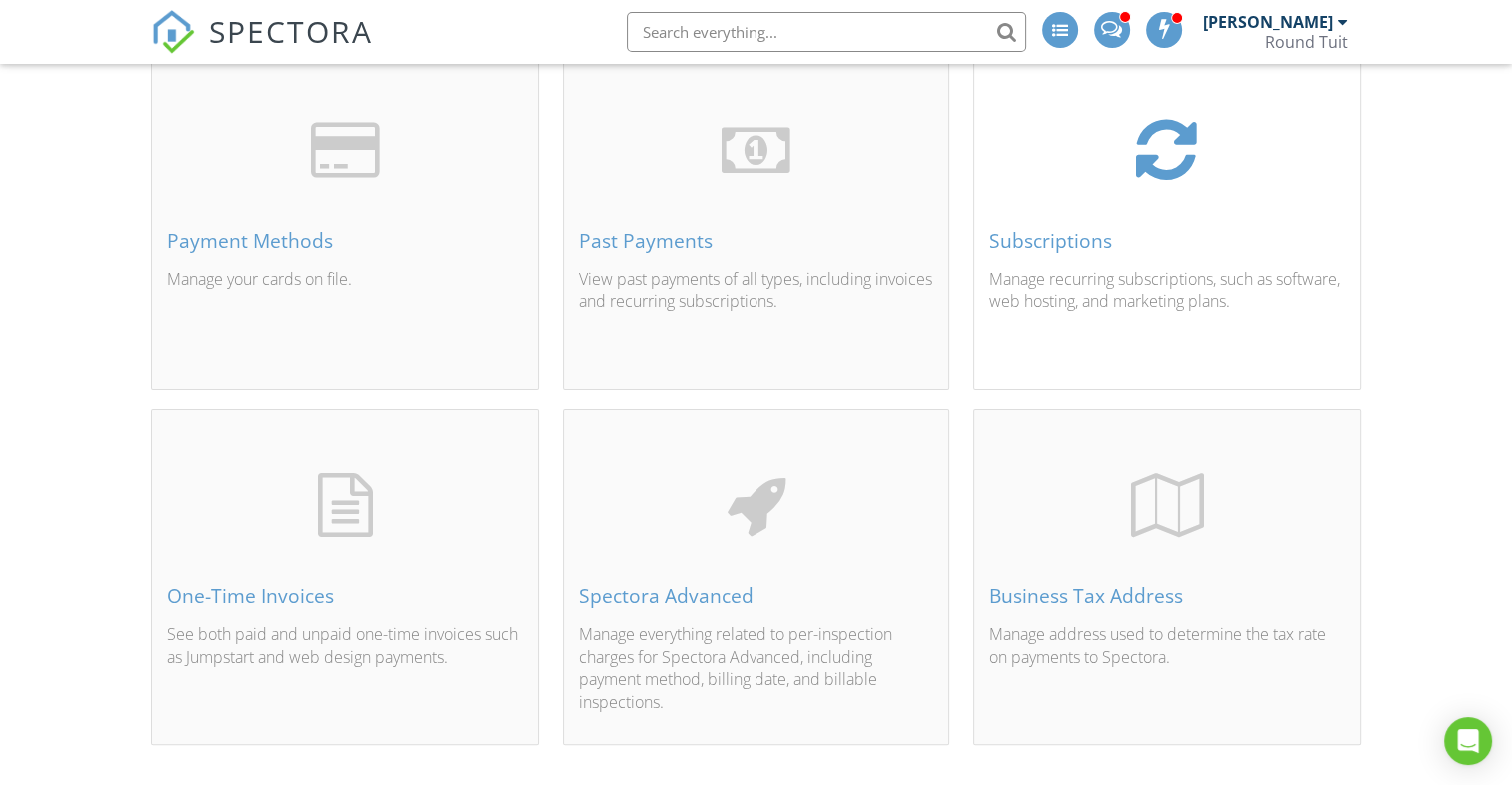 click on "Subscriptions" at bounding box center (1166, 241) 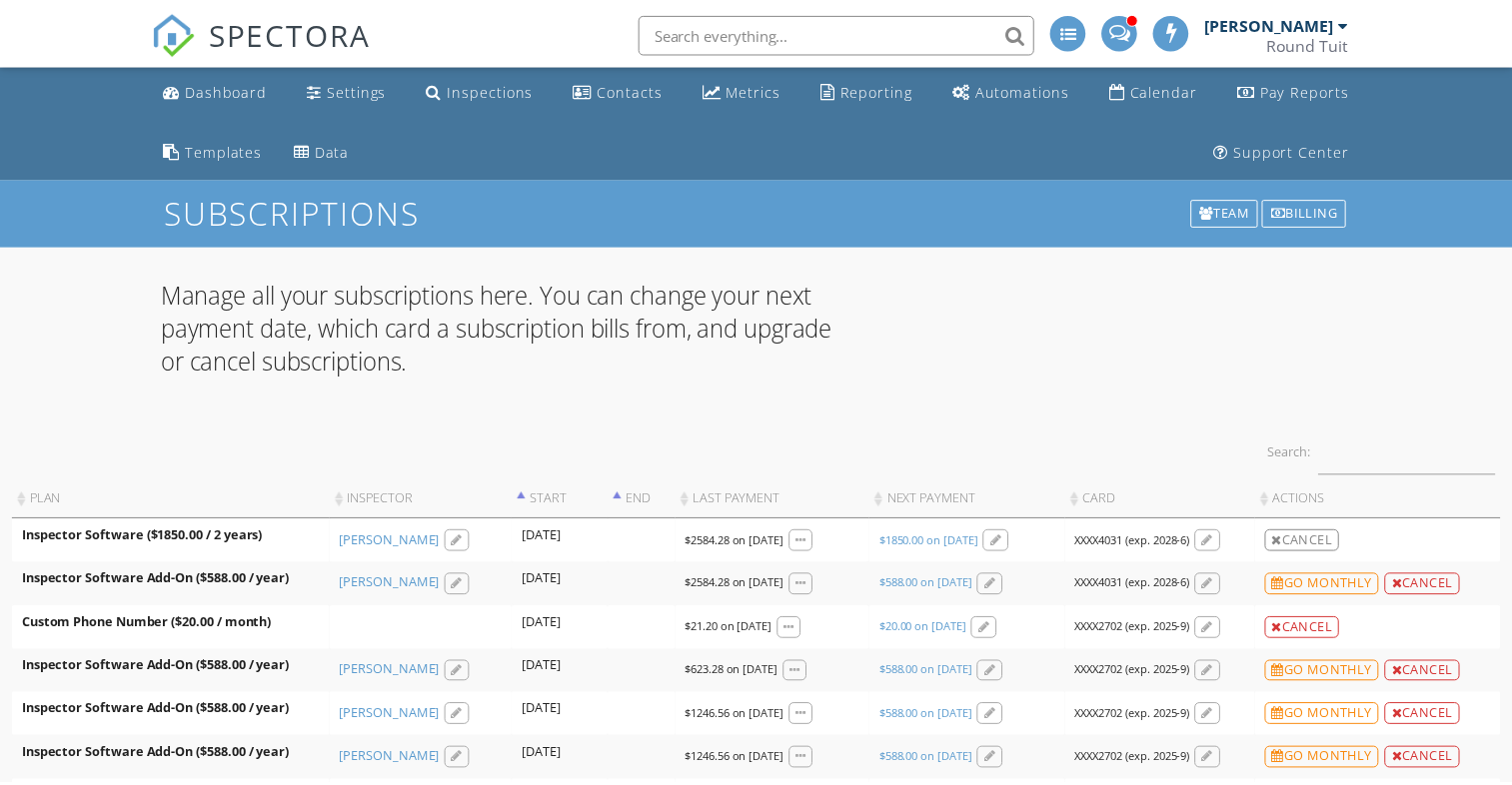 scroll, scrollTop: 0, scrollLeft: 0, axis: both 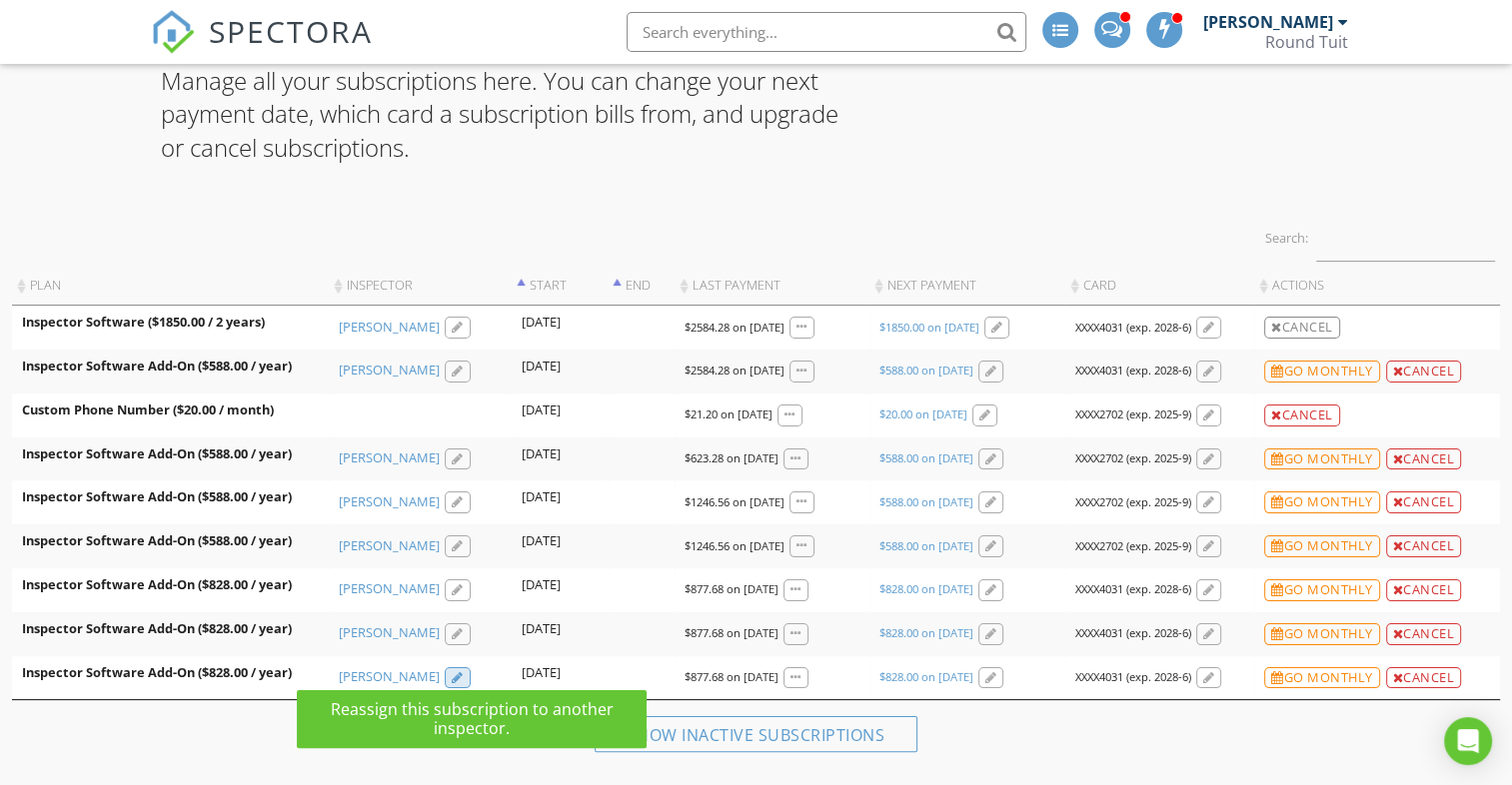click at bounding box center (458, 678) 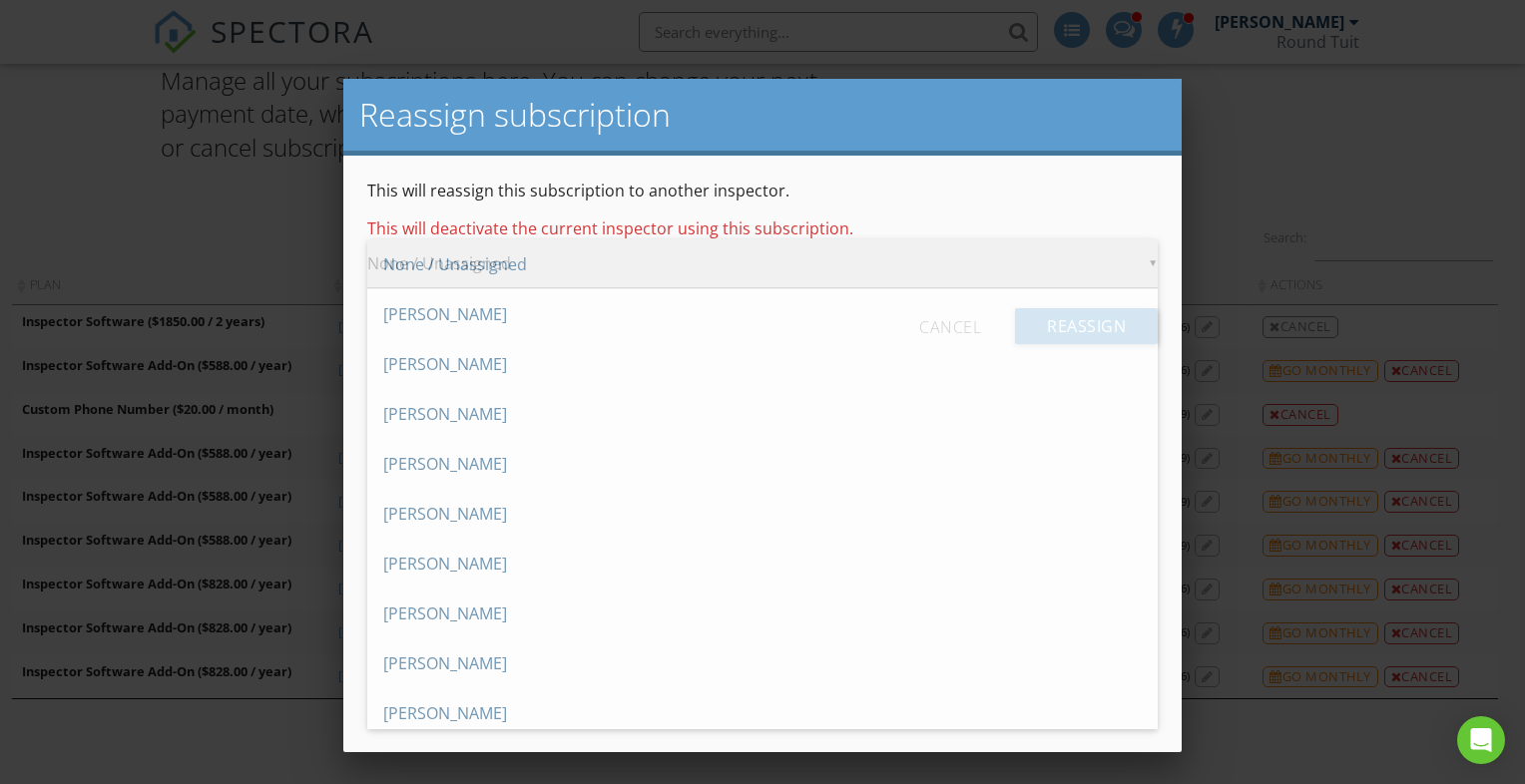 click on "▼ None / Unassigned None / Unassigned Erik Funkhouser Victor Blandburg Caelan Funkhouser Rich Churchfield Athina Sant Ken Hacko Caelan Funkhouser Derek Price Brian Beck Brandon Dunn None / Unassigned
Erik Funkhouser
Victor Blandburg
Caelan Funkhouser
Rich Churchfield
Athina Sant
Ken Hacko
Caelan Funkhouser
Derek Price
Brian Beck
Brandon Dunn" at bounding box center [762, 263] 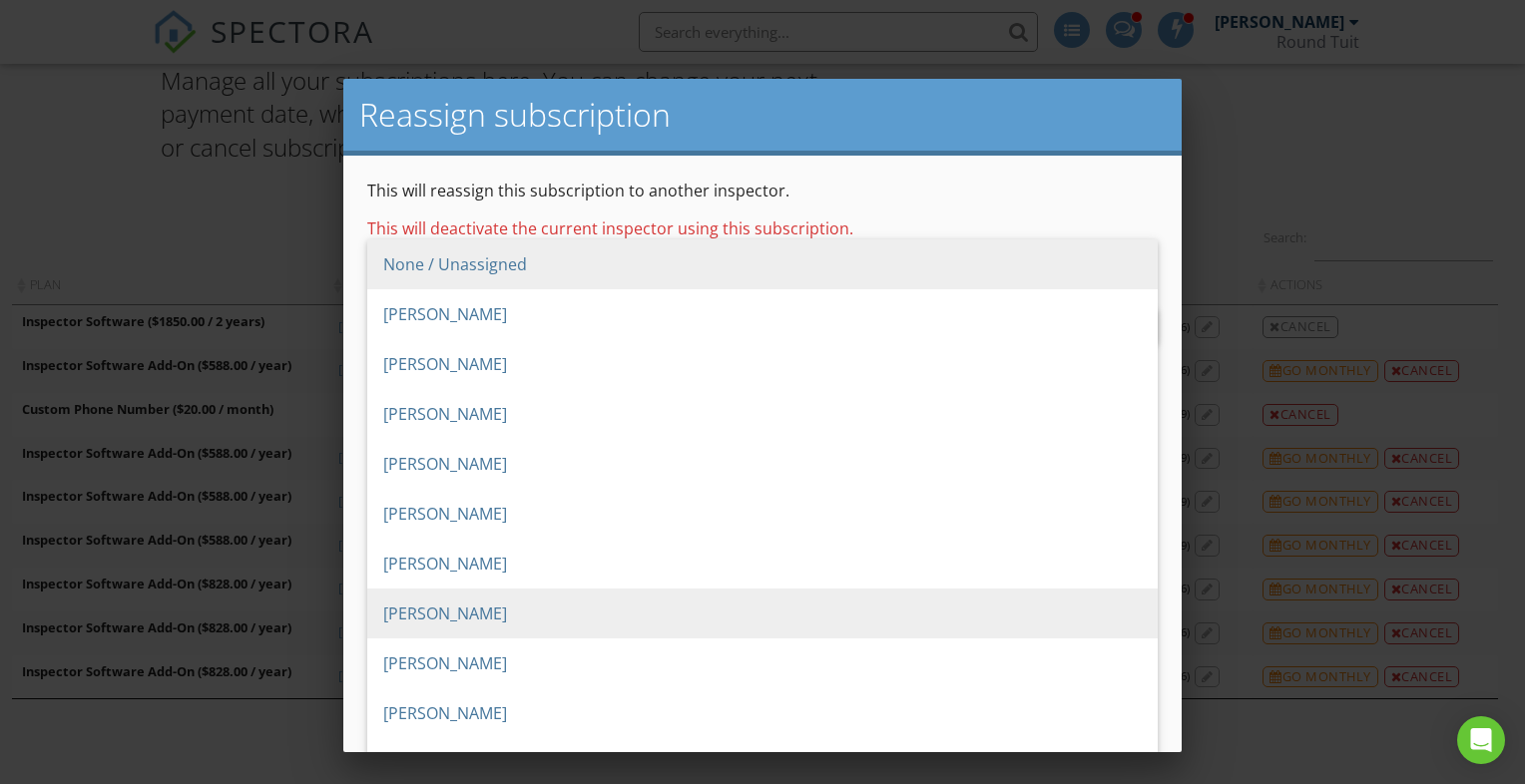 scroll, scrollTop: 4, scrollLeft: 0, axis: vertical 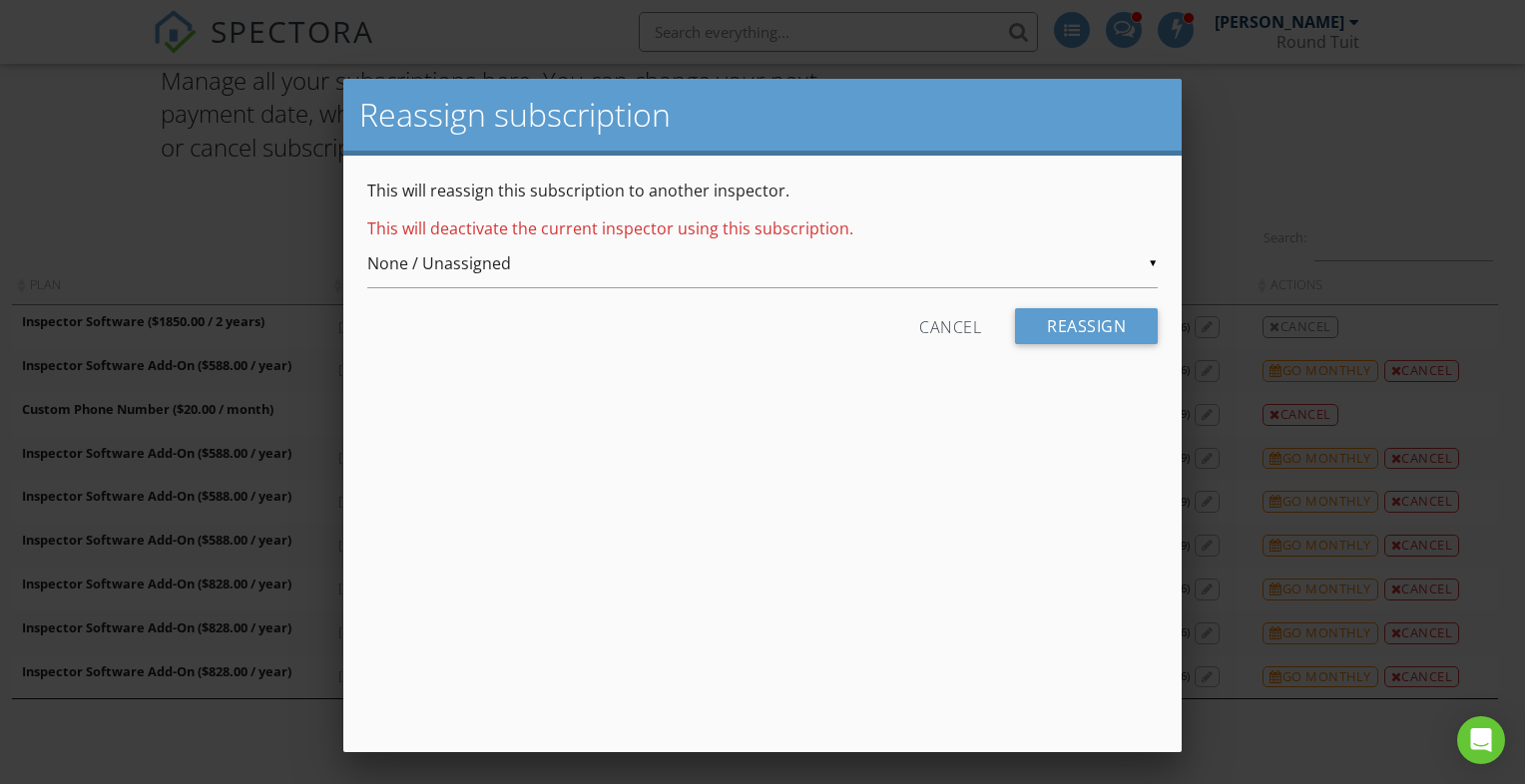 click on "[PERSON_NAME]" at bounding box center [762, 609] 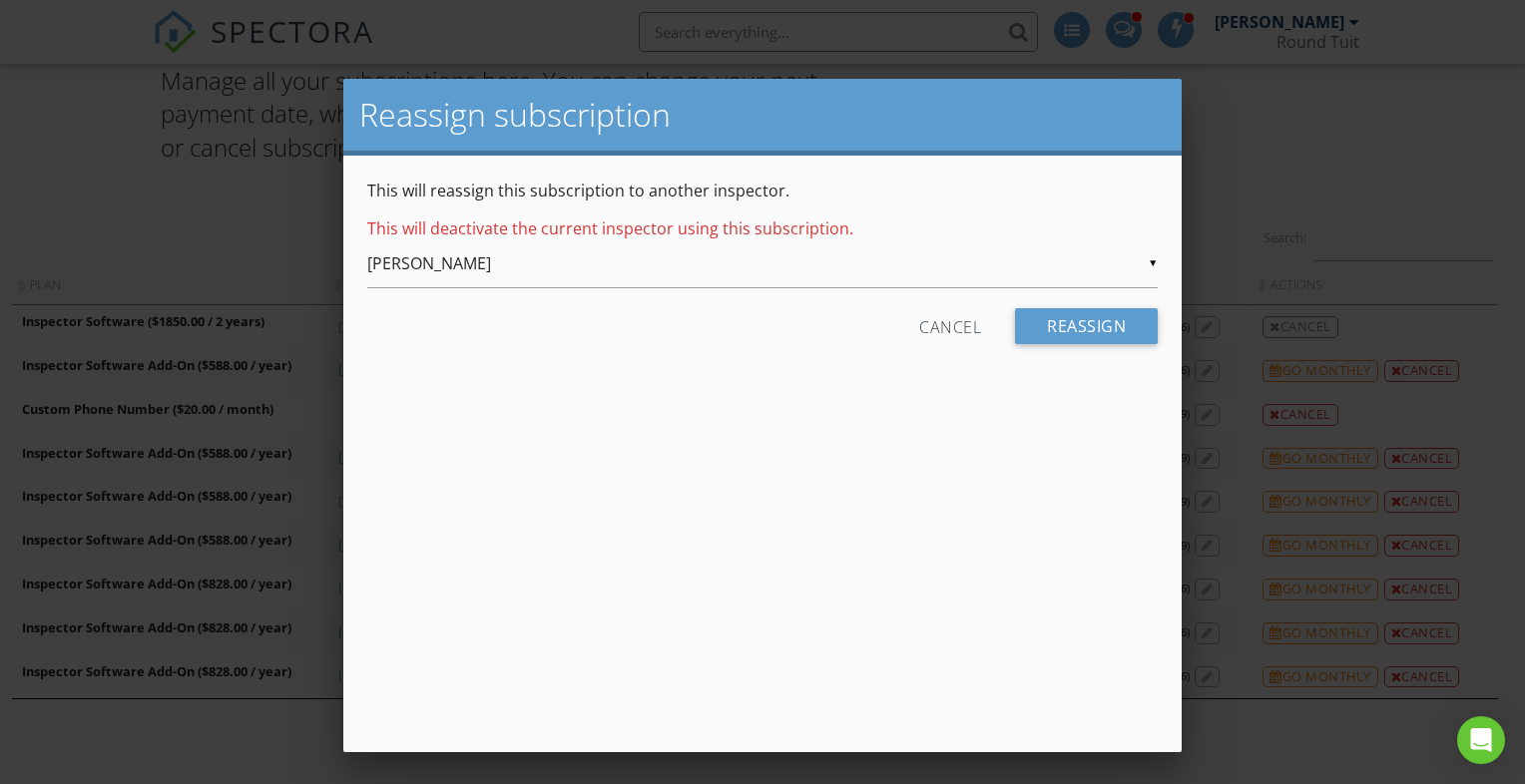 scroll, scrollTop: 0, scrollLeft: 0, axis: both 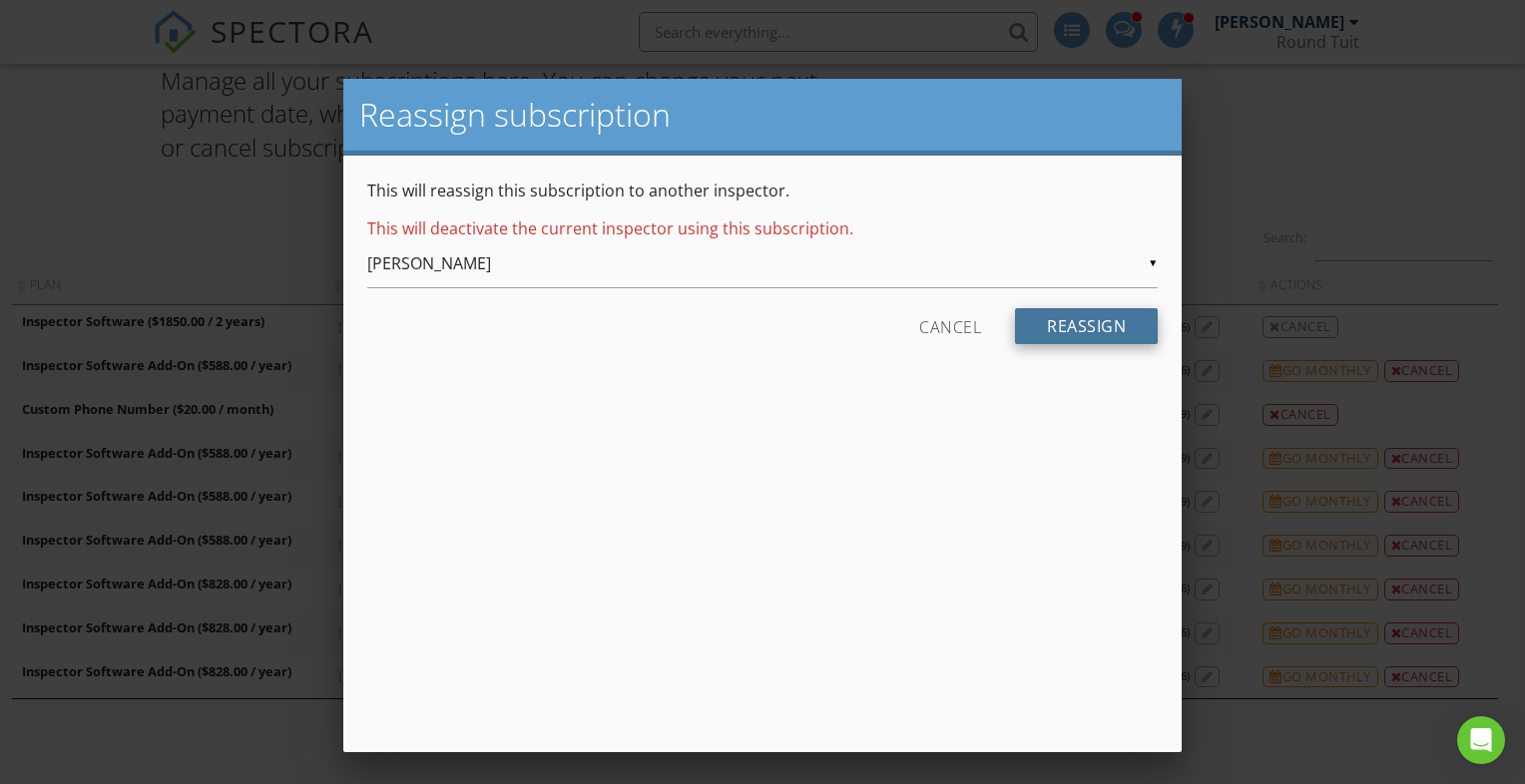 click on "Reassign" at bounding box center (1086, 326) 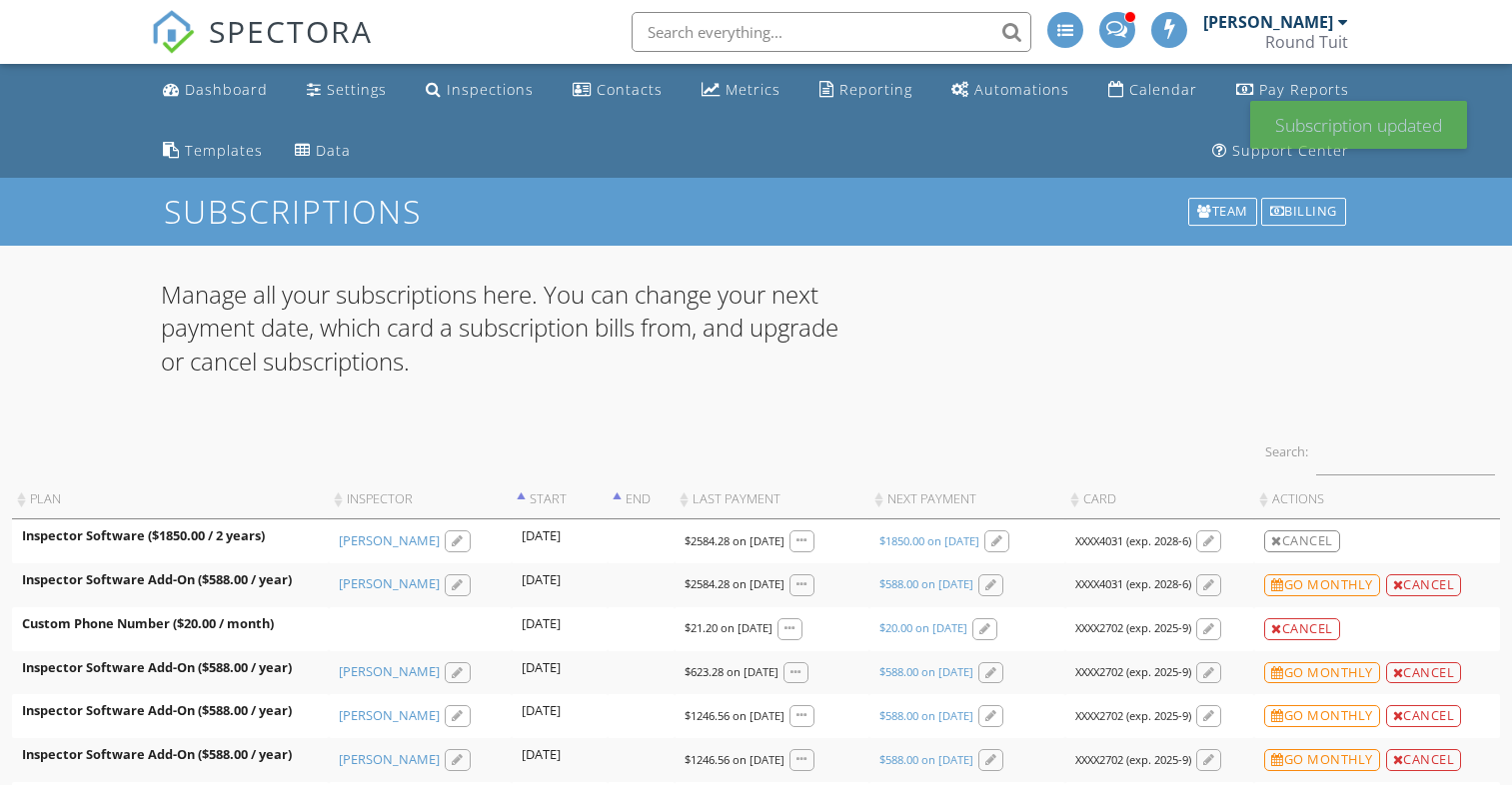 scroll, scrollTop: 0, scrollLeft: 0, axis: both 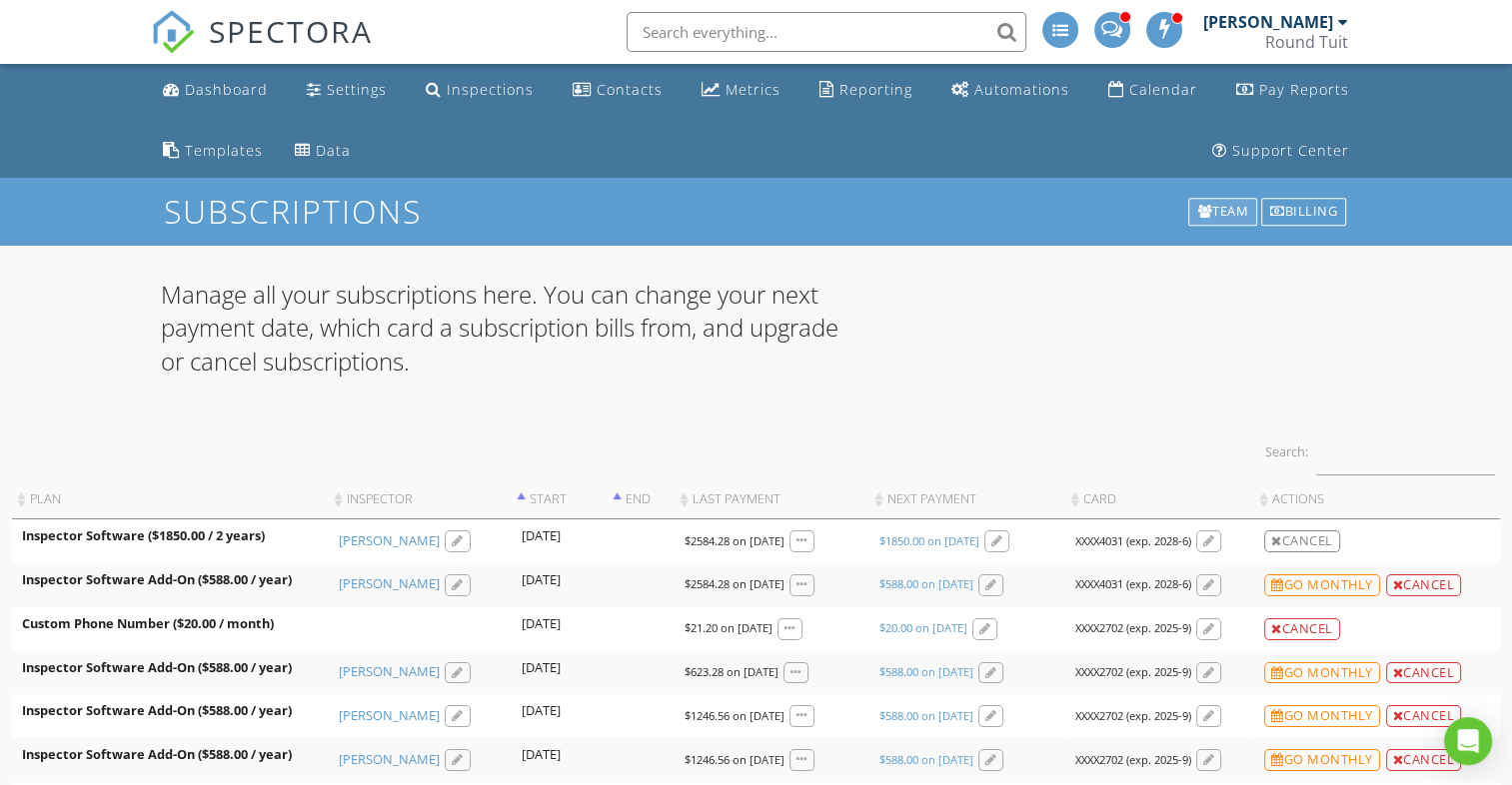 click on "Team" at bounding box center [1222, 212] 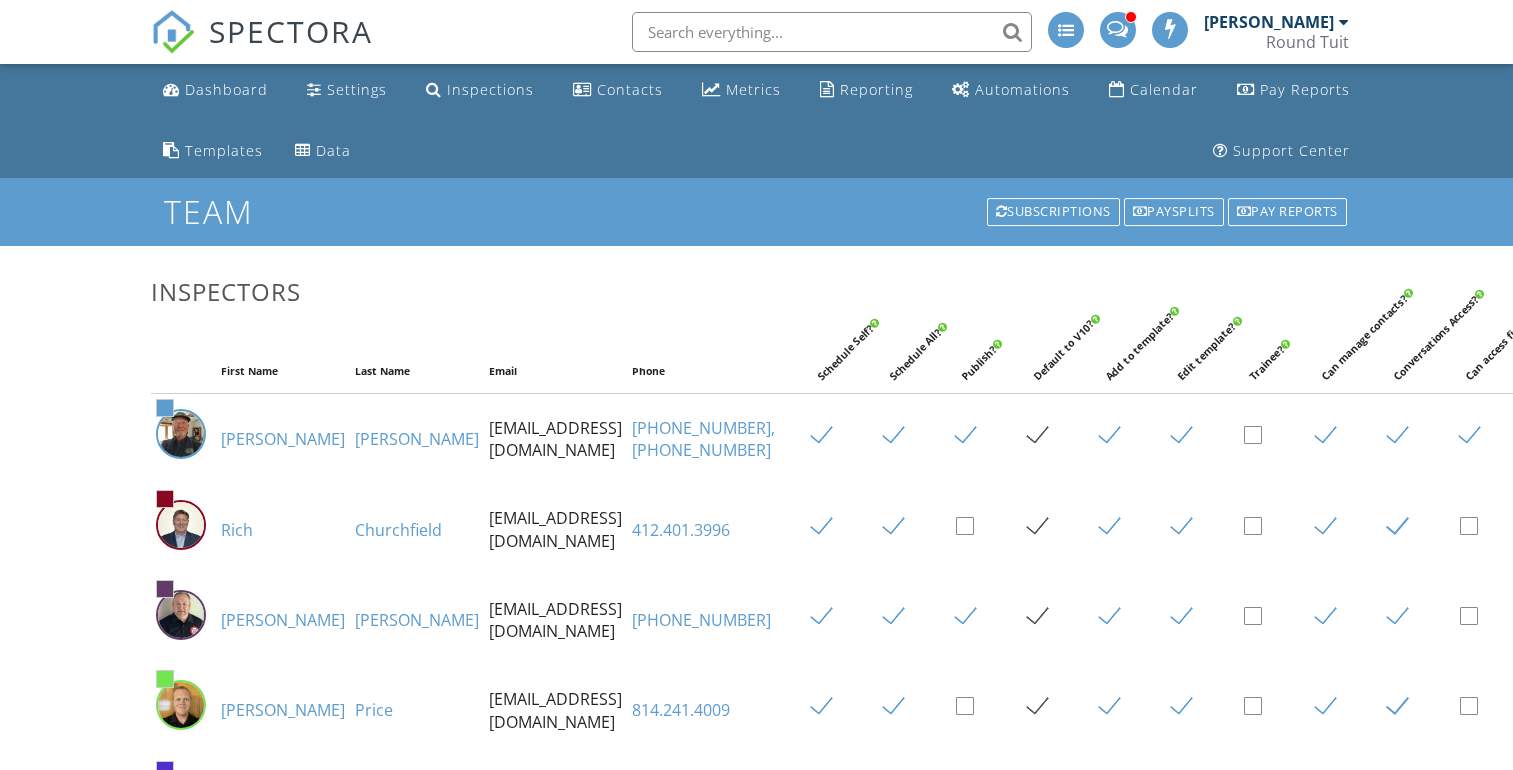 scroll, scrollTop: 0, scrollLeft: 0, axis: both 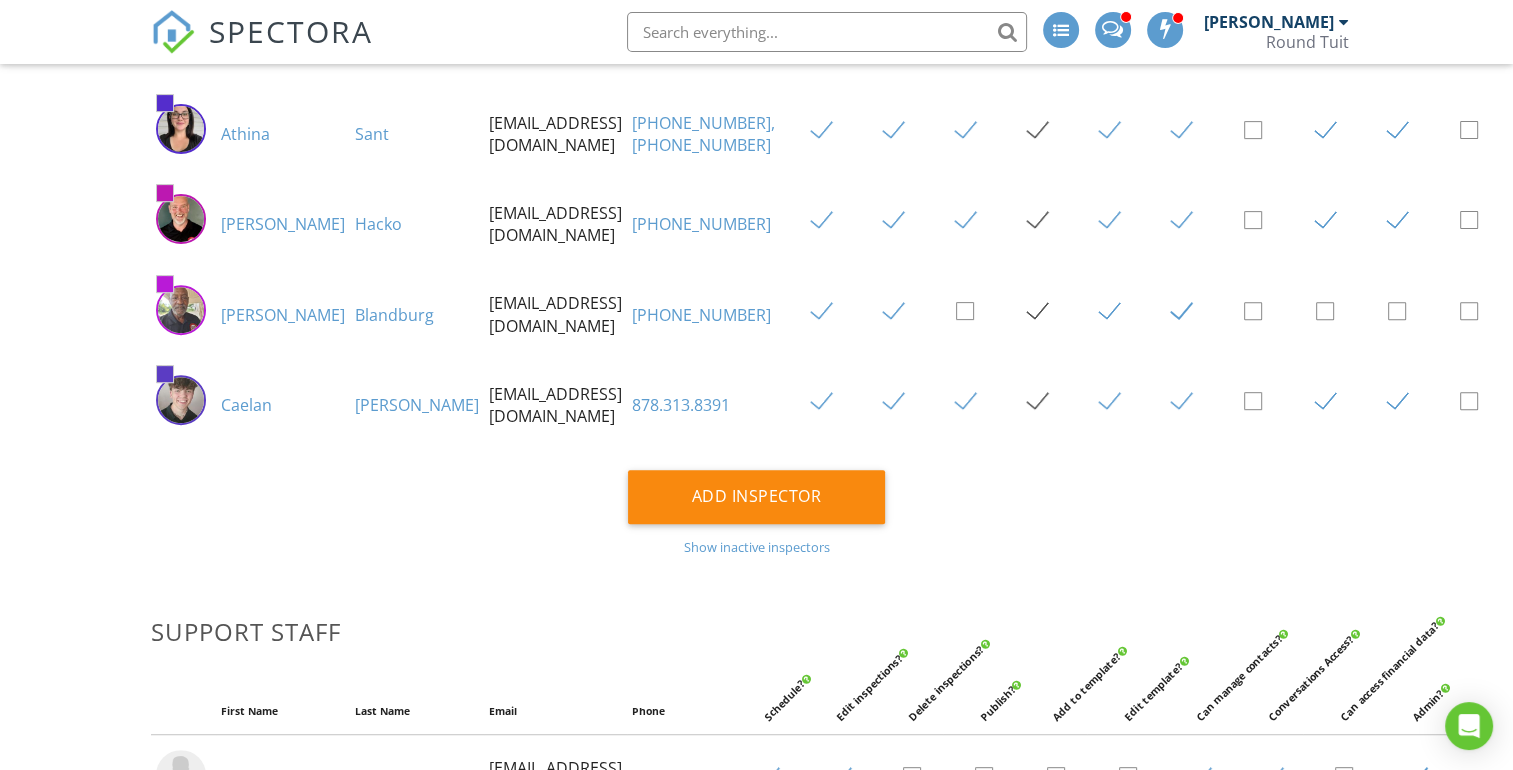 click on "Show inactive inspectors" at bounding box center [756, 547] 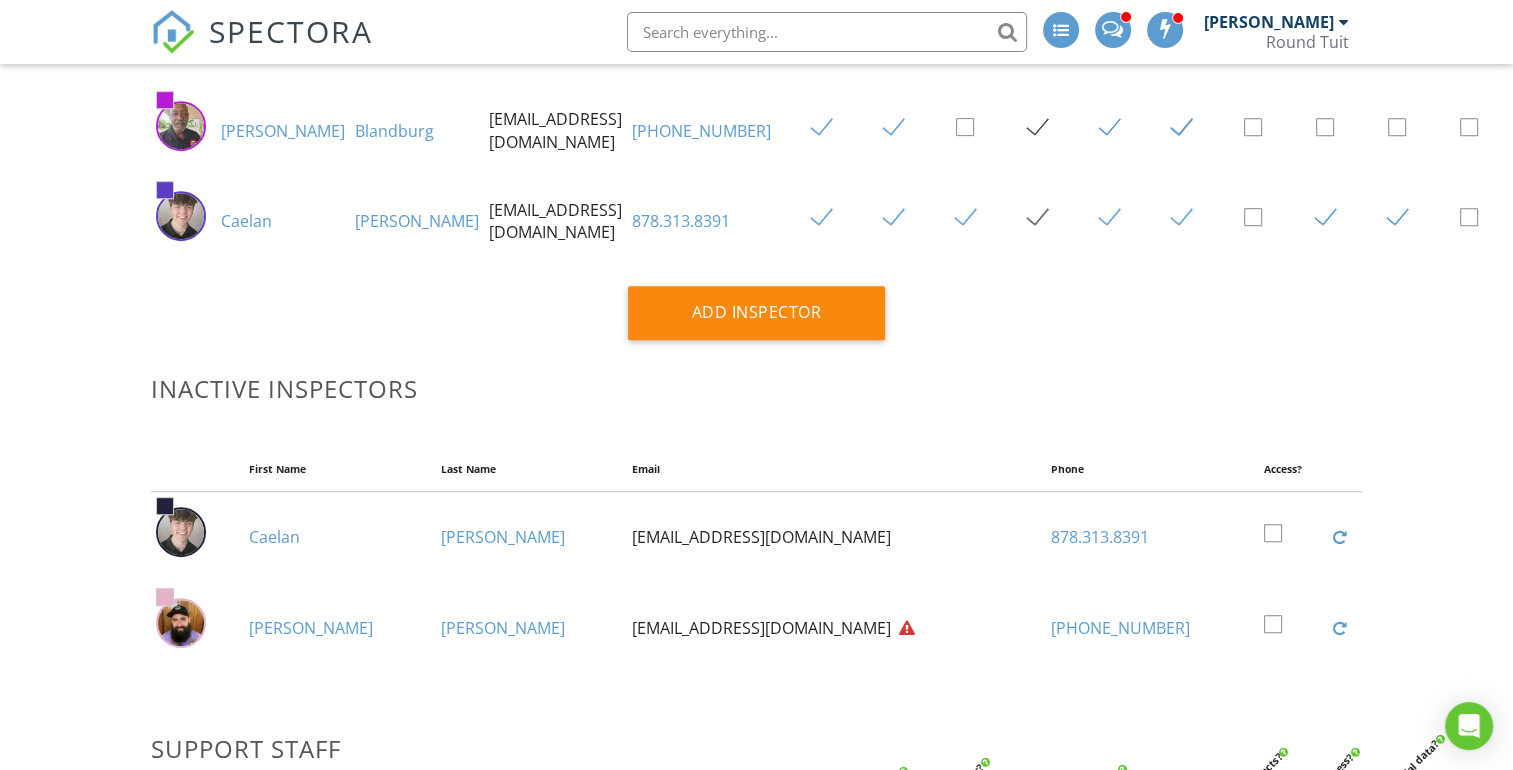 scroll, scrollTop: 0, scrollLeft: 0, axis: both 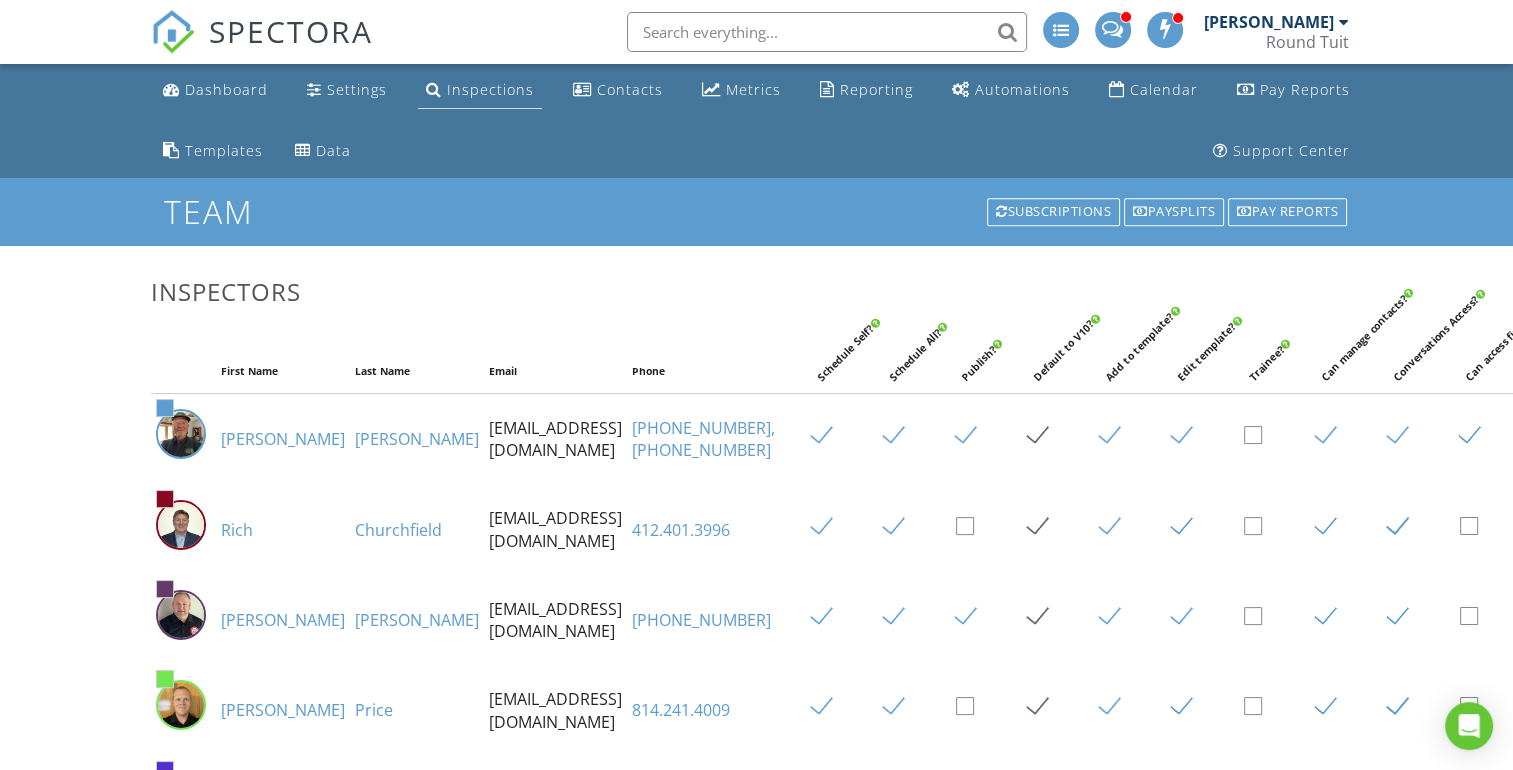 click on "Inspections" at bounding box center (490, 89) 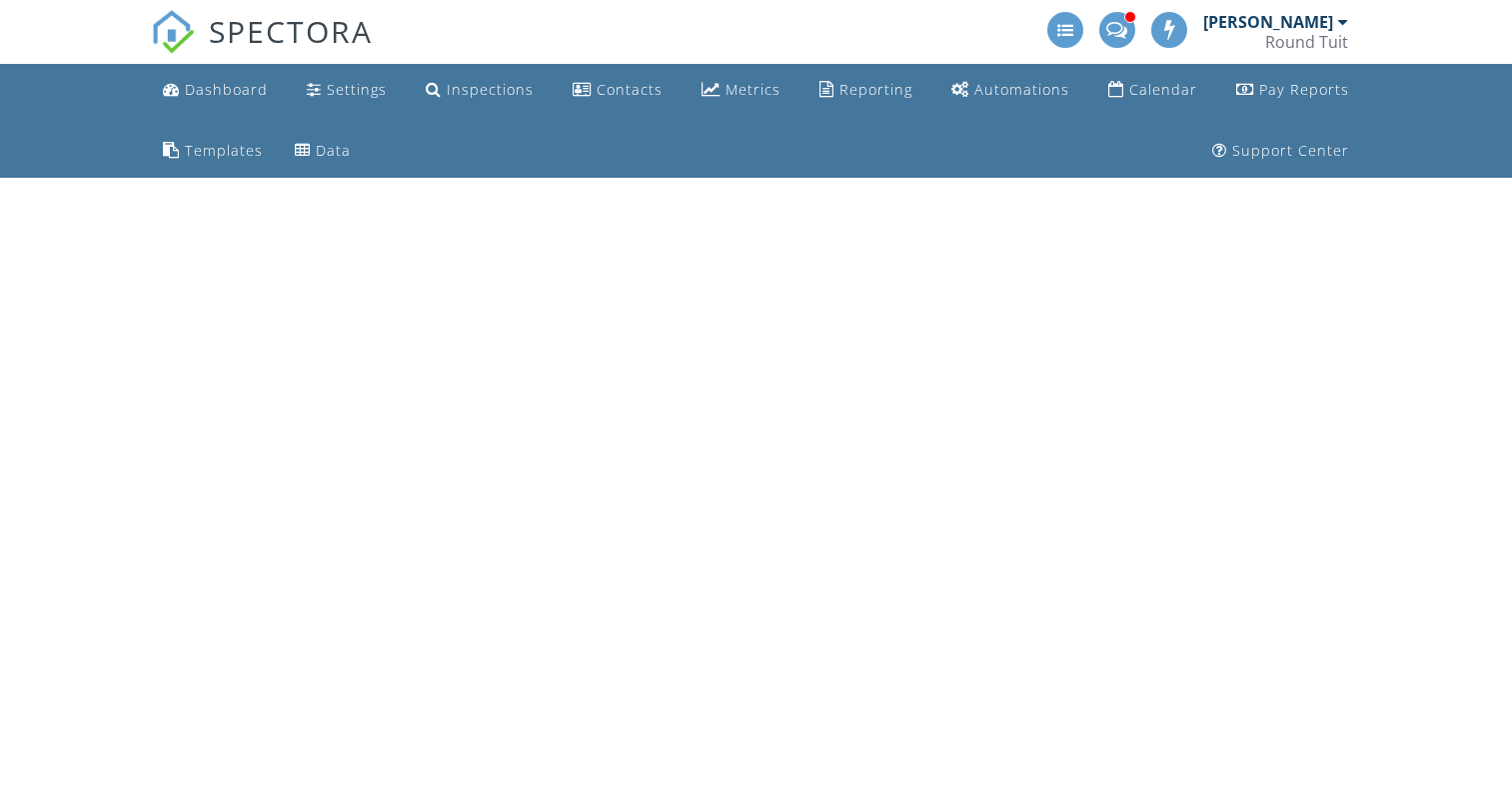 scroll, scrollTop: 0, scrollLeft: 0, axis: both 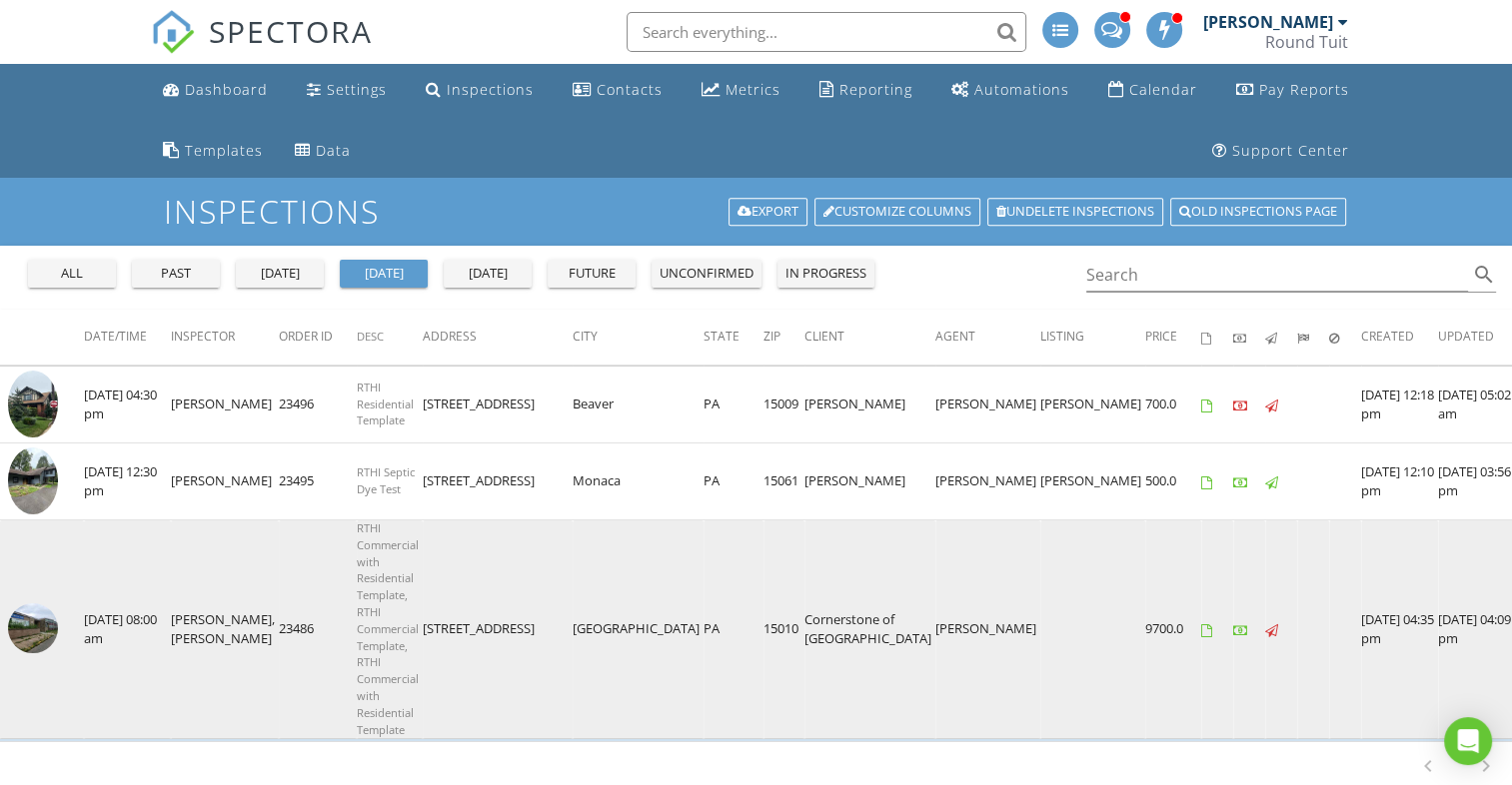 click at bounding box center (33, 628) 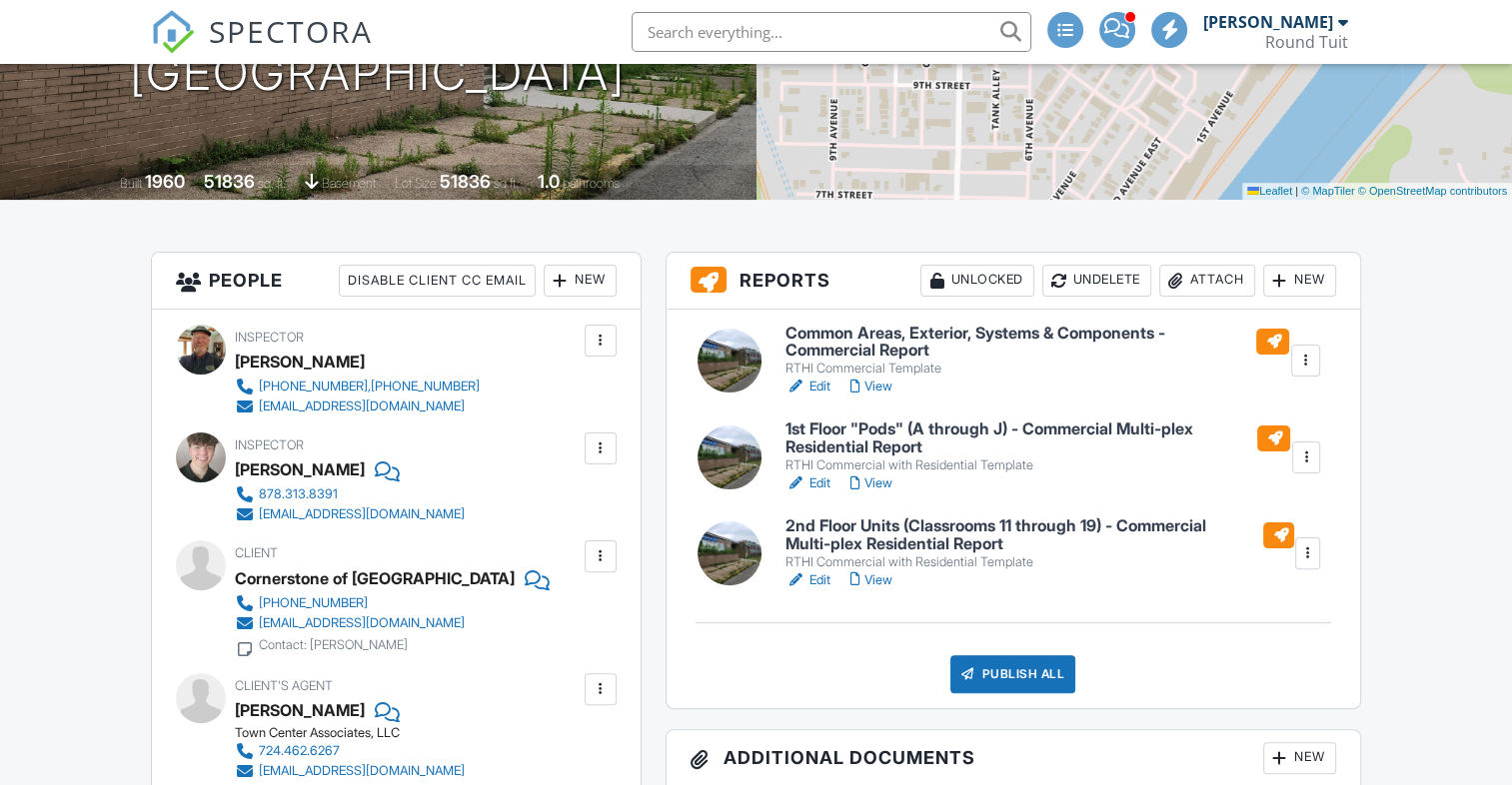 scroll, scrollTop: 395, scrollLeft: 0, axis: vertical 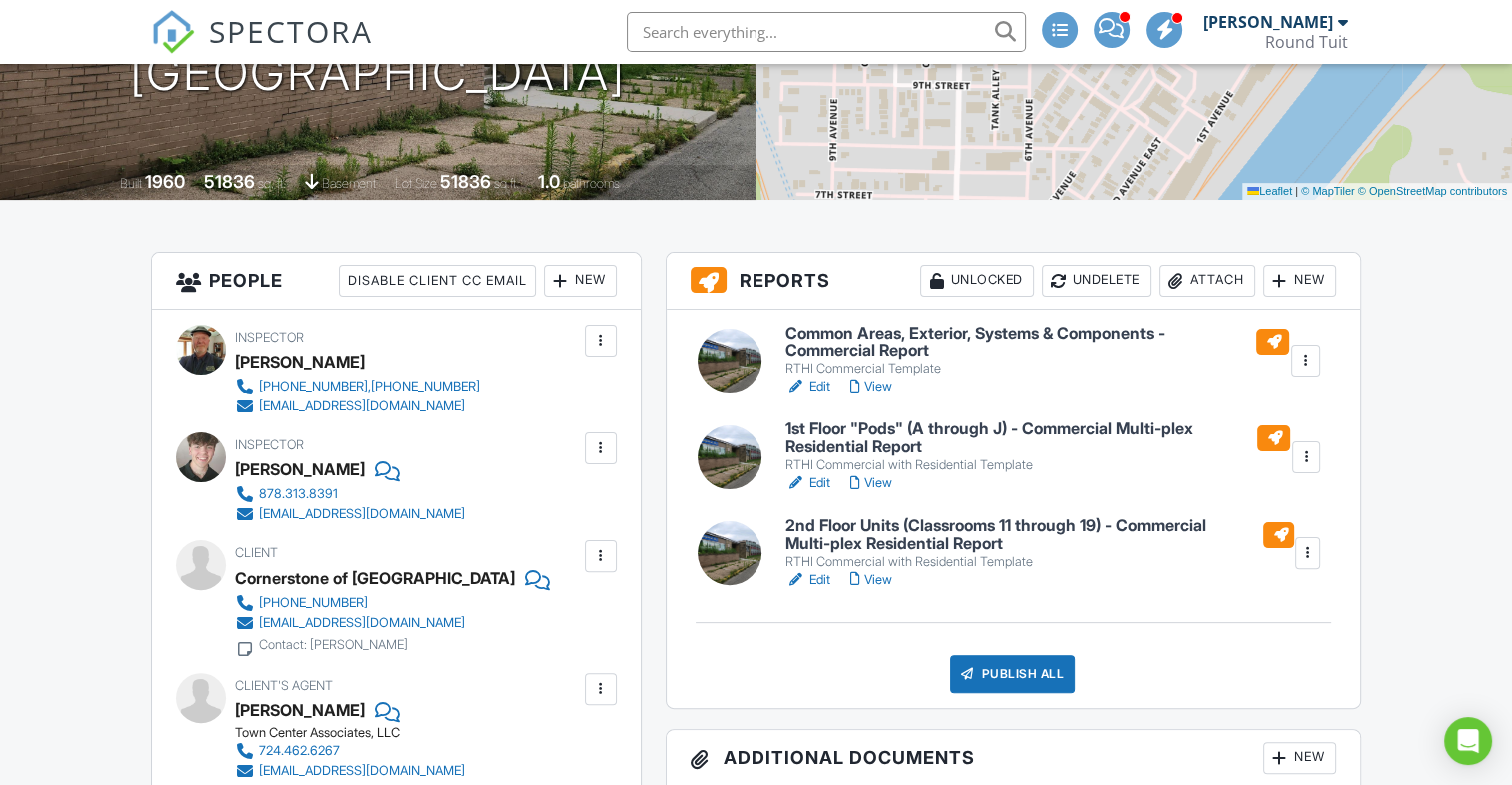 click at bounding box center [601, 448] 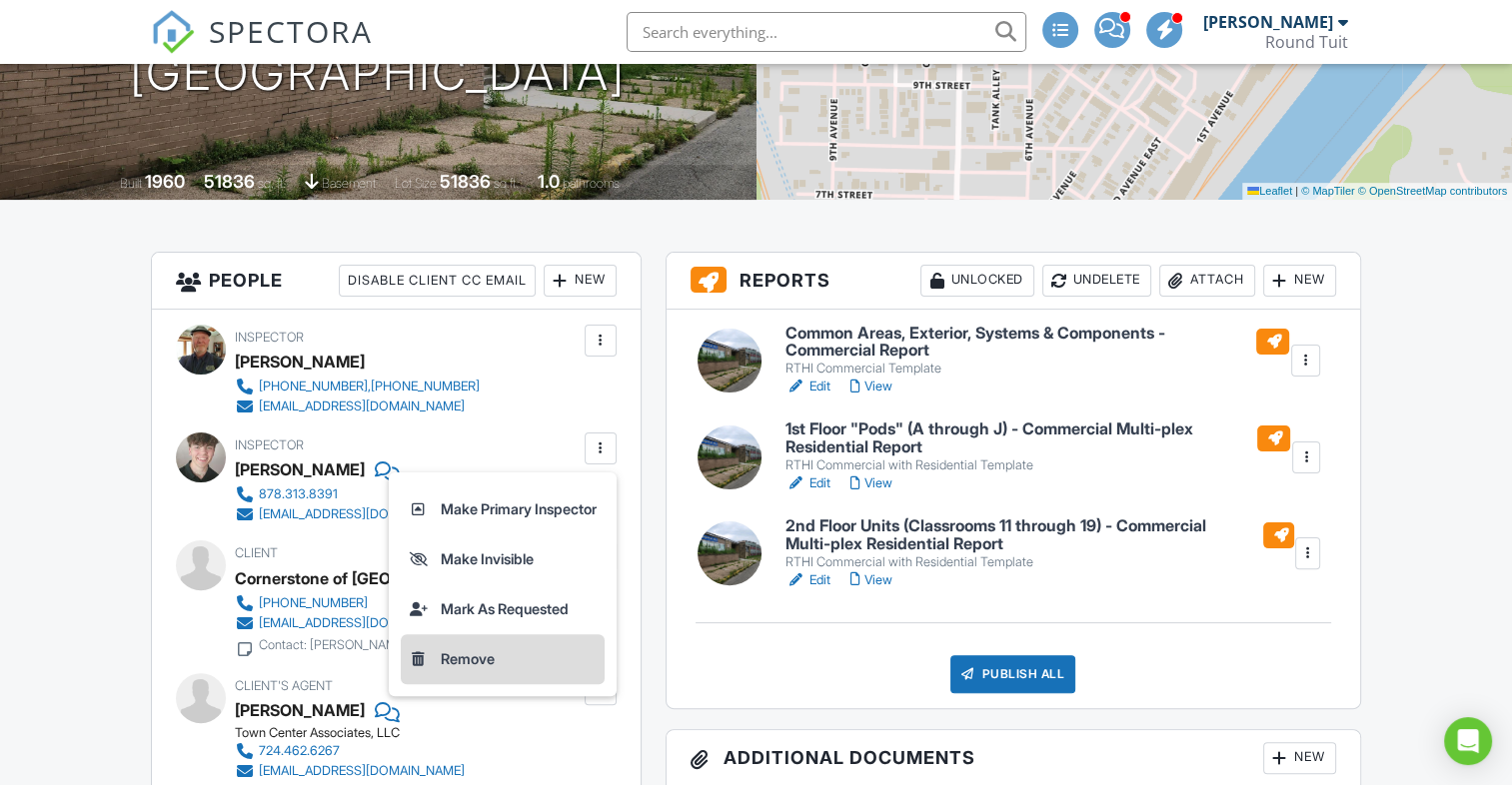 click on "Remove" at bounding box center [503, 659] 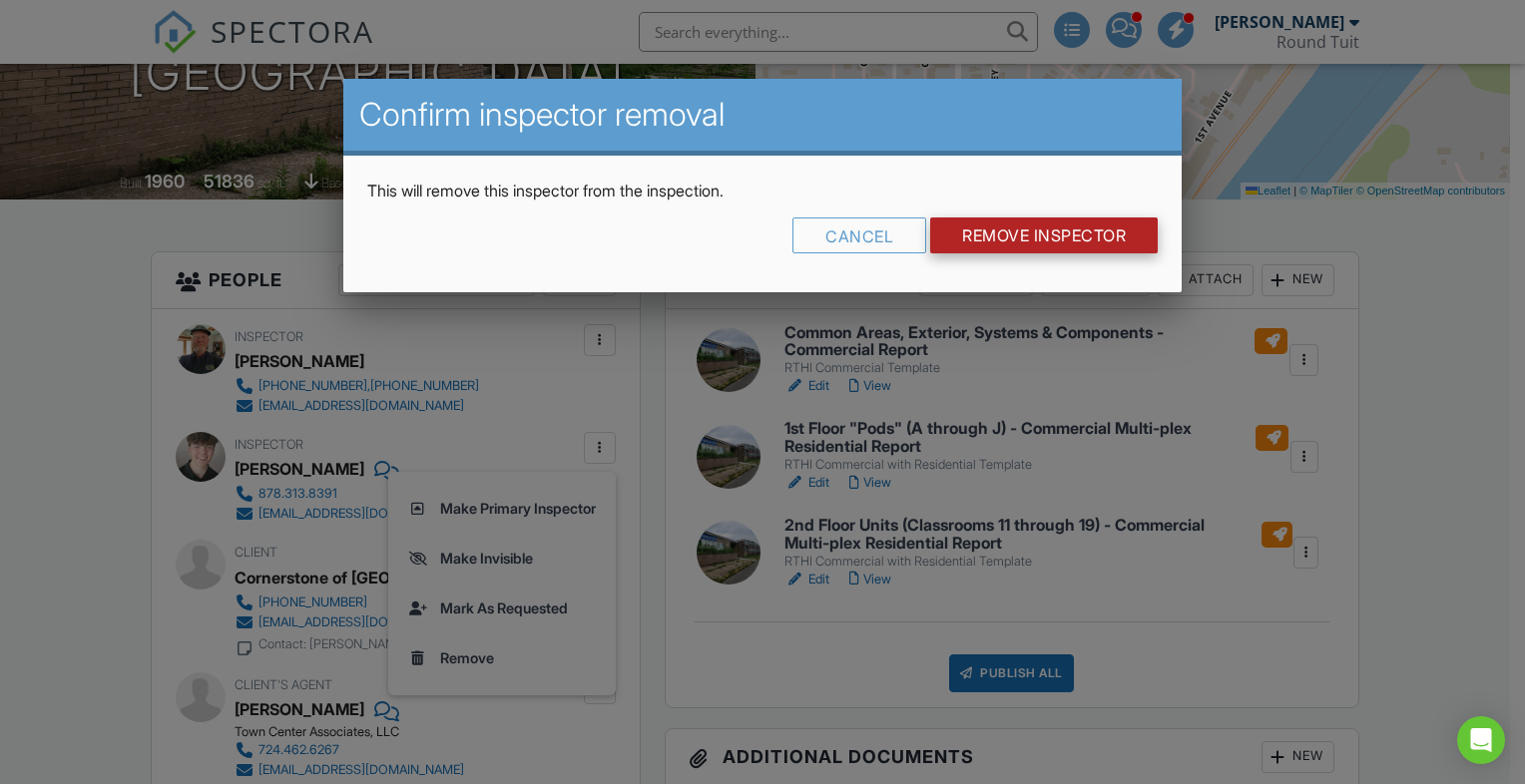 click on "Remove Inspector" at bounding box center [1044, 235] 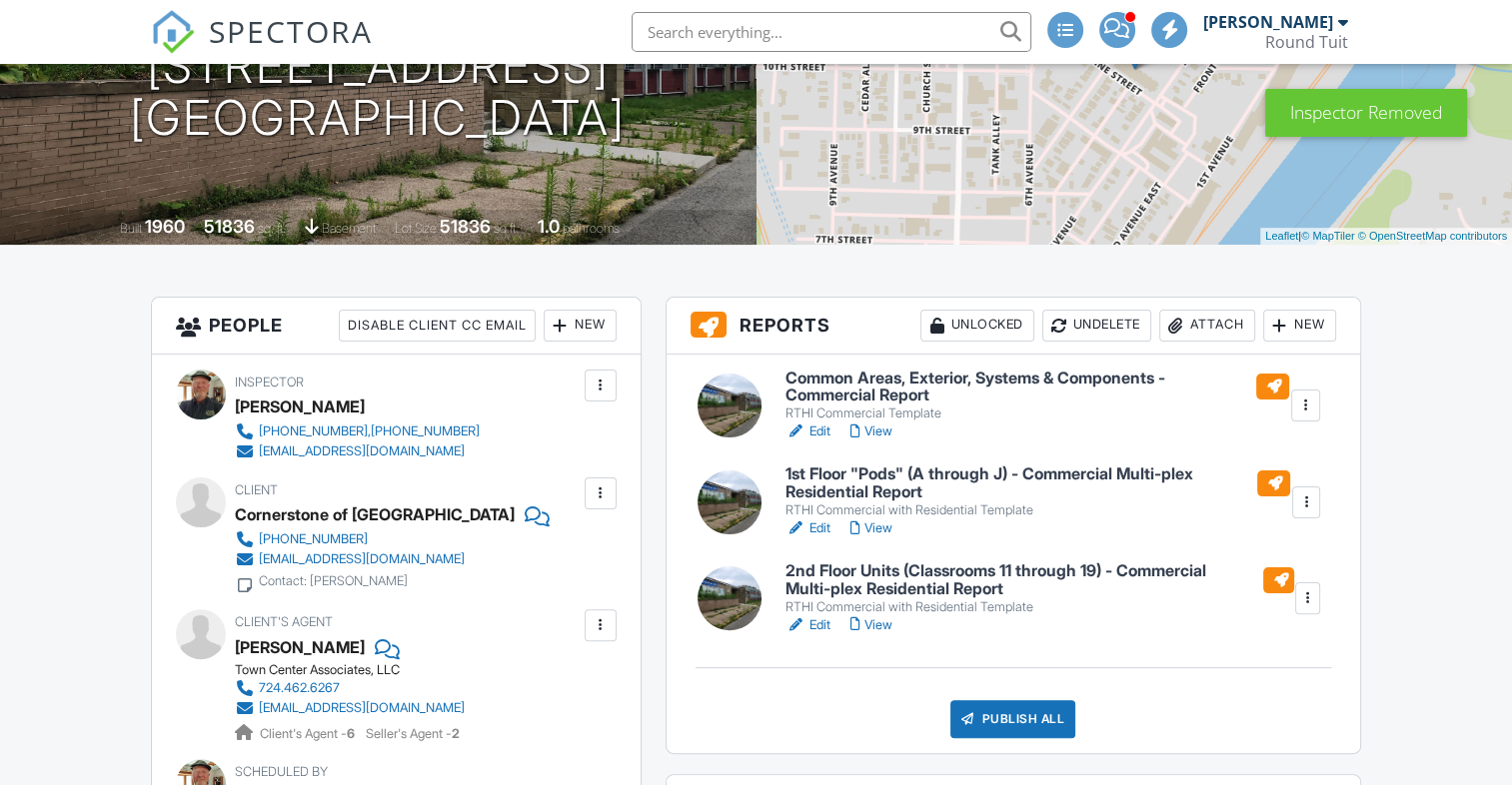 scroll, scrollTop: 351, scrollLeft: 0, axis: vertical 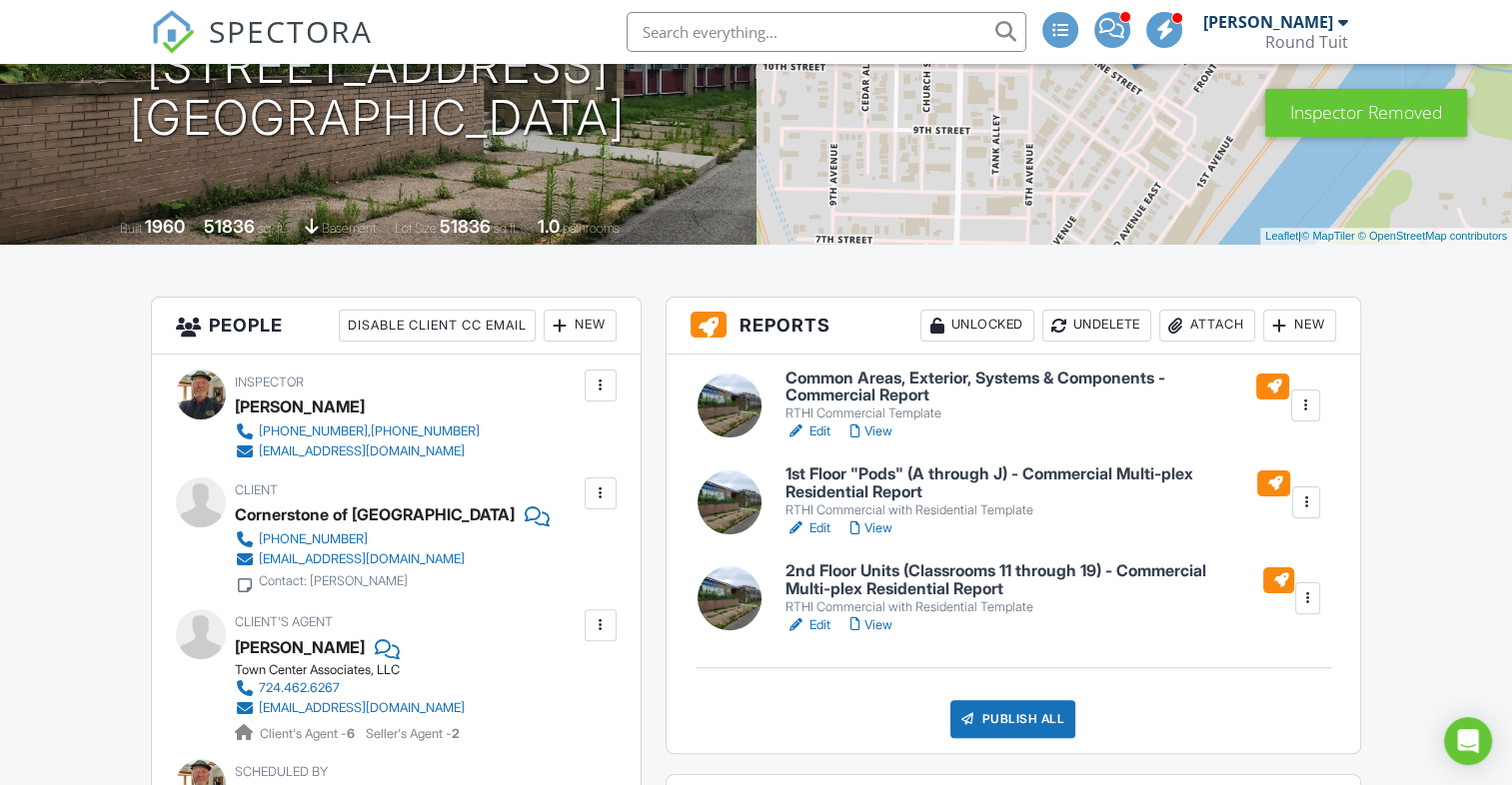 click on "New" at bounding box center [580, 326] 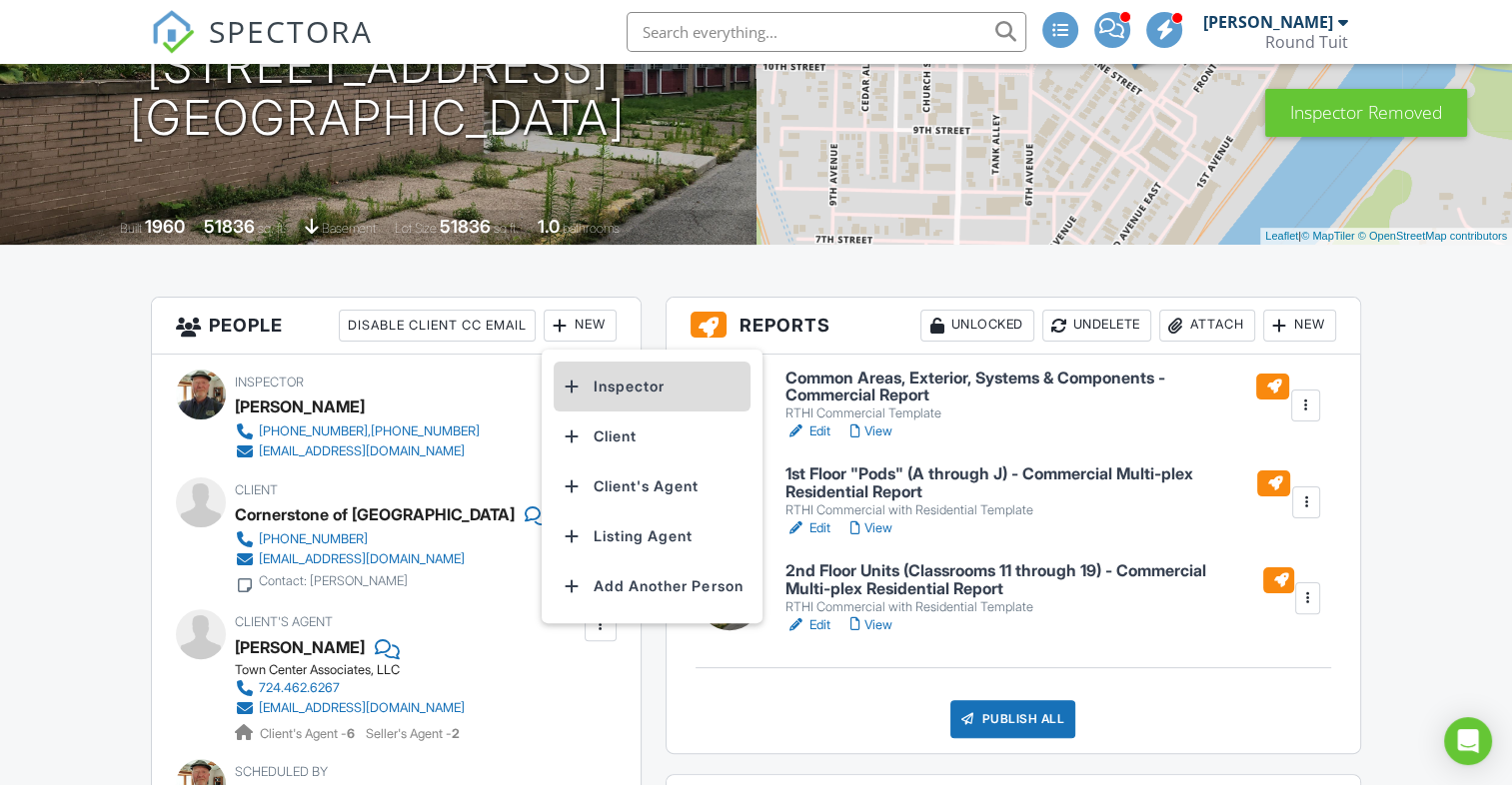 click on "Inspector" at bounding box center [652, 387] 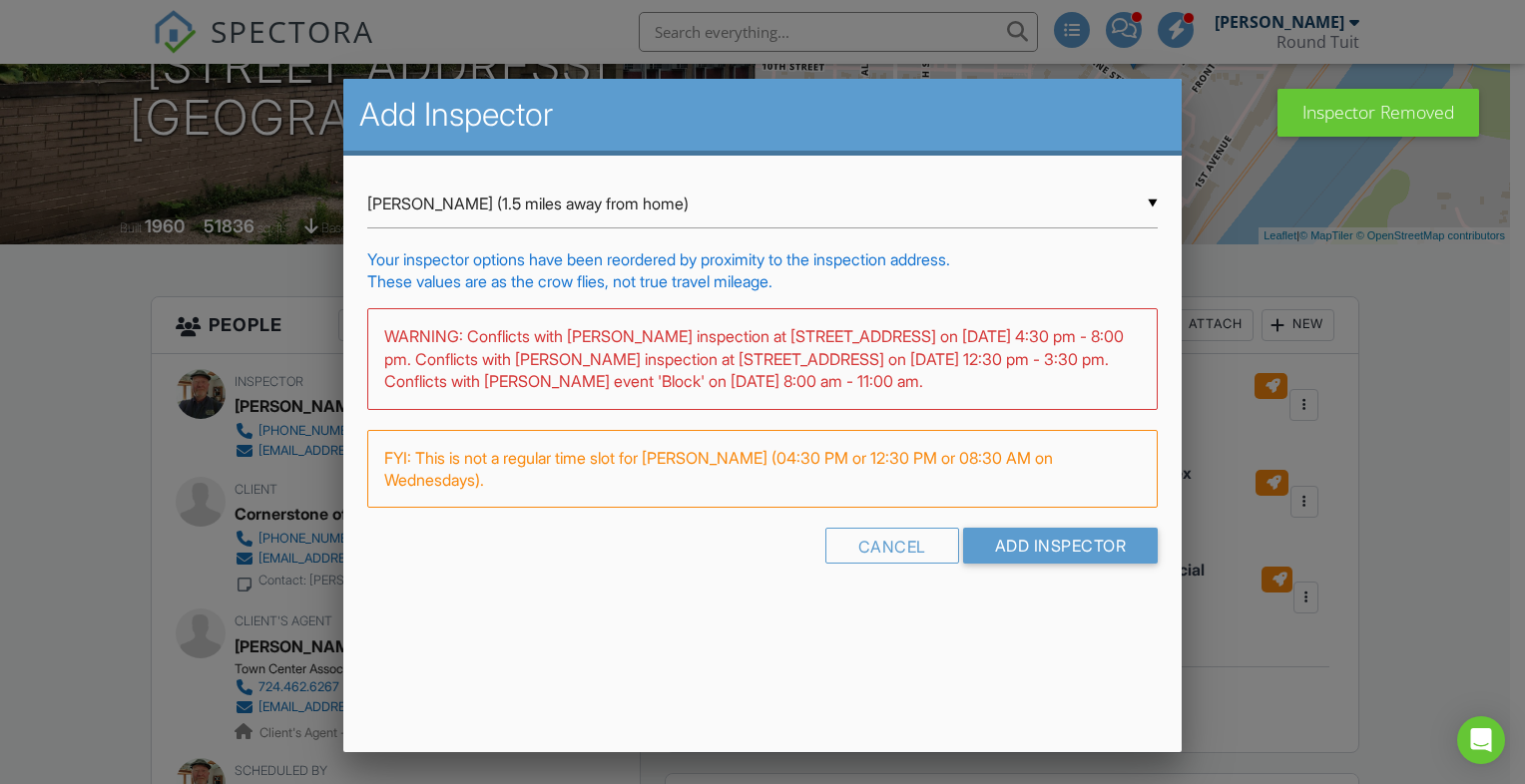 click on "▼ Brian Beck (1.5 miles away from home) Brian Beck (1.5 miles away from home) Ken Hacko (3.2 miles away from home) Derek Price (5.7 miles away from home) Victor Blandburg (5.9 miles away from home) Athina Sant (27.5 miles away from home) Rich Churchfield (34.8 miles away from home) Caelan Funkhouser (1305.2 miles away from home) Brian Beck (1.5 miles away from home) Ken Hacko (3.2 miles away from home) Derek Price (5.7 miles away from home) Victor Blandburg (5.9 miles away from home) Athina Sant (27.5 miles away from home) Rich Churchfield (34.8 miles away from home) Caelan Funkhouser (1305.2 miles away from home)" at bounding box center [762, 203] 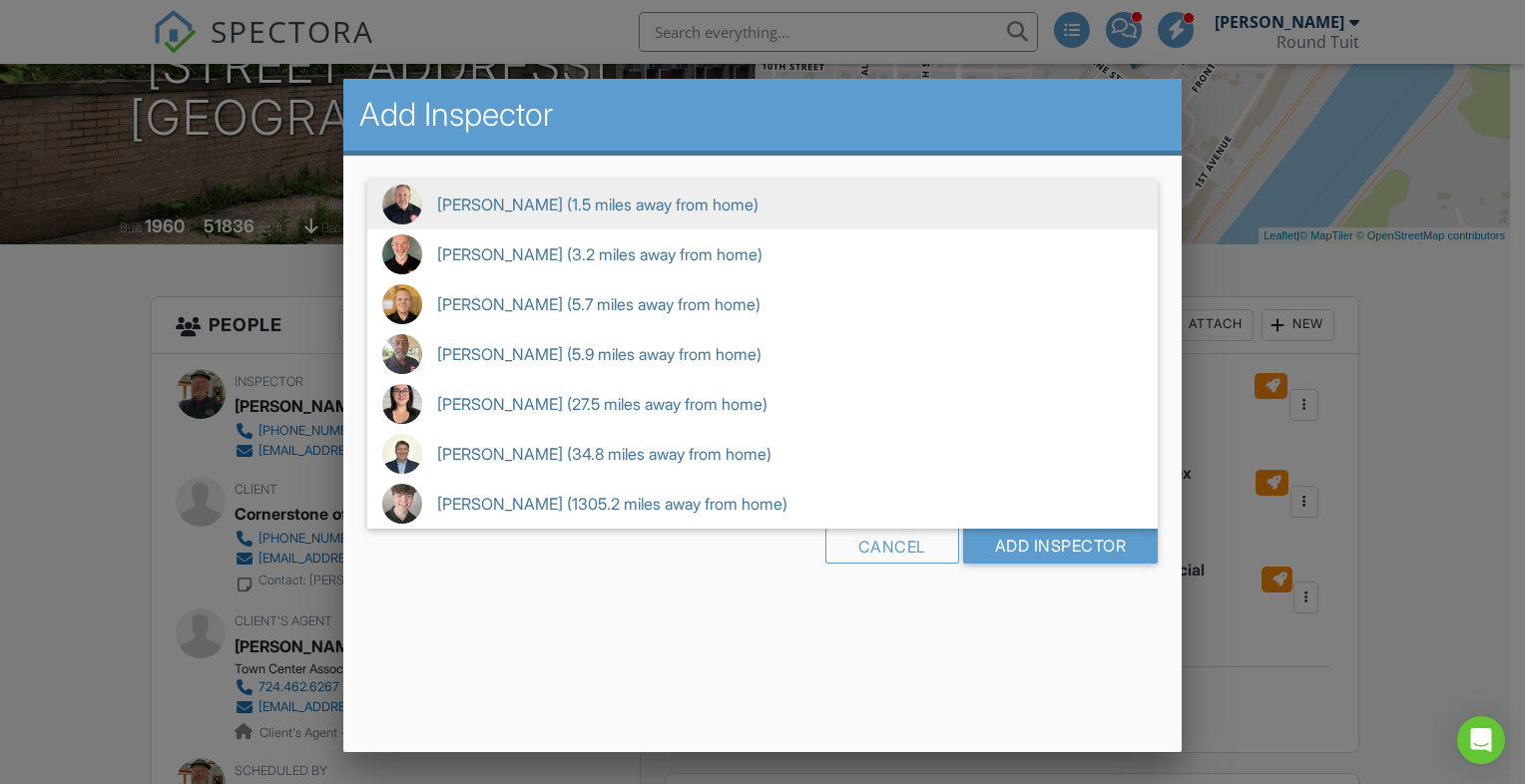 click at bounding box center (762, 390) 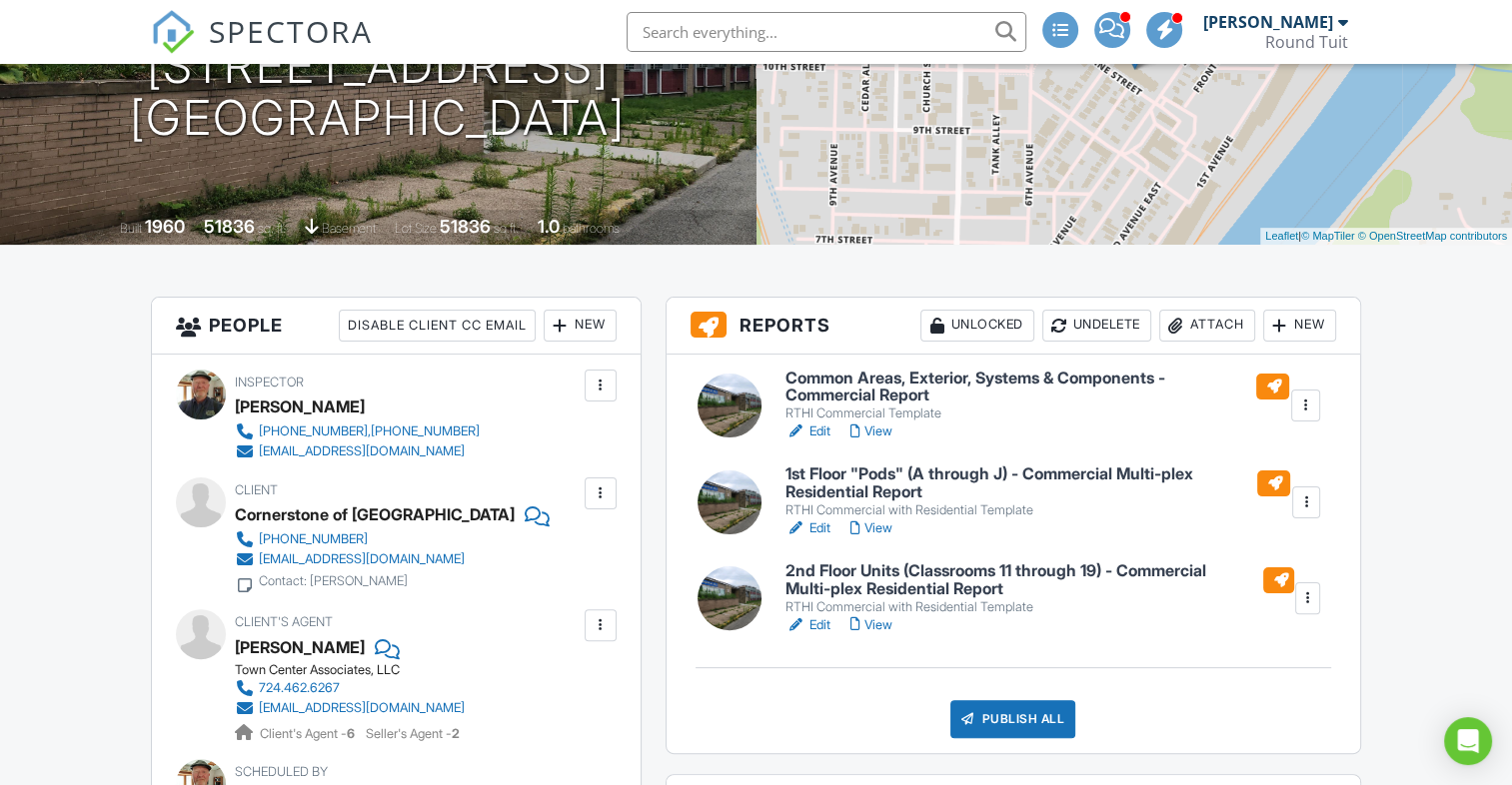 scroll, scrollTop: 0, scrollLeft: 0, axis: both 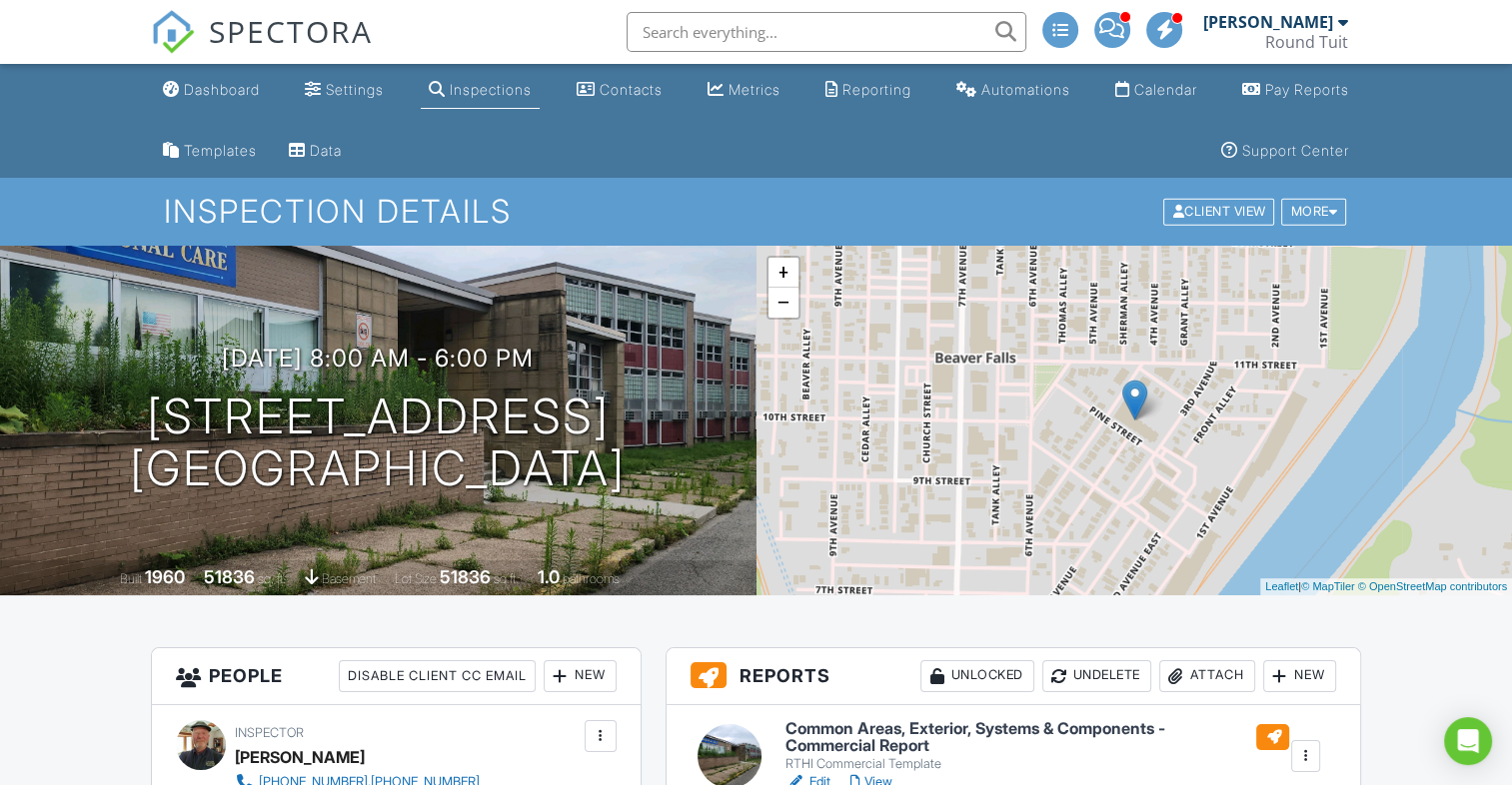 click on "Inspections" at bounding box center [491, 89] 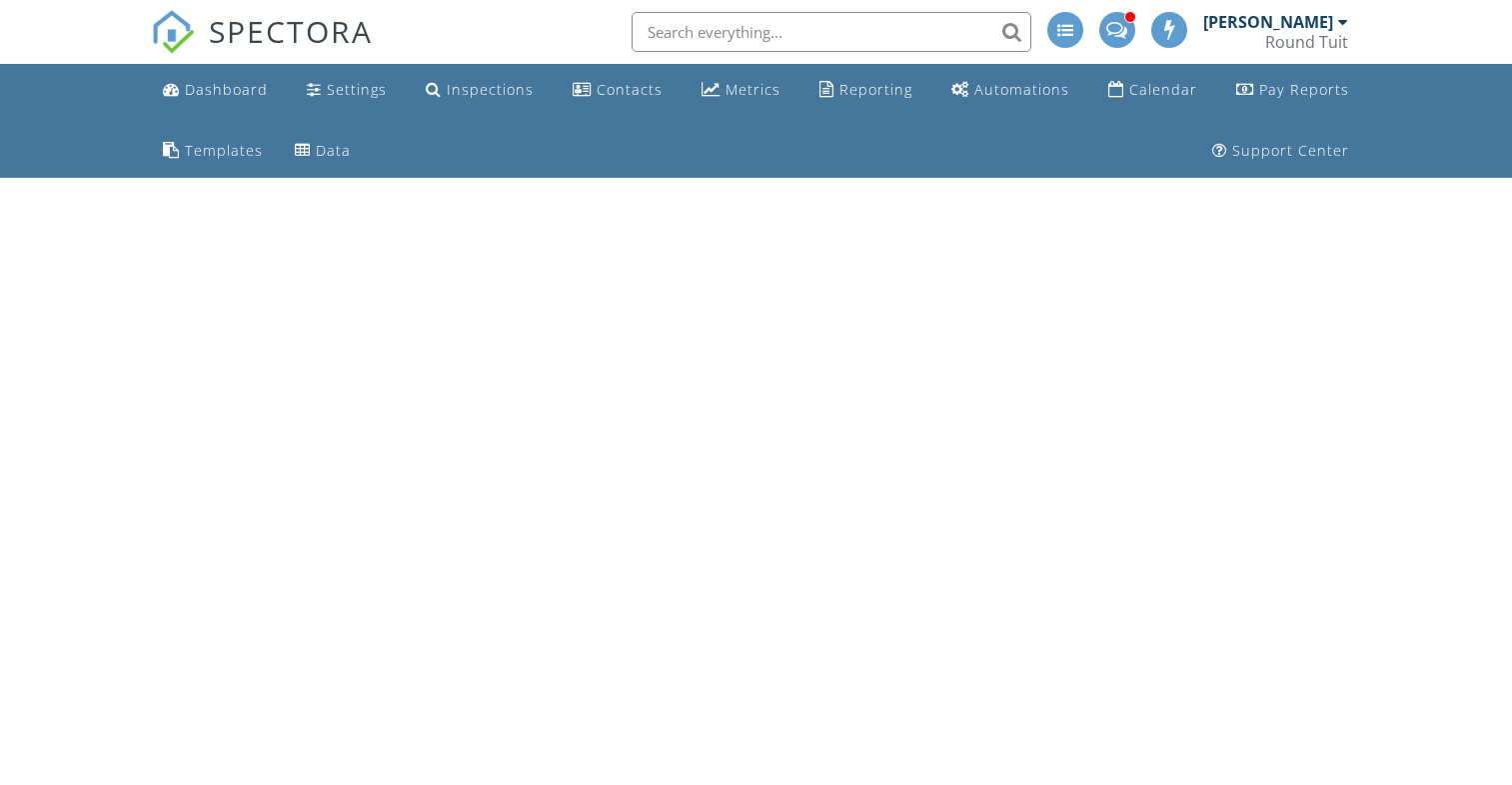 scroll, scrollTop: 0, scrollLeft: 0, axis: both 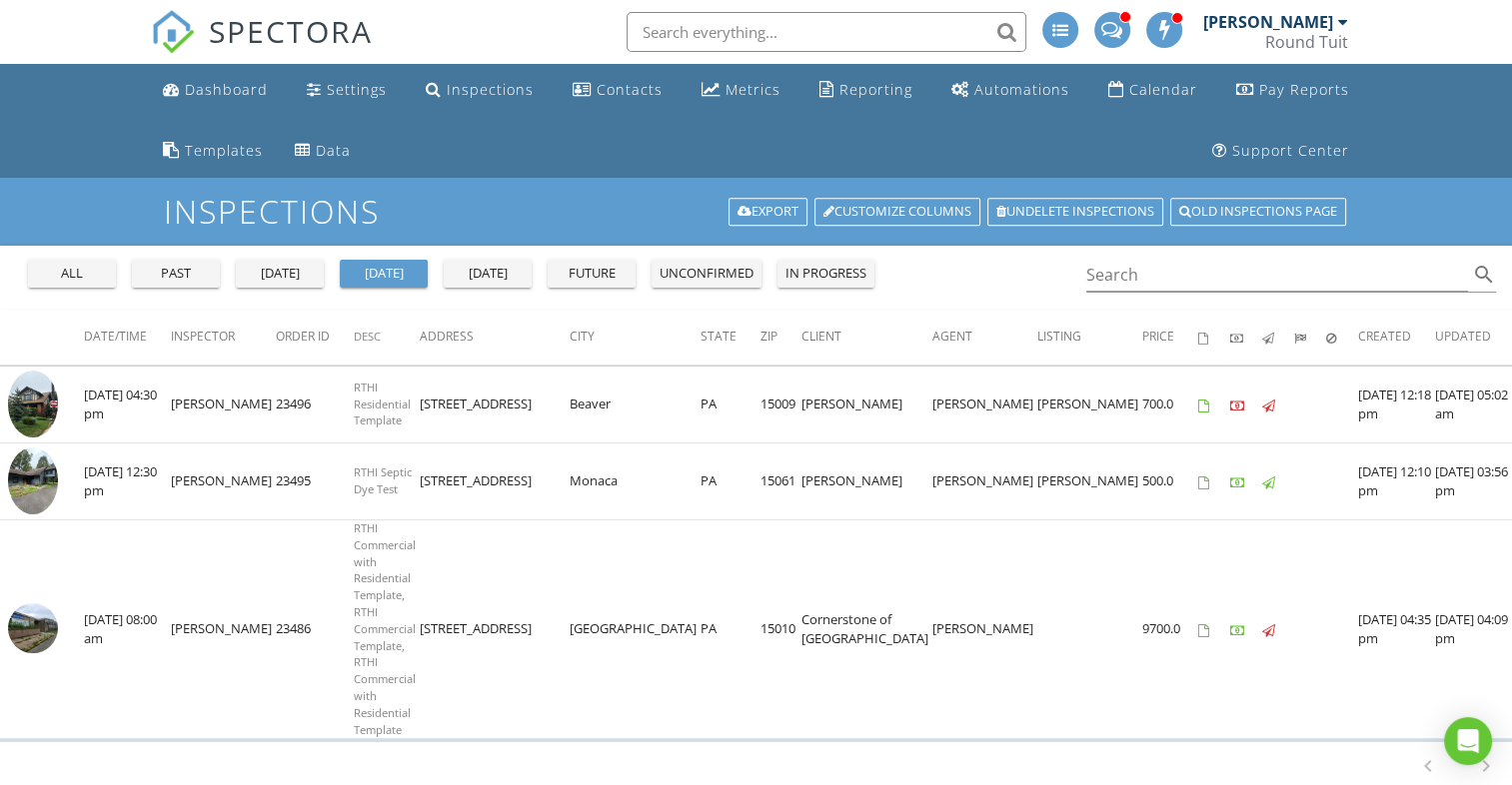 click on "[PERSON_NAME]" at bounding box center [1268, 22] 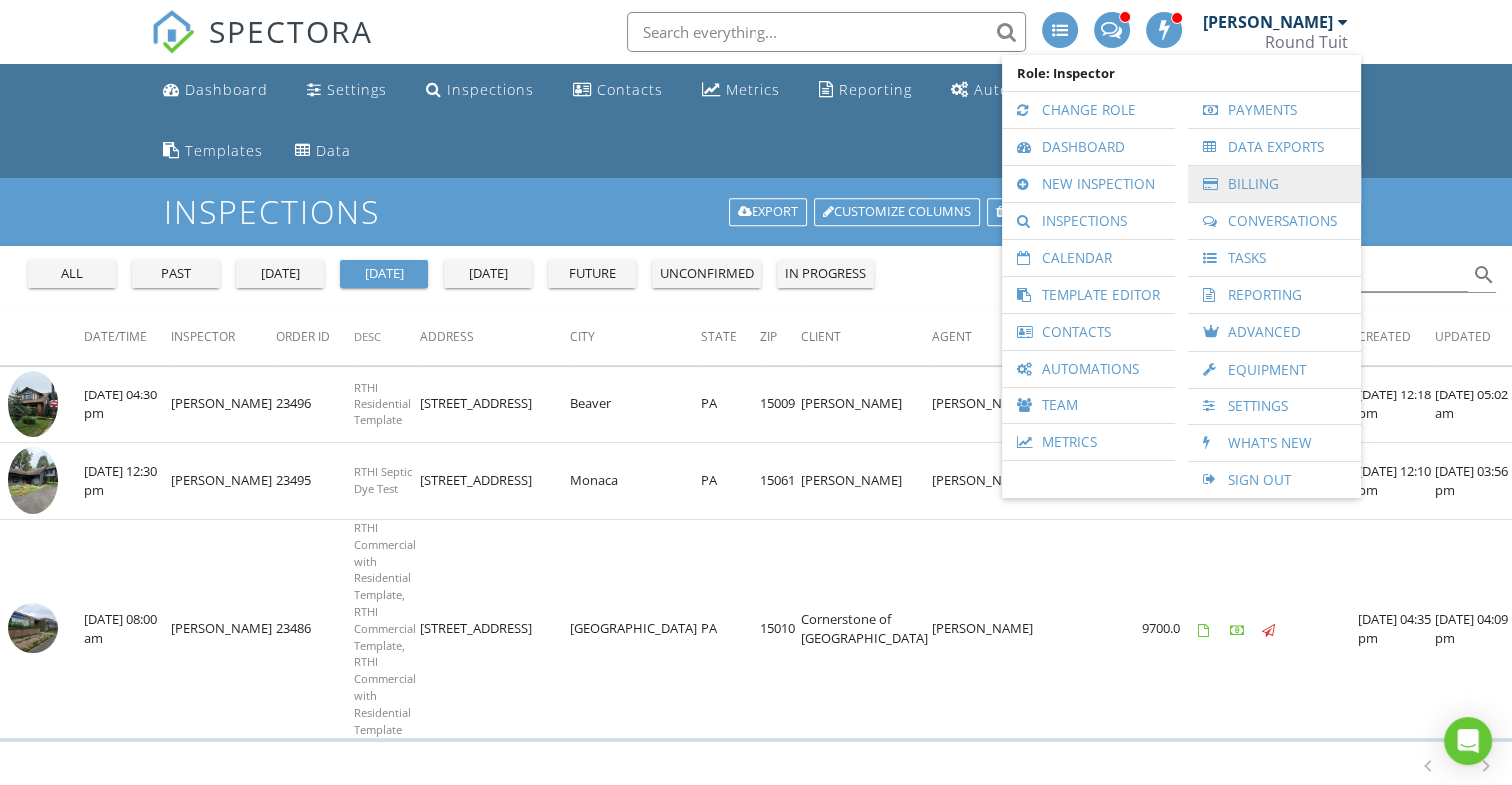 click on "Billing" at bounding box center (1274, 184) 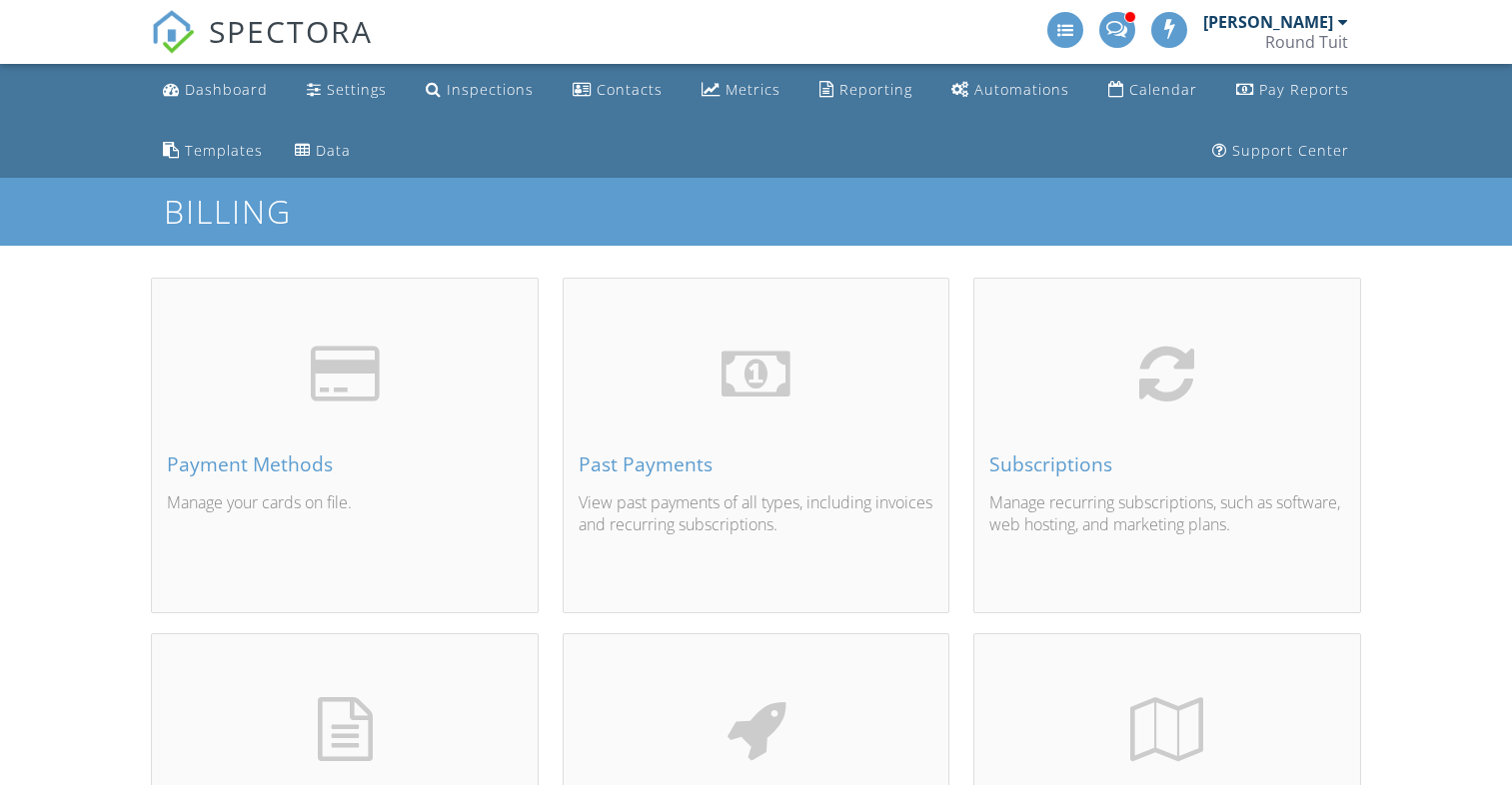 scroll, scrollTop: 0, scrollLeft: 0, axis: both 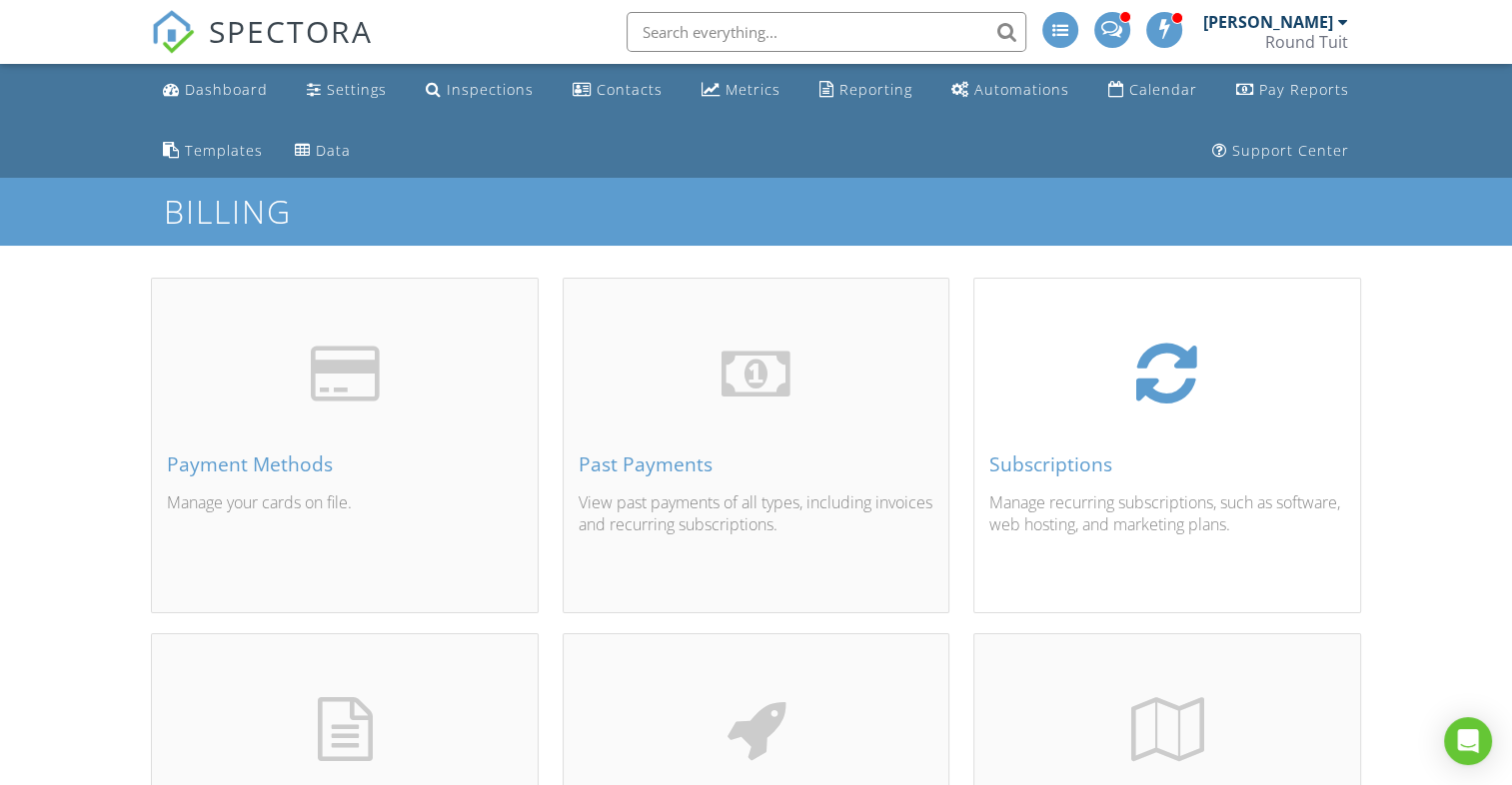 click on "Subscriptions" at bounding box center [1166, 464] 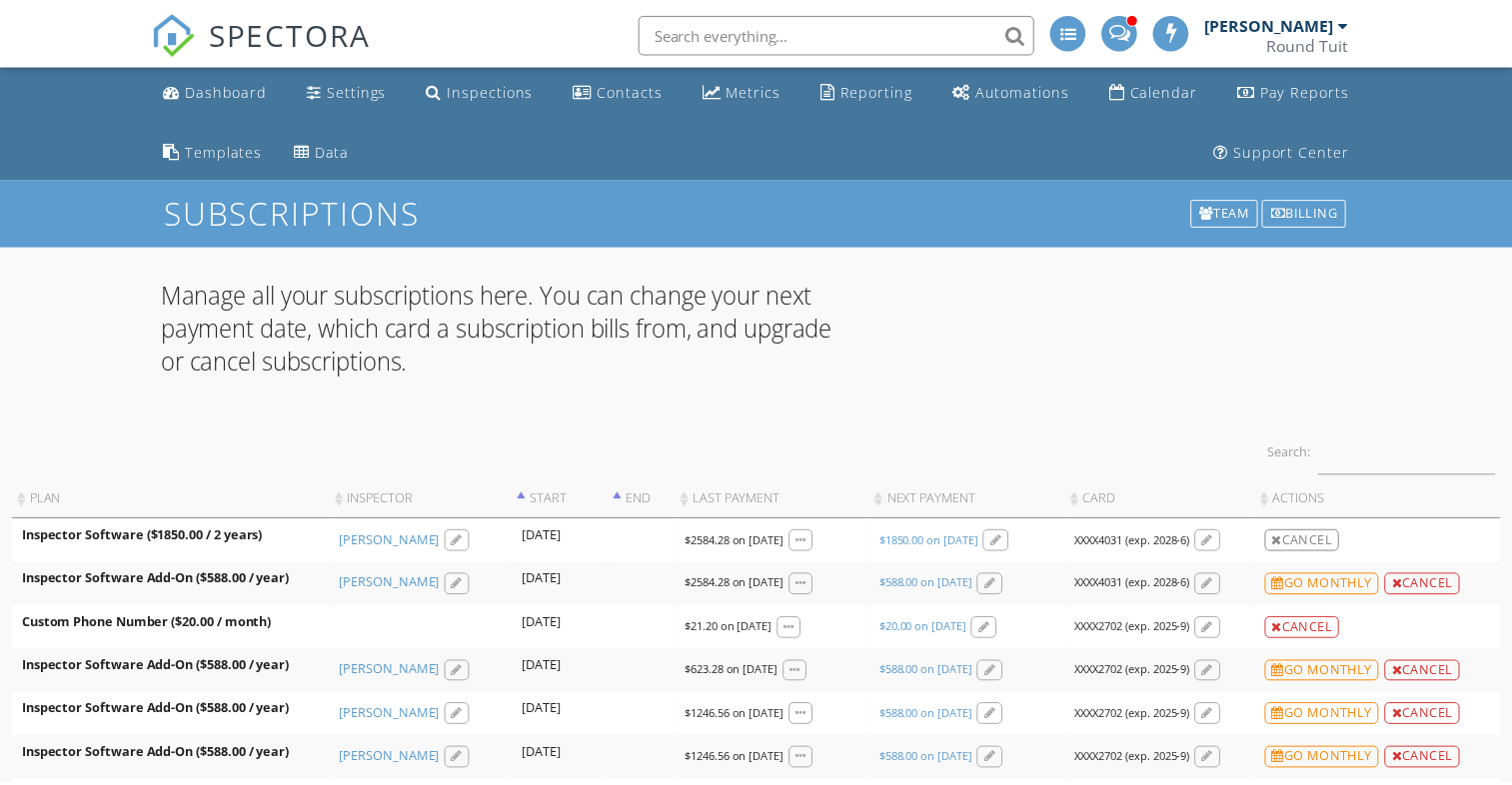 scroll, scrollTop: 0, scrollLeft: 0, axis: both 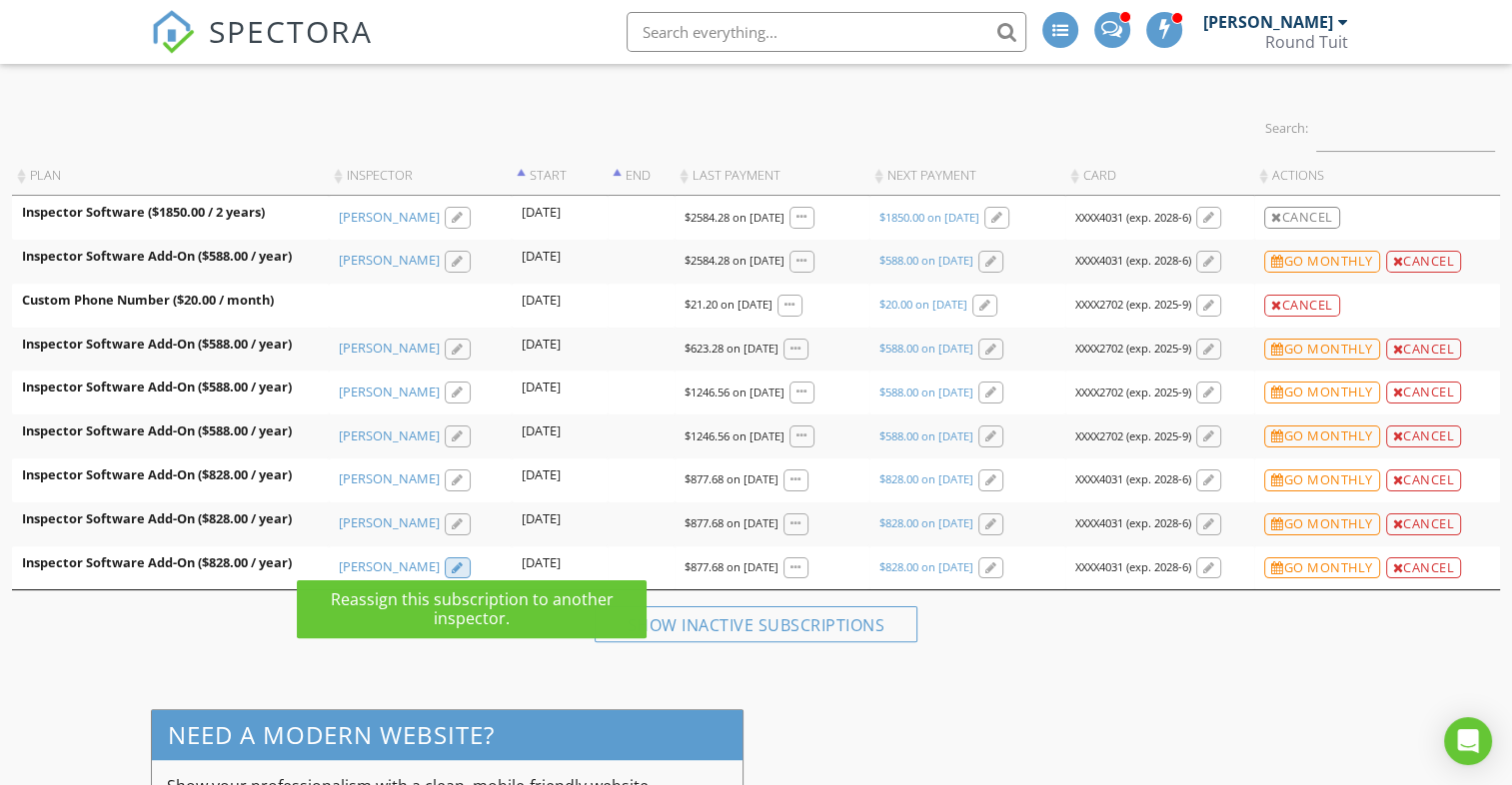 click at bounding box center (458, 568) 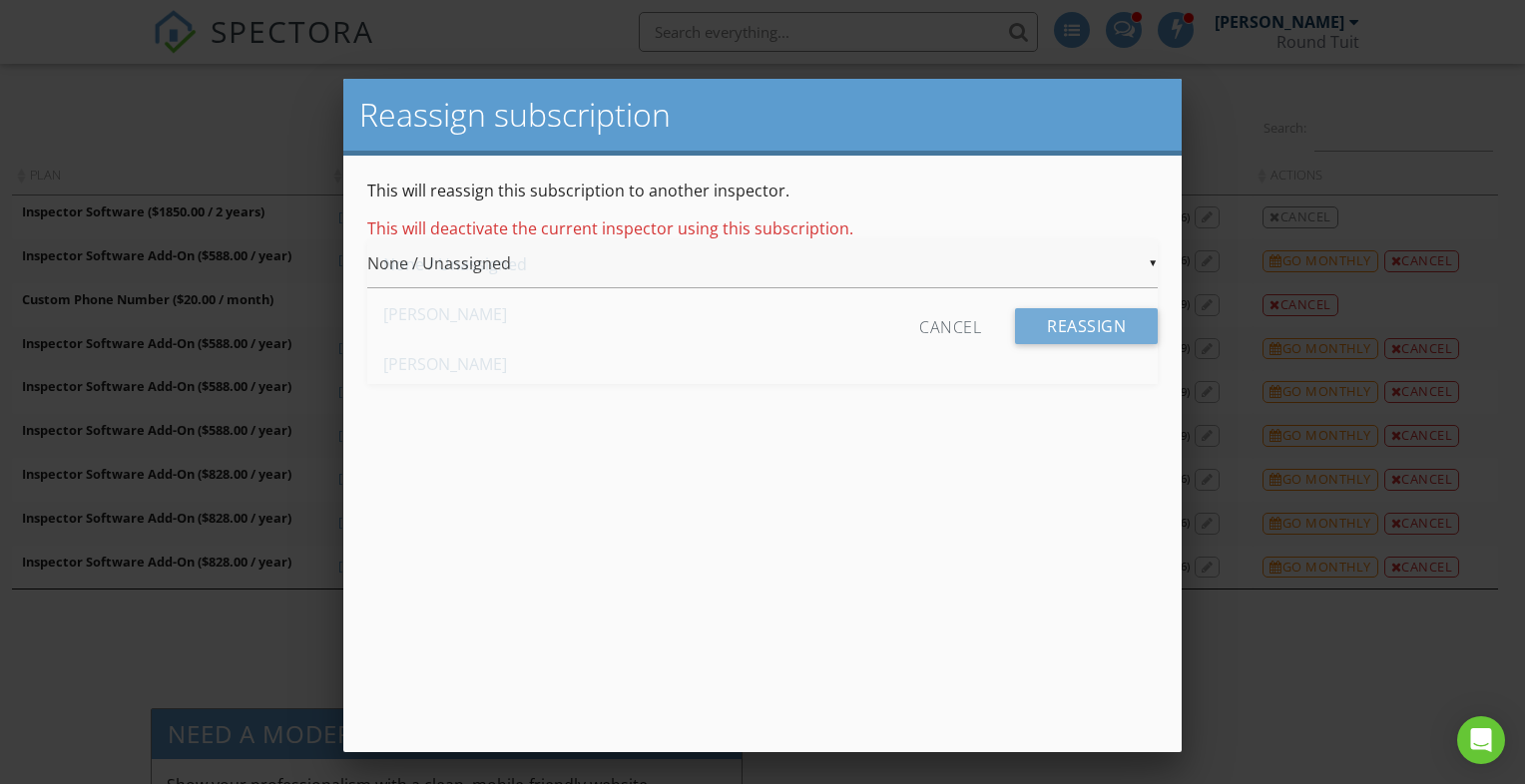 click on "▼ None / Unassigned None / Unassigned [PERSON_NAME] [PERSON_NAME] [PERSON_NAME] [PERSON_NAME] [PERSON_NAME] [PERSON_NAME] [PERSON_NAME] [PERSON_NAME] [PERSON_NAME] [PERSON_NAME] None / Unassigned
[PERSON_NAME]
[PERSON_NAME]
[PERSON_NAME]
[PERSON_NAME]
[PERSON_NAME]
[PERSON_NAME]
[PERSON_NAME]
[PERSON_NAME]
[PERSON_NAME]
[PERSON_NAME]" at bounding box center (762, 263) 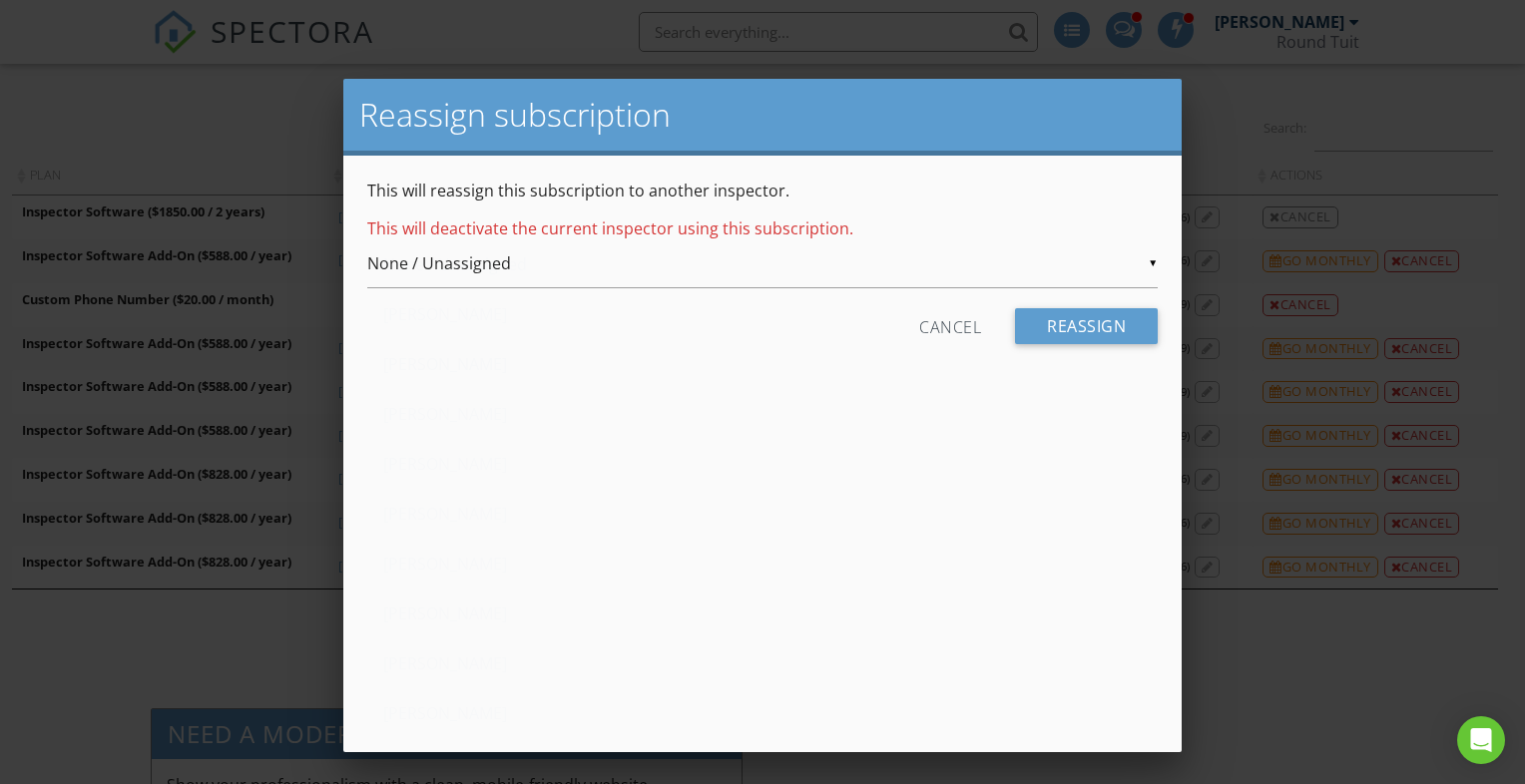 click on "[PERSON_NAME]" at bounding box center [762, 364] 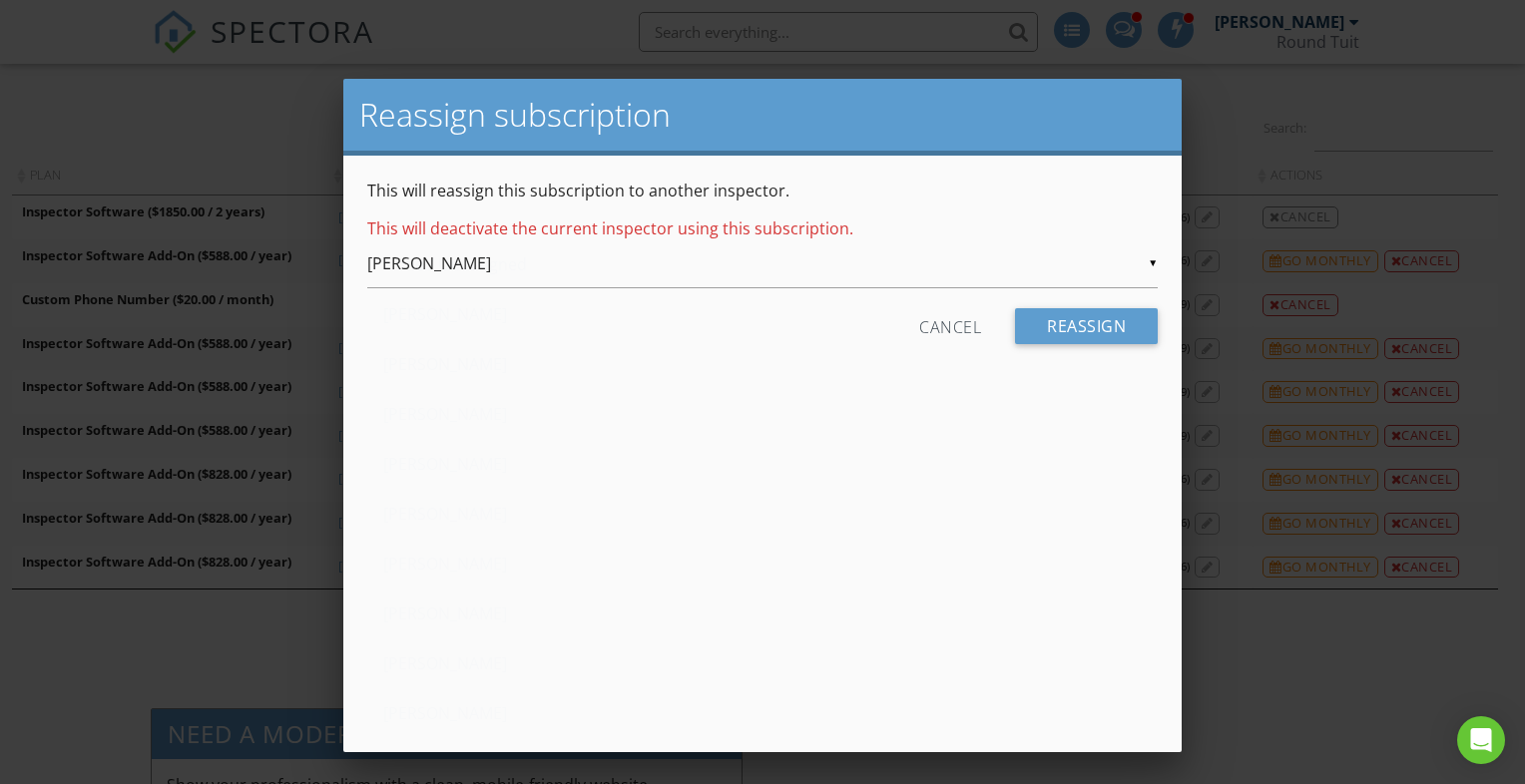 scroll, scrollTop: 0, scrollLeft: 0, axis: both 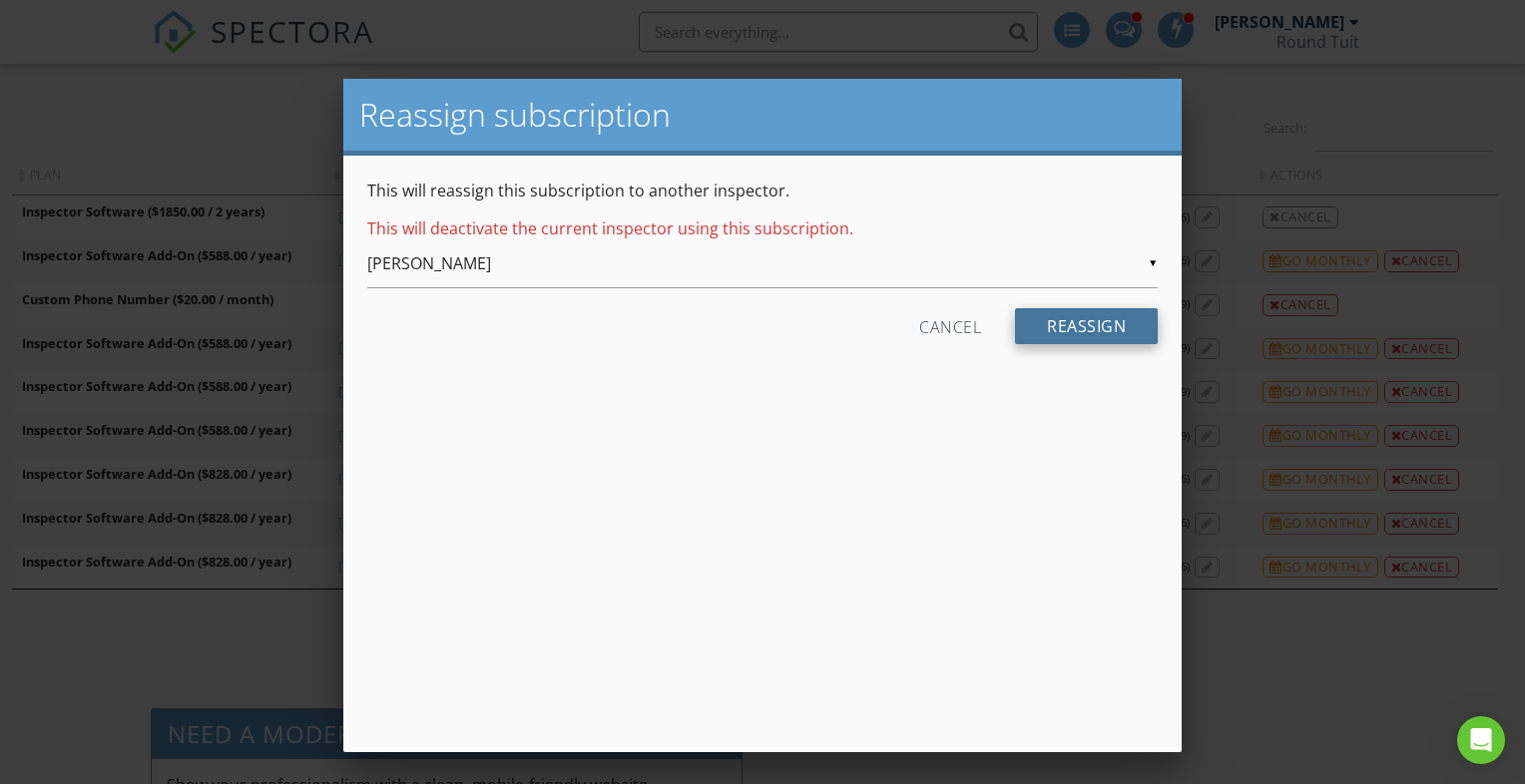 click on "Reassign" at bounding box center [1086, 326] 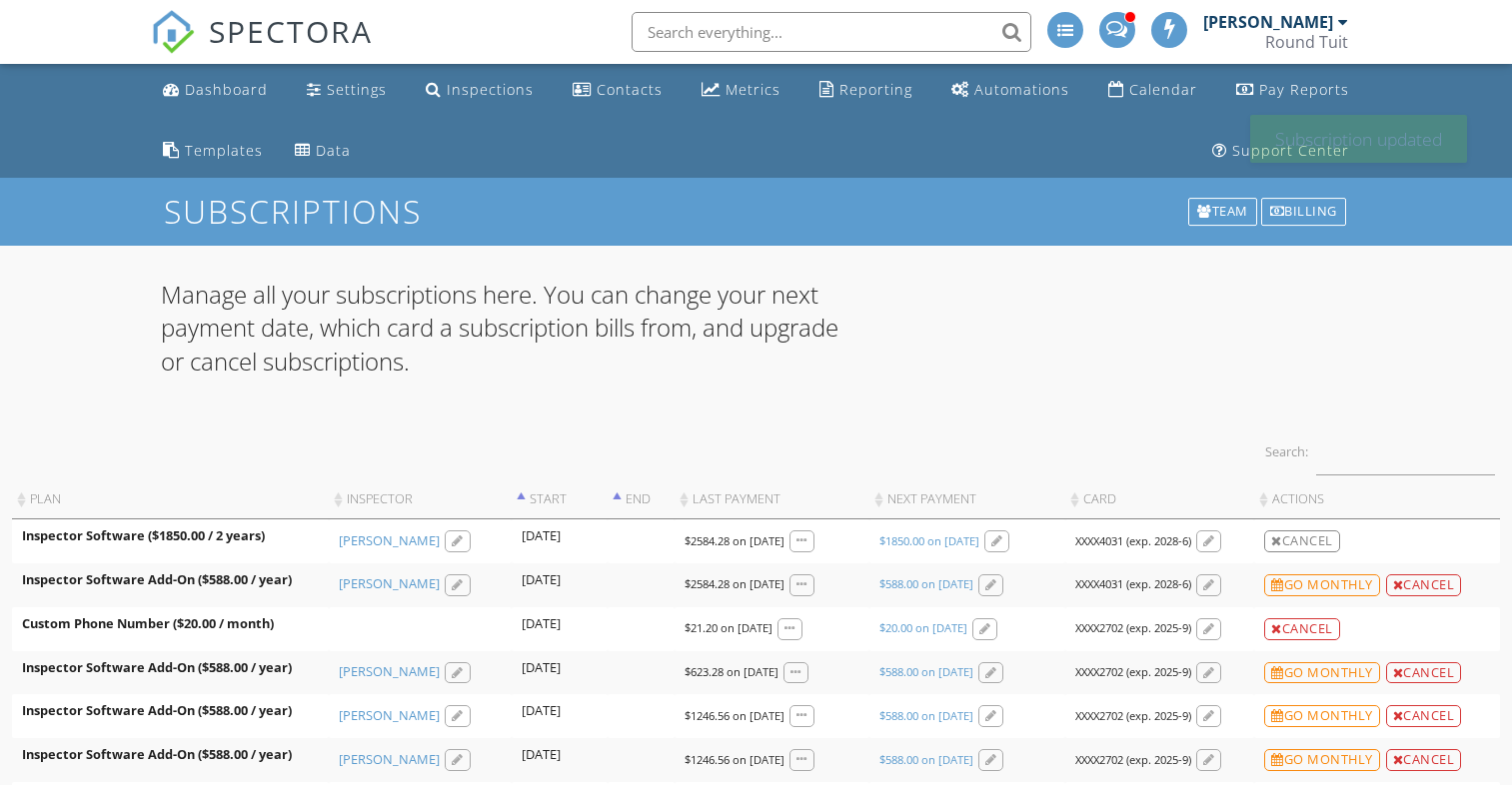scroll, scrollTop: 0, scrollLeft: 0, axis: both 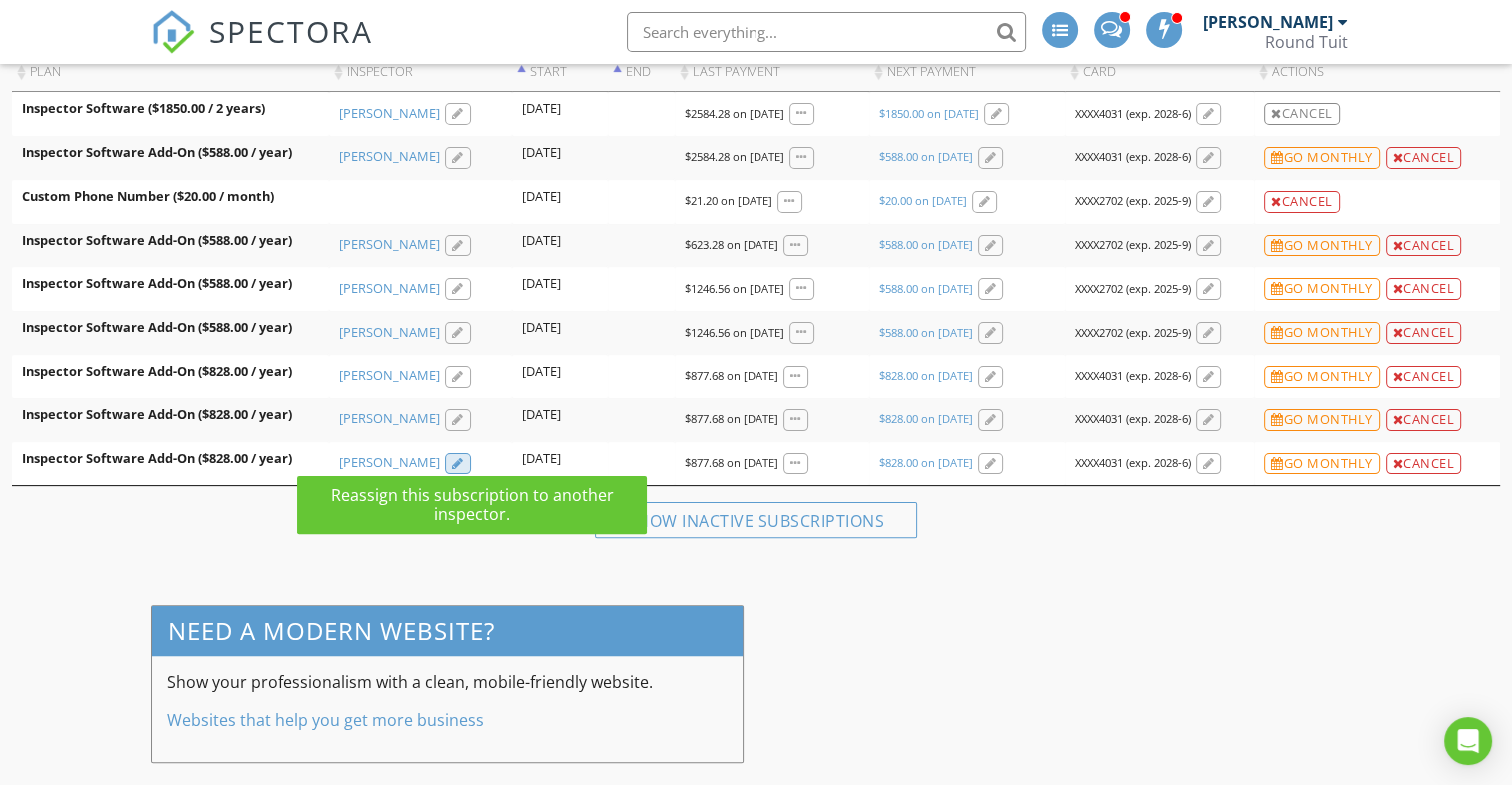 click at bounding box center [458, 464] 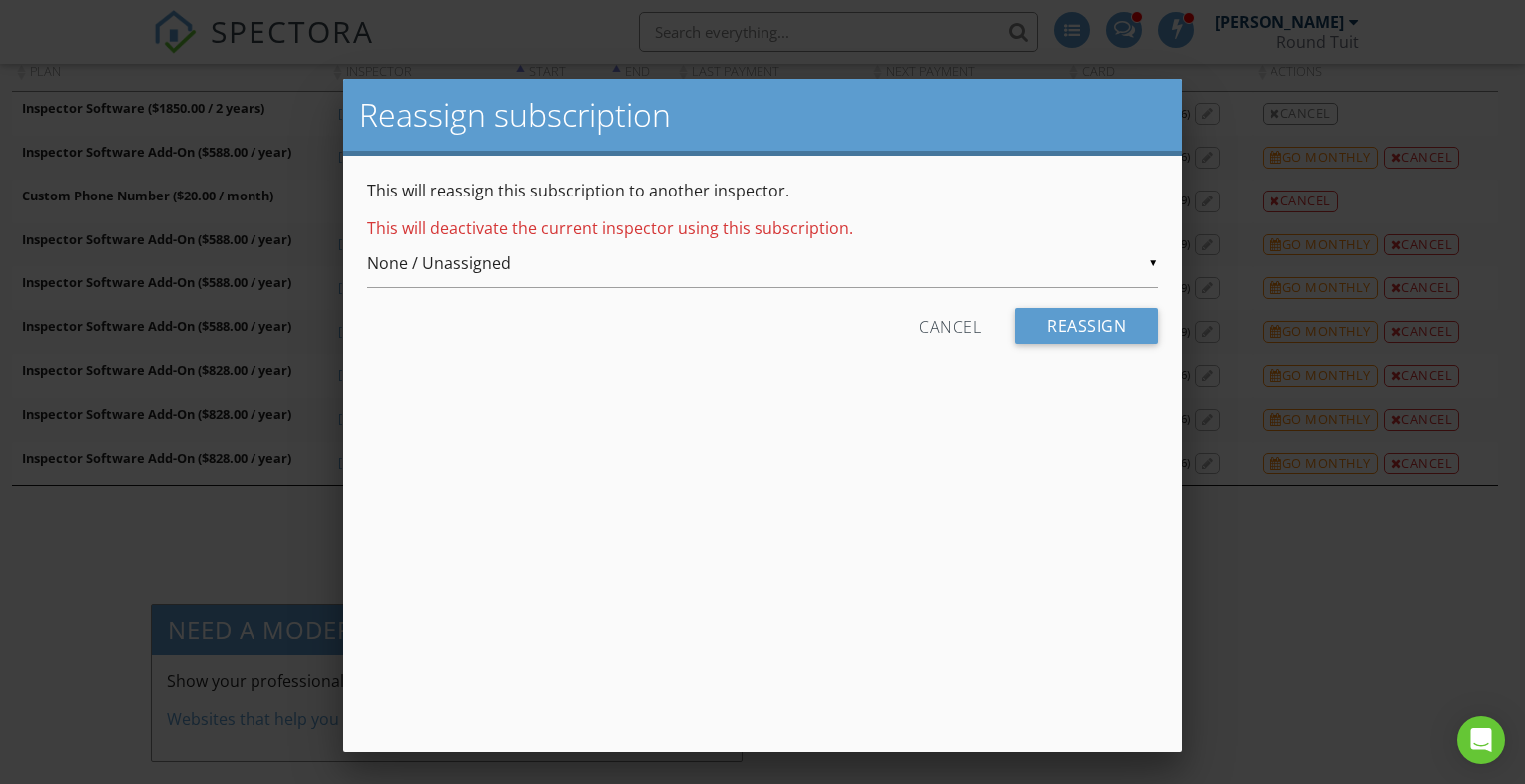 click on "▼ None / Unassigned None / Unassigned [PERSON_NAME] [PERSON_NAME] [PERSON_NAME] [PERSON_NAME] [PERSON_NAME] [PERSON_NAME] [PERSON_NAME] [PERSON_NAME] [PERSON_NAME] [PERSON_NAME] None / Unassigned
[PERSON_NAME]
[PERSON_NAME]
[PERSON_NAME]
[PERSON_NAME]
[PERSON_NAME]
[PERSON_NAME]
[PERSON_NAME]
[PERSON_NAME]
[PERSON_NAME]
[PERSON_NAME]" at bounding box center [762, 263] 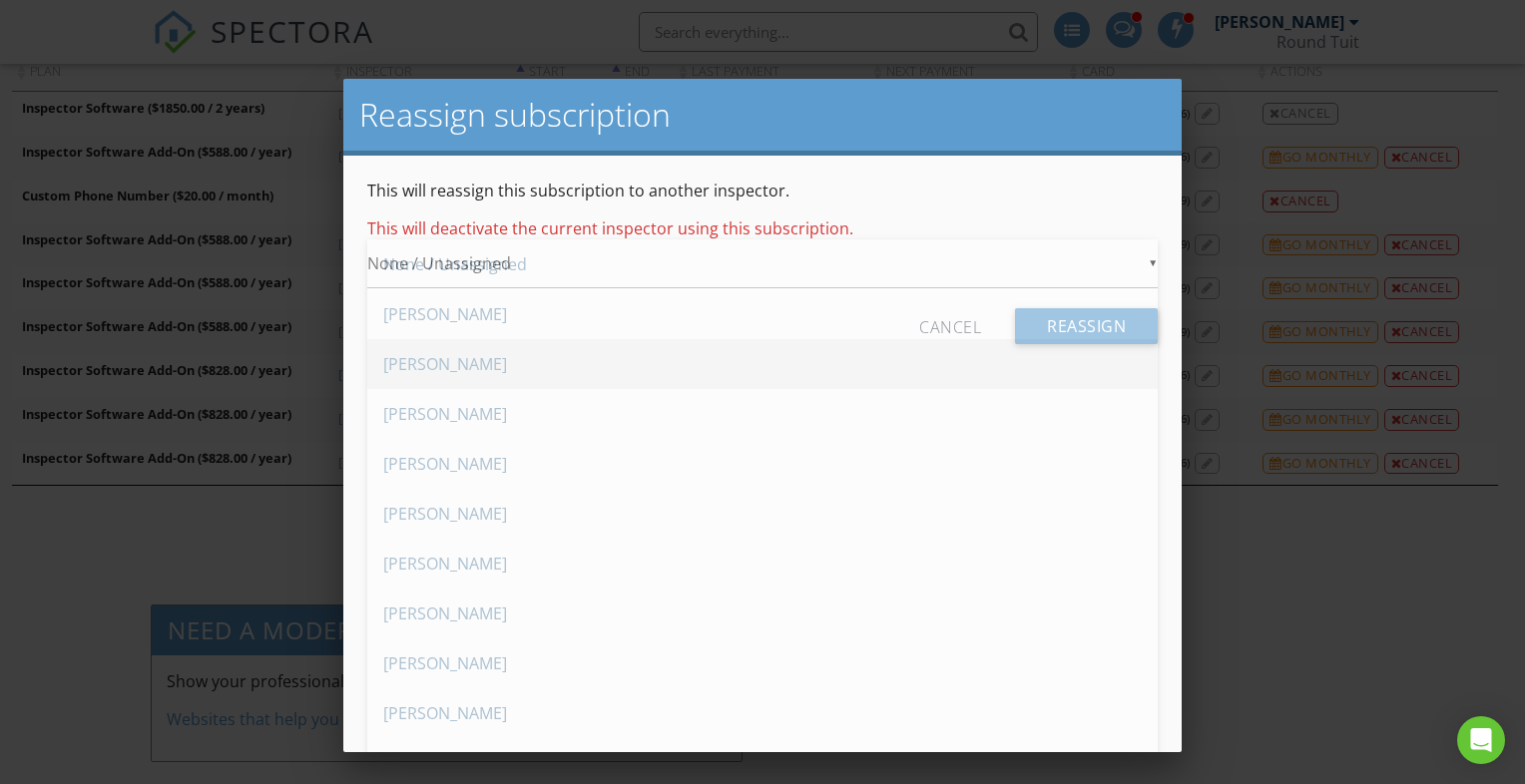 click on "[PERSON_NAME]" at bounding box center [762, 364] 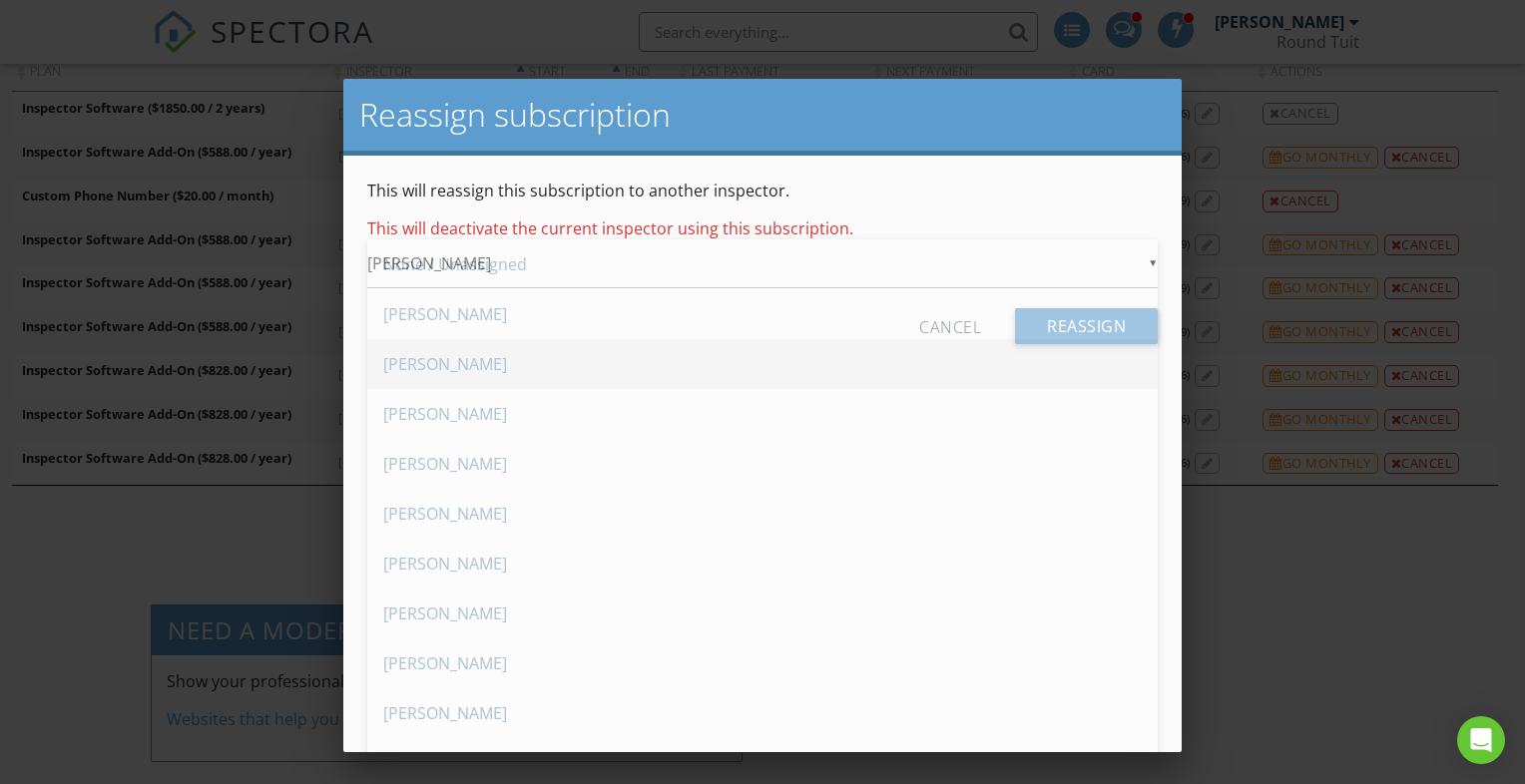 scroll, scrollTop: 0, scrollLeft: 0, axis: both 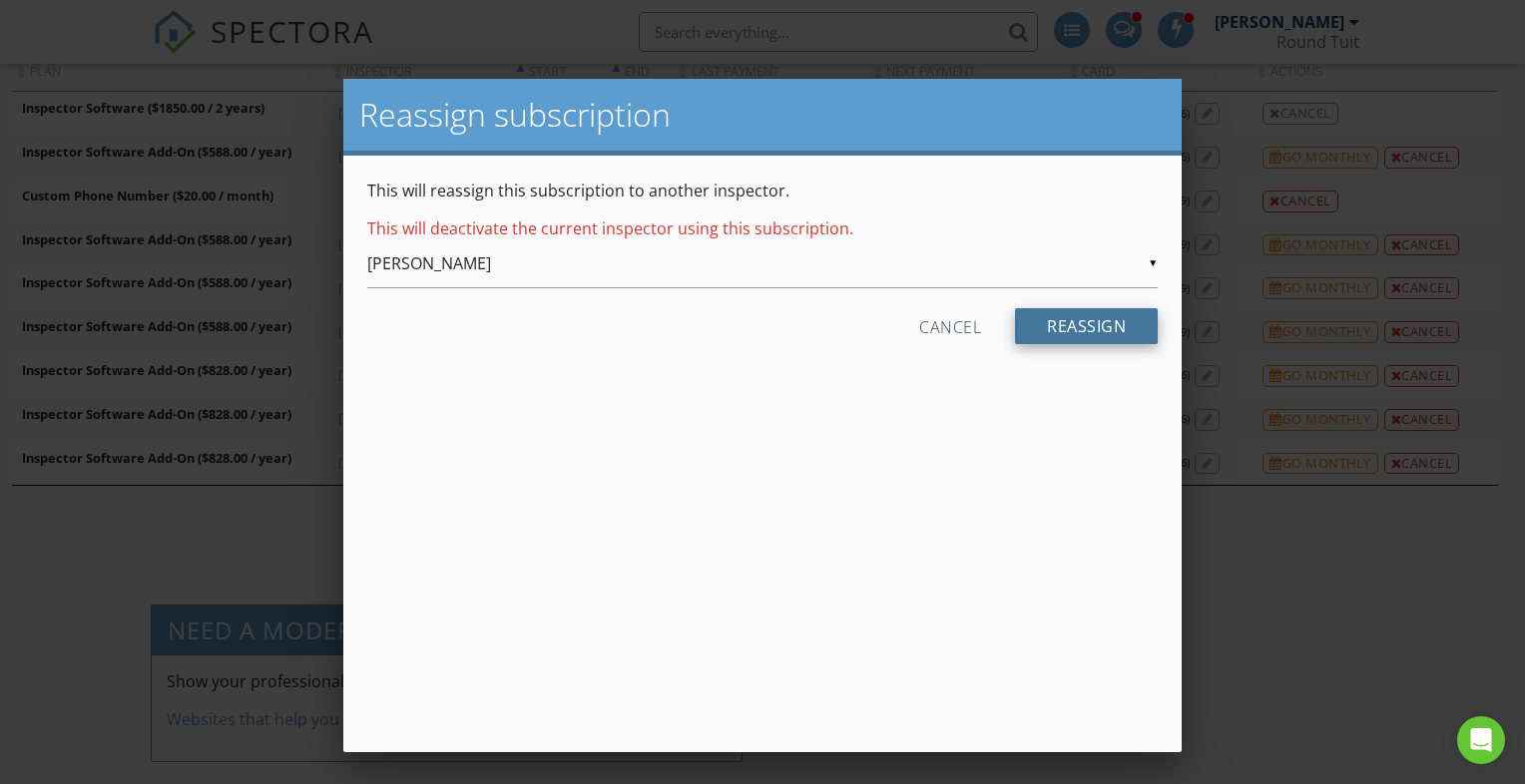 click on "Reassign" at bounding box center (1086, 326) 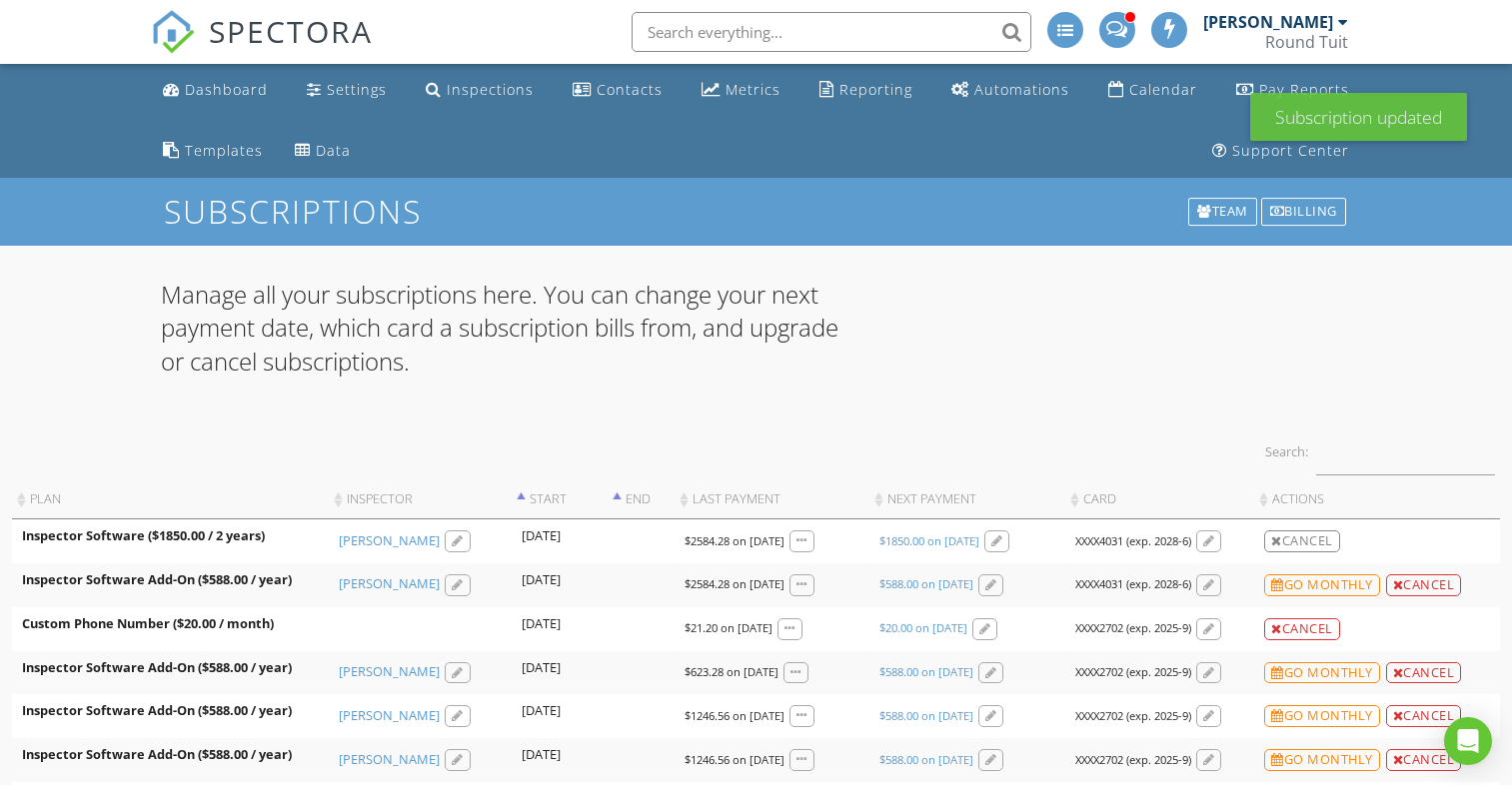 scroll, scrollTop: 0, scrollLeft: 0, axis: both 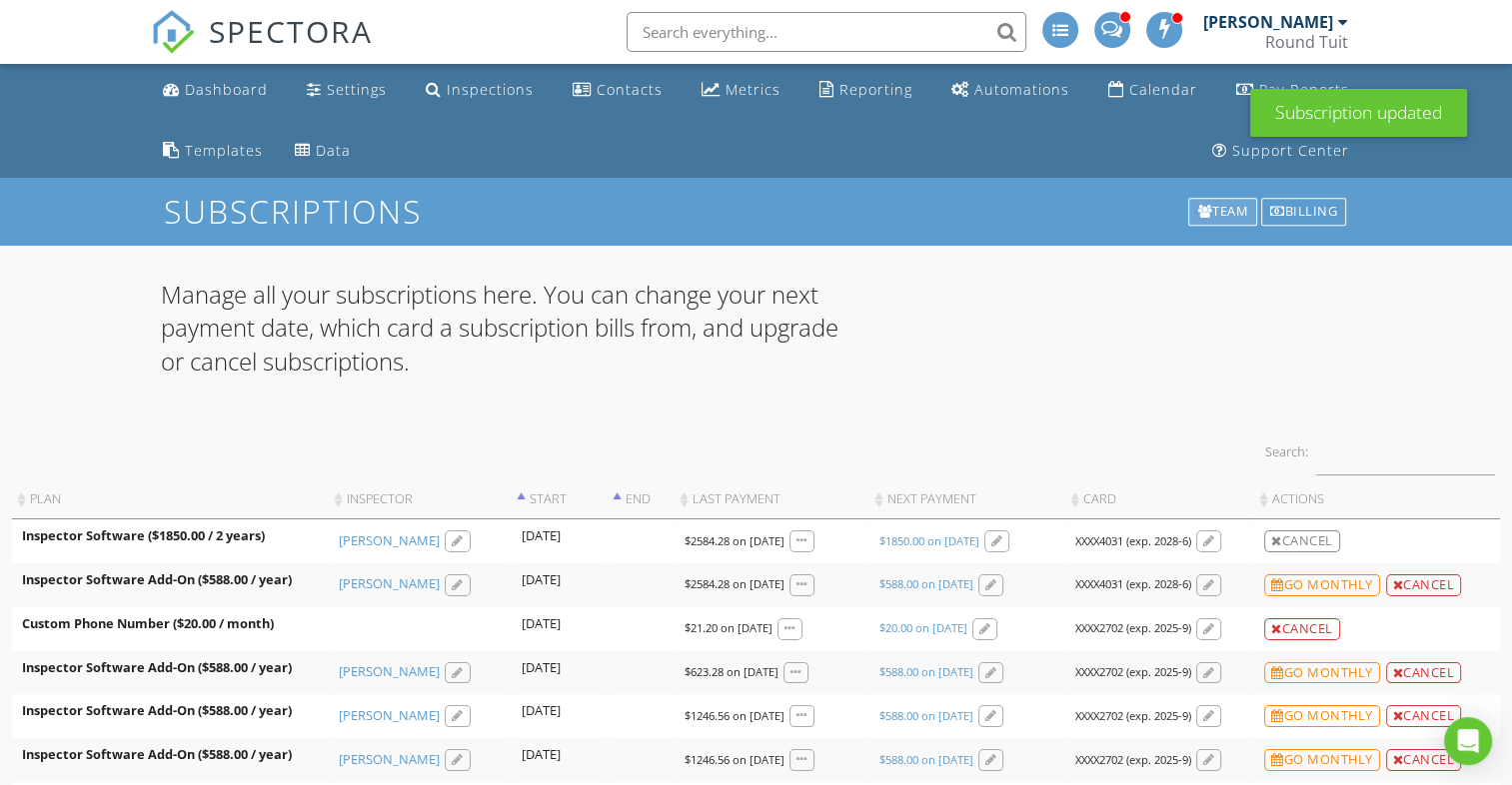 click on "Team" at bounding box center [1222, 212] 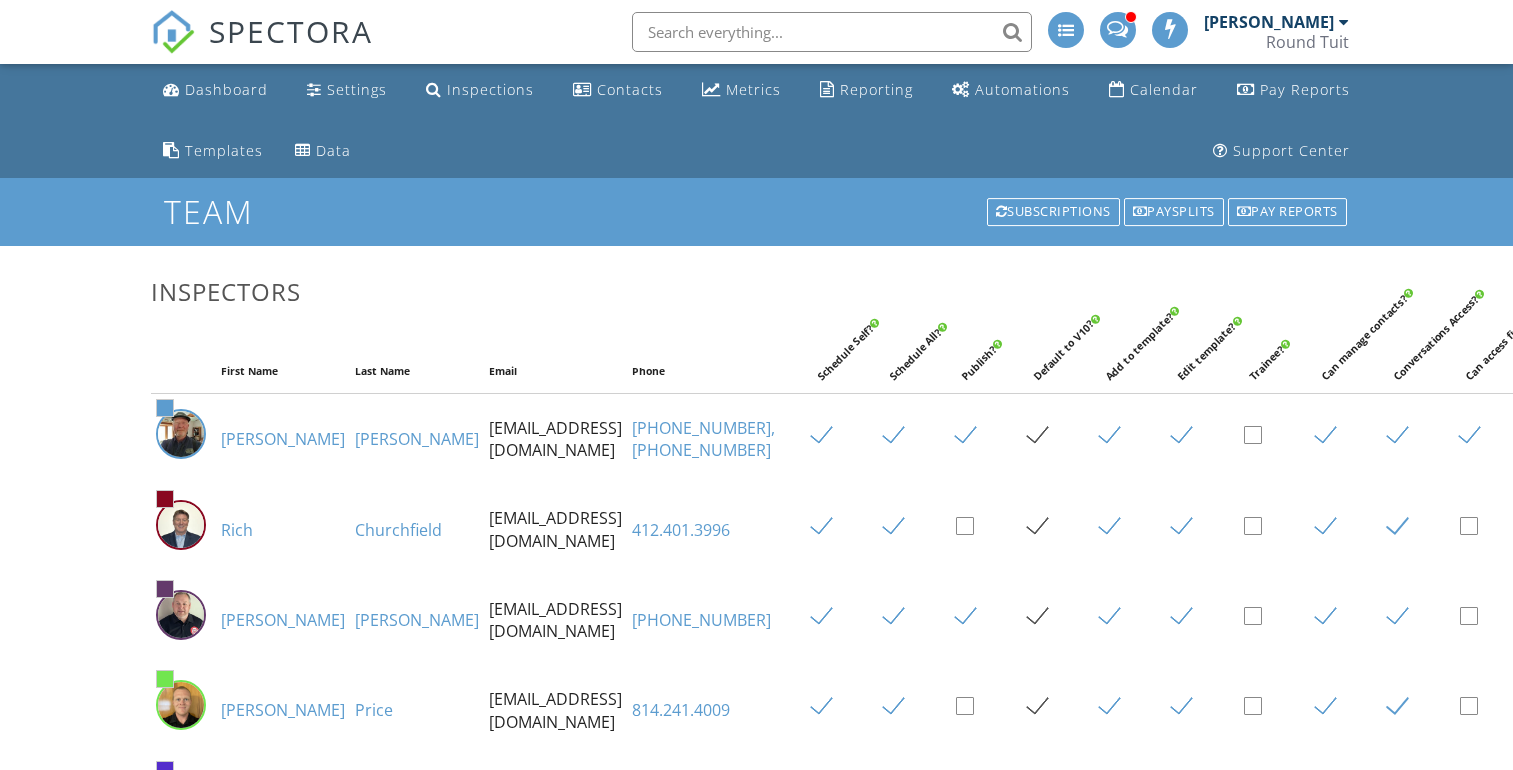 scroll, scrollTop: 0, scrollLeft: 0, axis: both 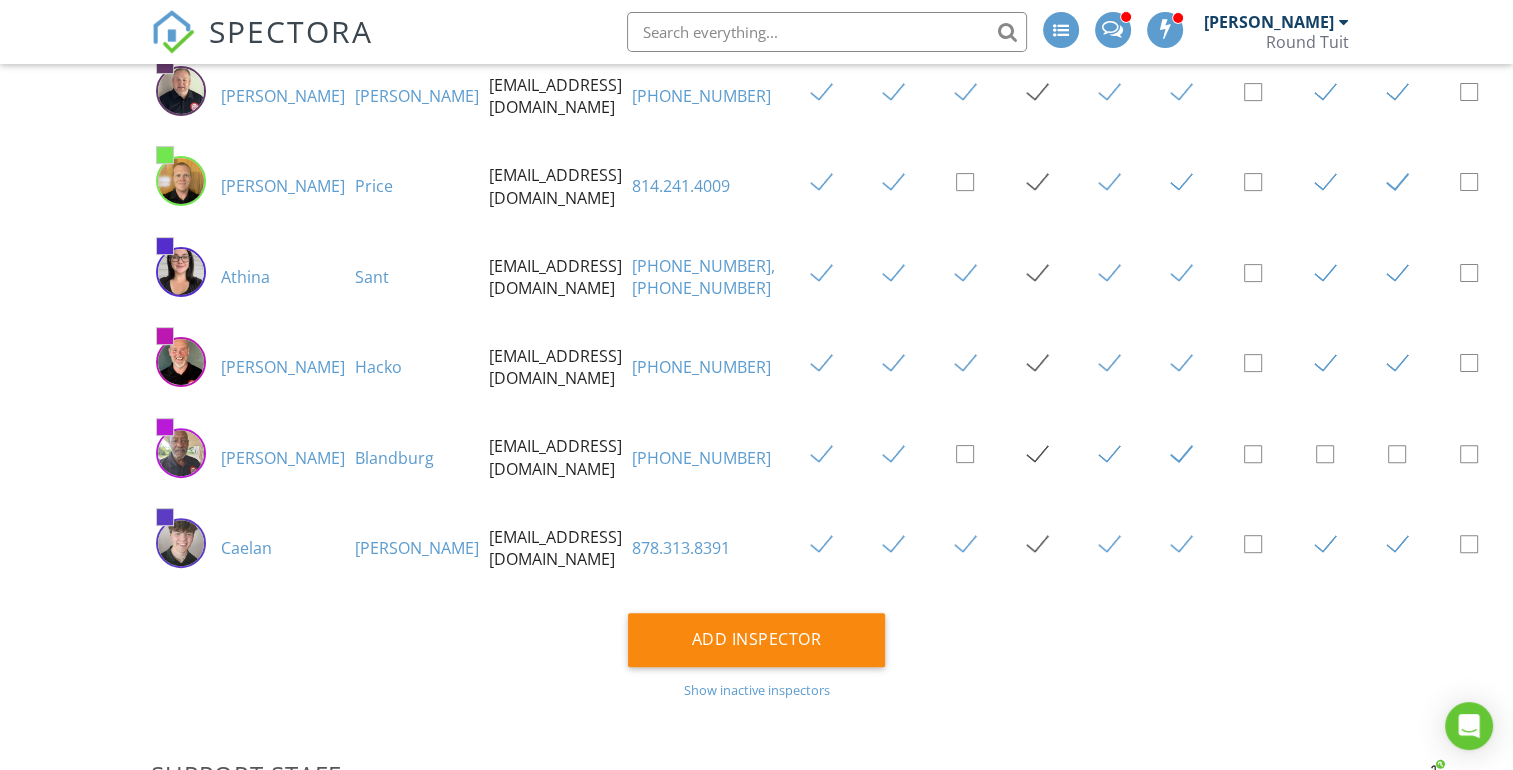 click on "Caelan" at bounding box center [246, 548] 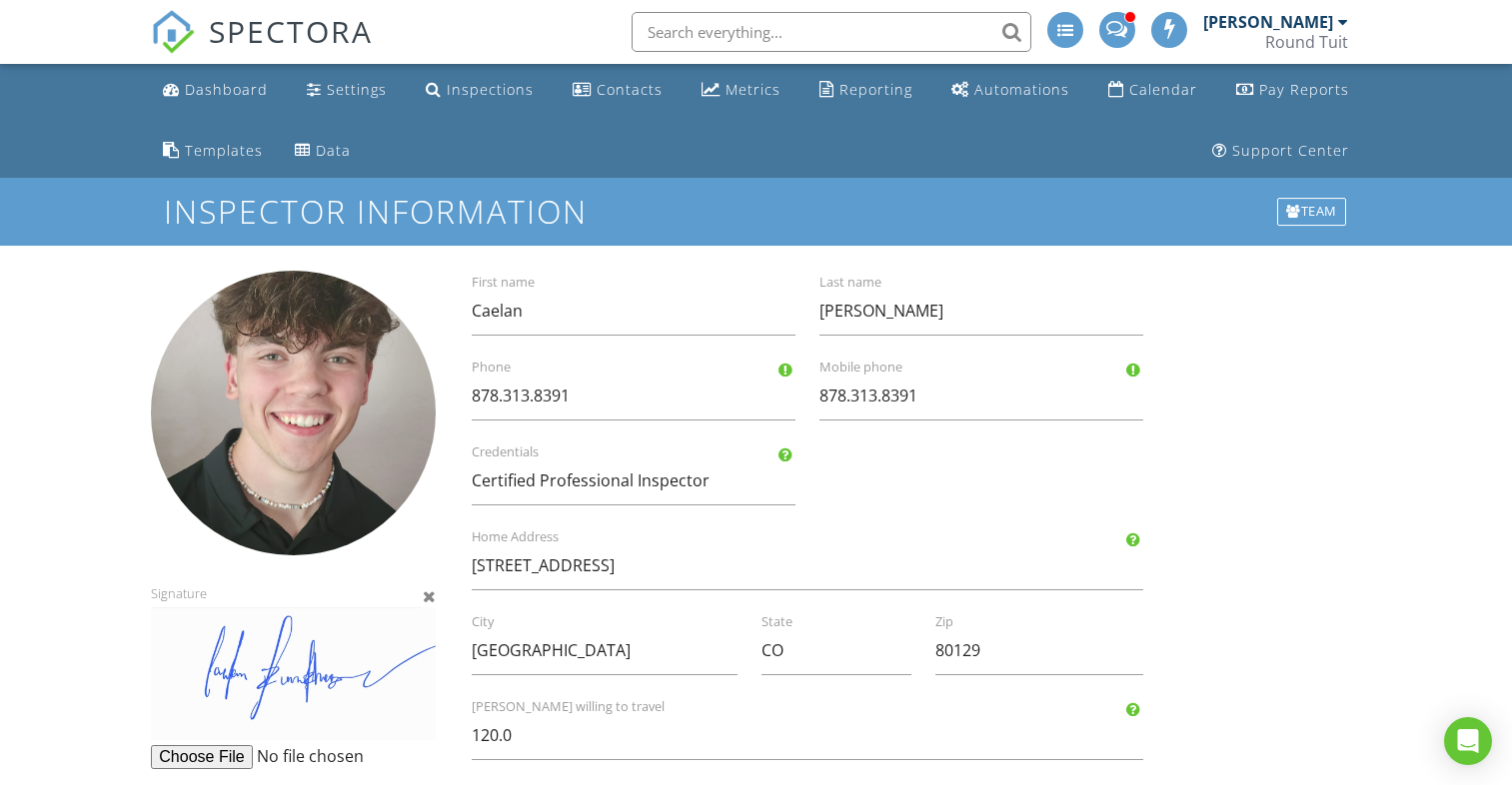 scroll, scrollTop: 0, scrollLeft: 0, axis: both 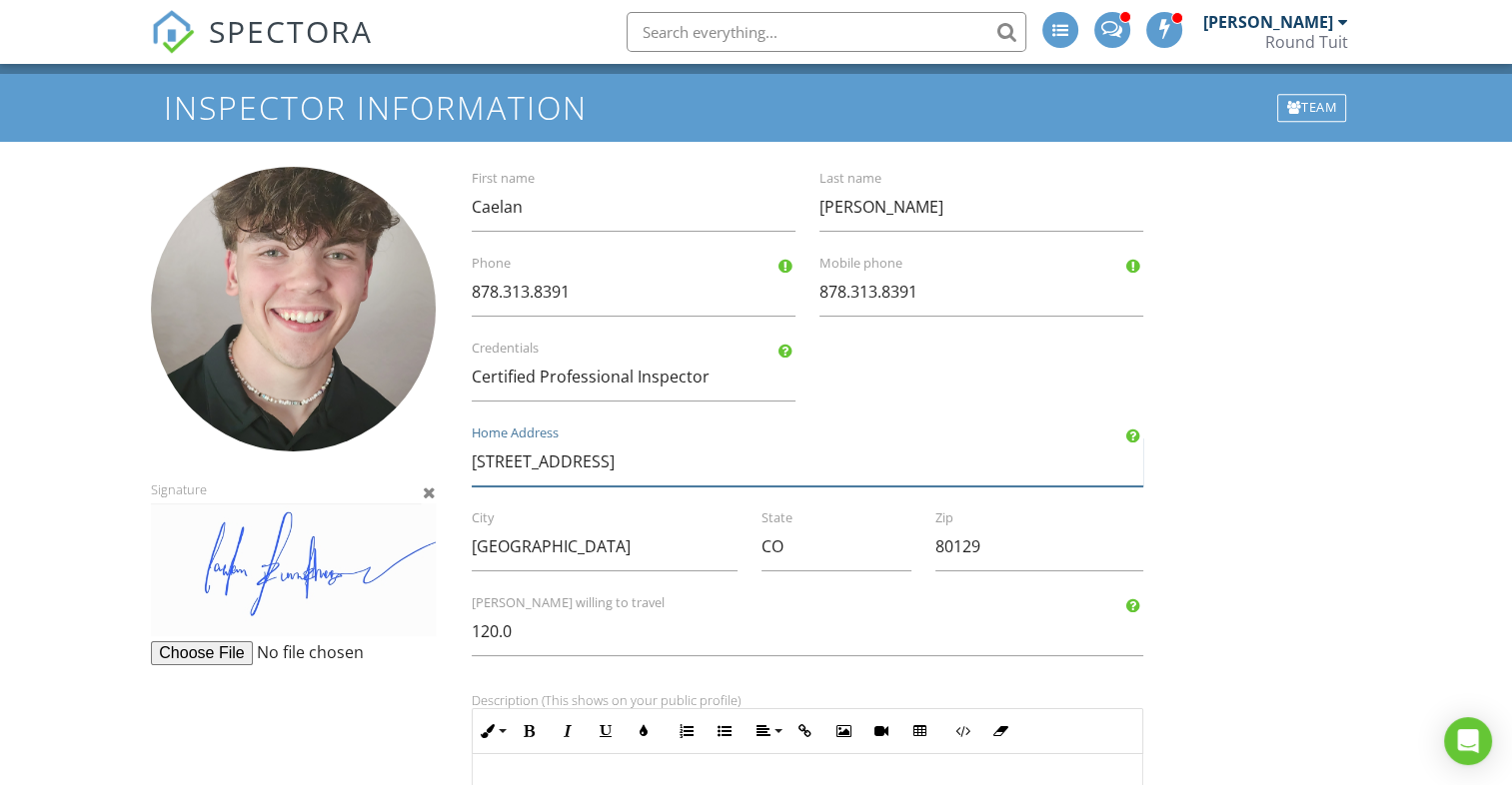 drag, startPoint x: 624, startPoint y: 459, endPoint x: 388, endPoint y: 469, distance: 236.21177 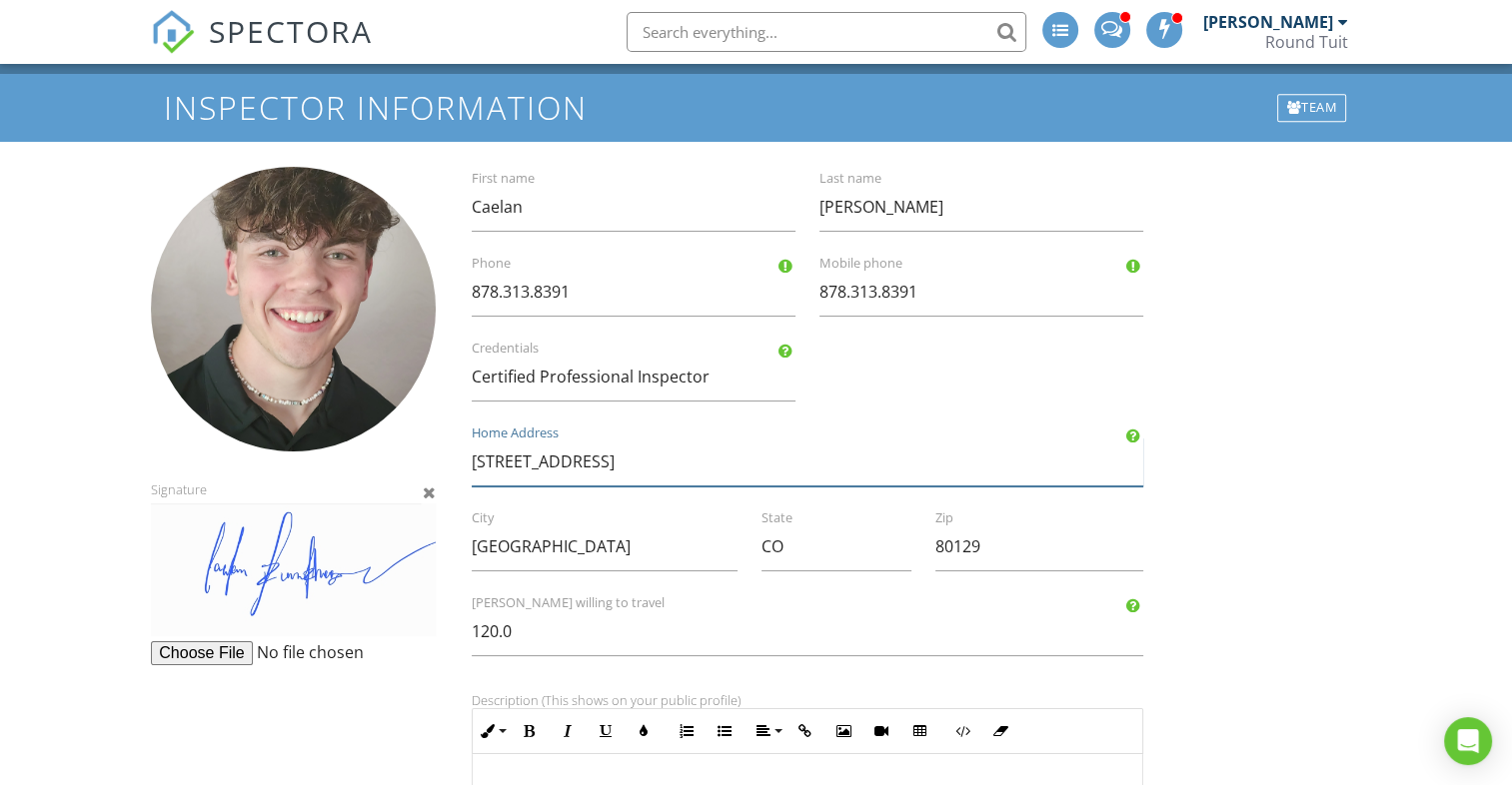click on "Signature
Caelan
First name
[PERSON_NAME]
Last name
[PHONE_NUMBER]
Phone
[PHONE_NUMBER]
Mobile phone
Certified Professional Inspector
Credentials
[STREET_ADDRESS]
Home Address
[GEOGRAPHIC_DATA]
CO
State
80129
Zip
120.0
Miles willing to travel
Description (This shows on your public profile)
Inline Style XLarge Large Normal Small Light Small/Light Bold Italic Underline Colors Ordered List Unordered List Align Align Left Align Center Align Right Align Justify Insert Link Insert Image Insert Video Insert Table Code View Clear Formatting
Notes (Use {{INSPECTOR_NOTES}} to display this in agreements, template comments, etc.)
Inline Style XLarge Large Normal Small Light Small/Light Bold Italic Underline Colors Ordered List Unordered List Align Align Left Align Center Align Right Align Justify Insert Link Insert Image Insert Video Insert Table Code View Clear Formatting
Save" at bounding box center [756, 771] 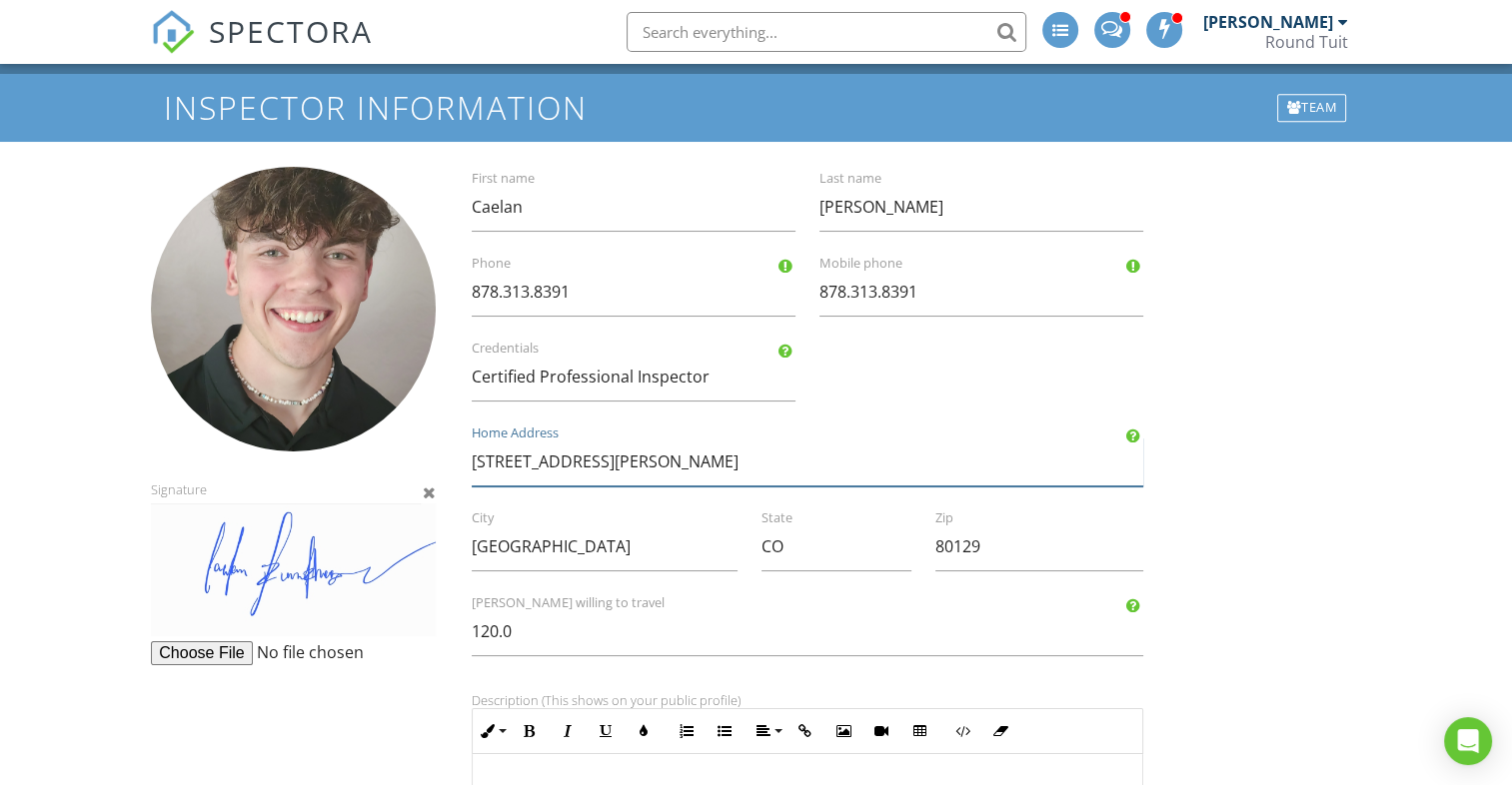 type on "[STREET_ADDRESS][PERSON_NAME]" 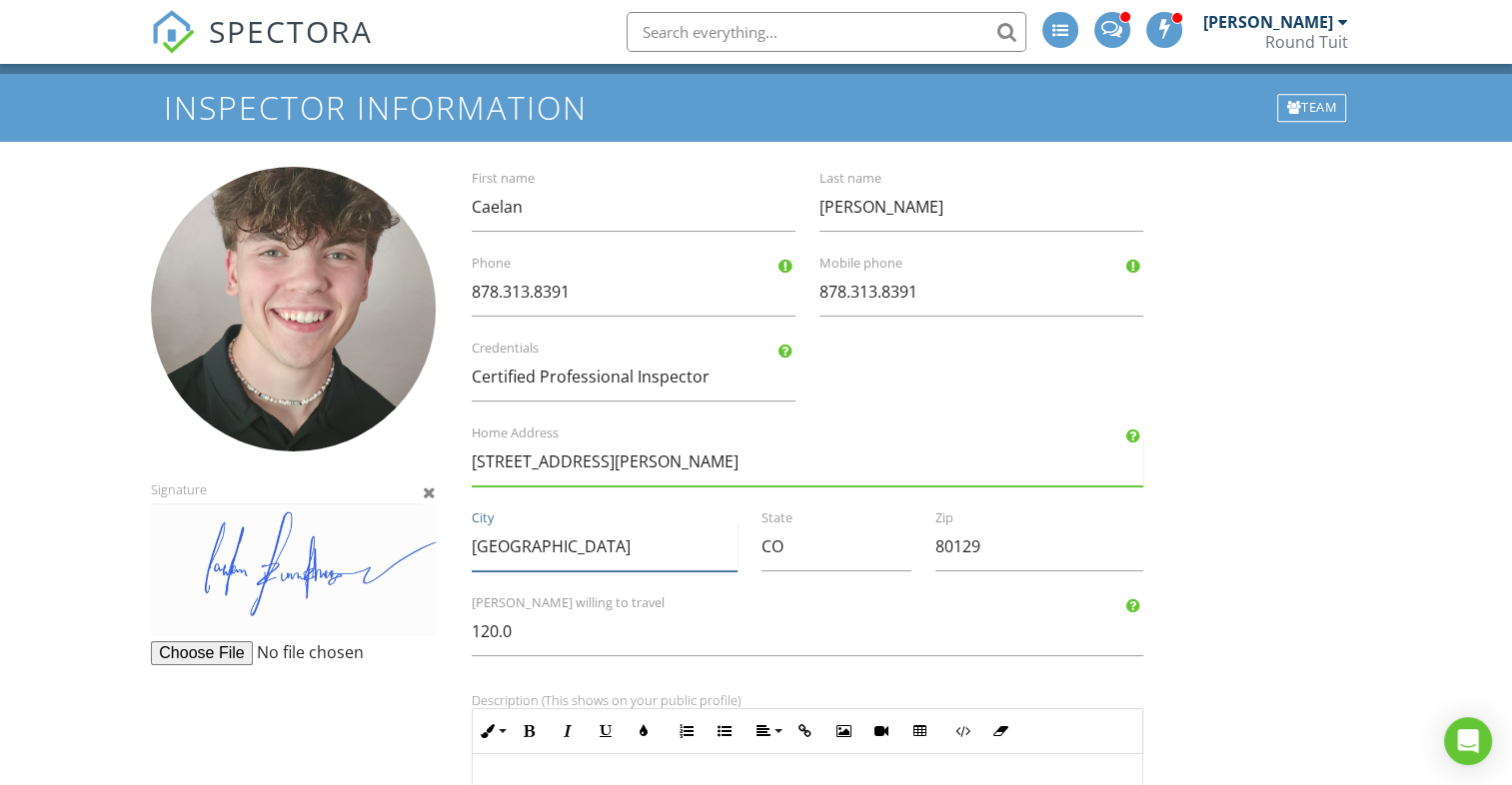 type on "[GEOGRAPHIC_DATA]" 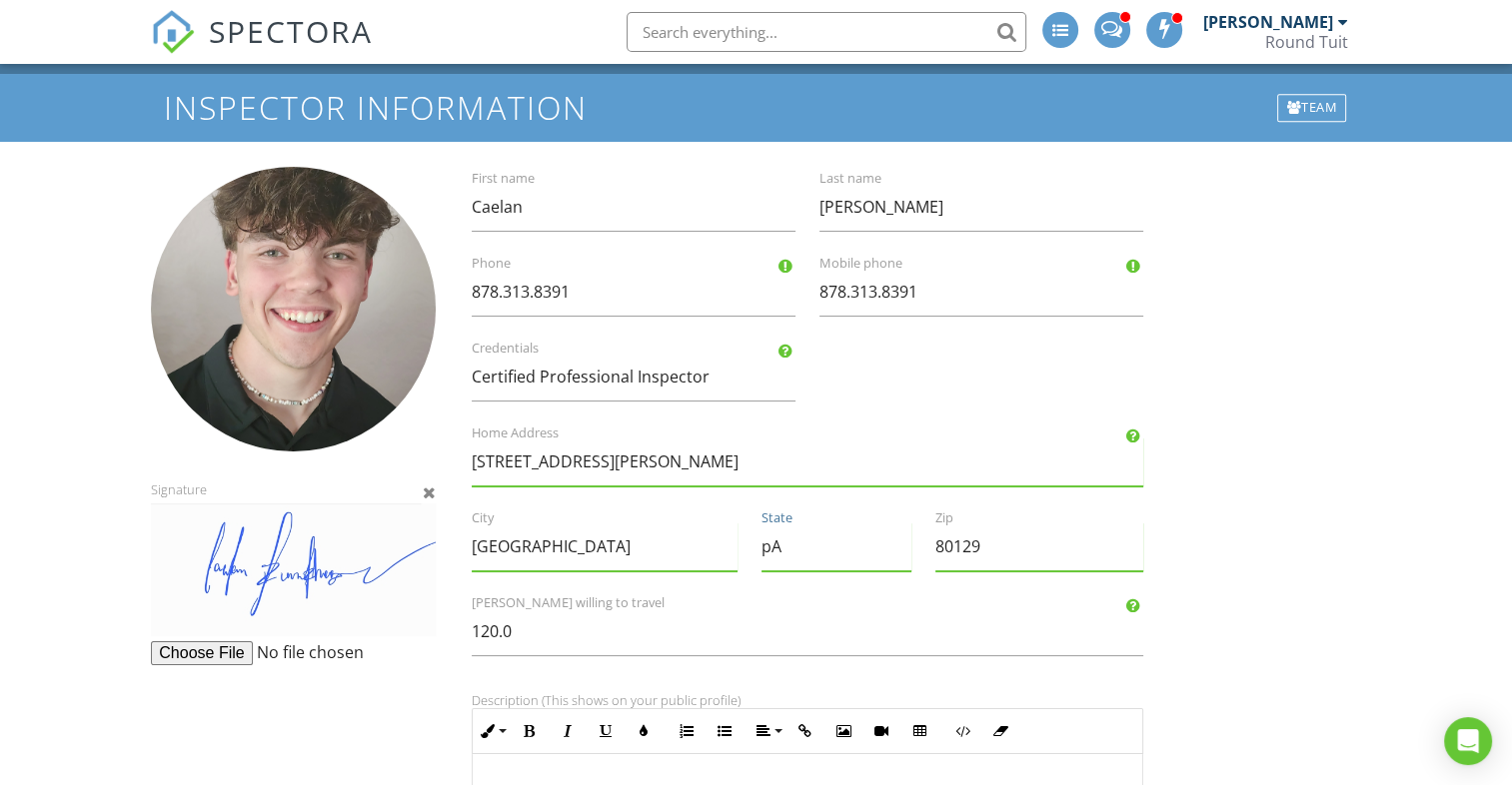 type on "p" 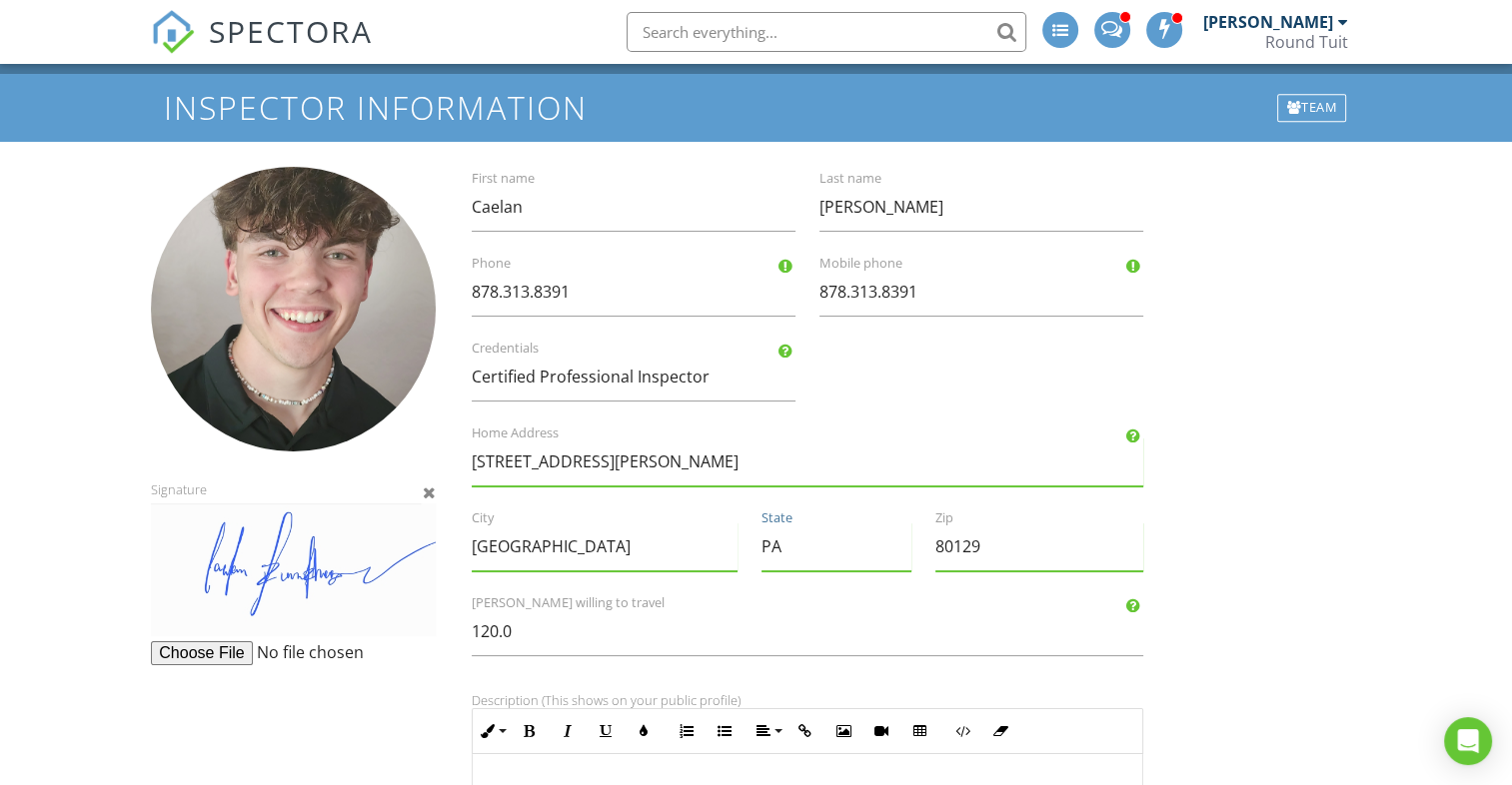 type on "PA" 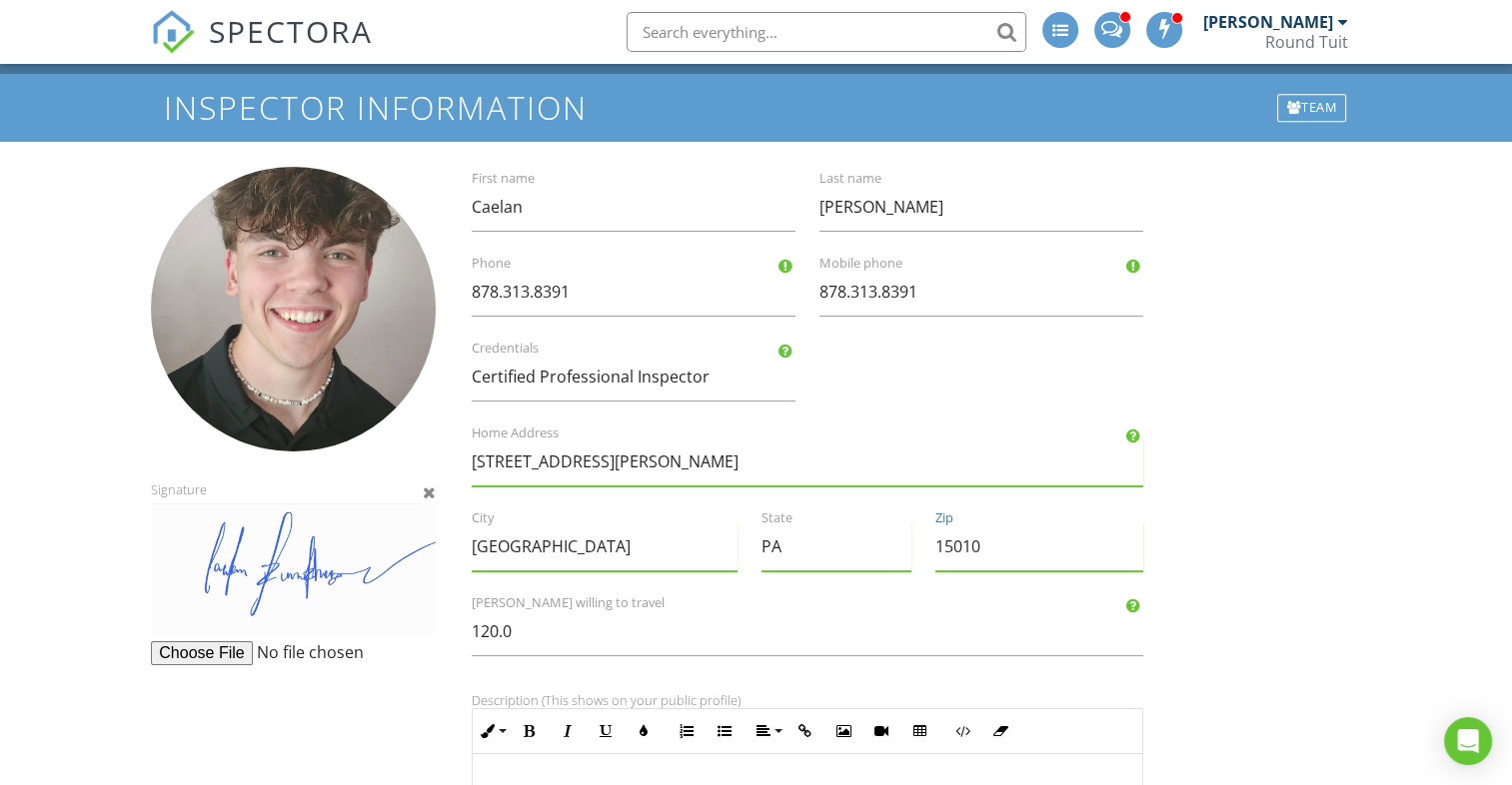 type on "15010" 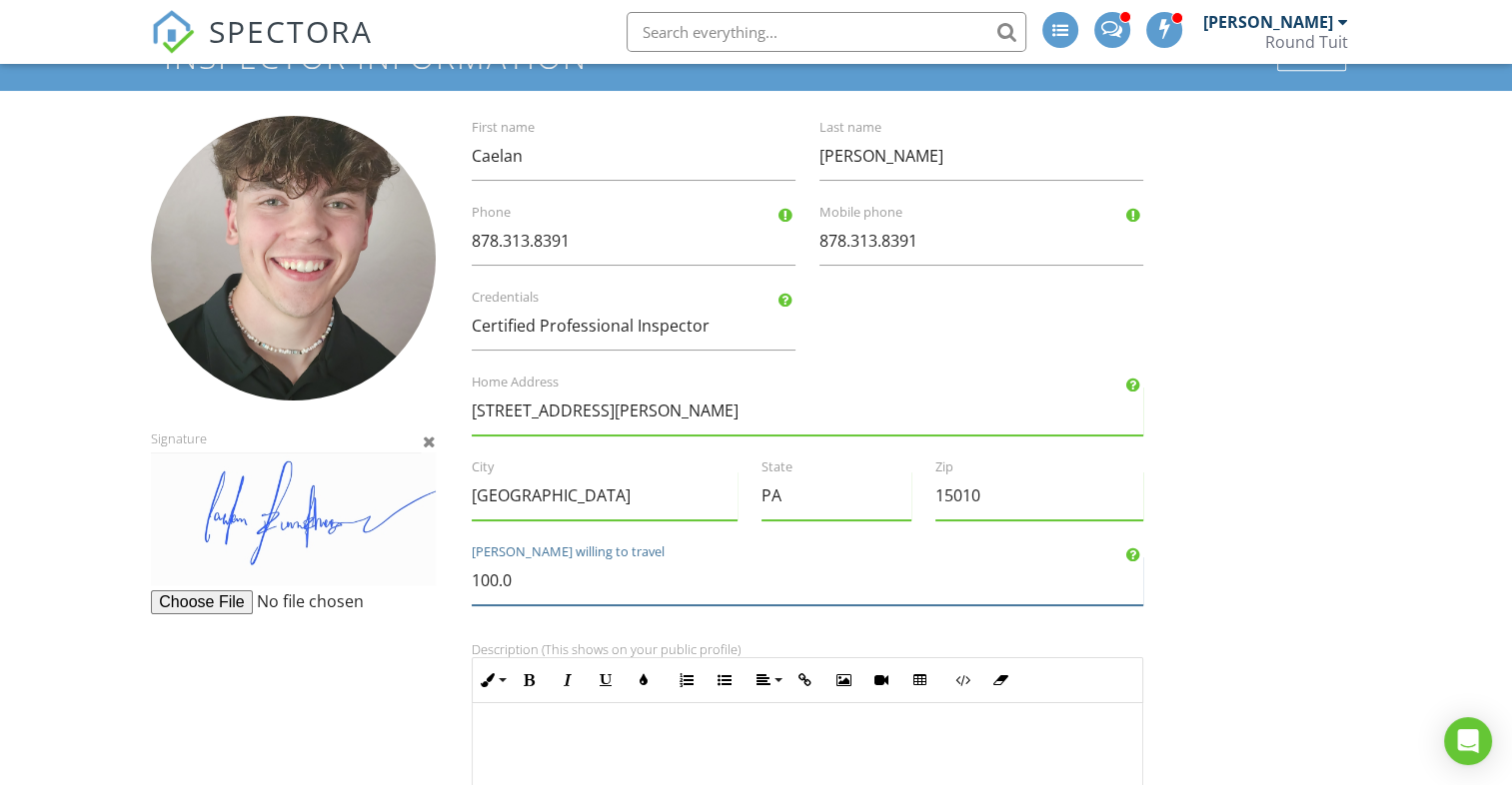 type on "100.0" 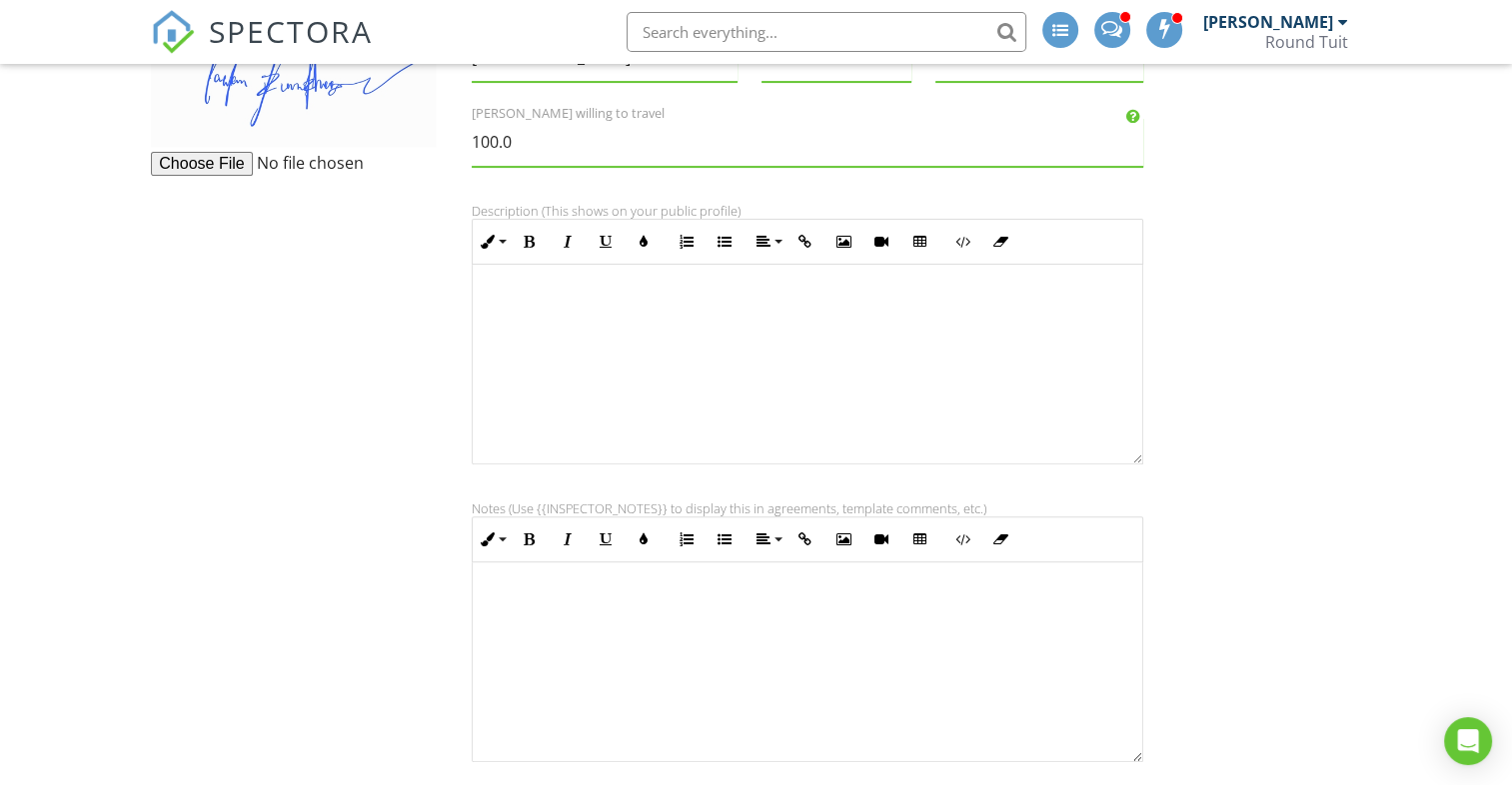 scroll, scrollTop: 591, scrollLeft: 0, axis: vertical 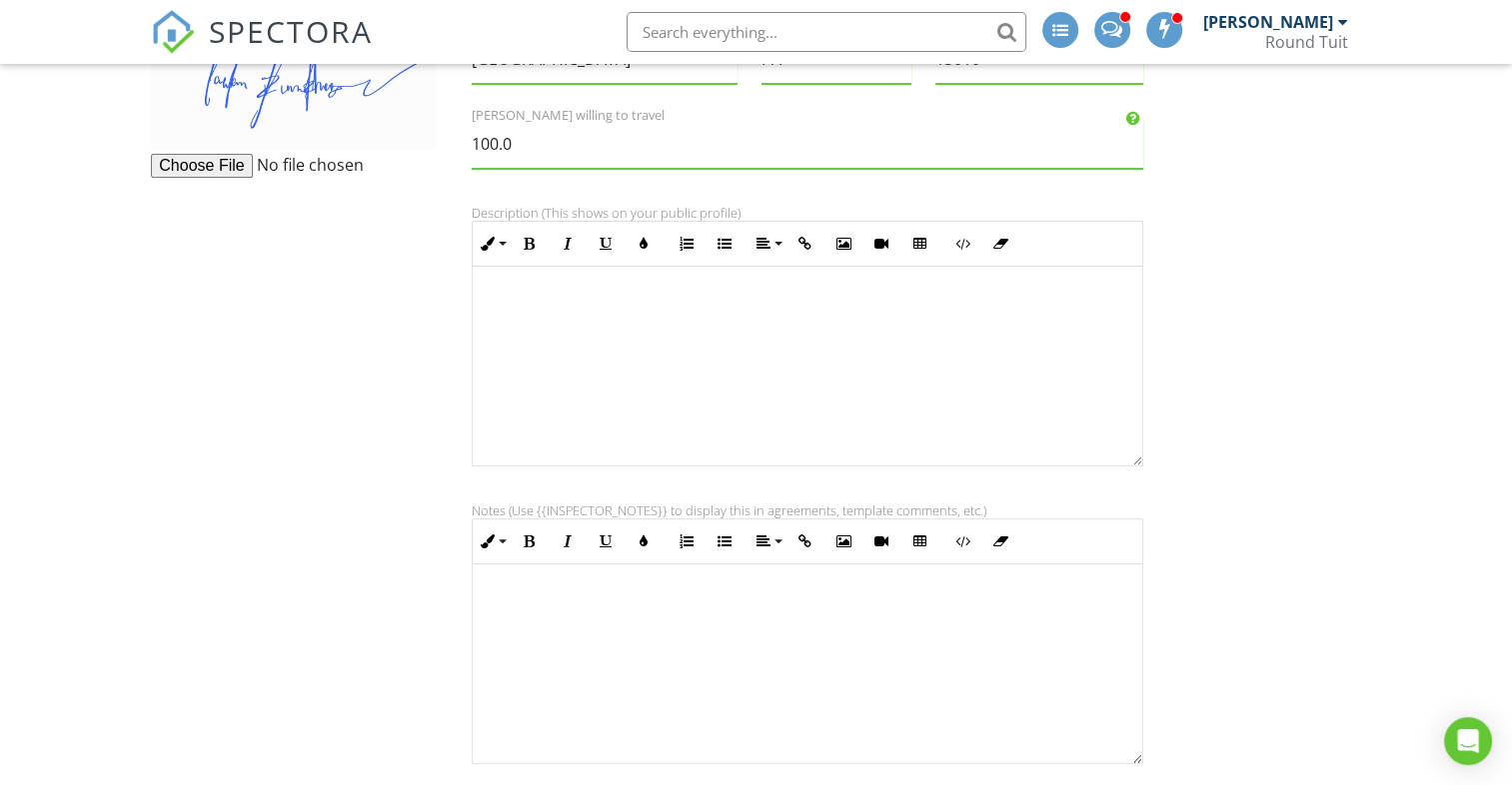 type 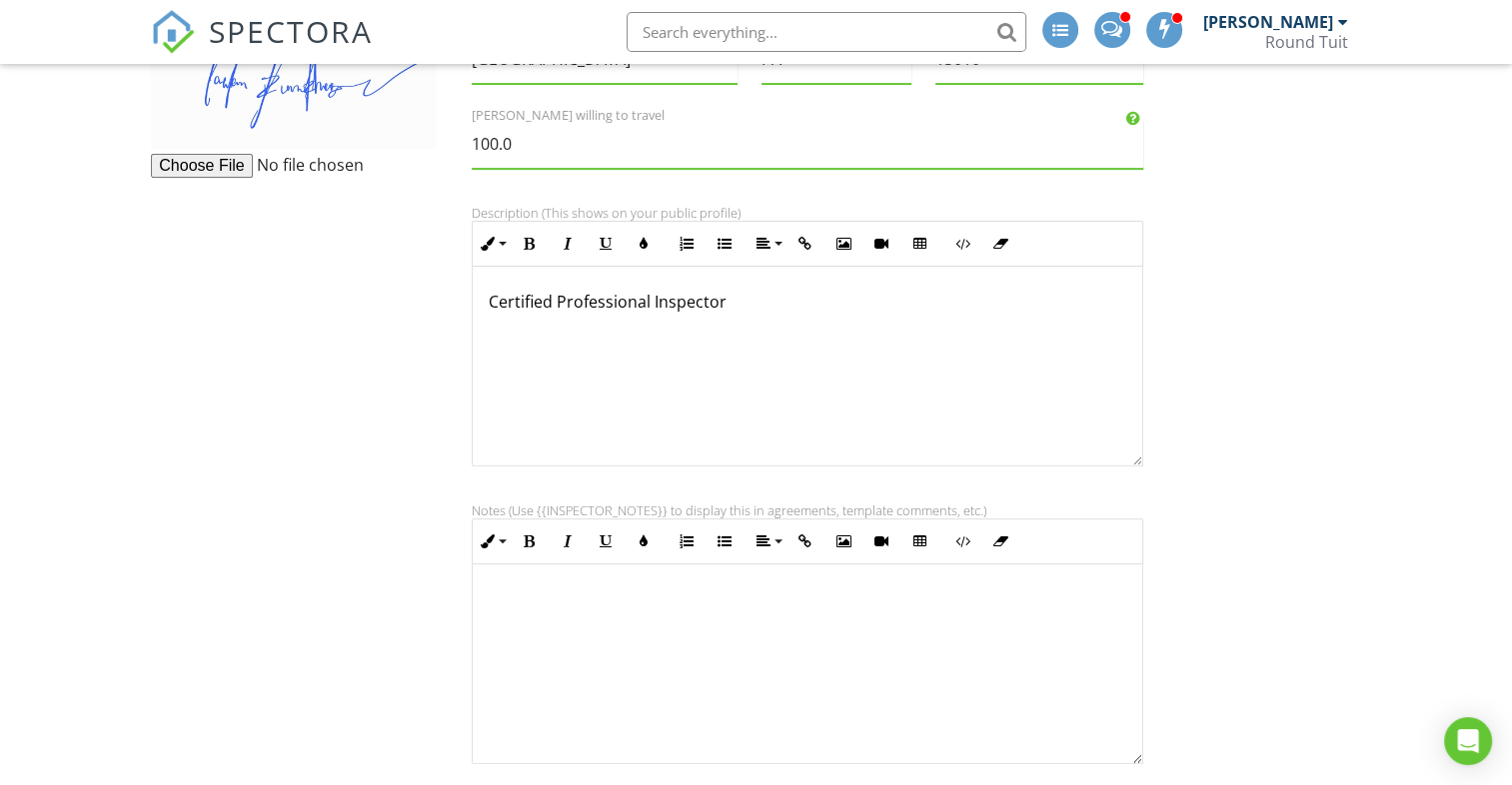 scroll, scrollTop: 0, scrollLeft: 0, axis: both 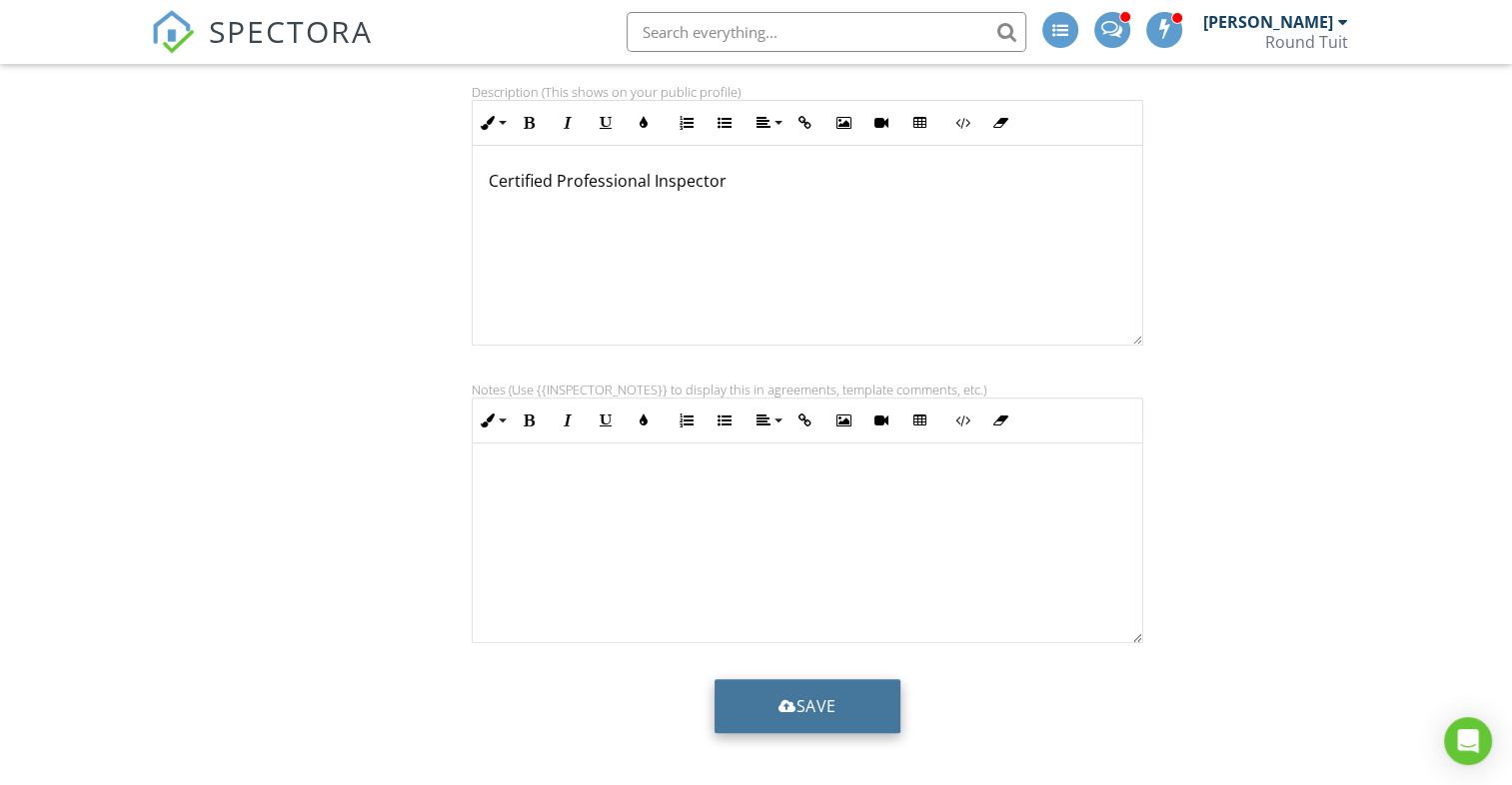 click on "Save" at bounding box center (807, 706) 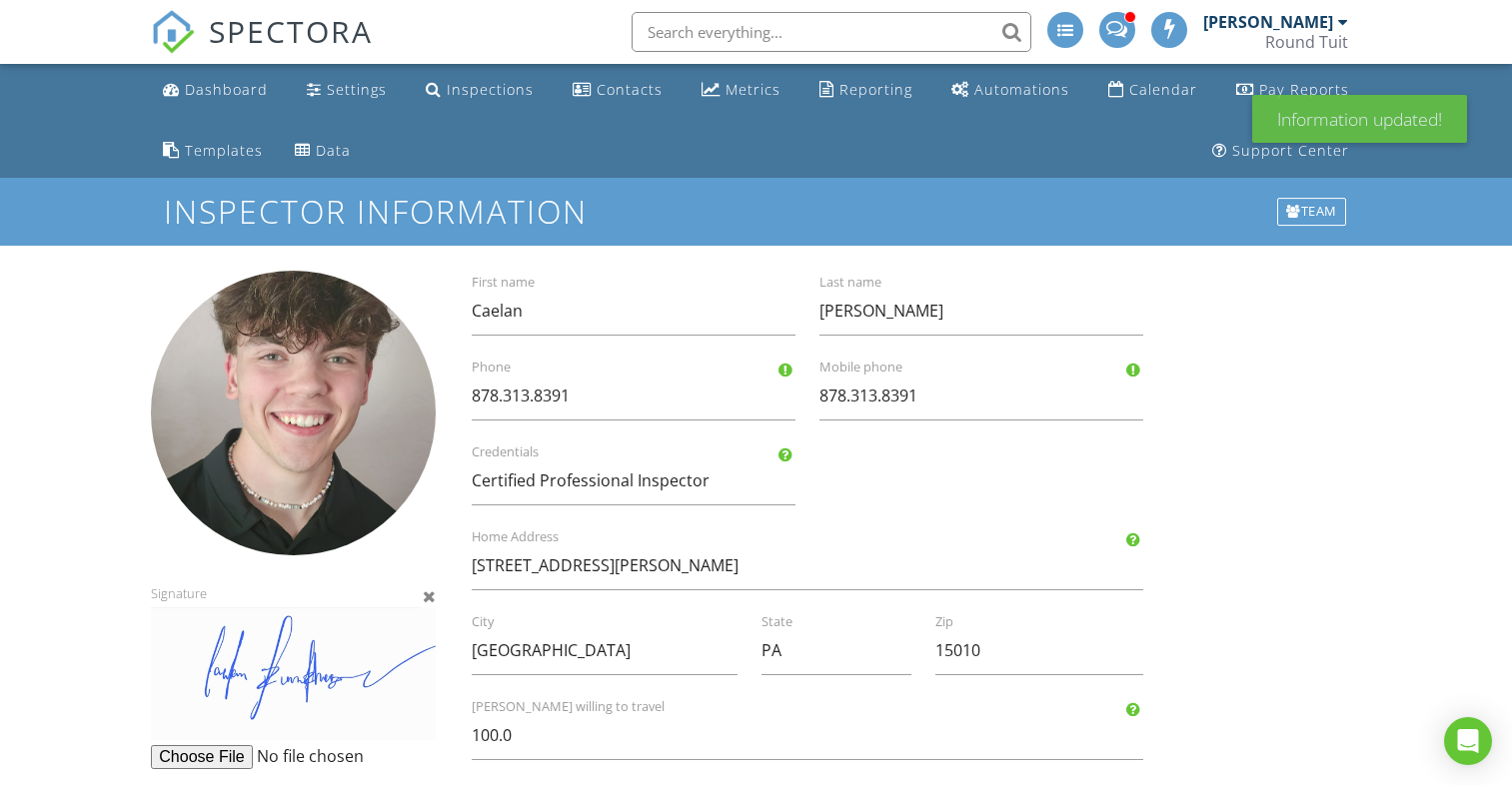 scroll, scrollTop: 0, scrollLeft: 0, axis: both 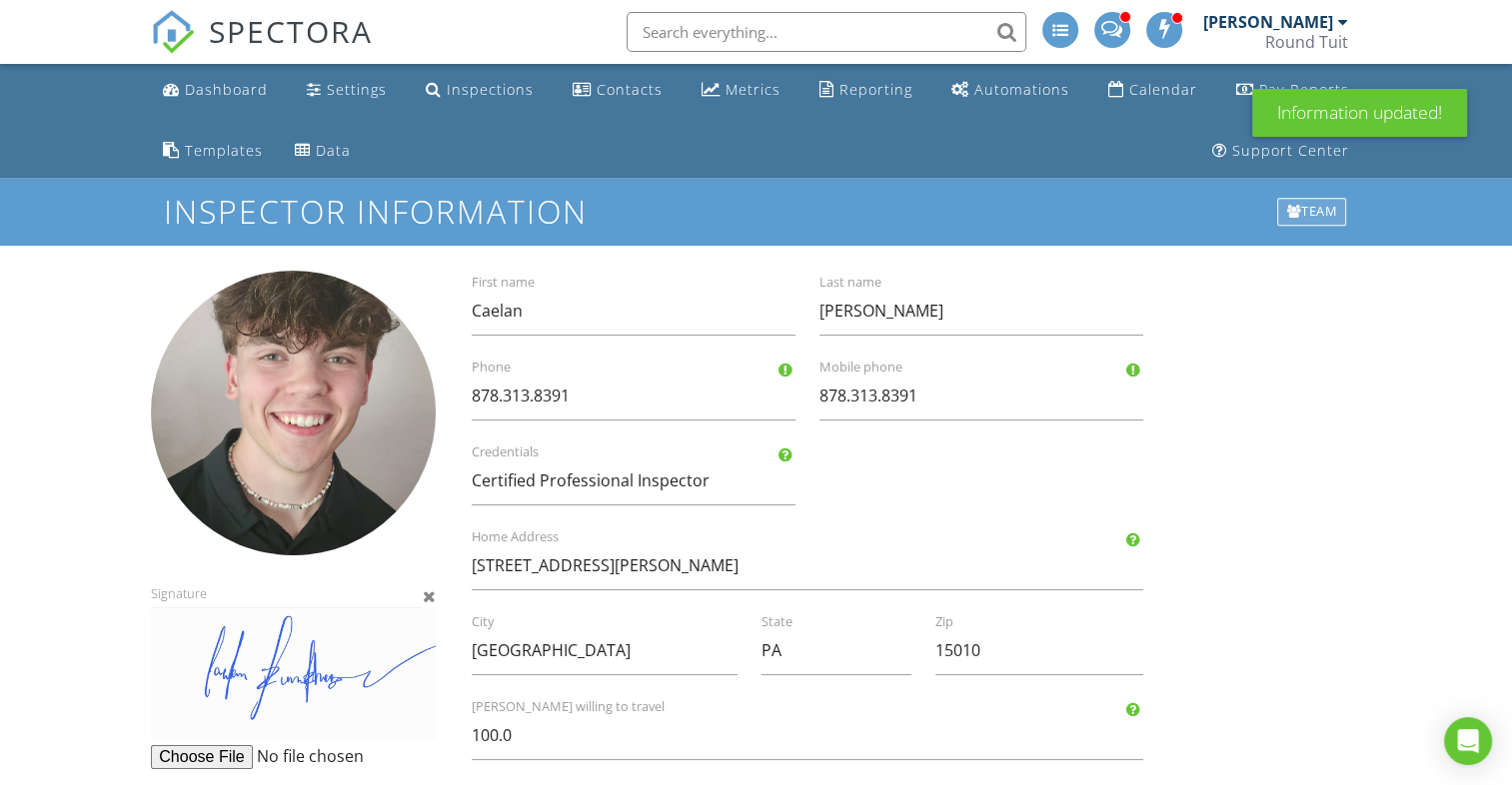 click on "Team" at bounding box center [1311, 212] 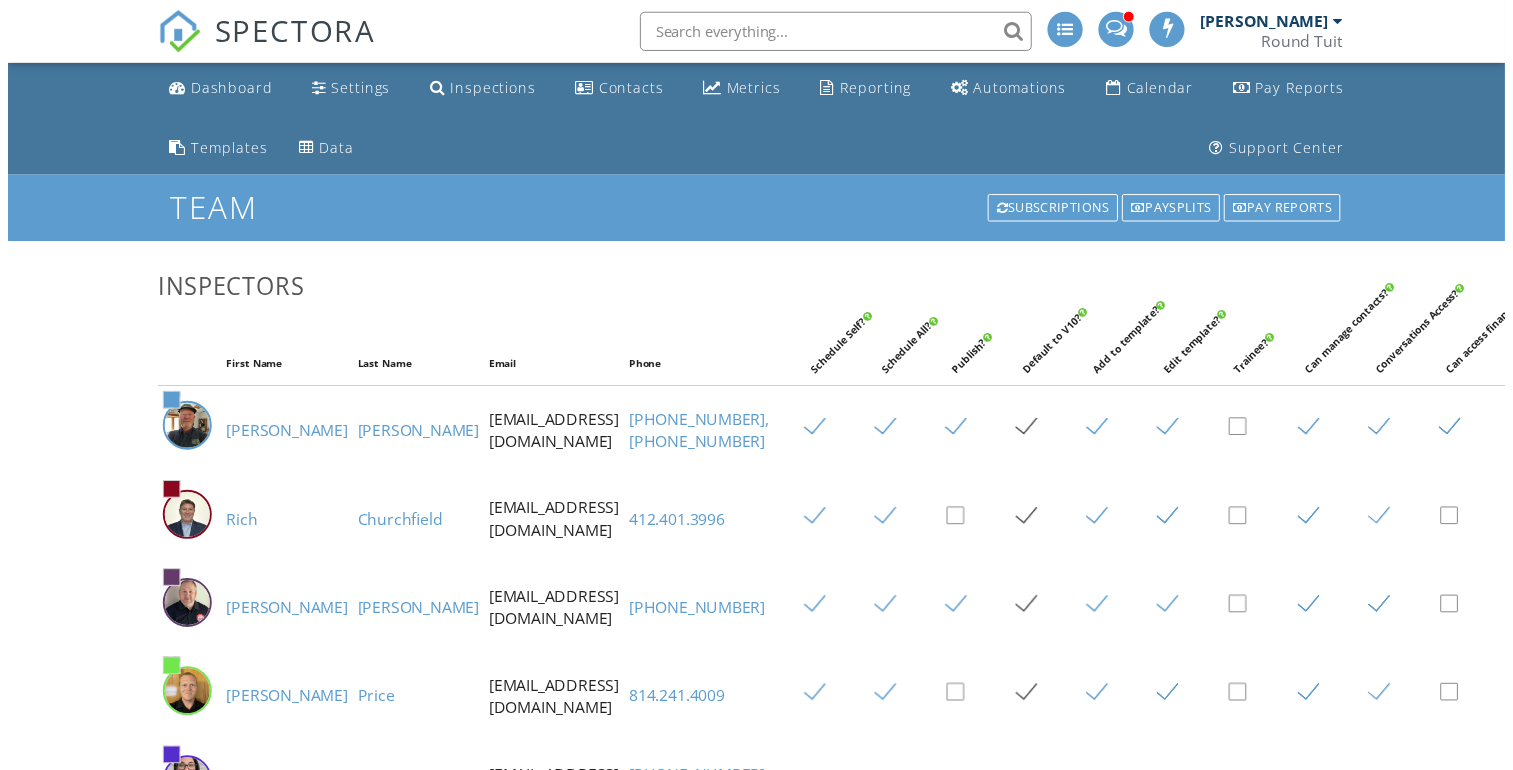 scroll, scrollTop: 0, scrollLeft: 0, axis: both 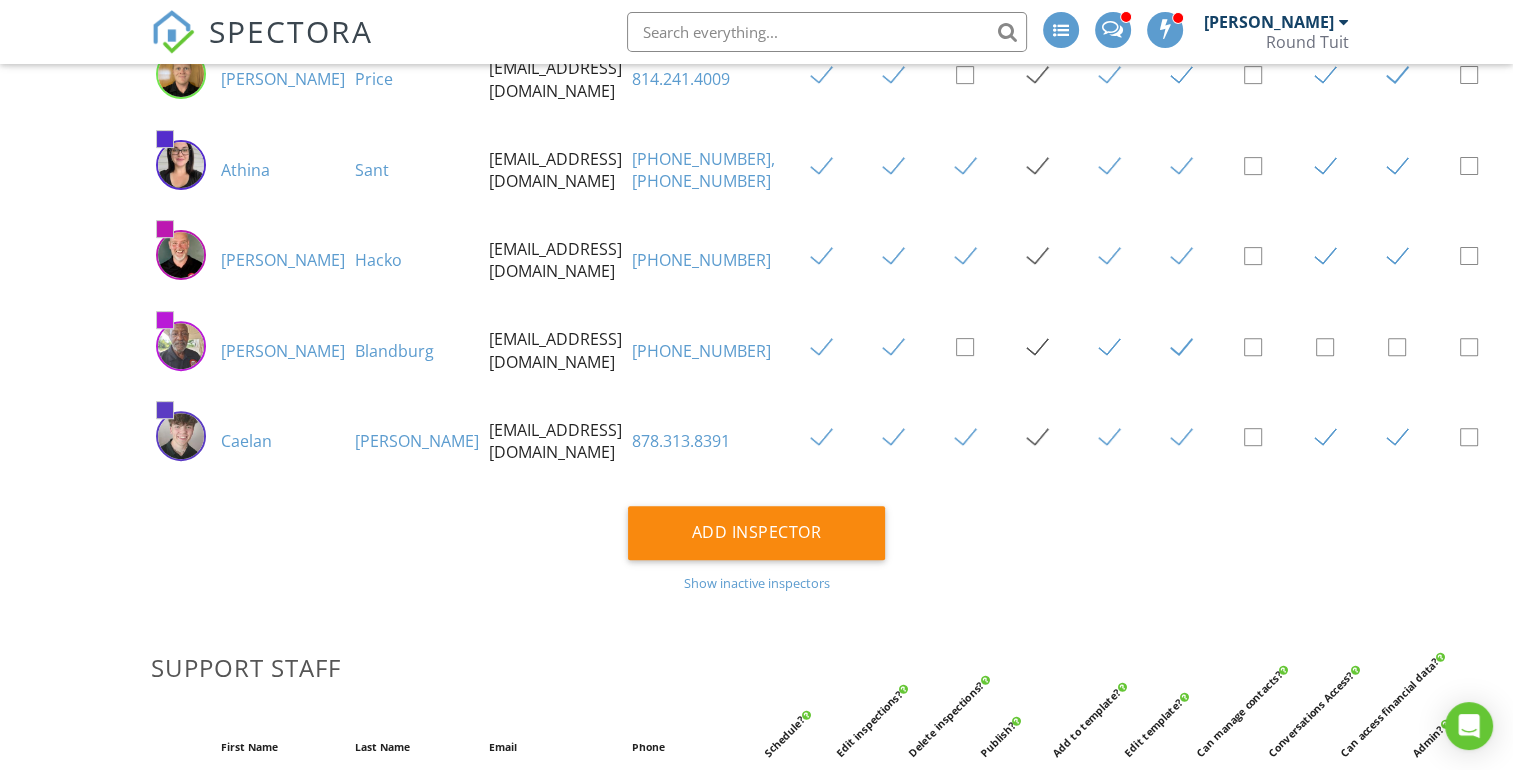 click on "[PERSON_NAME]" at bounding box center [417, 441] 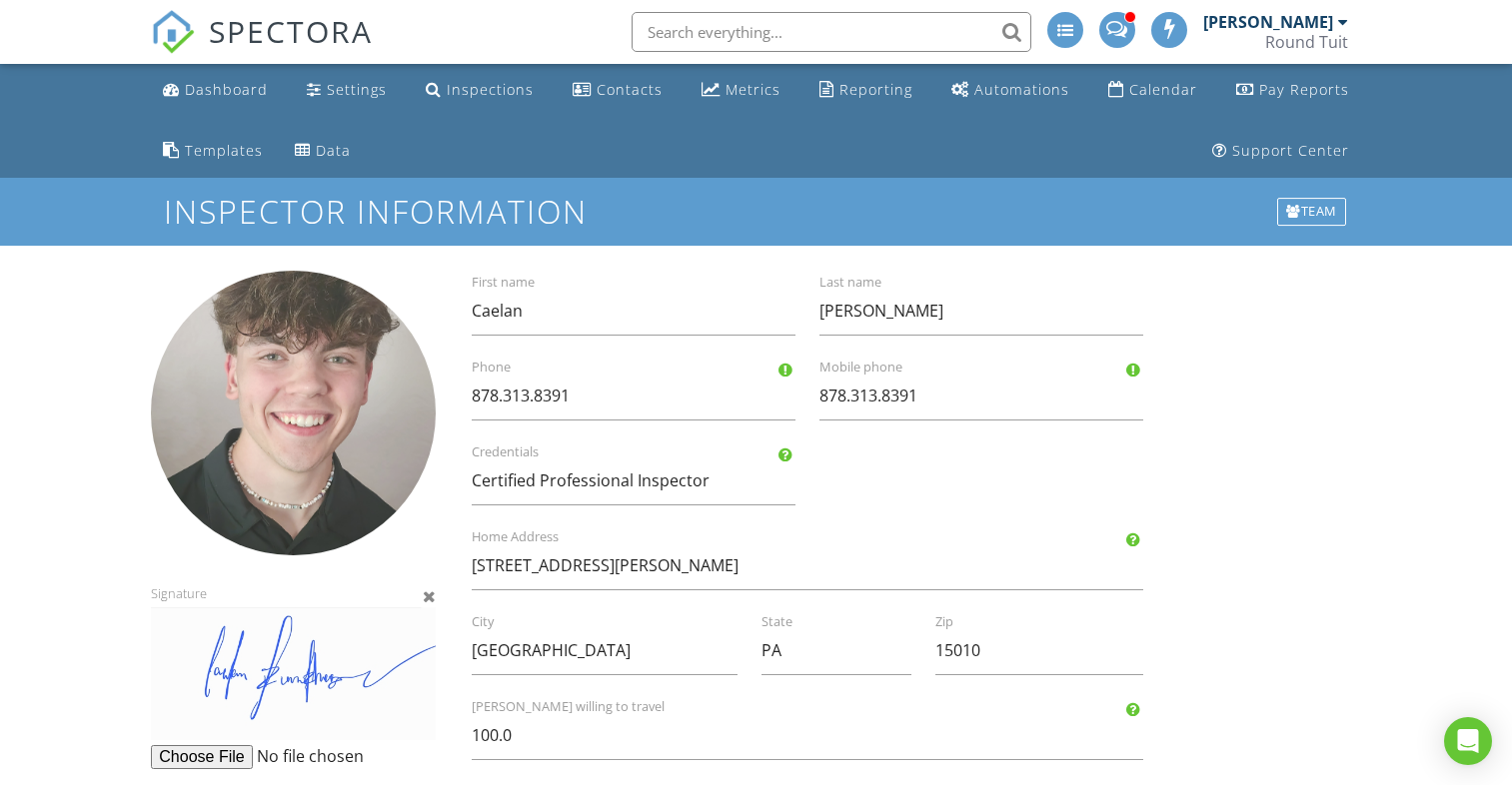 scroll, scrollTop: 0, scrollLeft: 0, axis: both 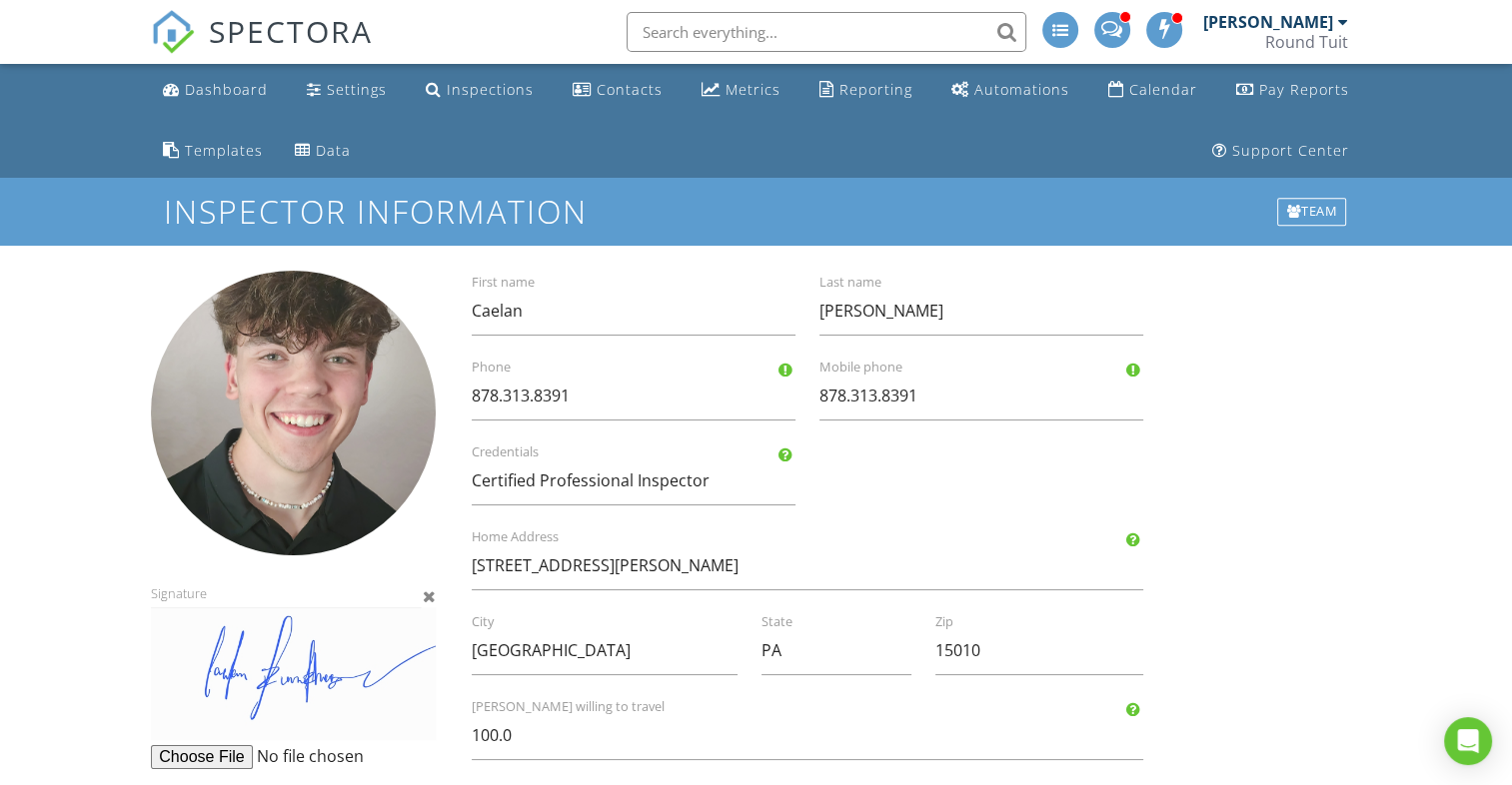 click at bounding box center (429, 596) 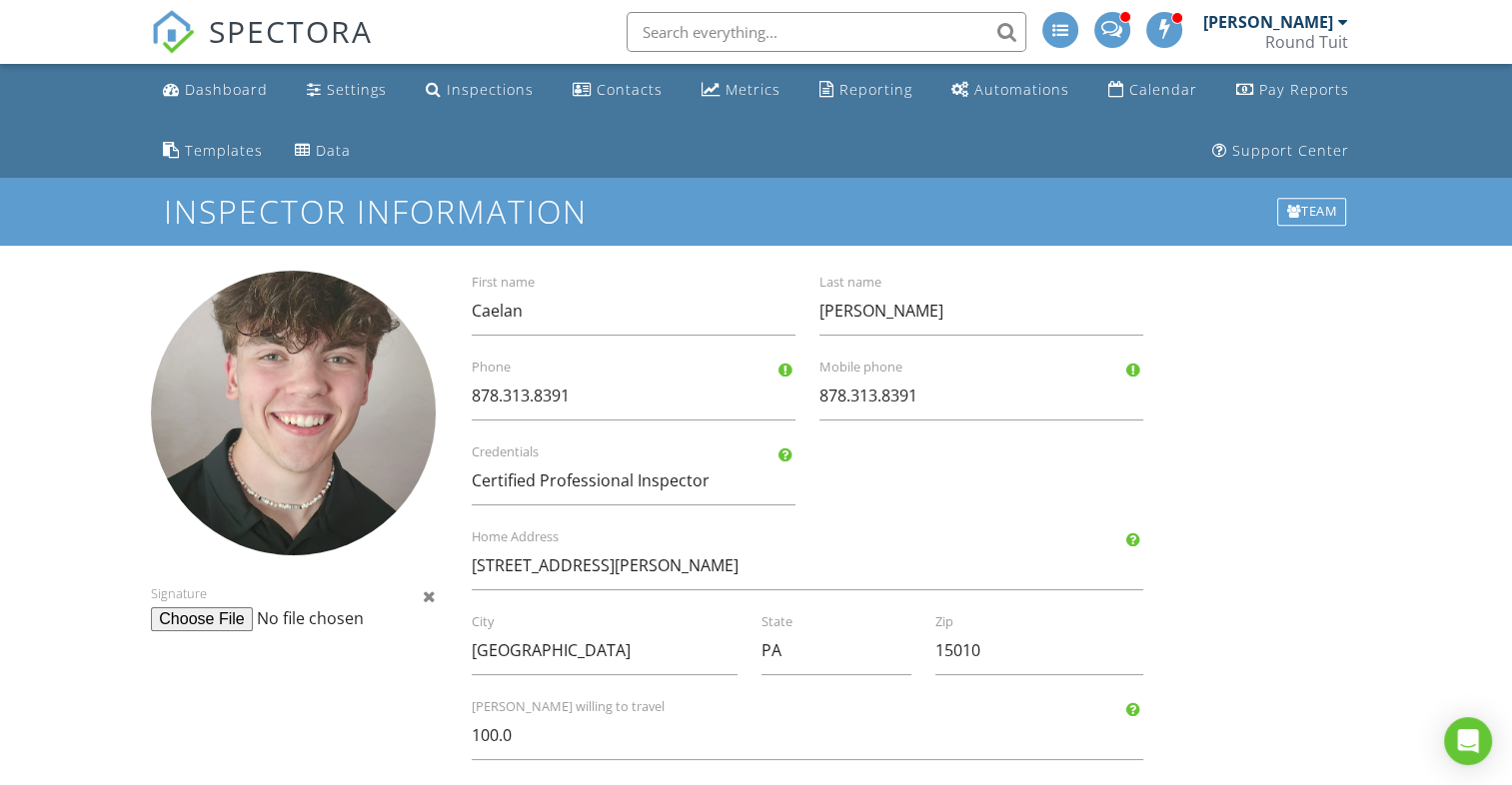 click at bounding box center [304, 619] 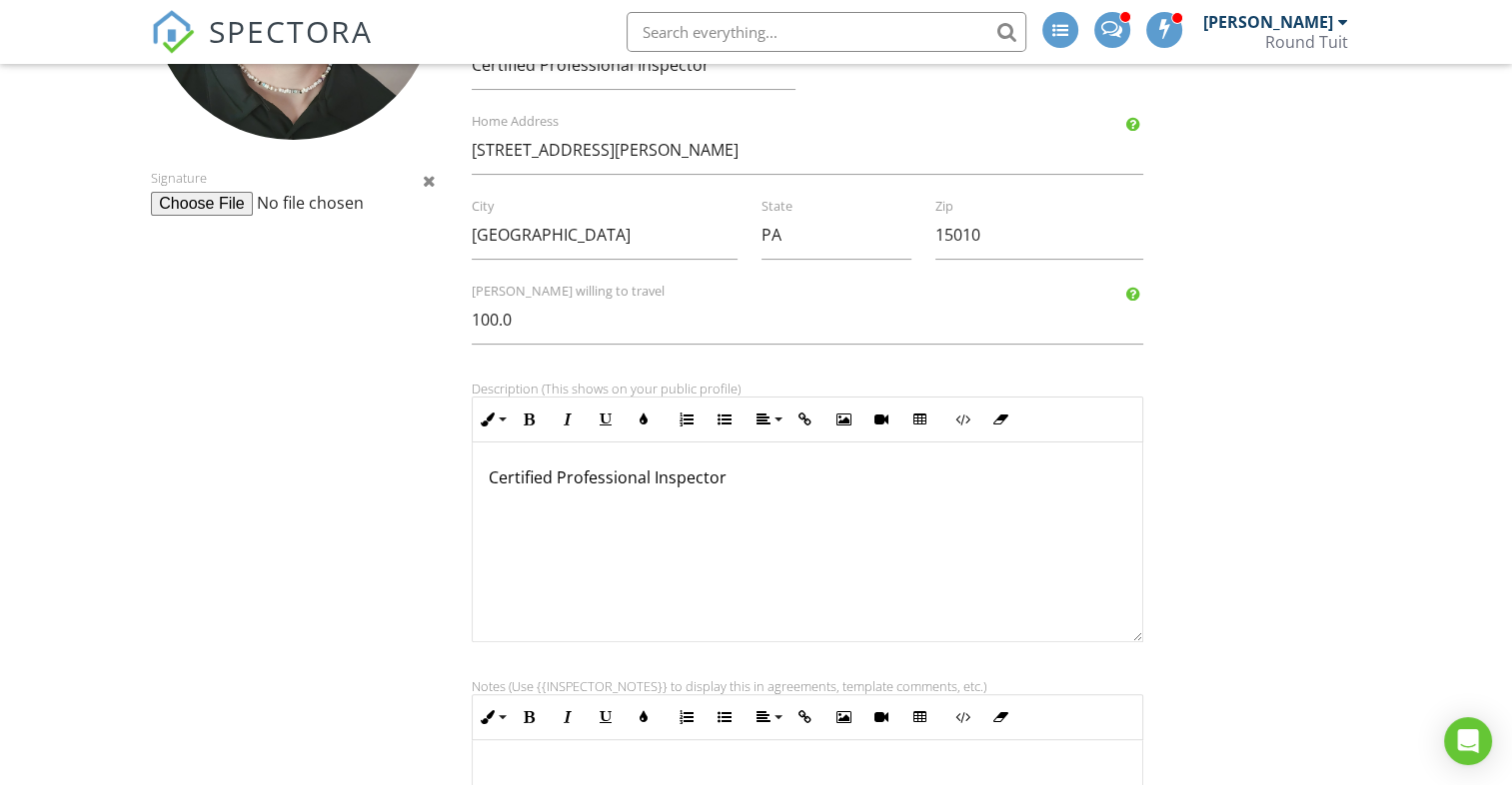 scroll, scrollTop: 712, scrollLeft: 0, axis: vertical 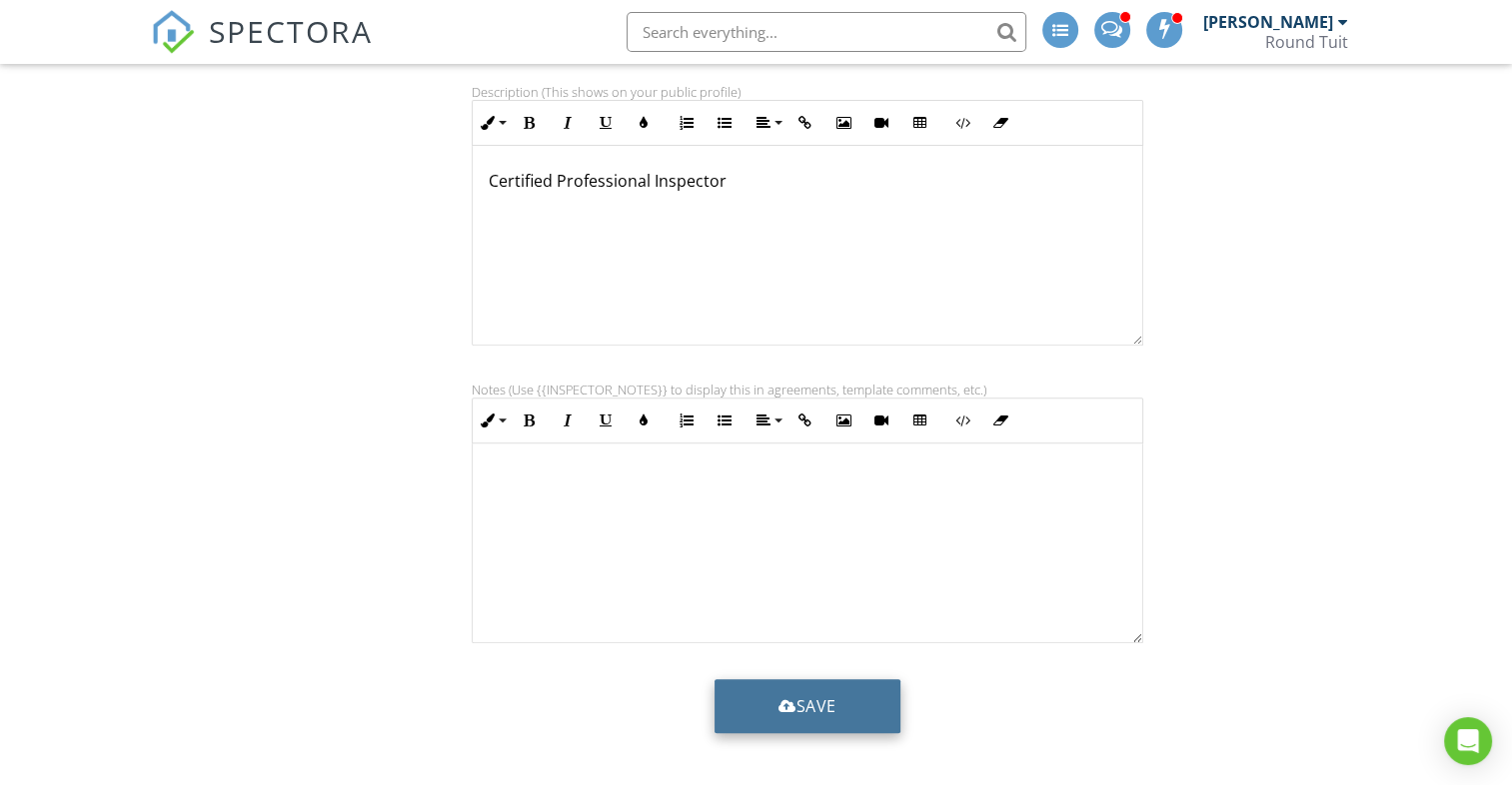 click on "Save" at bounding box center [807, 706] 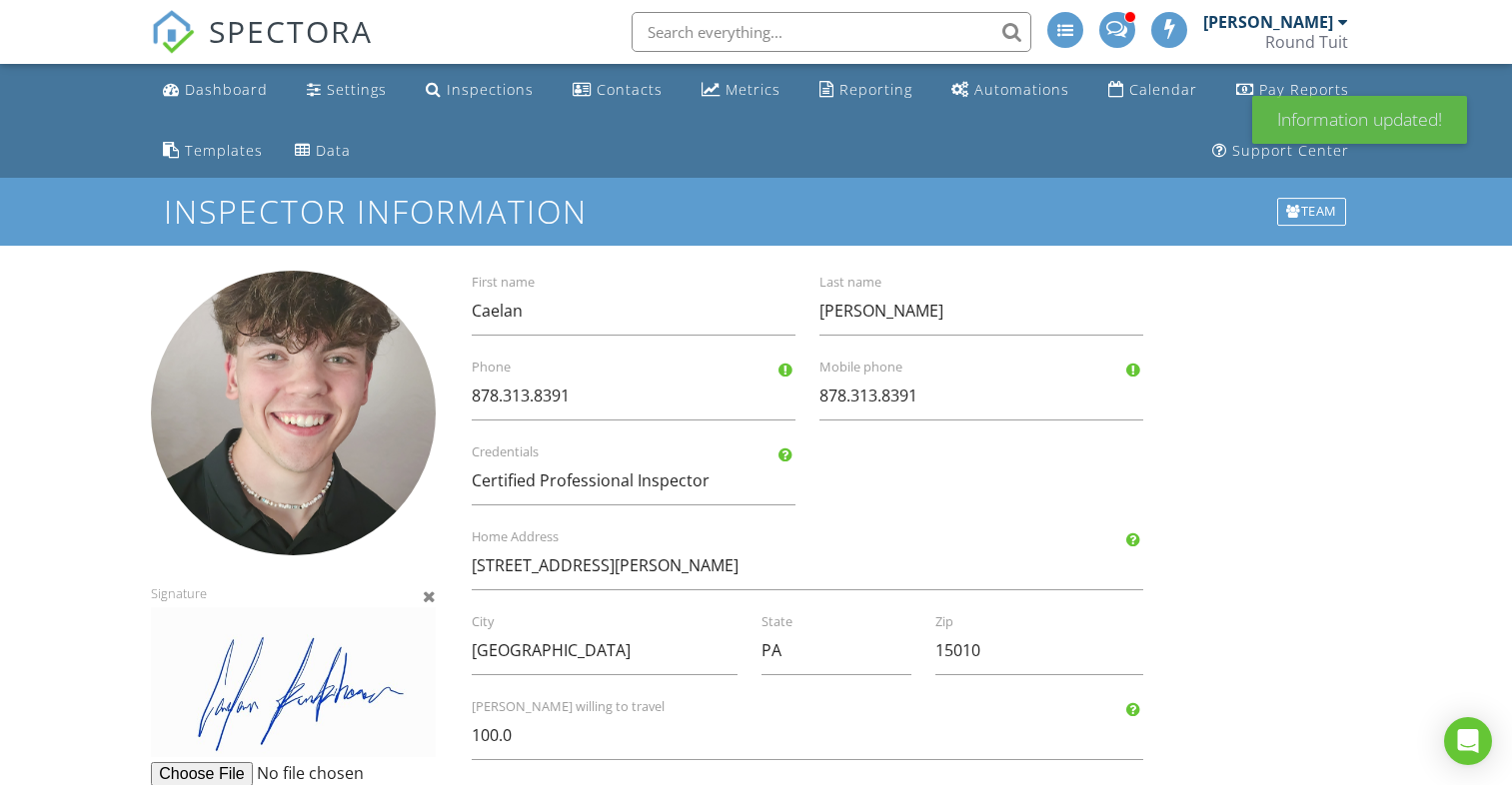 scroll, scrollTop: 0, scrollLeft: 0, axis: both 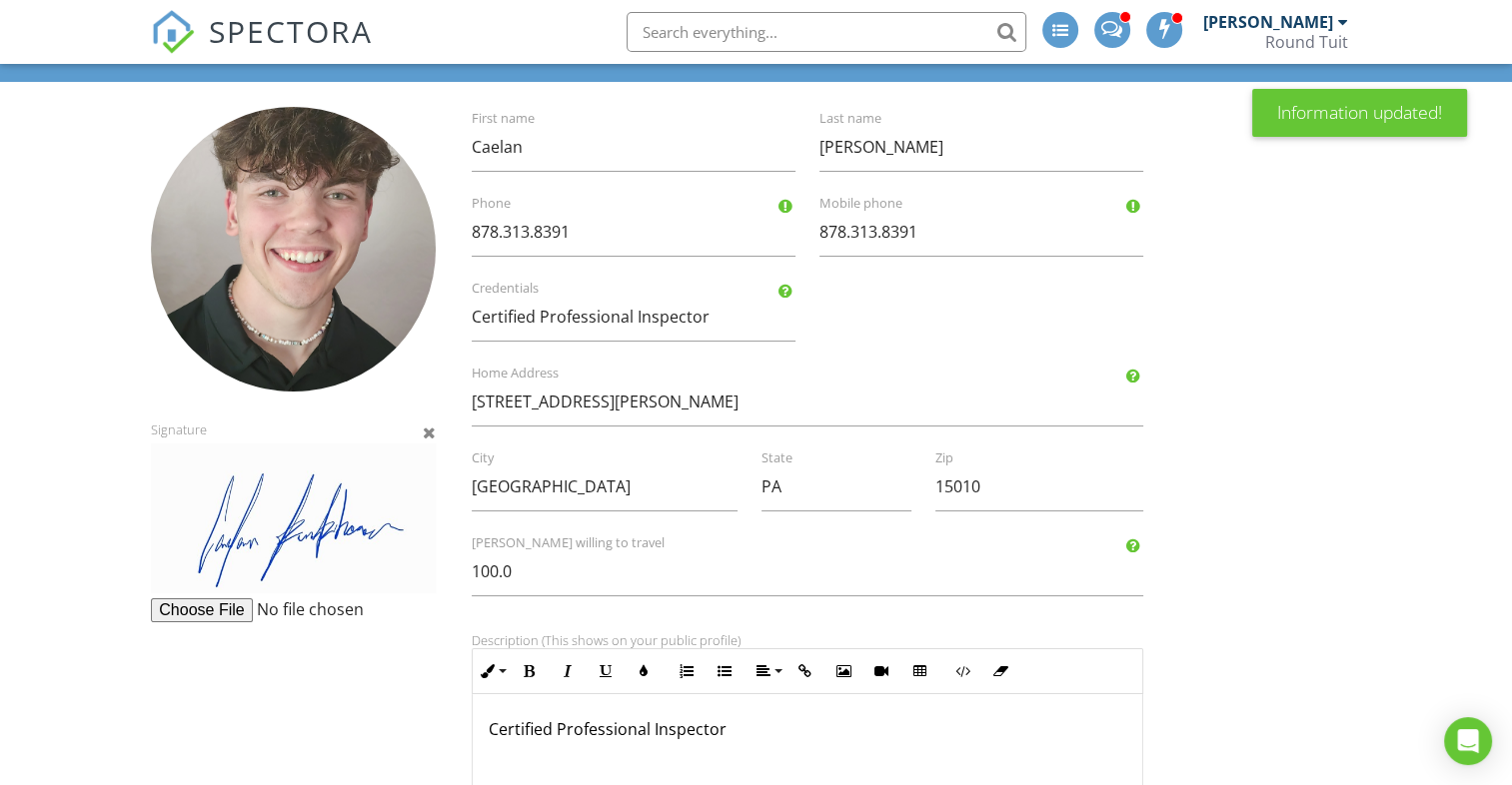 click at bounding box center [304, 610] 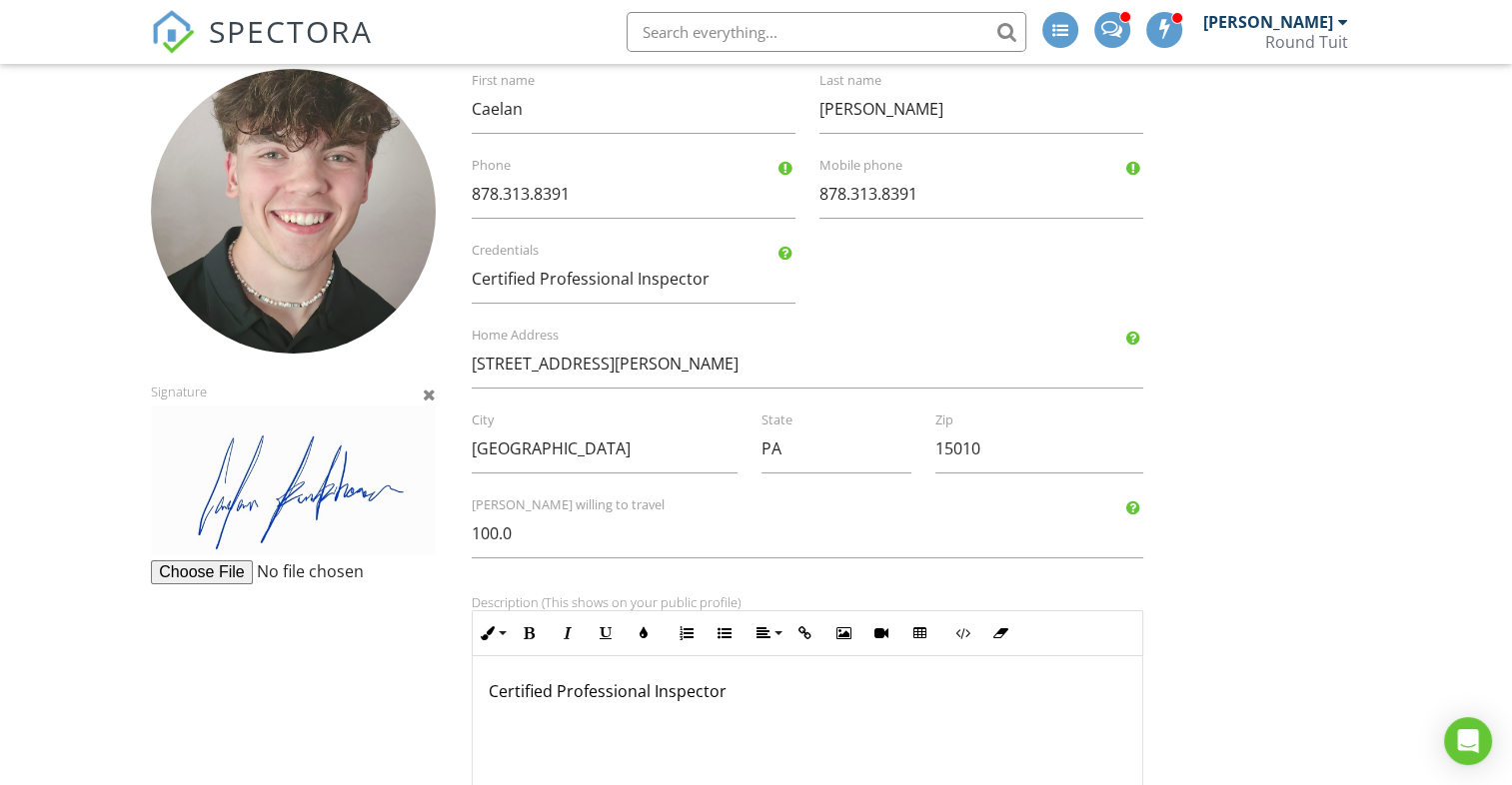 scroll, scrollTop: 0, scrollLeft: 0, axis: both 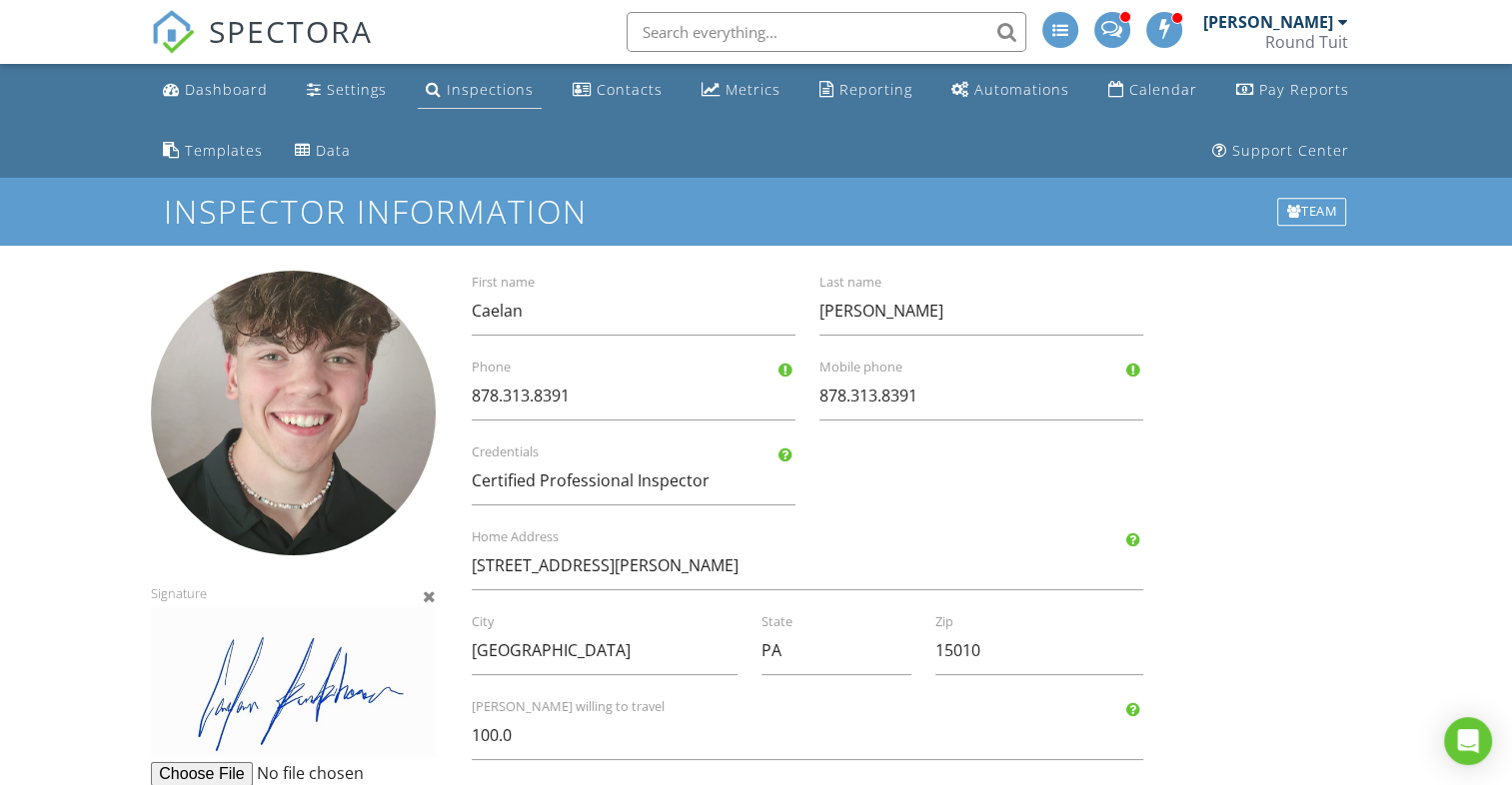 click on "Inspections" at bounding box center [490, 89] 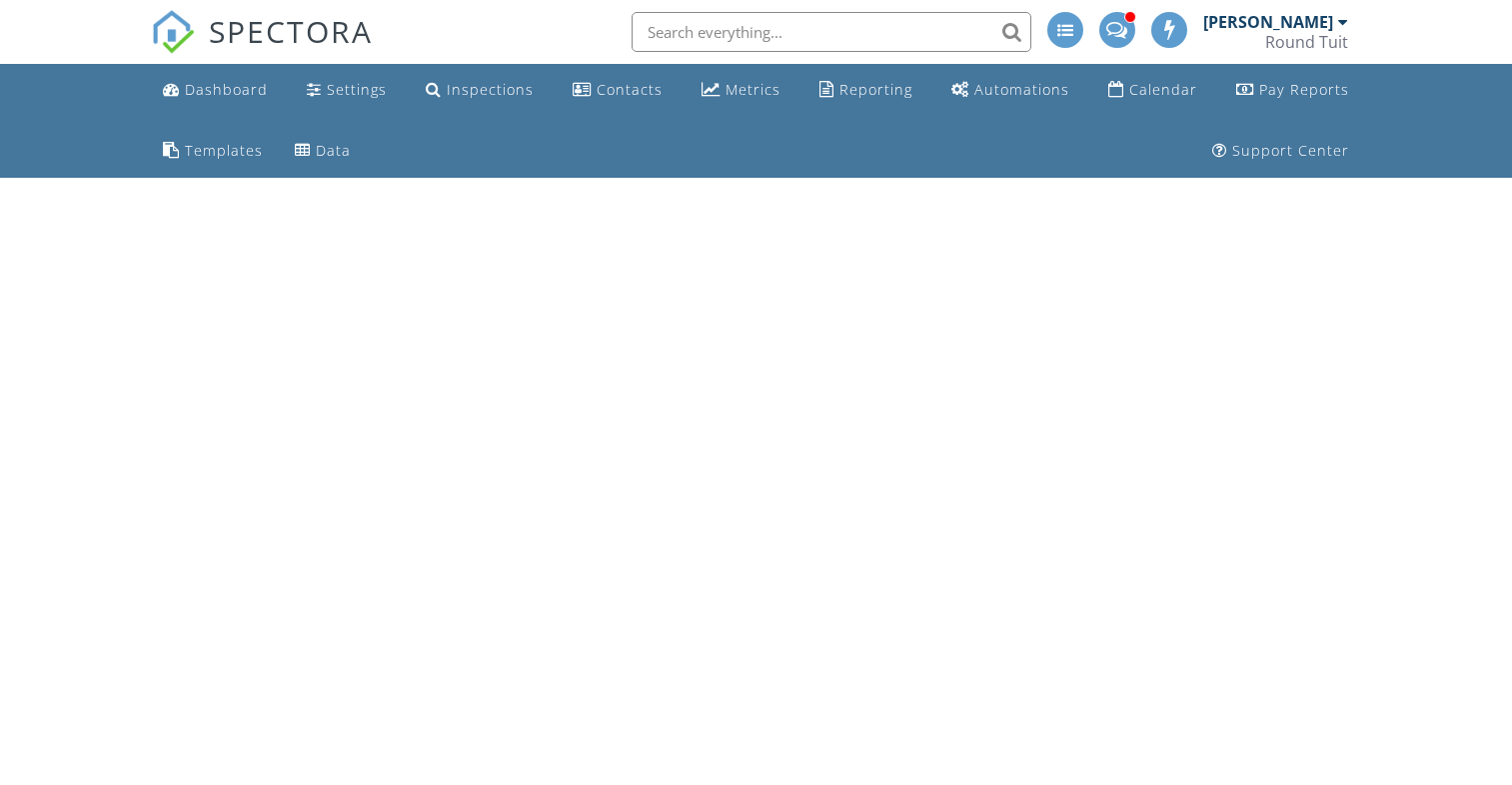 scroll, scrollTop: 0, scrollLeft: 0, axis: both 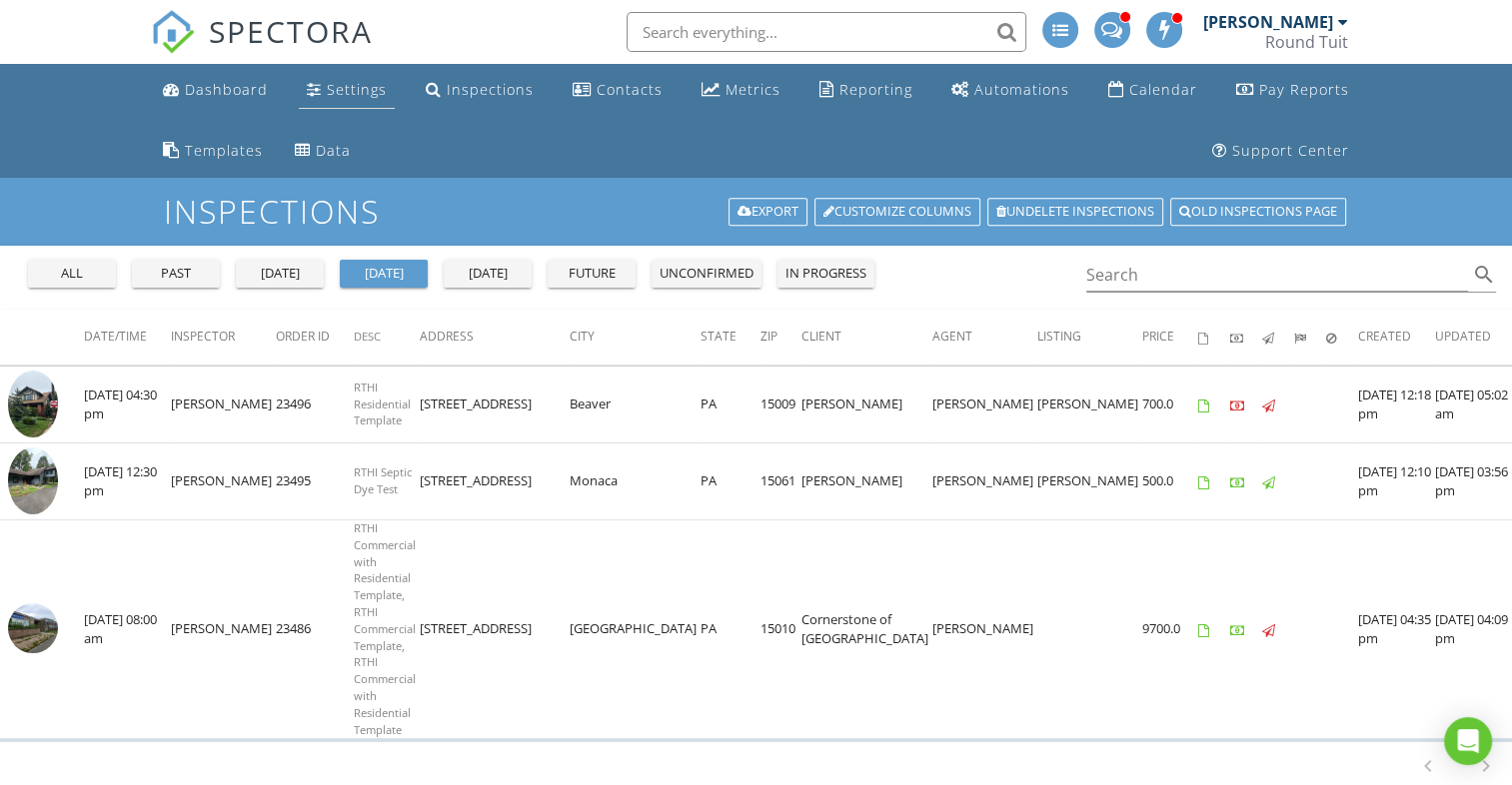 click on "Settings" at bounding box center (357, 89) 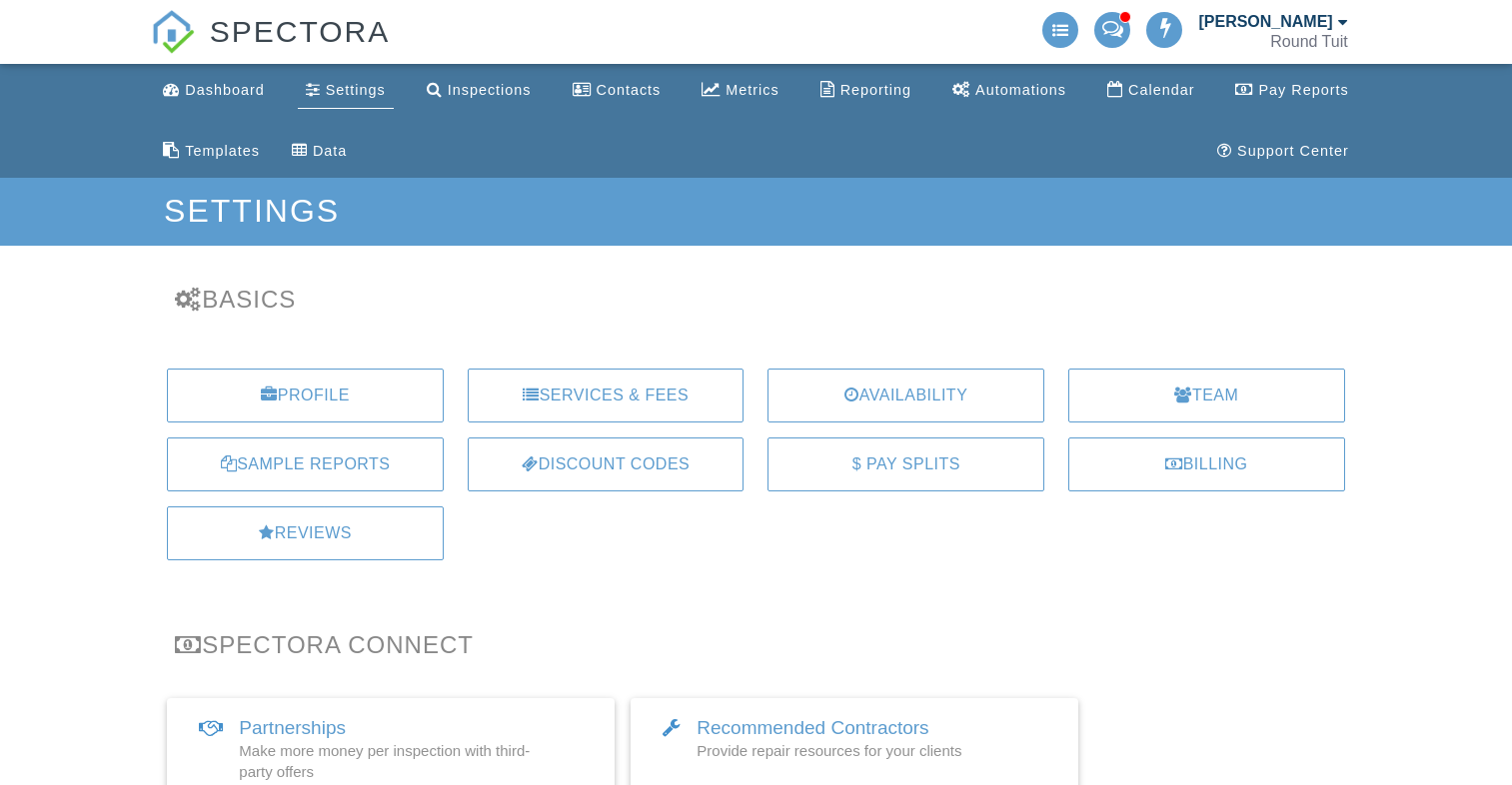 scroll, scrollTop: 0, scrollLeft: 0, axis: both 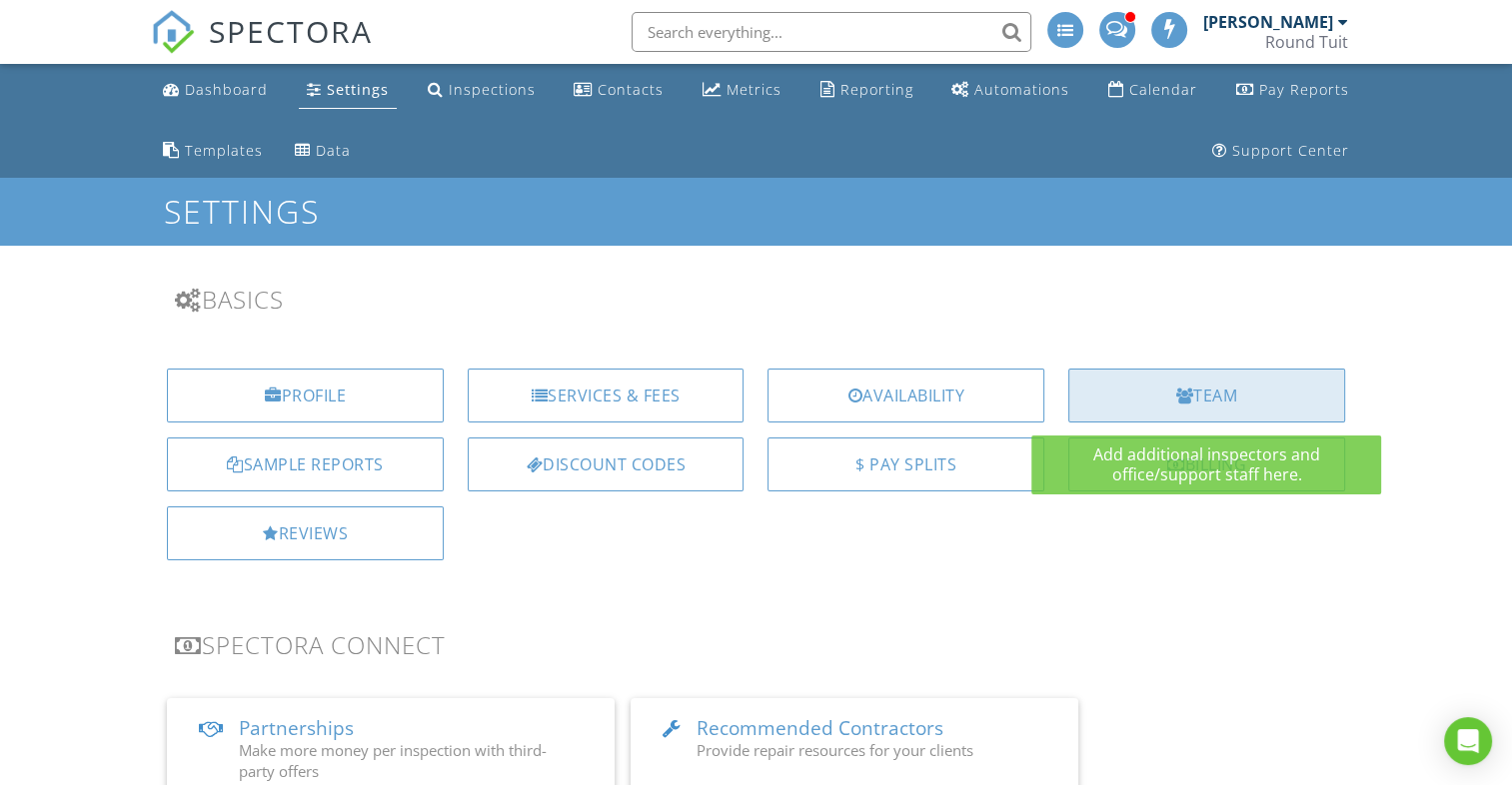 click on "Team" at bounding box center (1206, 395) 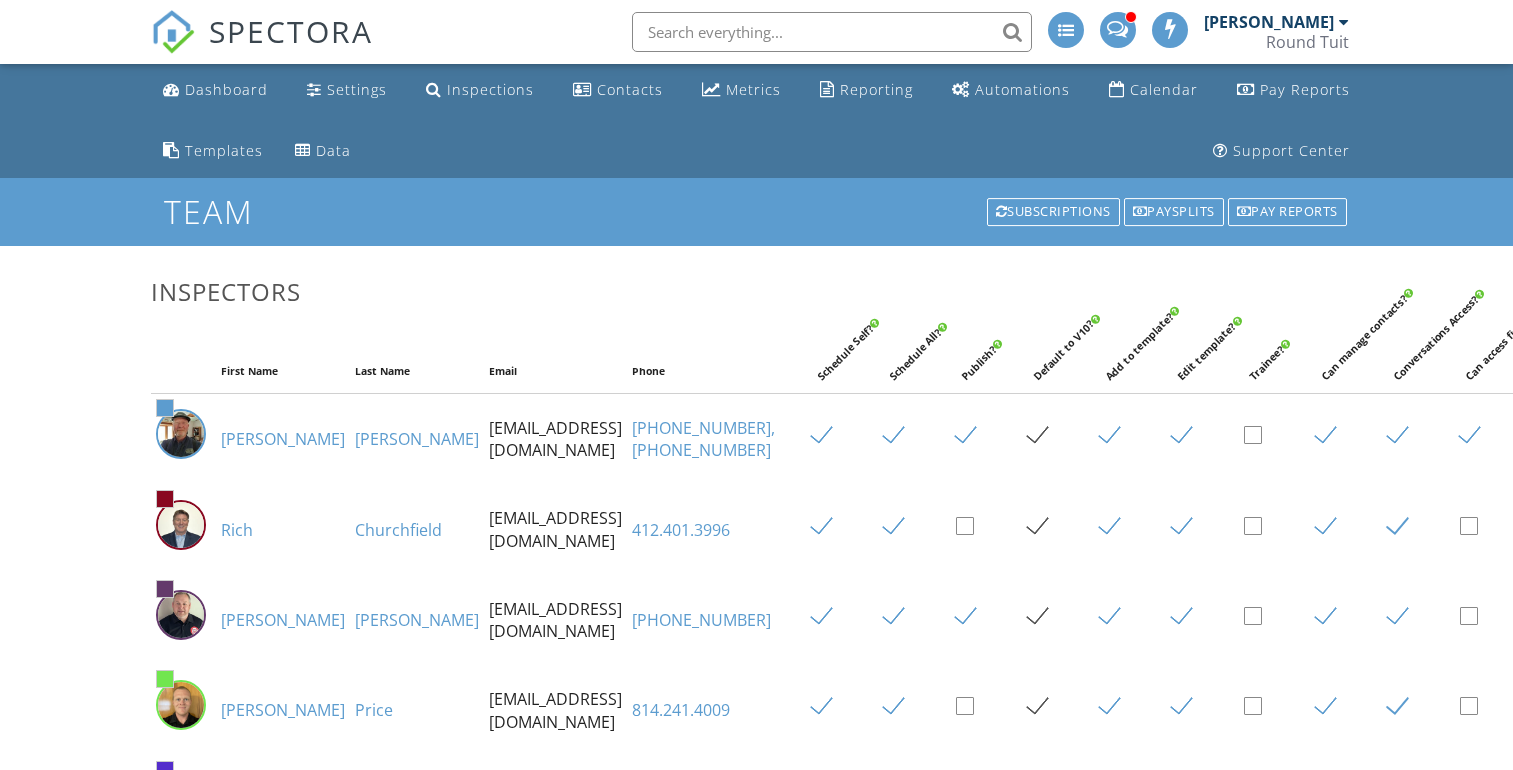 scroll, scrollTop: 0, scrollLeft: 0, axis: both 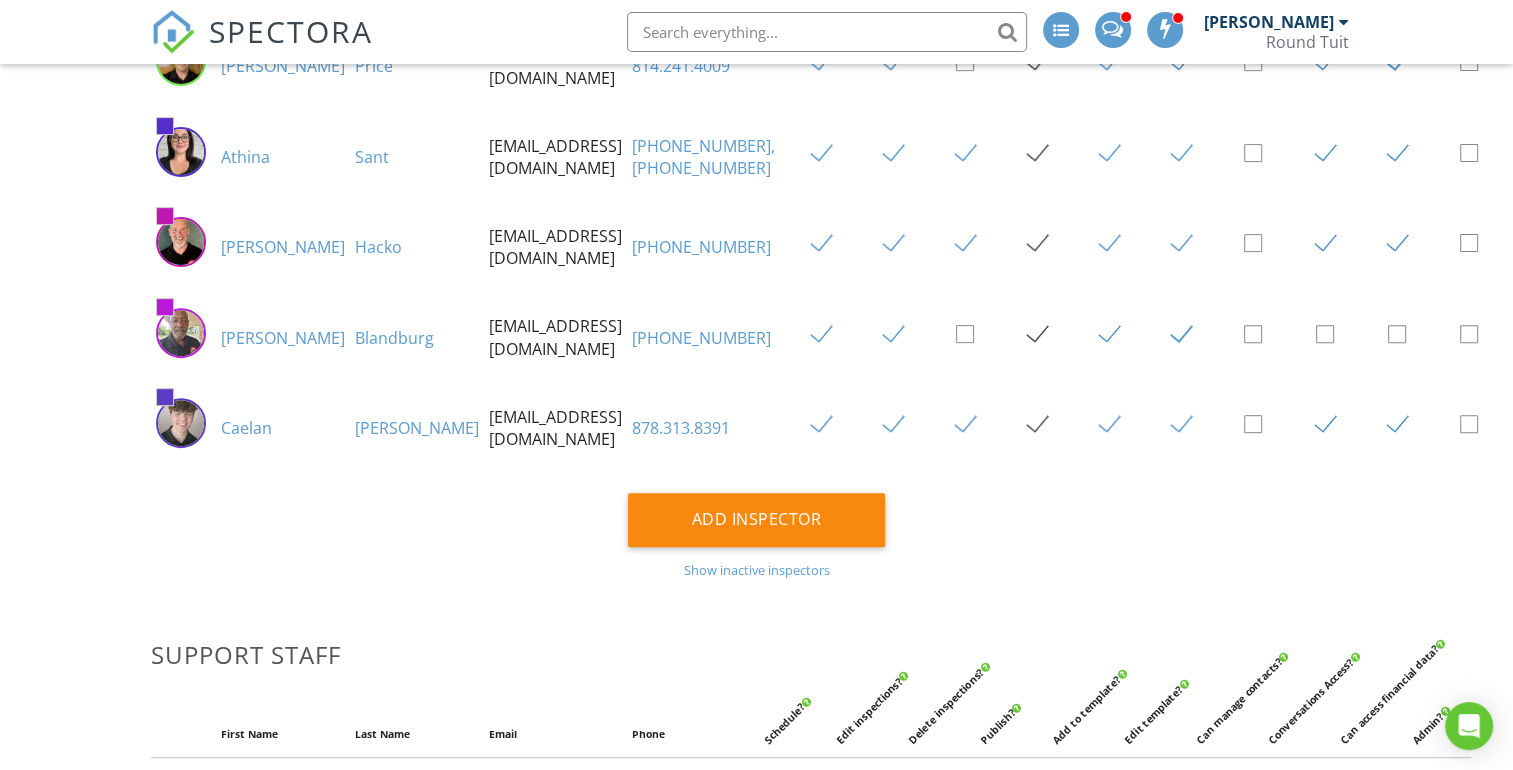 click on "[PERSON_NAME]" at bounding box center (417, 428) 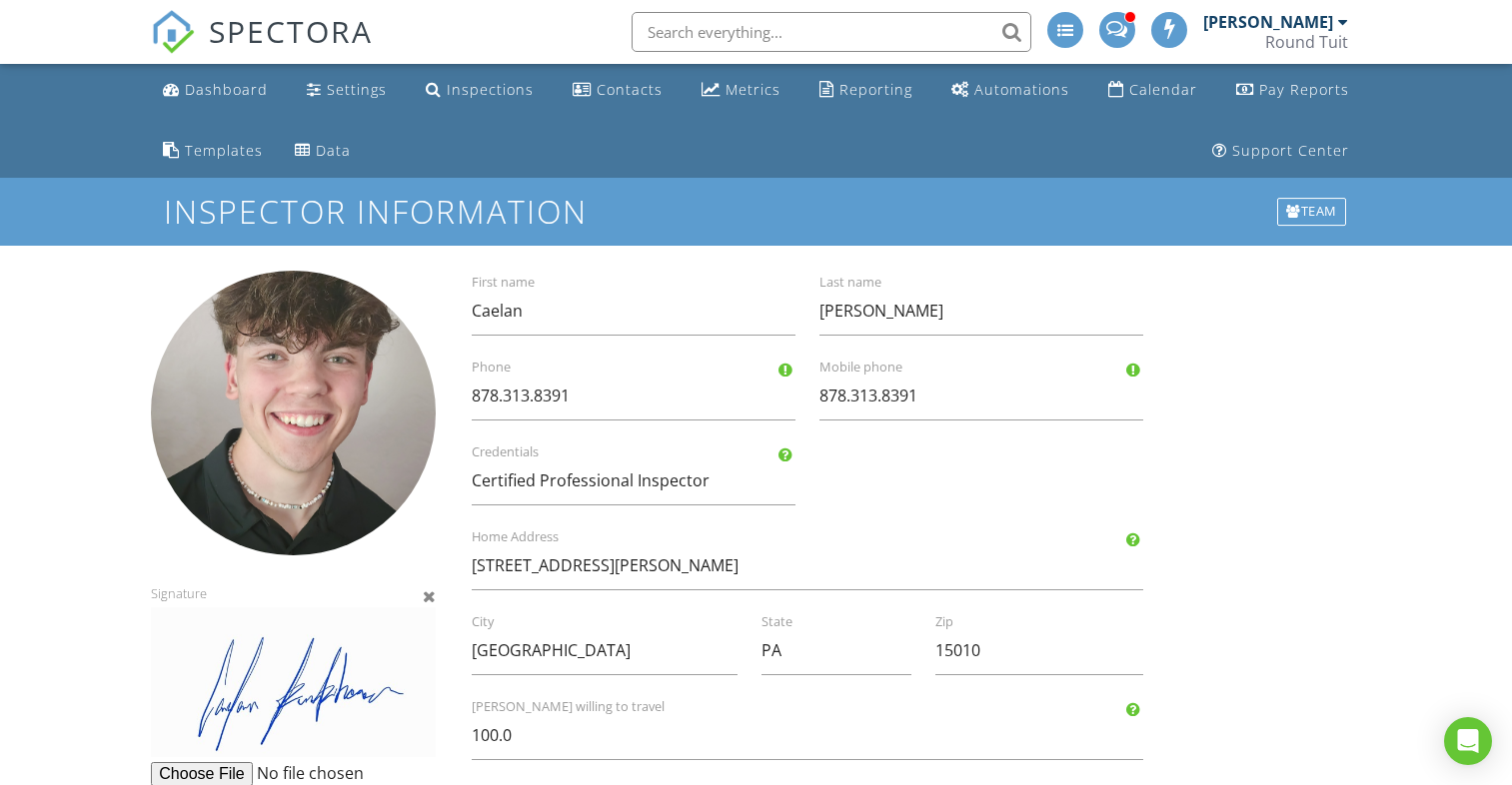 scroll, scrollTop: 0, scrollLeft: 0, axis: both 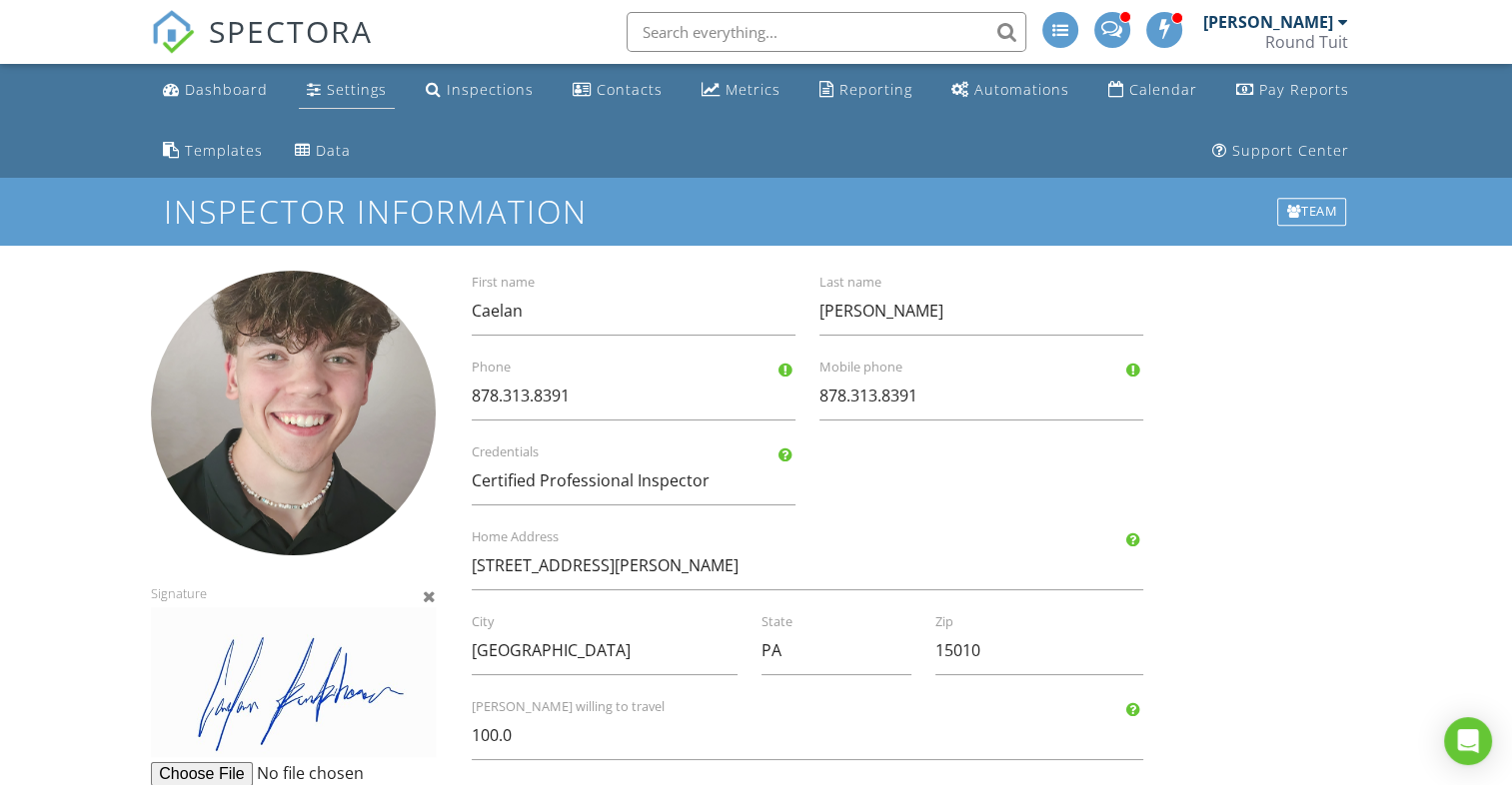 click on "Settings" at bounding box center (357, 89) 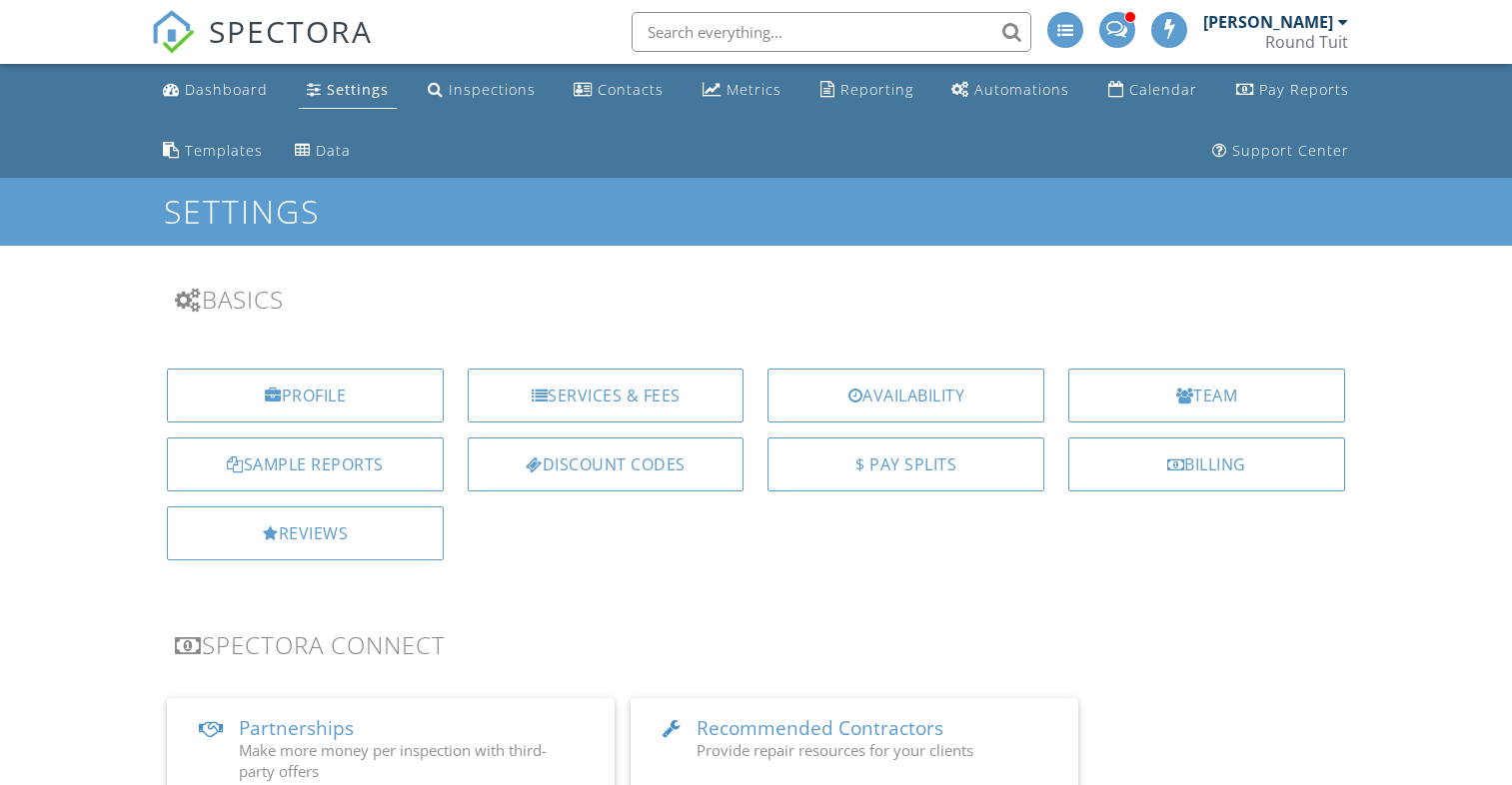 scroll, scrollTop: 0, scrollLeft: 0, axis: both 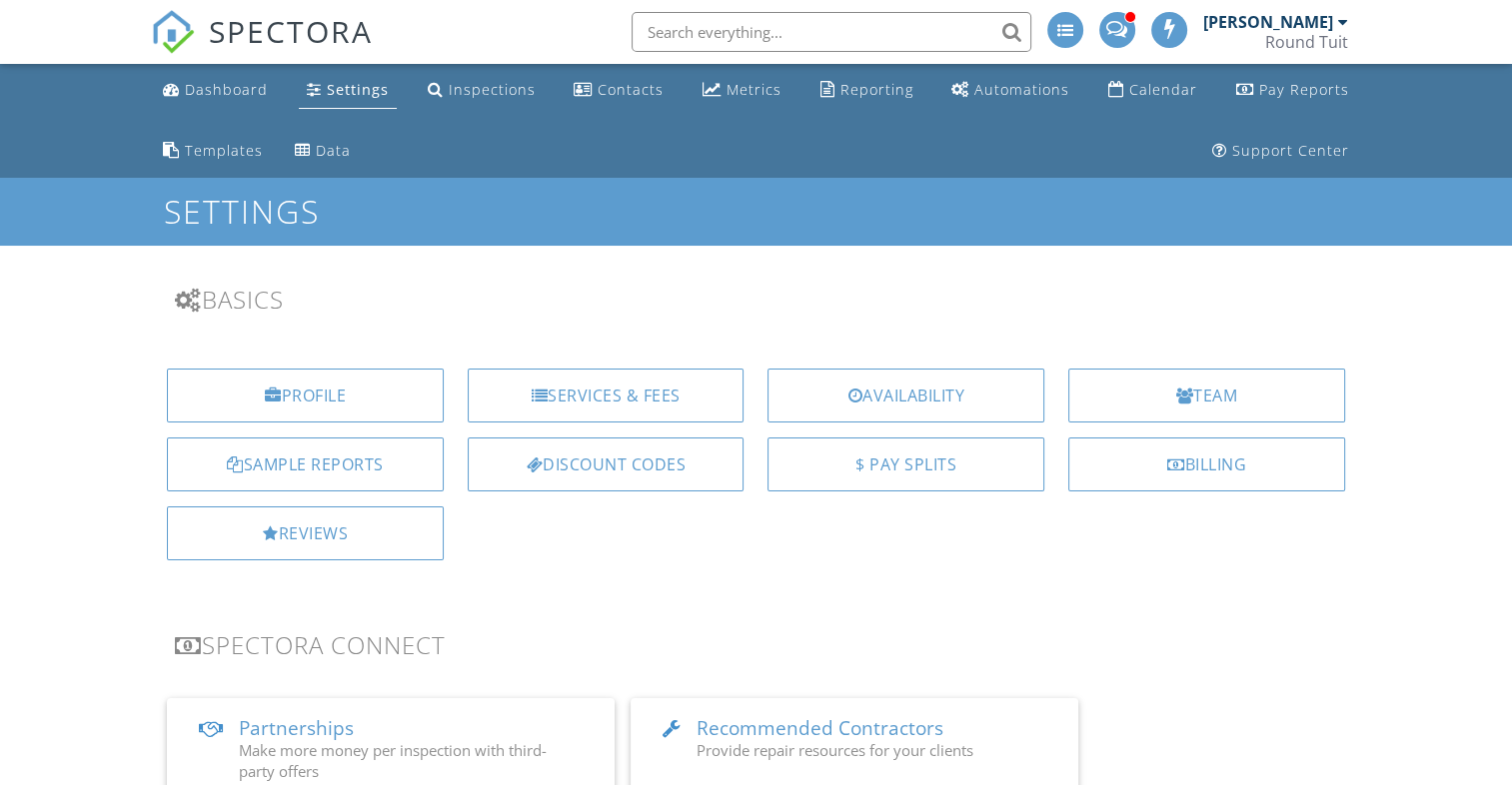 click on "Inspections" at bounding box center [492, 89] 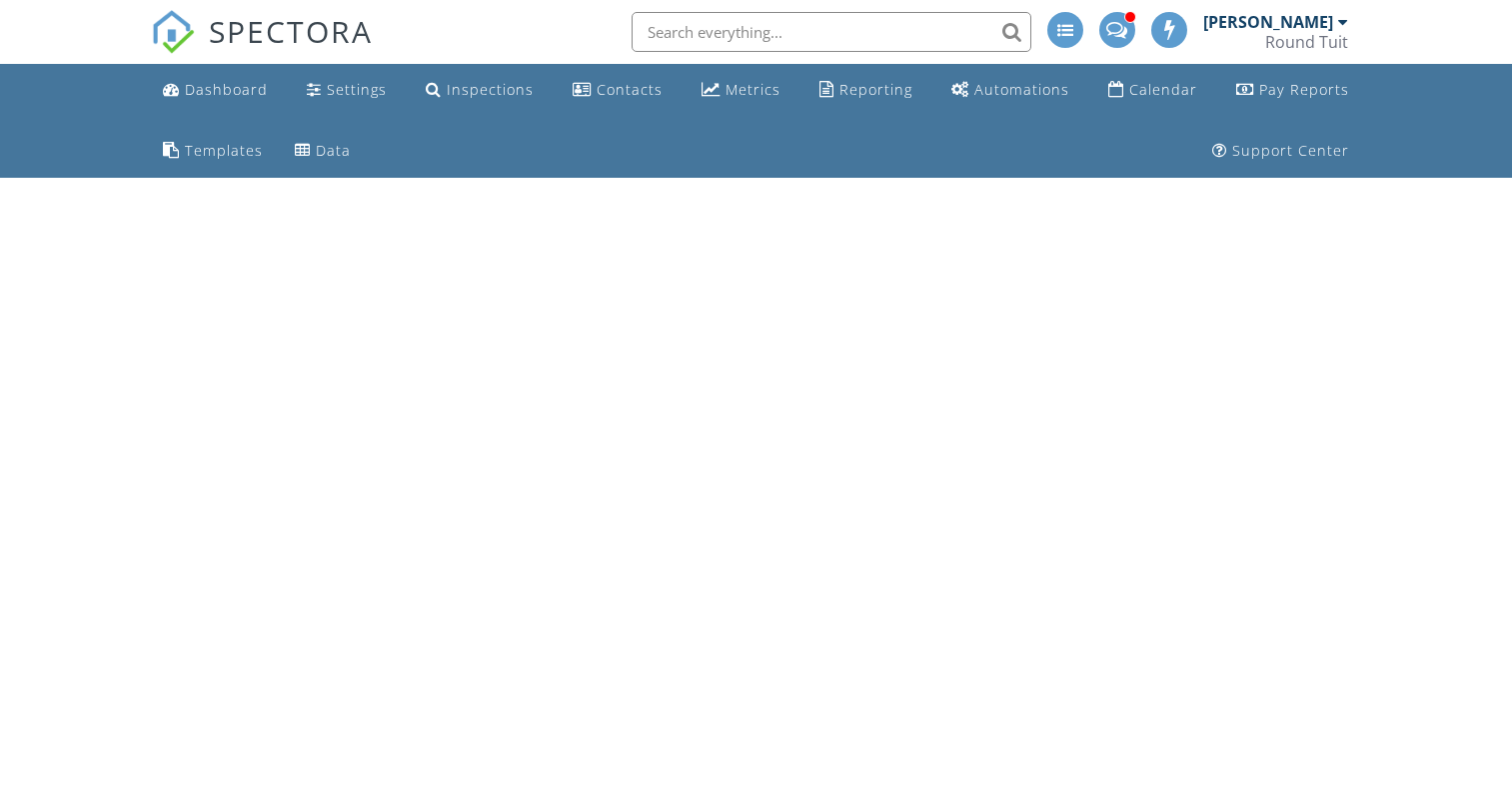 scroll, scrollTop: 0, scrollLeft: 0, axis: both 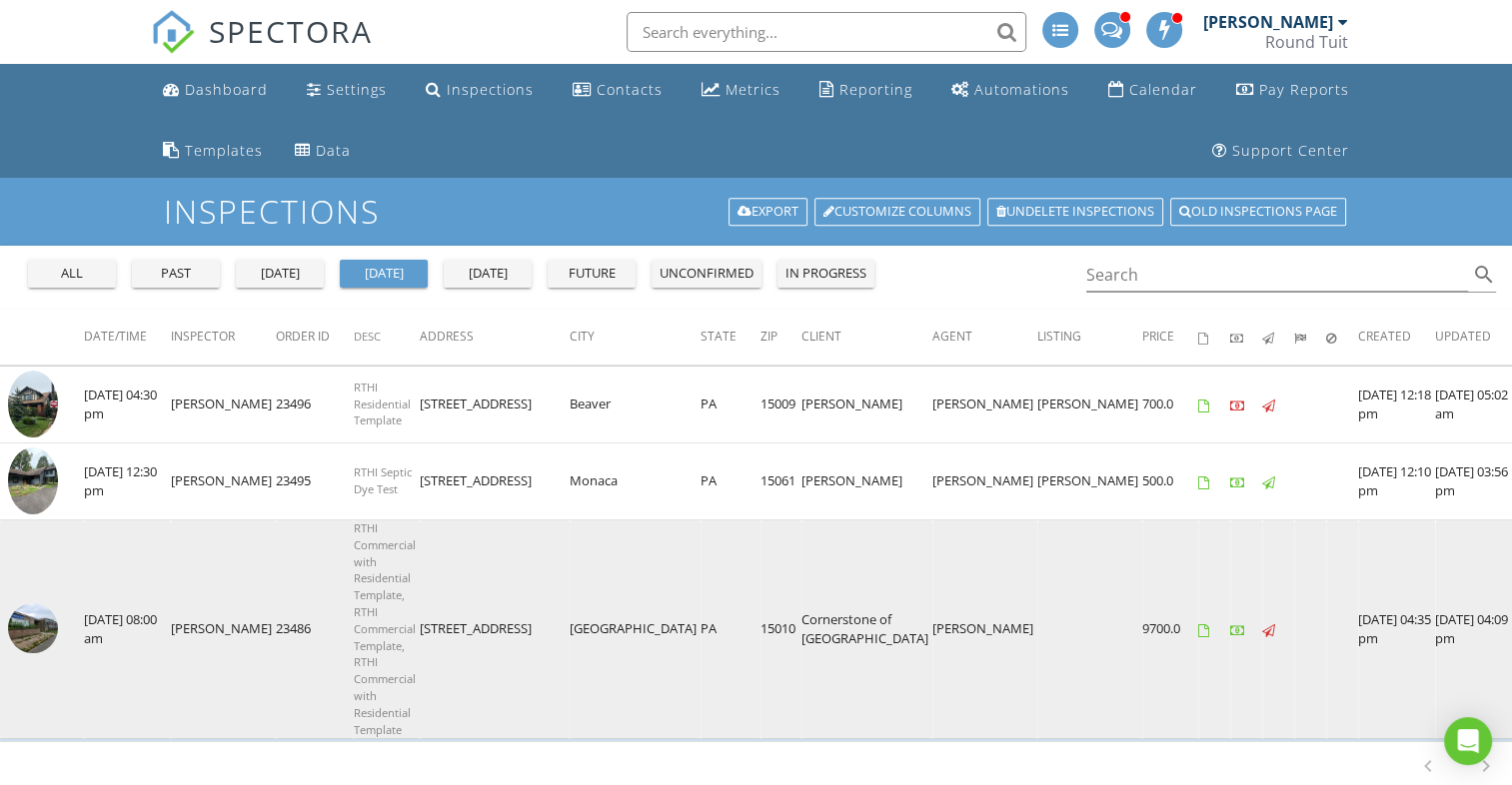 click at bounding box center (33, 628) 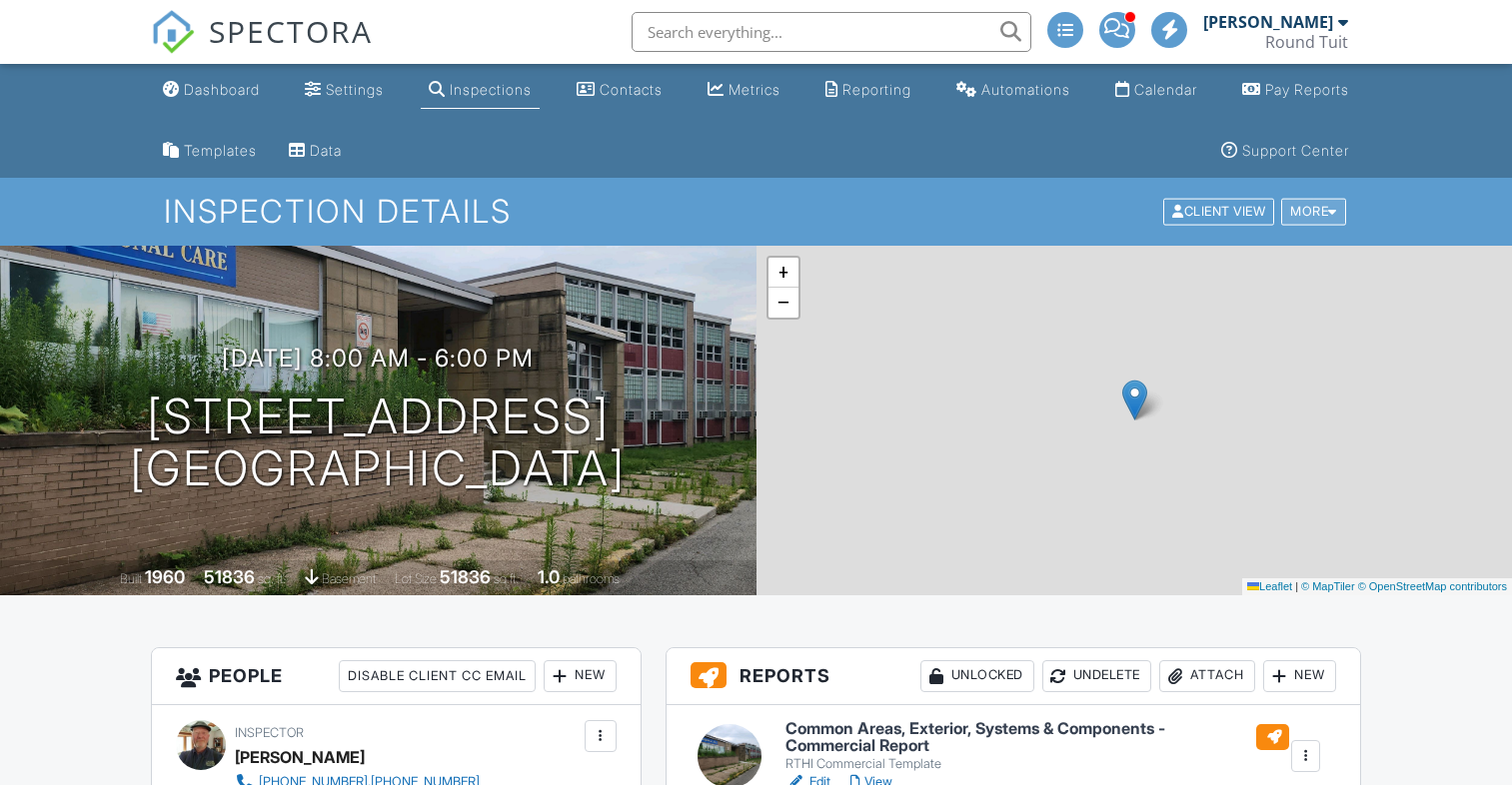 scroll, scrollTop: 0, scrollLeft: 0, axis: both 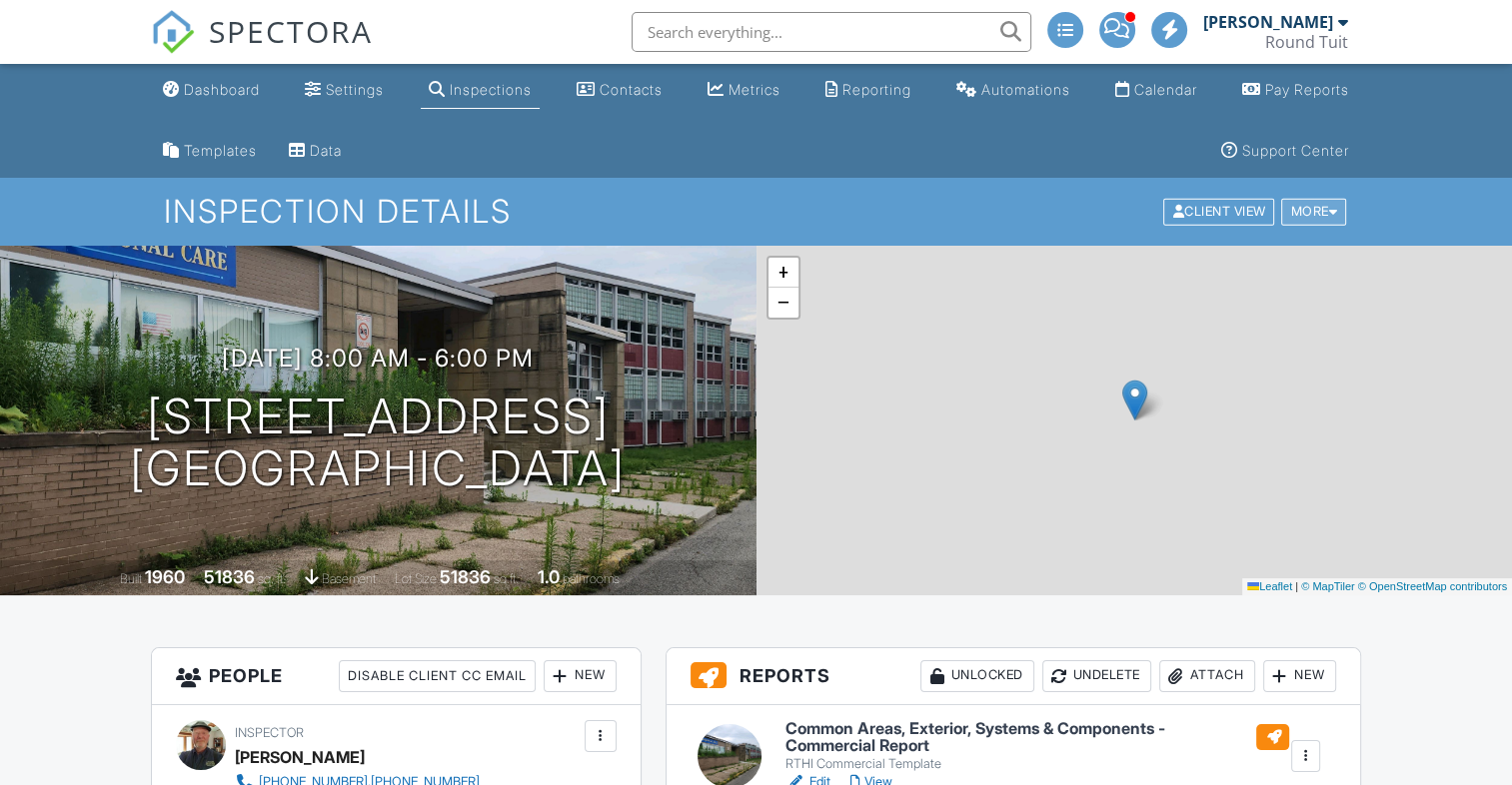 drag, startPoint x: 0, startPoint y: 0, endPoint x: 1309, endPoint y: 206, distance: 1325.11 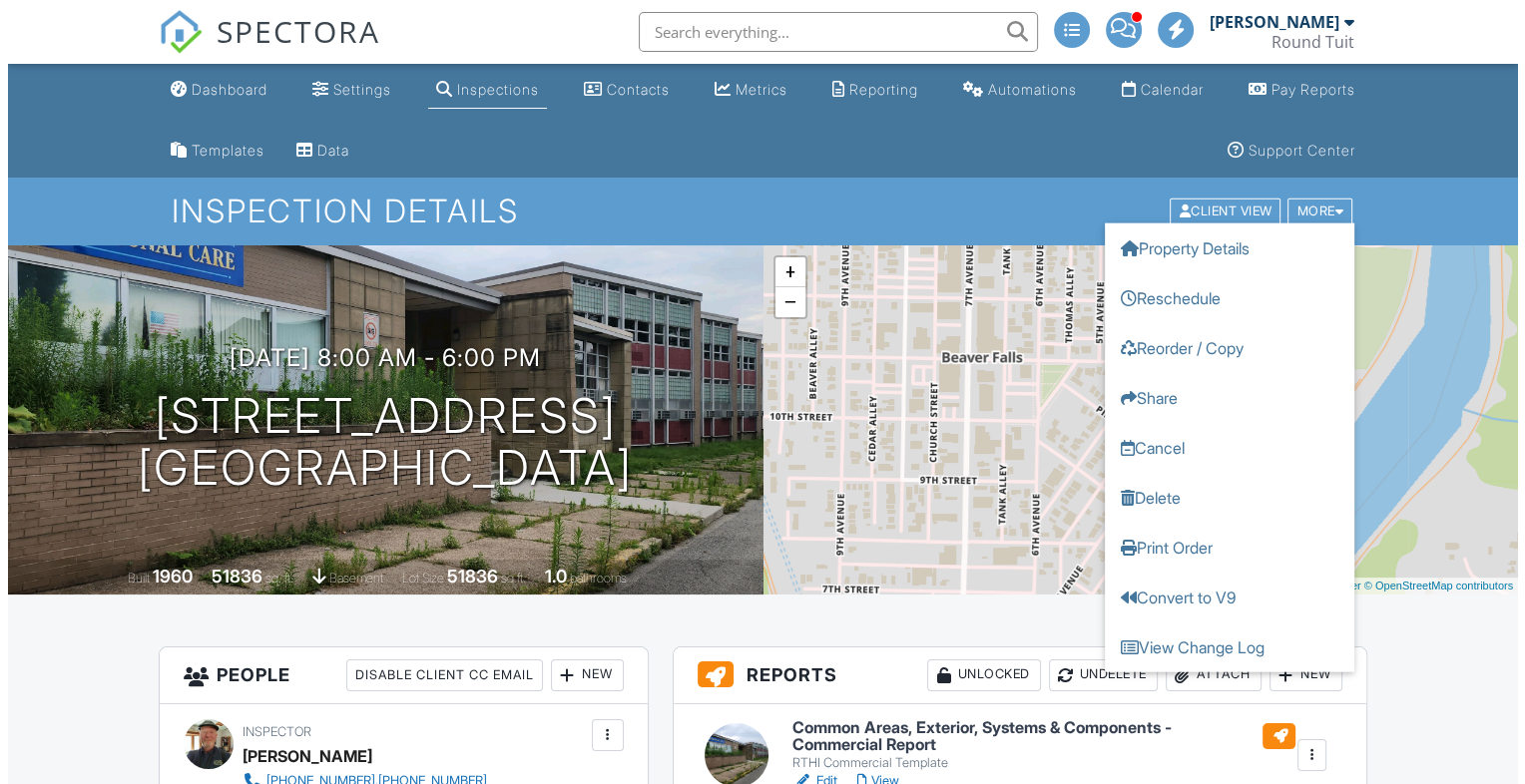 scroll, scrollTop: 0, scrollLeft: 0, axis: both 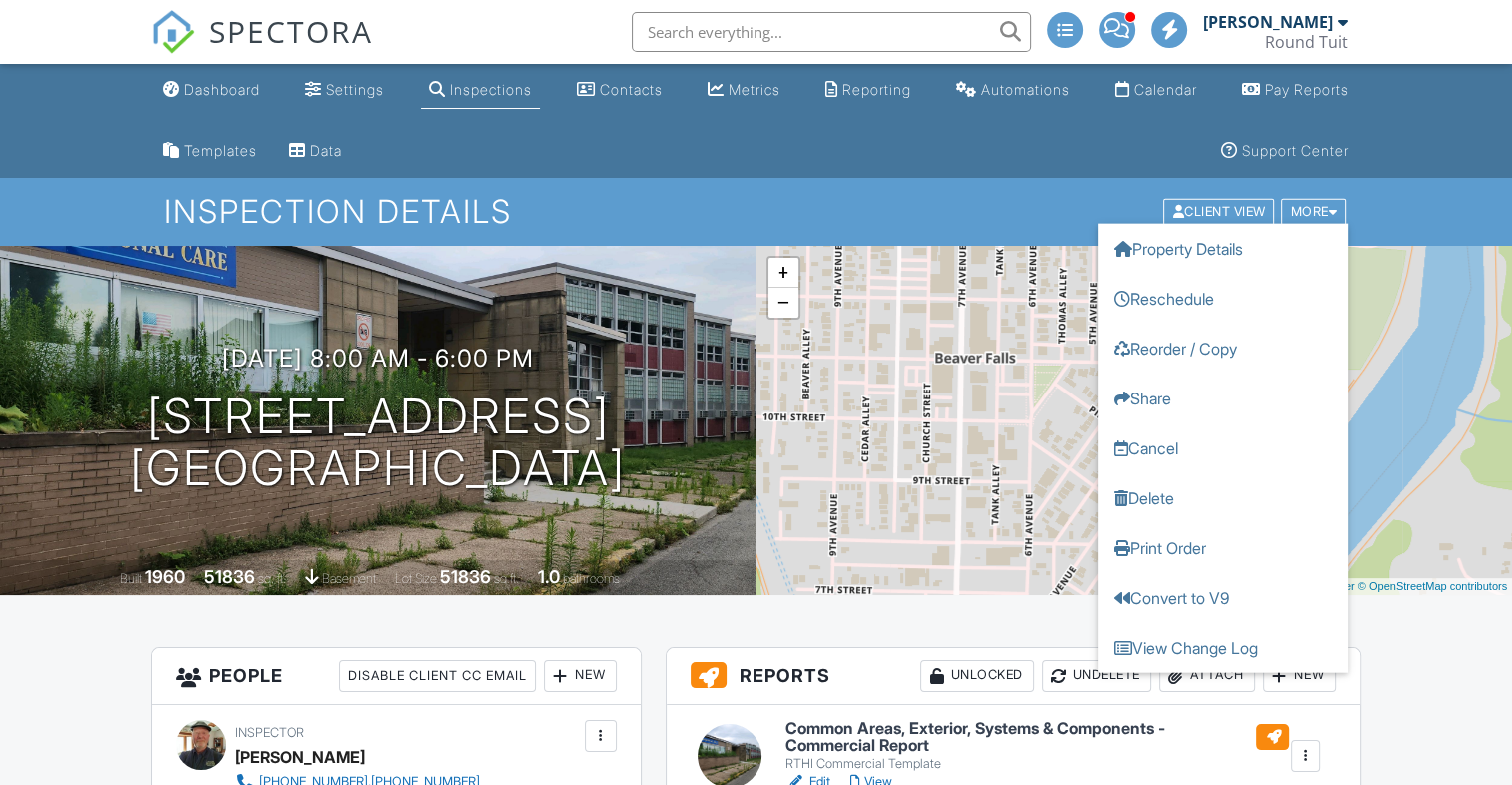 click on "Inspection Details" at bounding box center (756, 211) 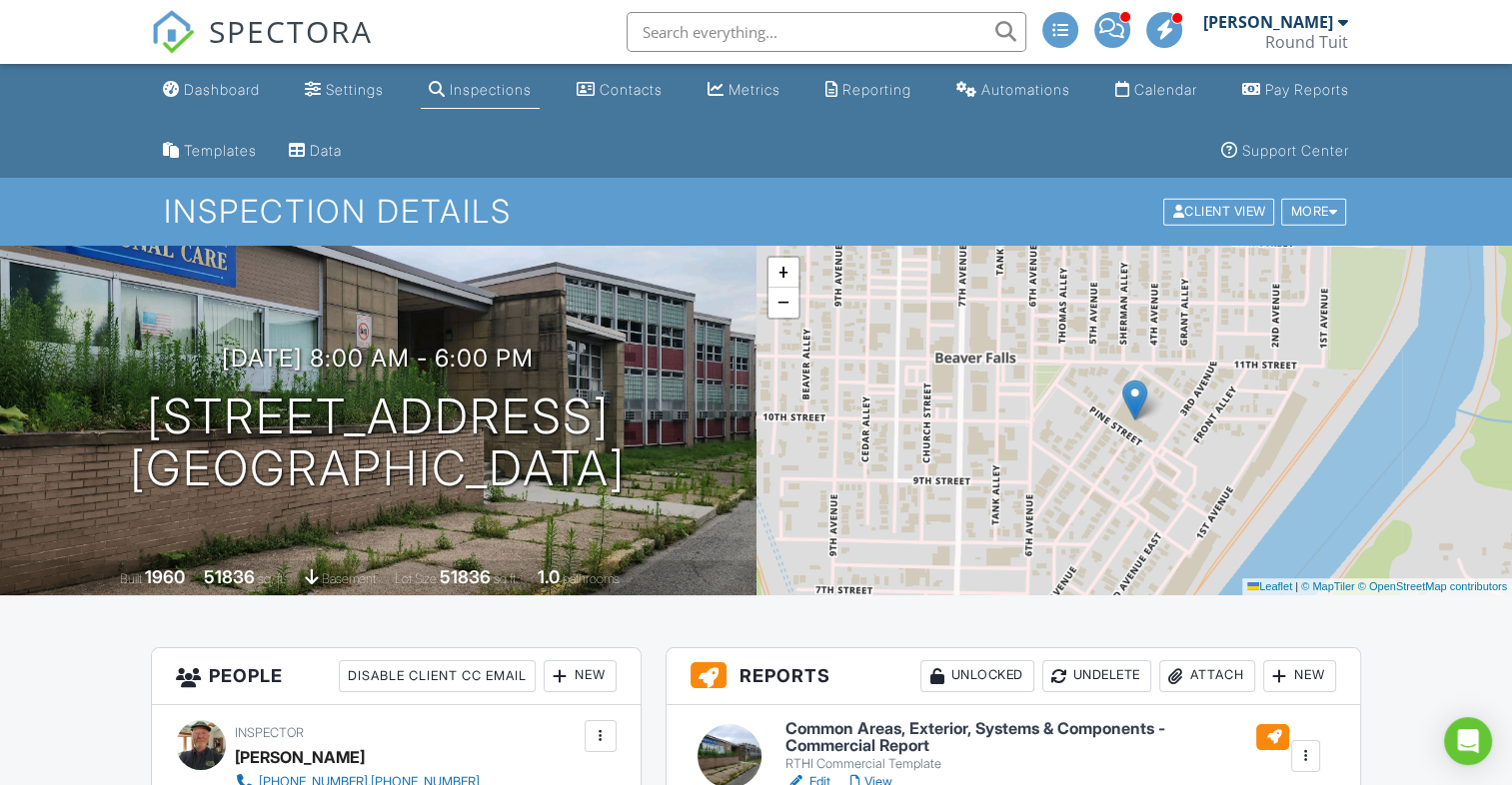 click on "New" at bounding box center (580, 676) 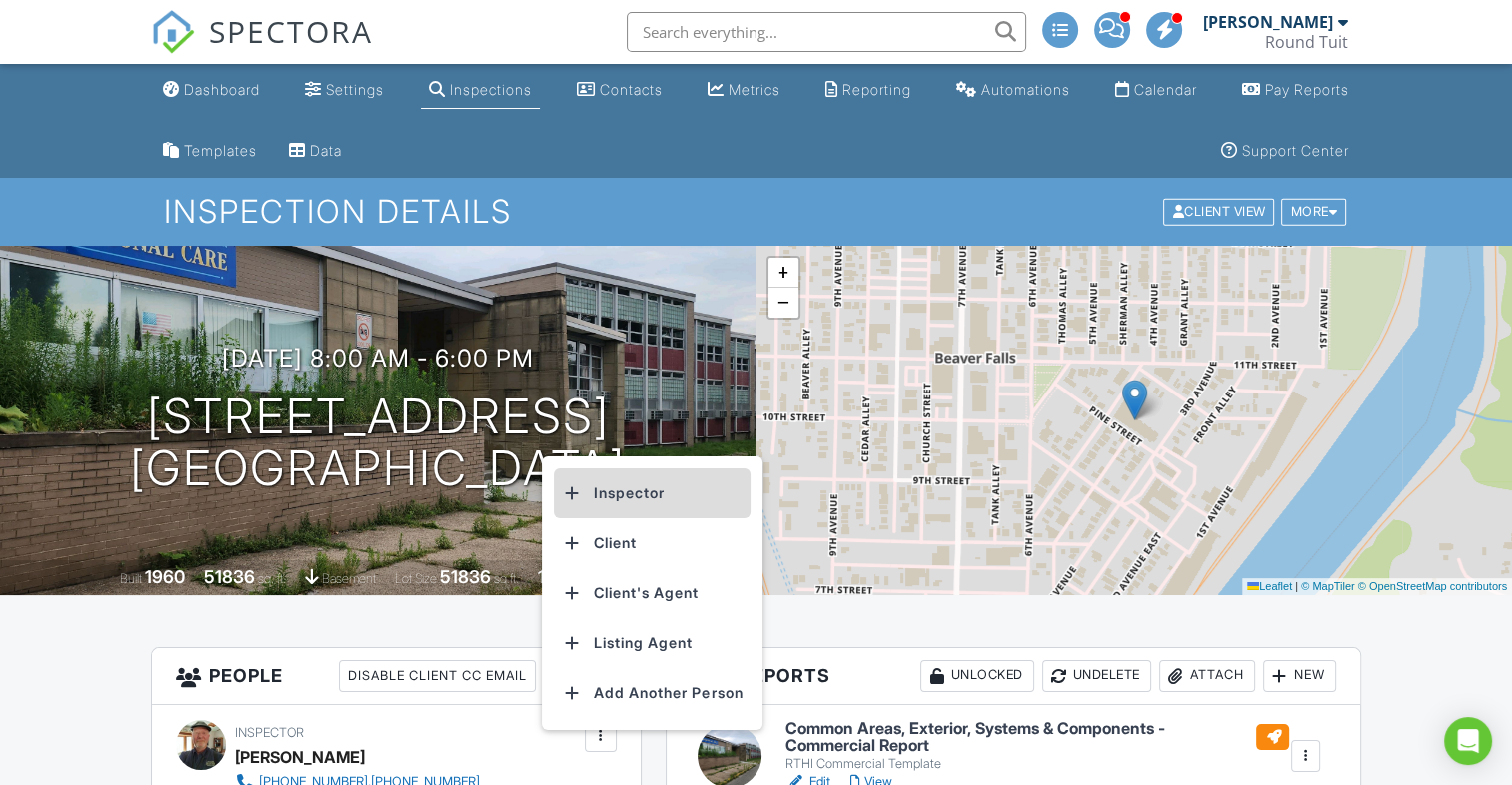 click on "Inspector" at bounding box center (652, 493) 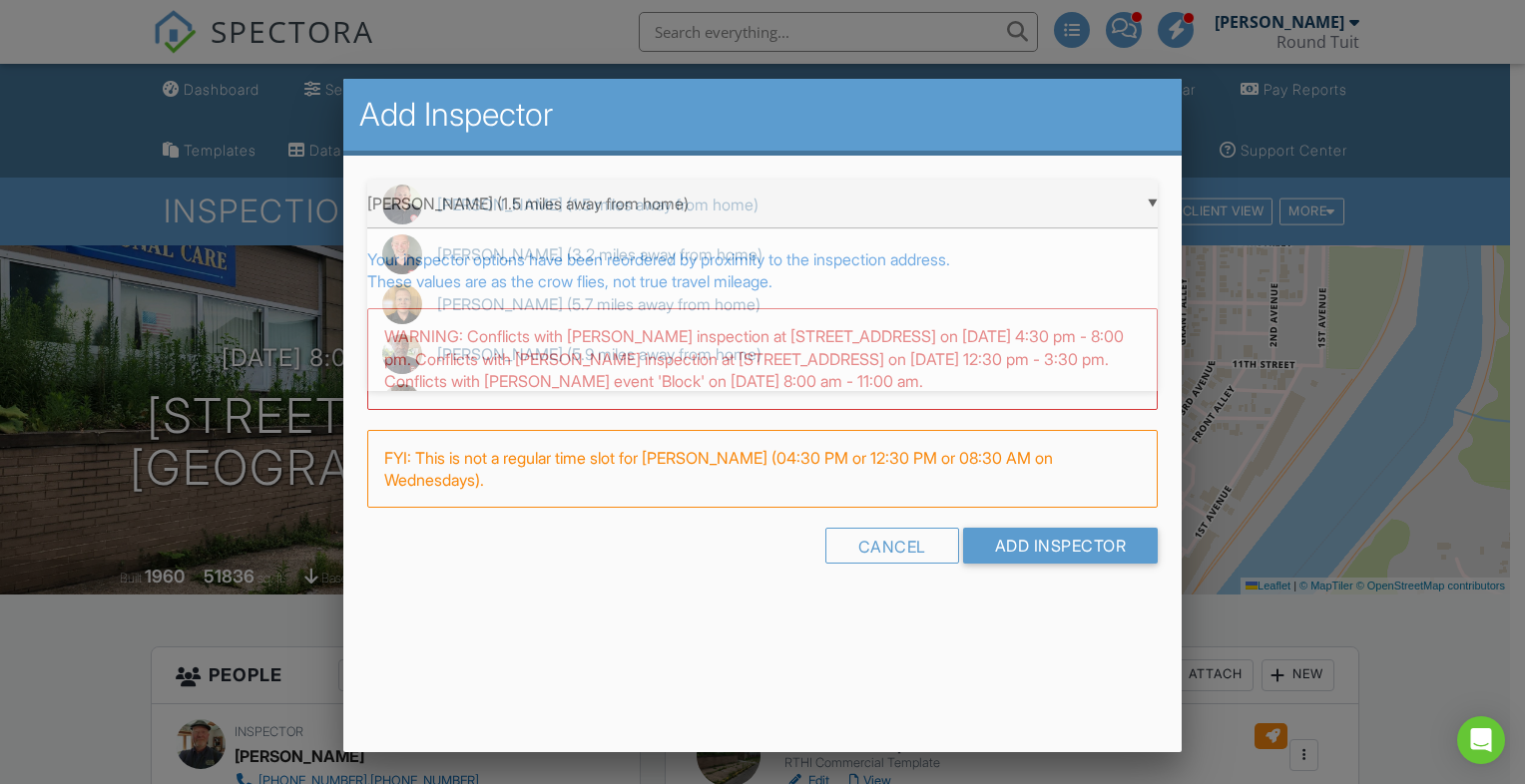 click on "▼ Brian Beck (1.5 miles away from home) Brian Beck (1.5 miles away from home) Ken Hacko (3.2 miles away from home) Derek Price (5.7 miles away from home) Victor Blandburg (5.9 miles away from home) Caelan Funkhouser (5.9 miles away from home) Athina Sant (27.5 miles away from home) Rich Churchfield (34.8 miles away from home) Brian Beck (1.5 miles away from home) Ken Hacko (3.2 miles away from home) Derek Price (5.7 miles away from home) Victor Blandburg (5.9 miles away from home) Caelan Funkhouser (5.9 miles away from home) Athina Sant (27.5 miles away from home) Rich Churchfield (34.8 miles away from home)" at bounding box center (762, 203) 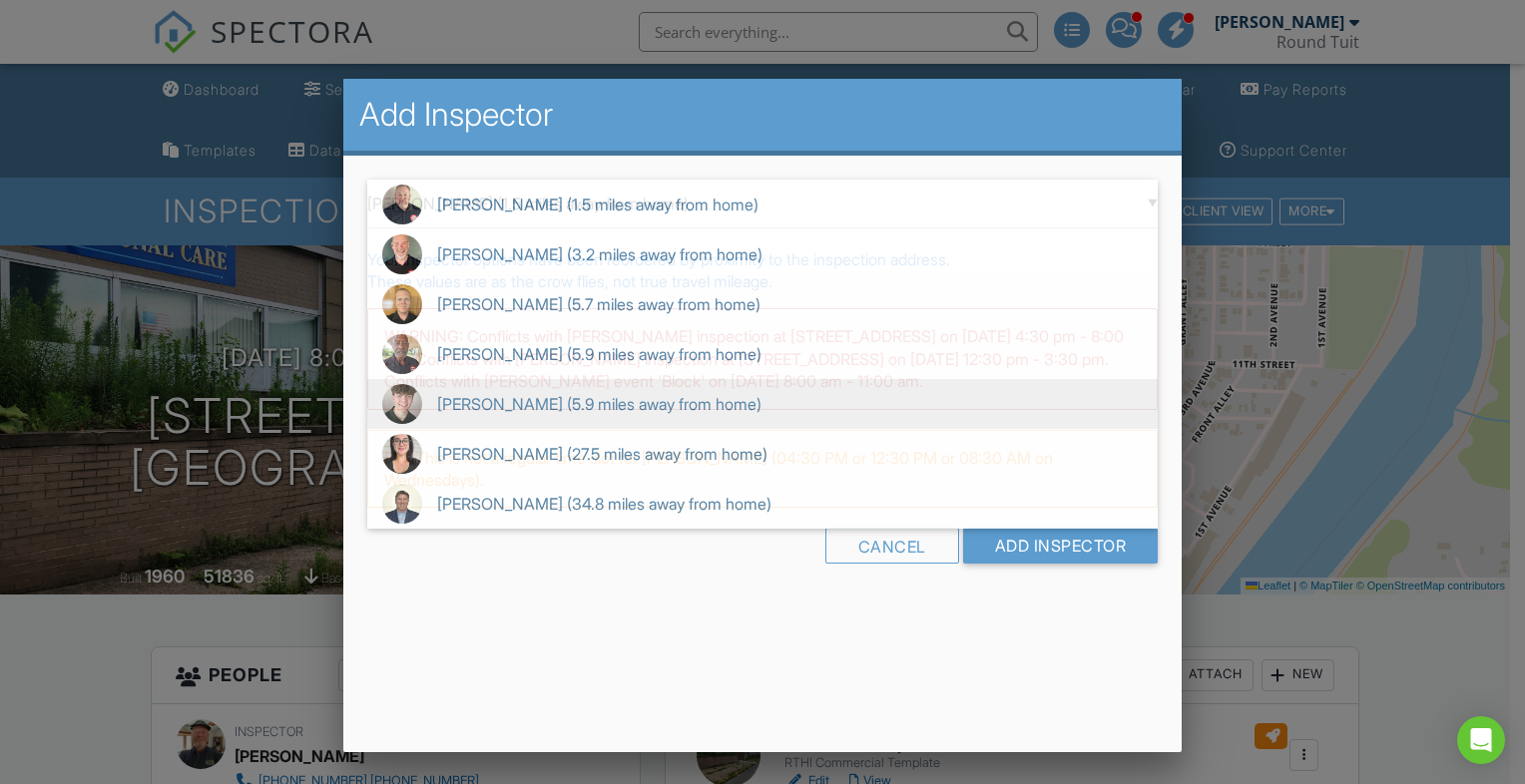 click on "Caelan Funkhouser (5.9 miles away from home)" at bounding box center [762, 404] 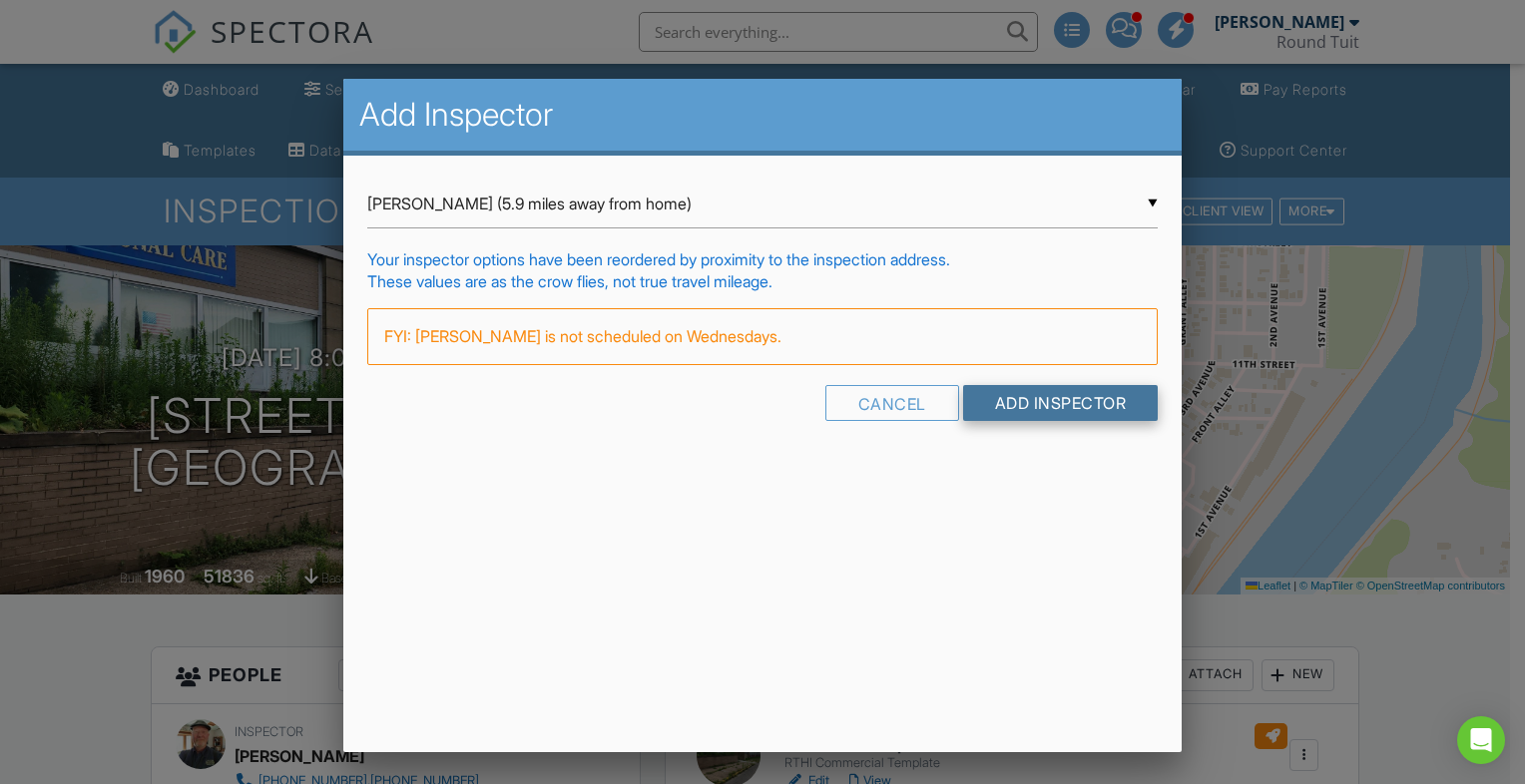 click on "Add Inspector" at bounding box center (1061, 403) 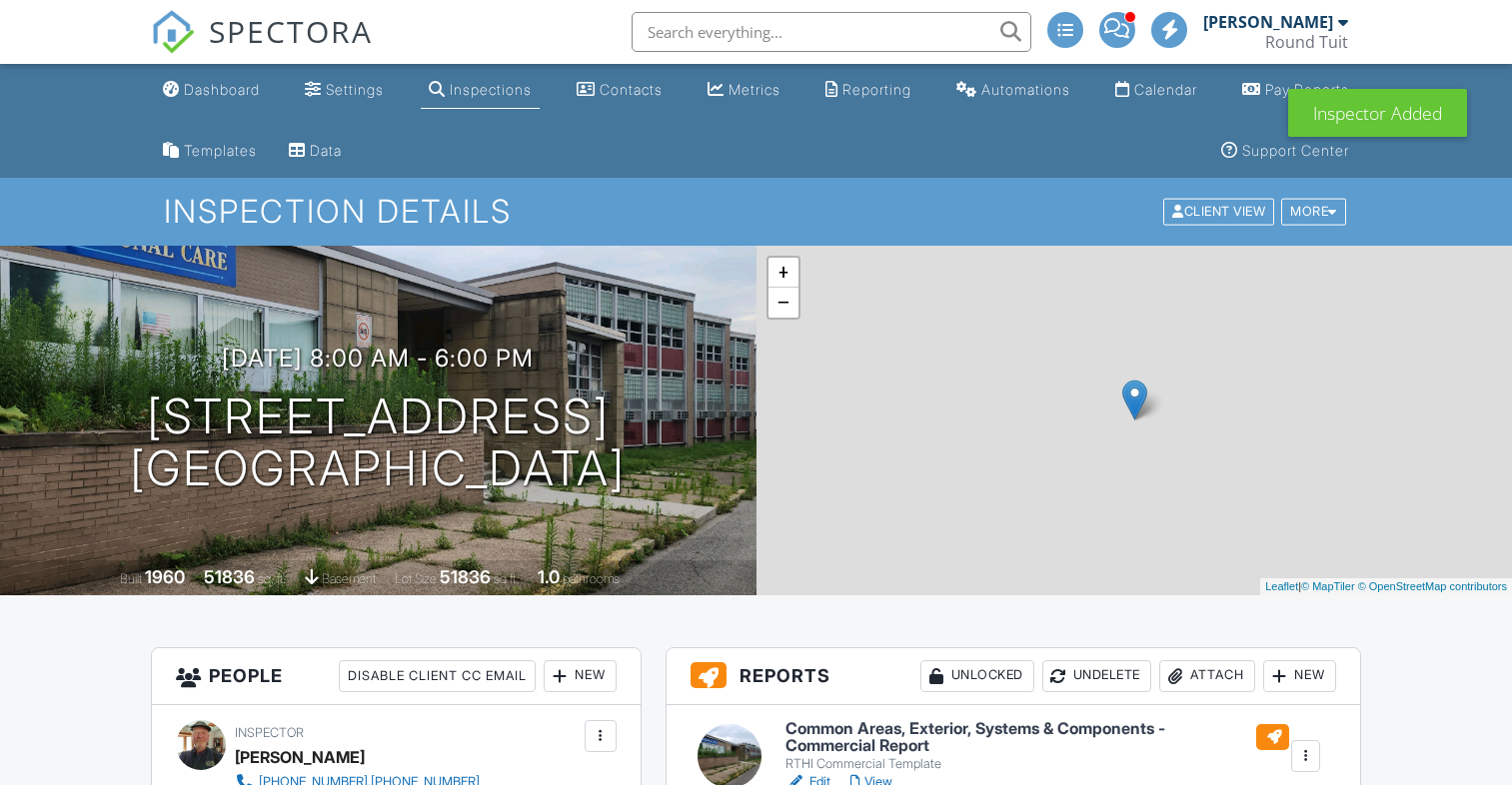 scroll, scrollTop: 0, scrollLeft: 0, axis: both 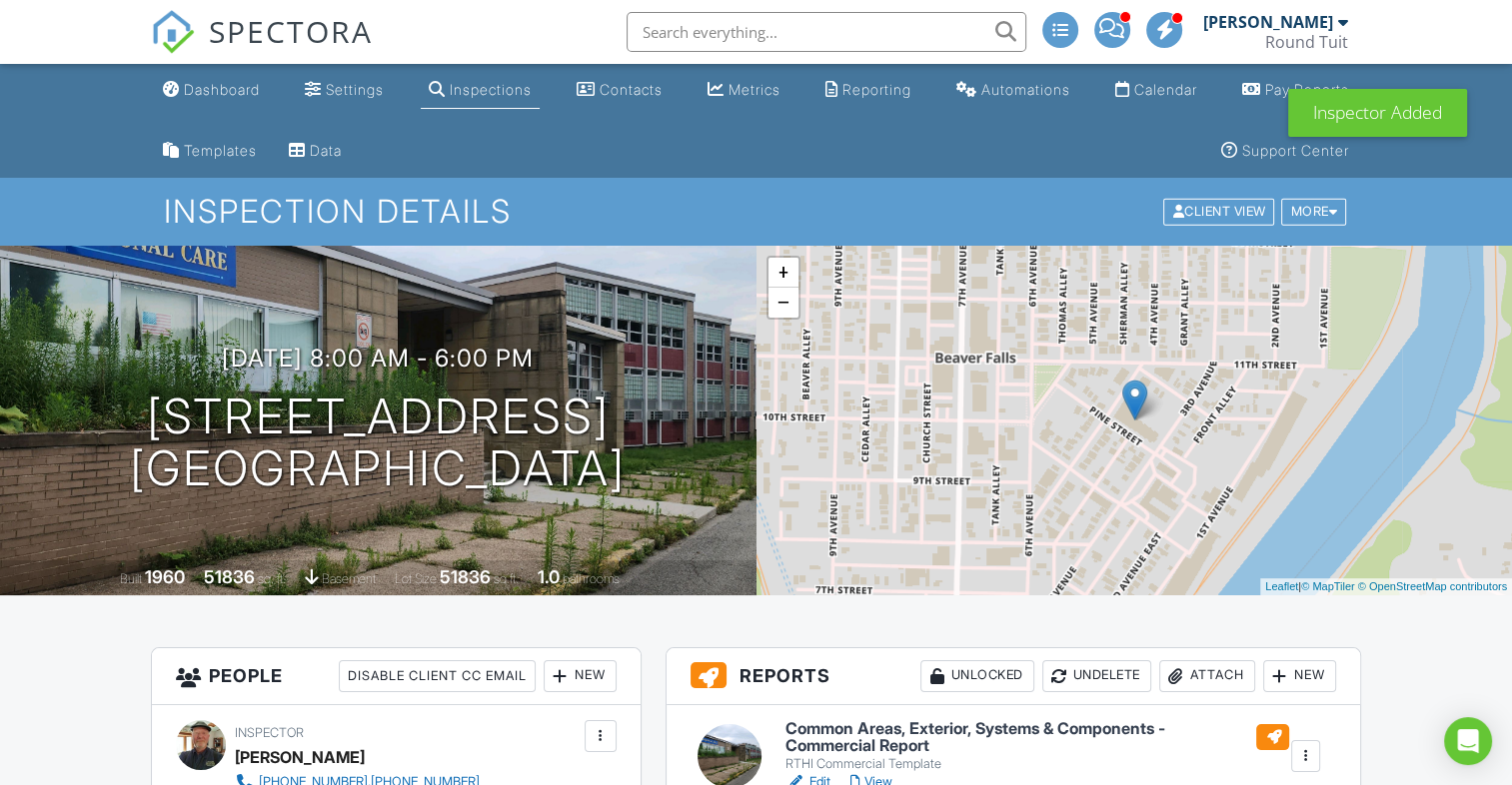 click on "Inspections" at bounding box center (491, 89) 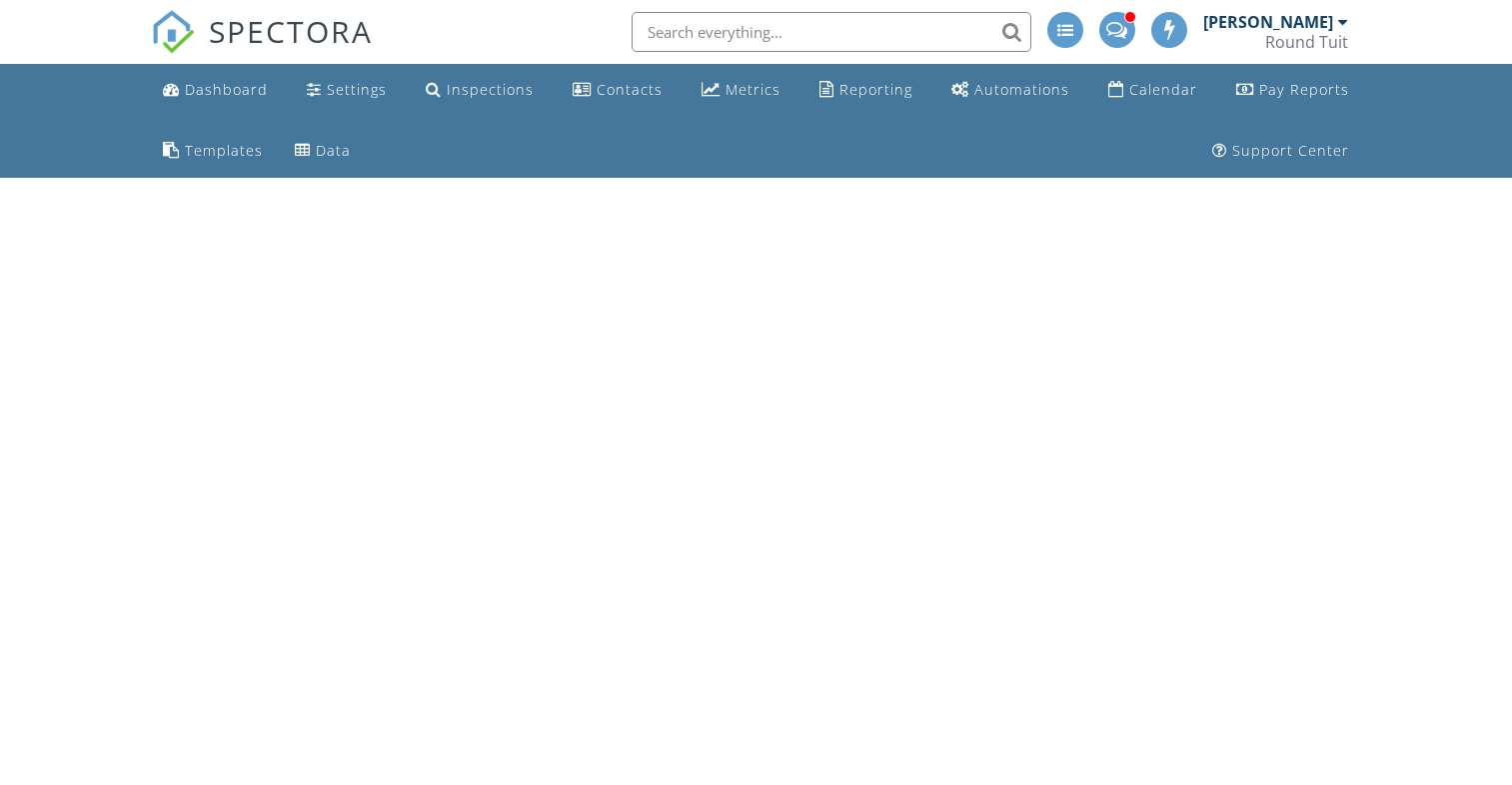scroll, scrollTop: 0, scrollLeft: 0, axis: both 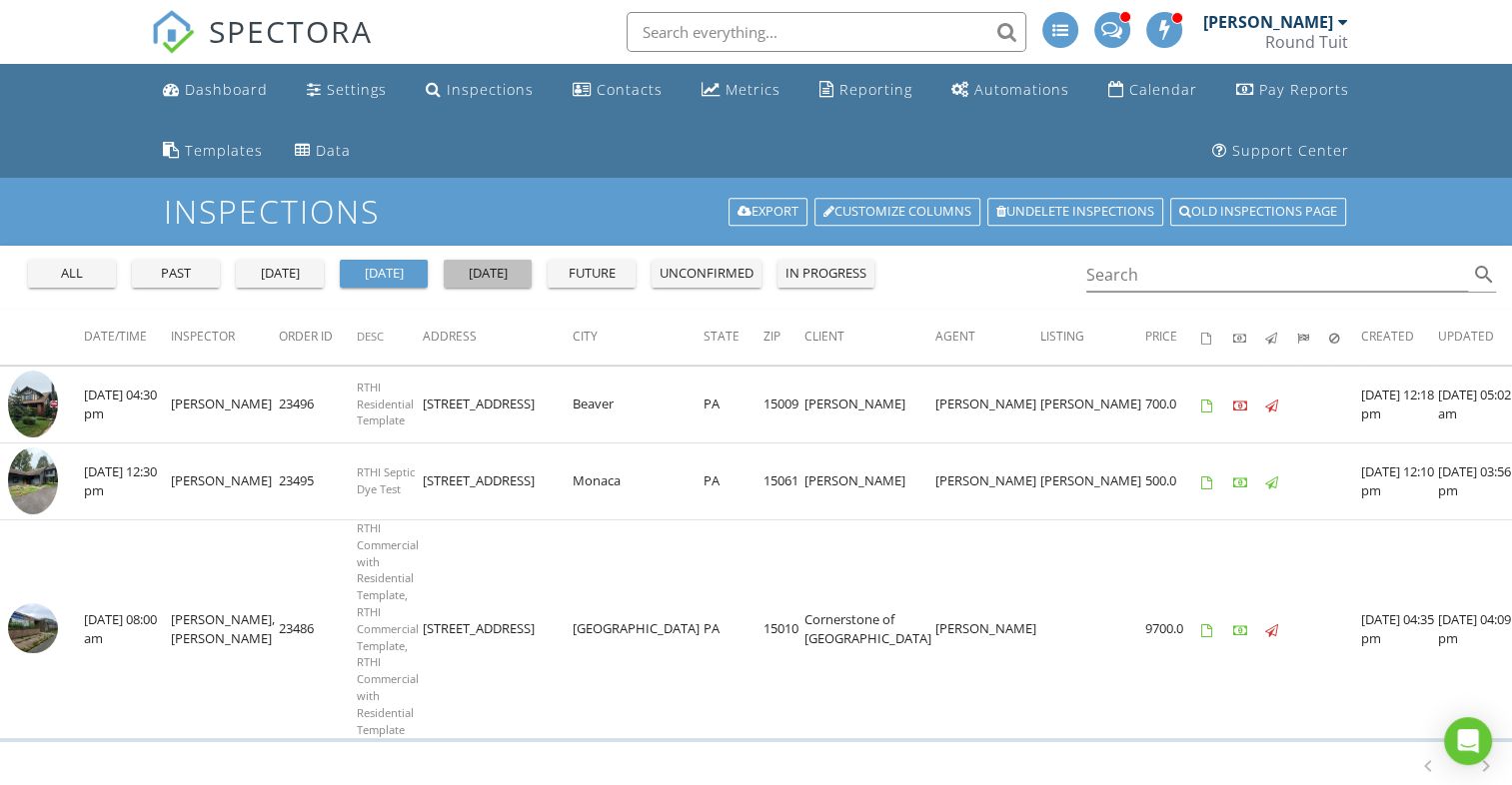 click on "[DATE]" at bounding box center [488, 274] 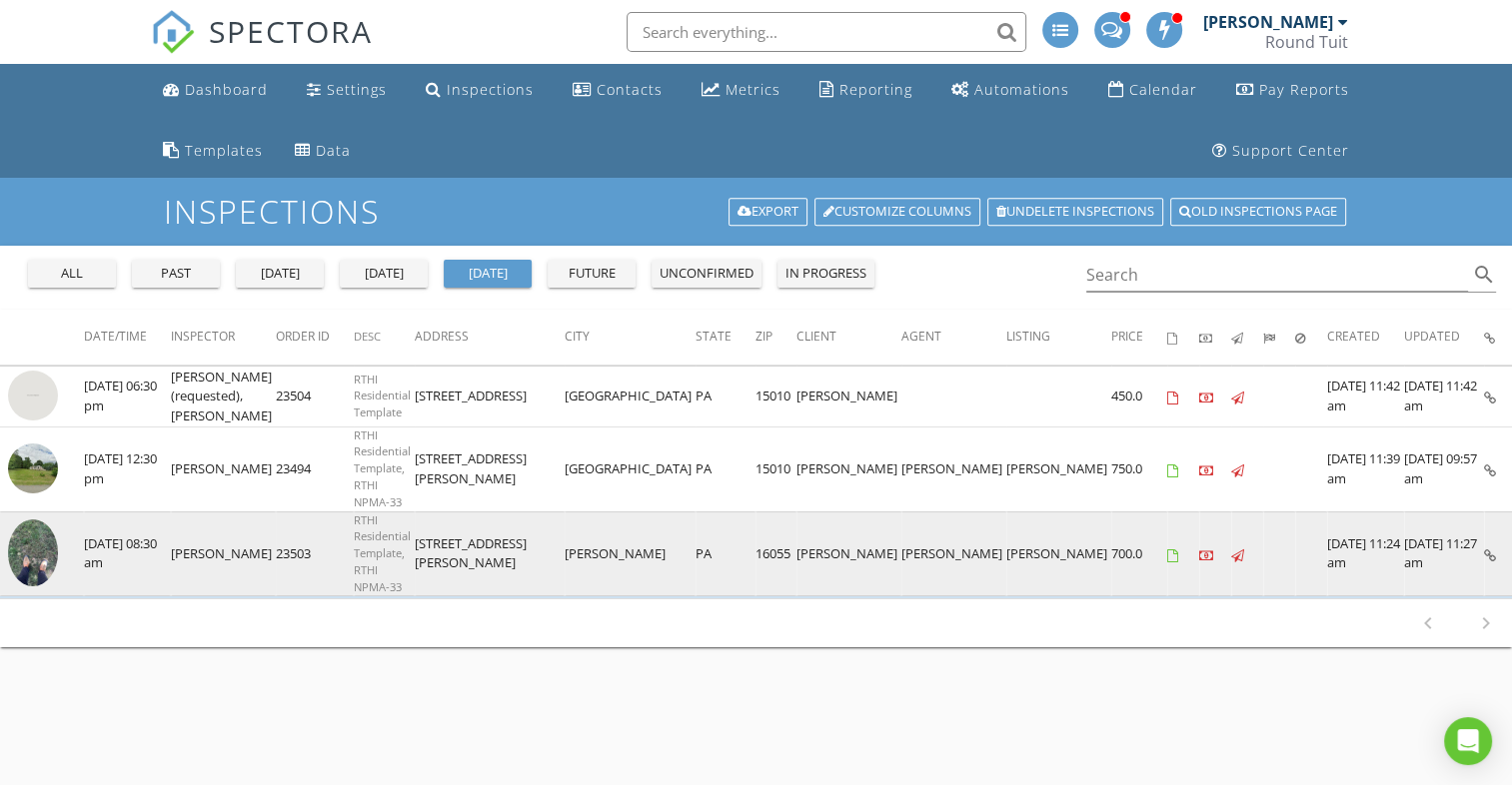 click at bounding box center (33, 552) 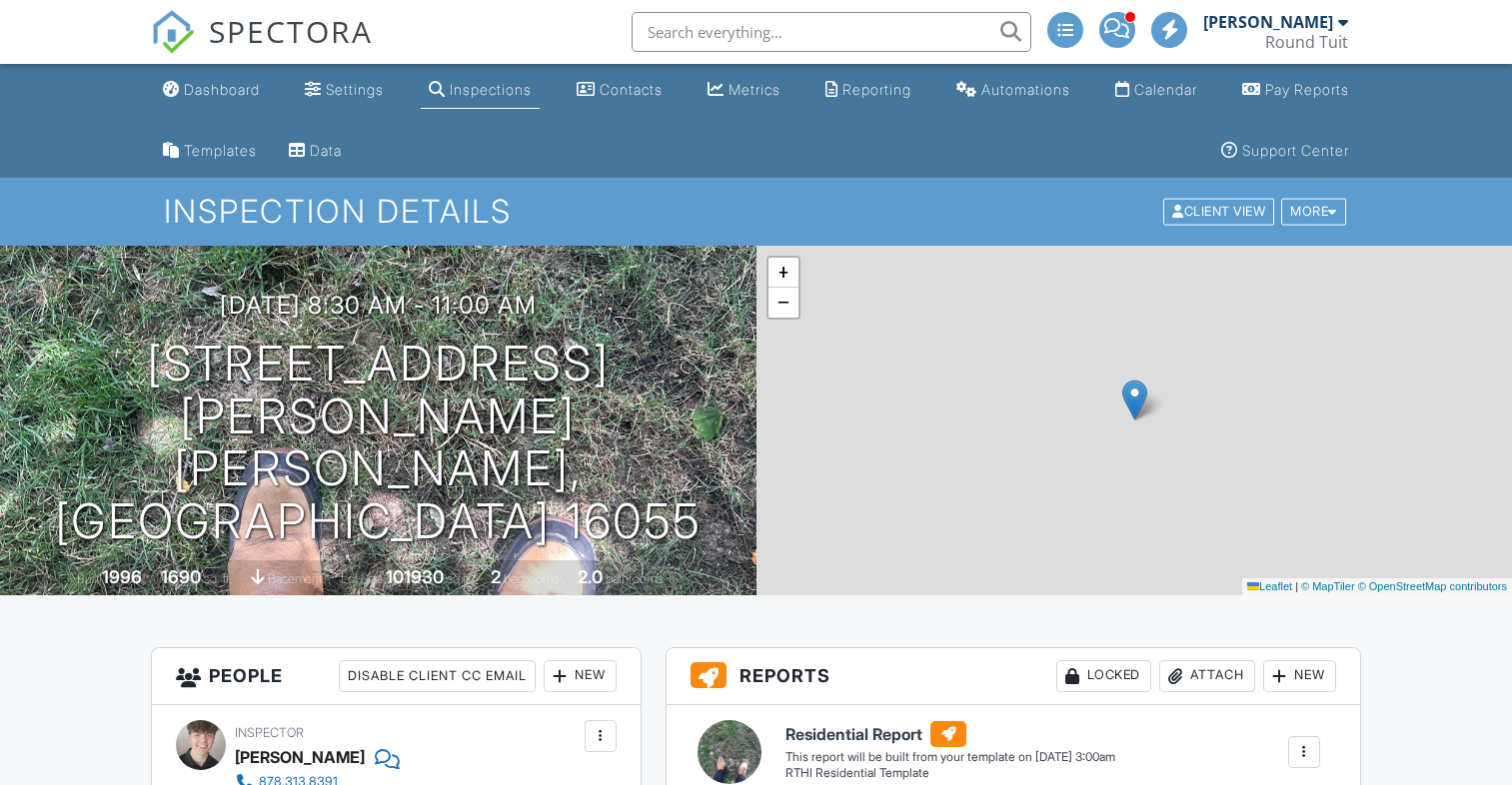scroll, scrollTop: 0, scrollLeft: 0, axis: both 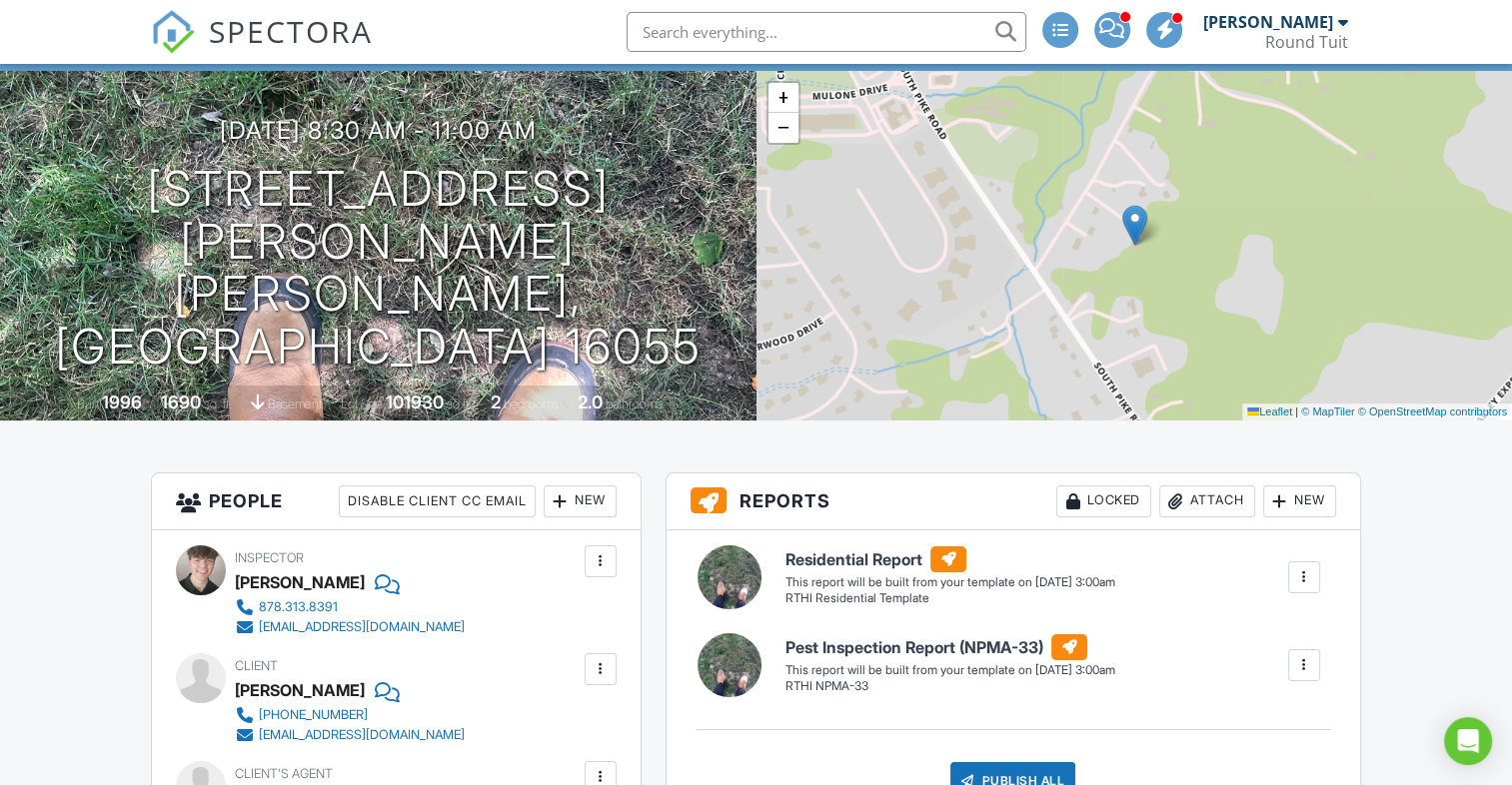 click at bounding box center [601, 561] 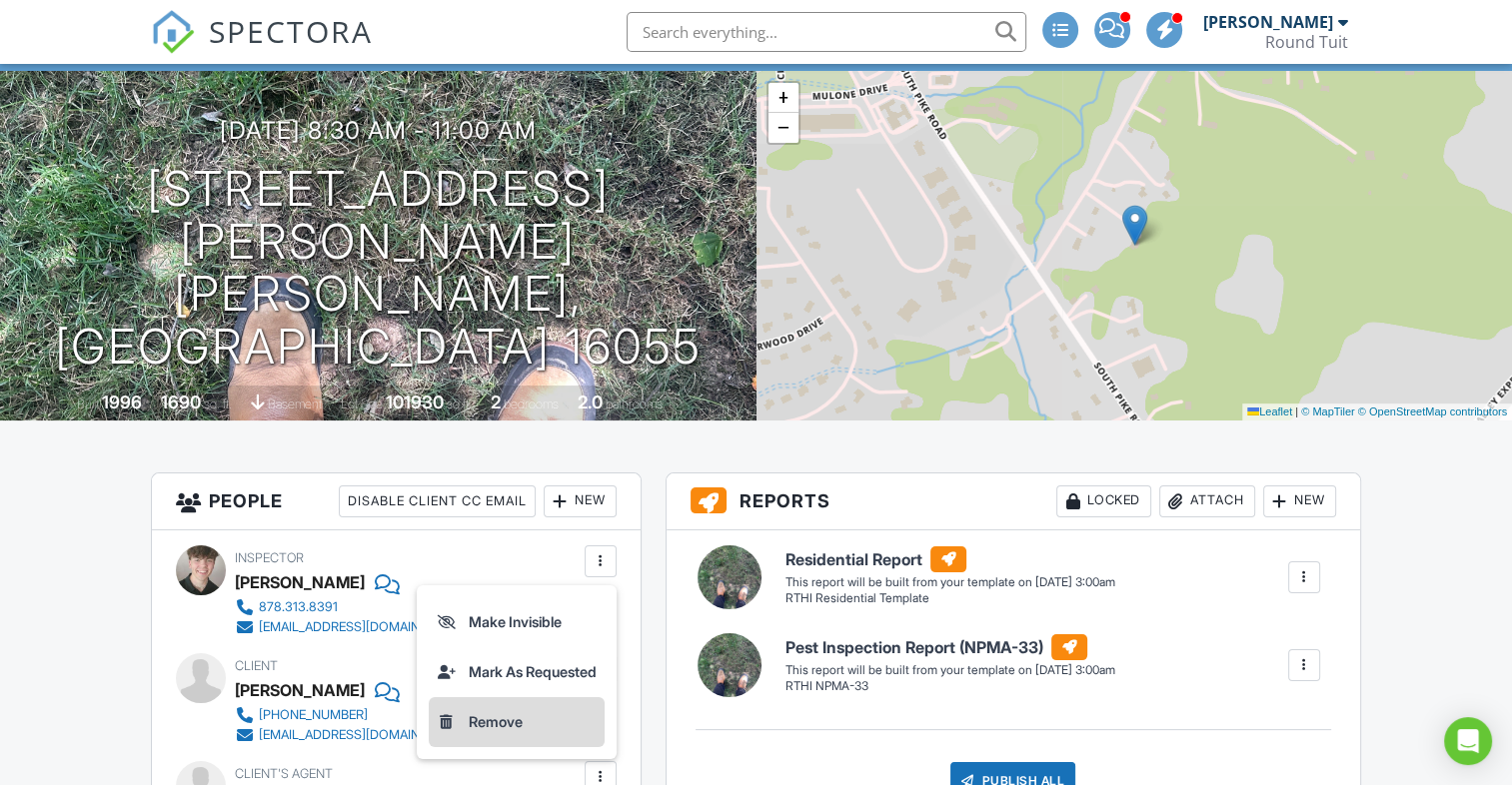 click on "Remove" at bounding box center [517, 722] 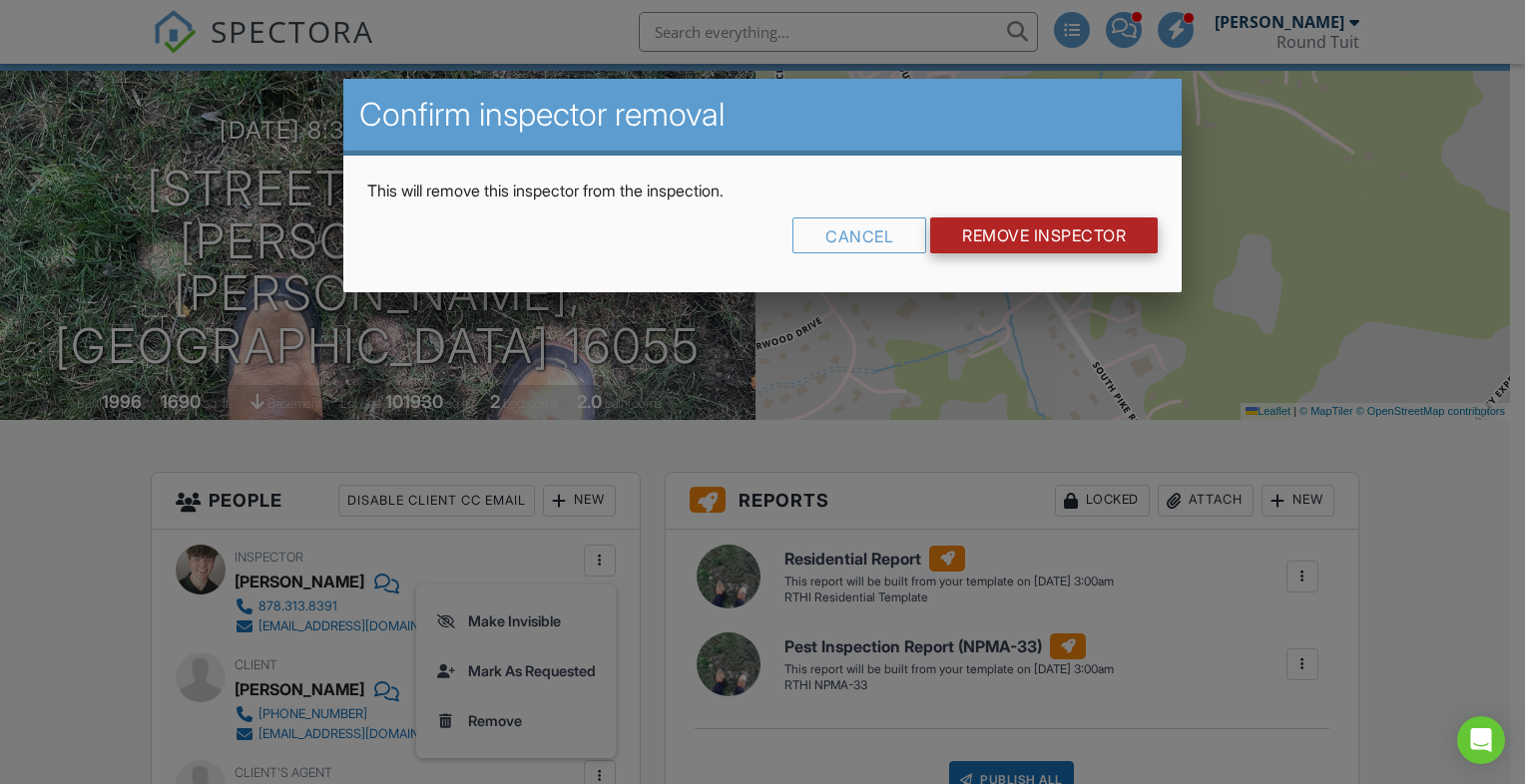 click on "Remove Inspector" at bounding box center (1044, 235) 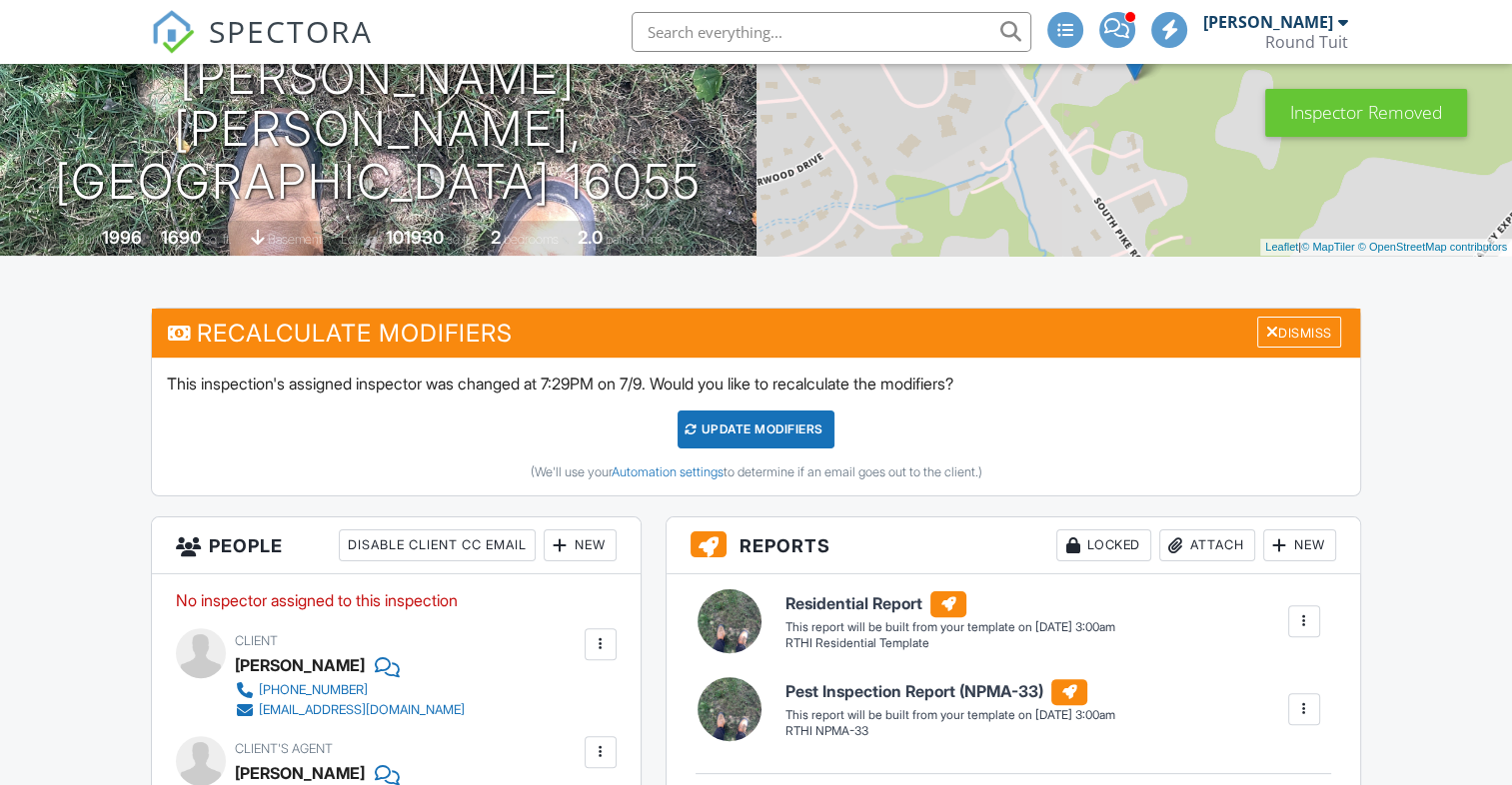 scroll, scrollTop: 411, scrollLeft: 0, axis: vertical 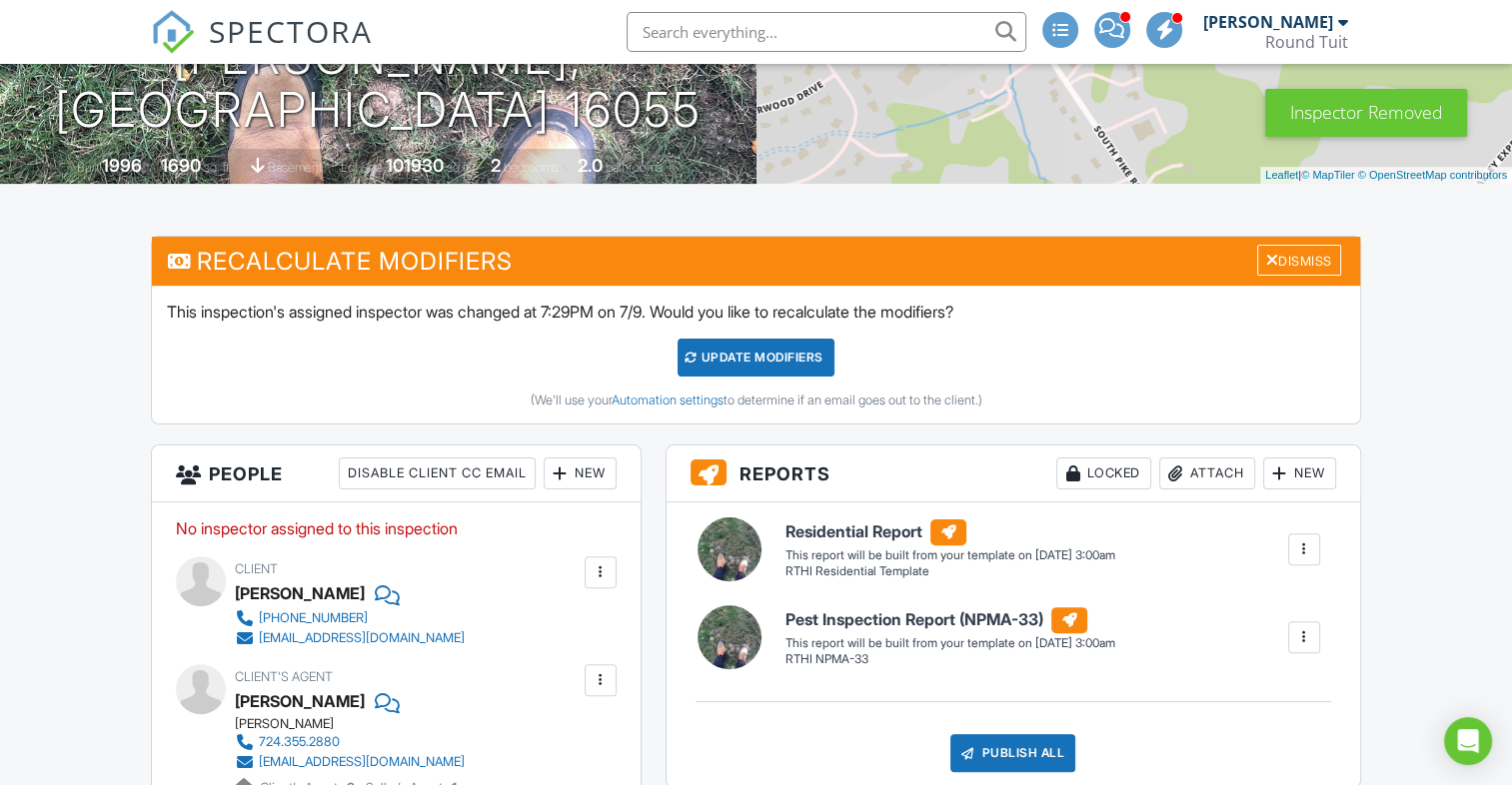 click on "New" at bounding box center [580, 473] 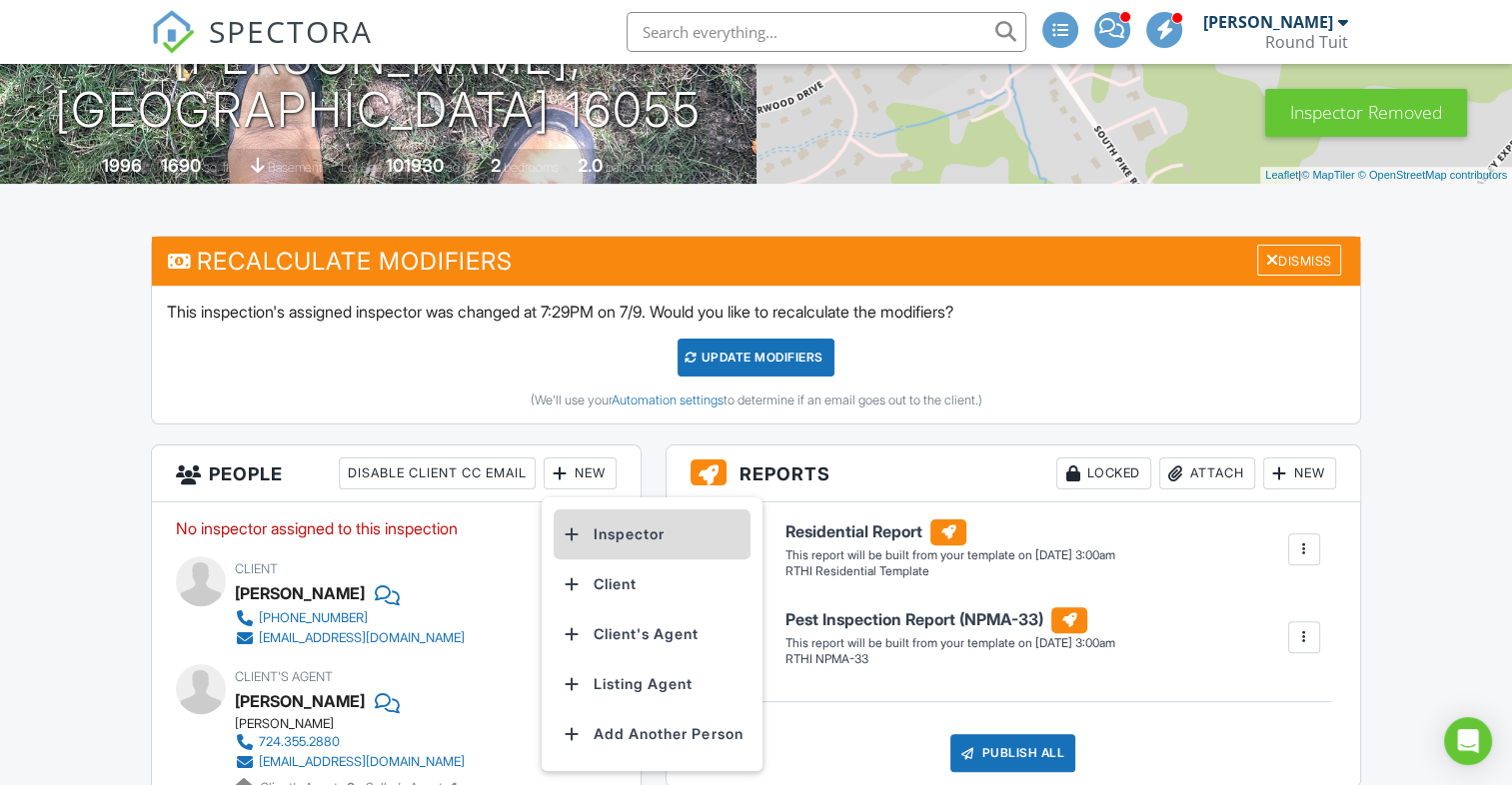 click on "Inspector" at bounding box center (652, 534) 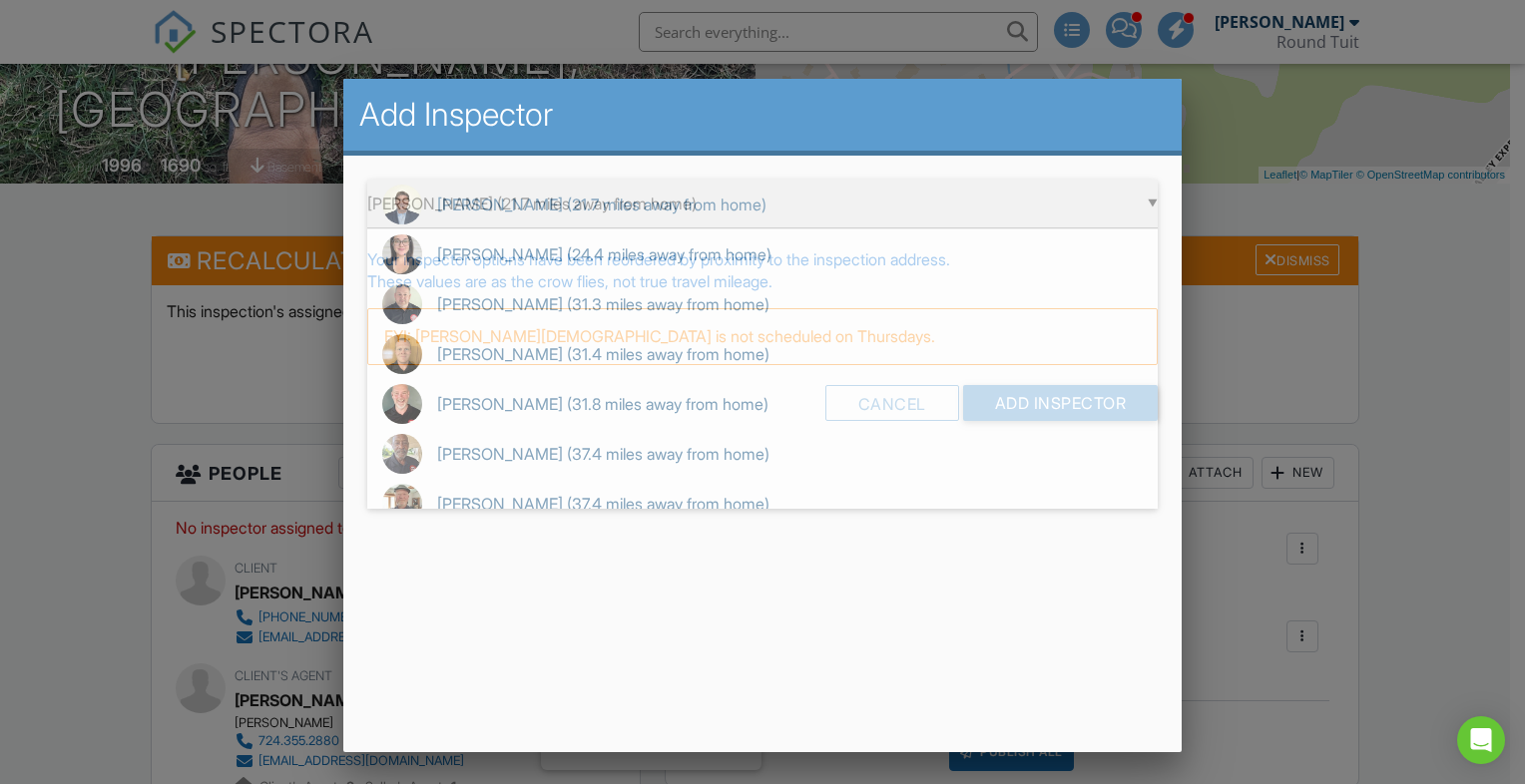 click on "▼ [PERSON_NAME] (21.7 miles away from home) [PERSON_NAME] (21.7 miles away from home) [PERSON_NAME] (24.4 miles away from home) [PERSON_NAME] (31.3 miles away from home) [PERSON_NAME] (31.4 miles away from home) [PERSON_NAME] (31.8 miles away from home) [PERSON_NAME] (37.4 miles away from home) [PERSON_NAME] (37.4 miles away from home) [PERSON_NAME] (37.4 miles away from home) [PERSON_NAME] (21.7 miles away from home) [PERSON_NAME] (24.4 miles away from home) [PERSON_NAME] (31.3 miles away from home) [PERSON_NAME] (31.4 miles away from home) [PERSON_NAME] (31.8 miles away from home) [PERSON_NAME] (37.4 miles away from home) [PERSON_NAME] (37.4 miles away from home) [PERSON_NAME] (37.4 miles away from home)" at bounding box center (762, 203) 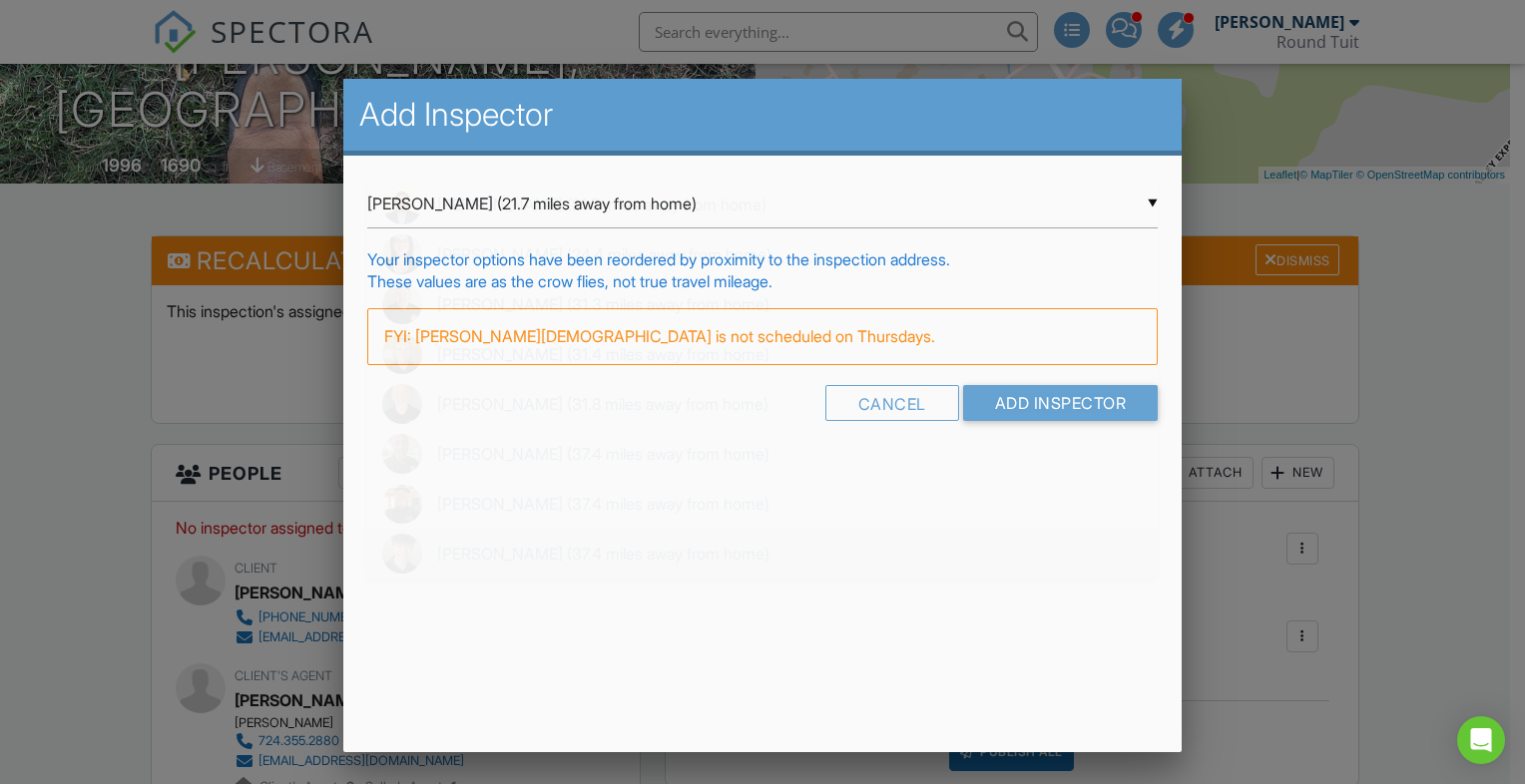 click on "[PERSON_NAME] (37.4 miles away from home)" at bounding box center [762, 554] 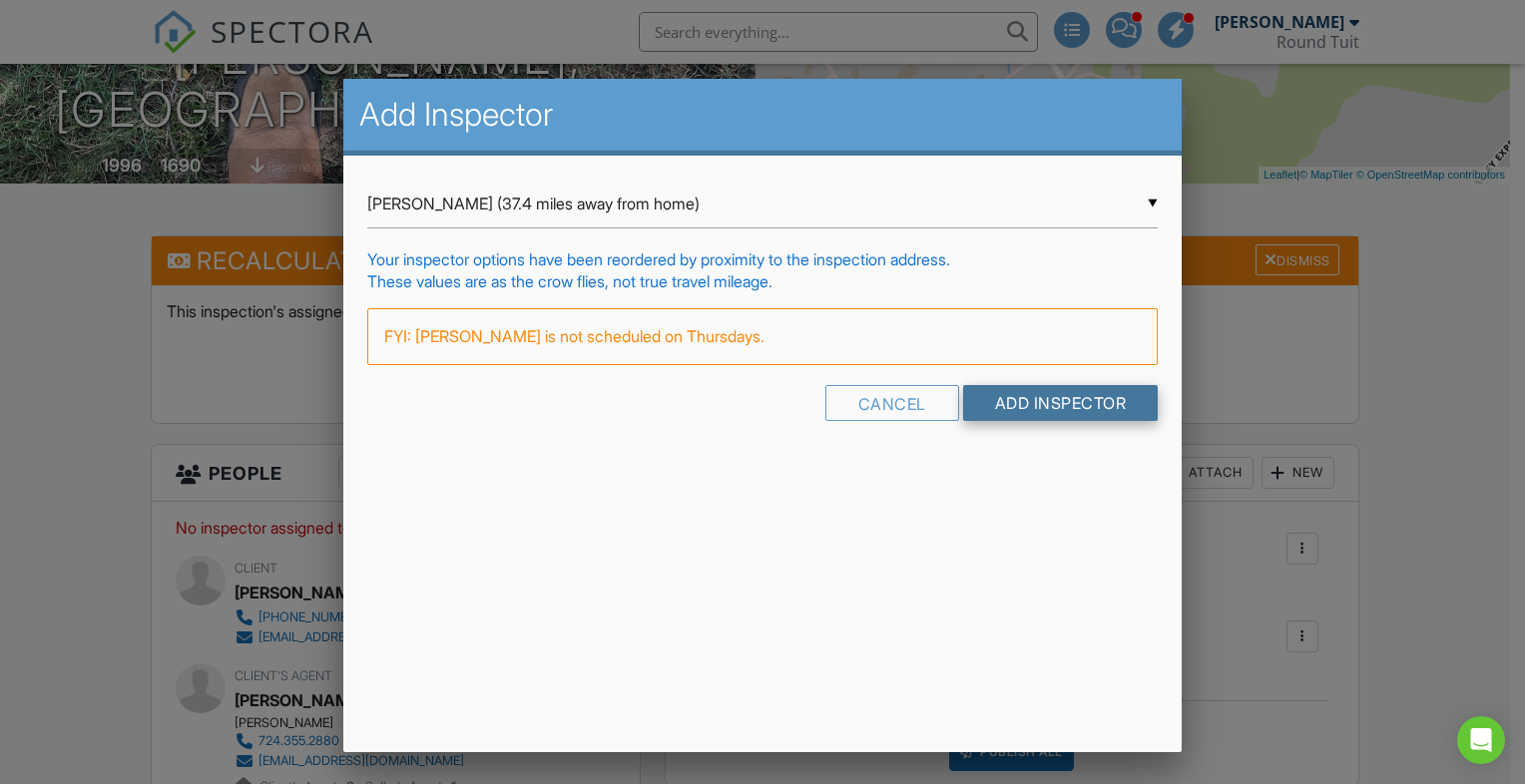 click on "Add Inspector" at bounding box center [1061, 403] 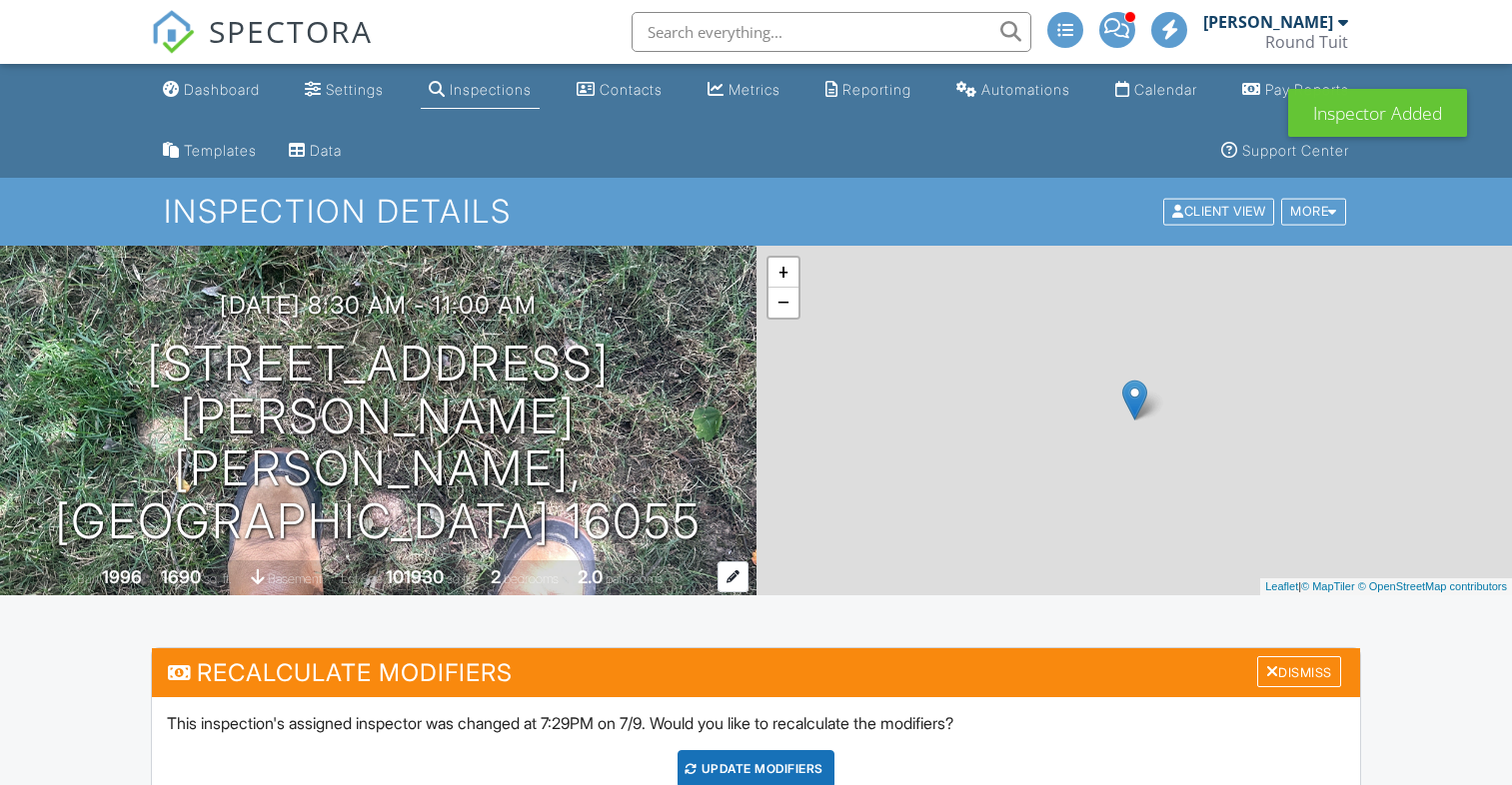 scroll, scrollTop: 0, scrollLeft: 0, axis: both 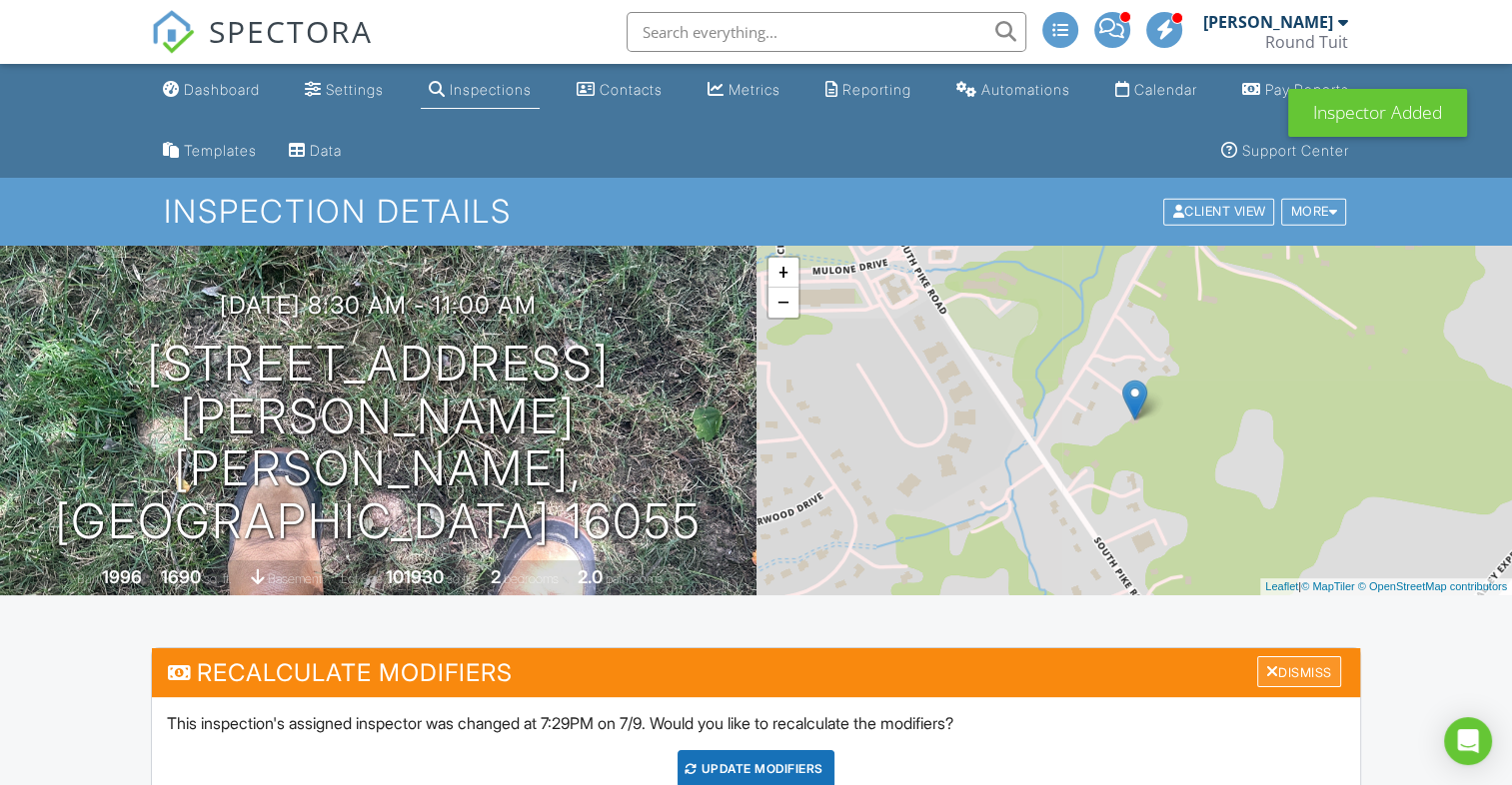 click at bounding box center (1272, 671) 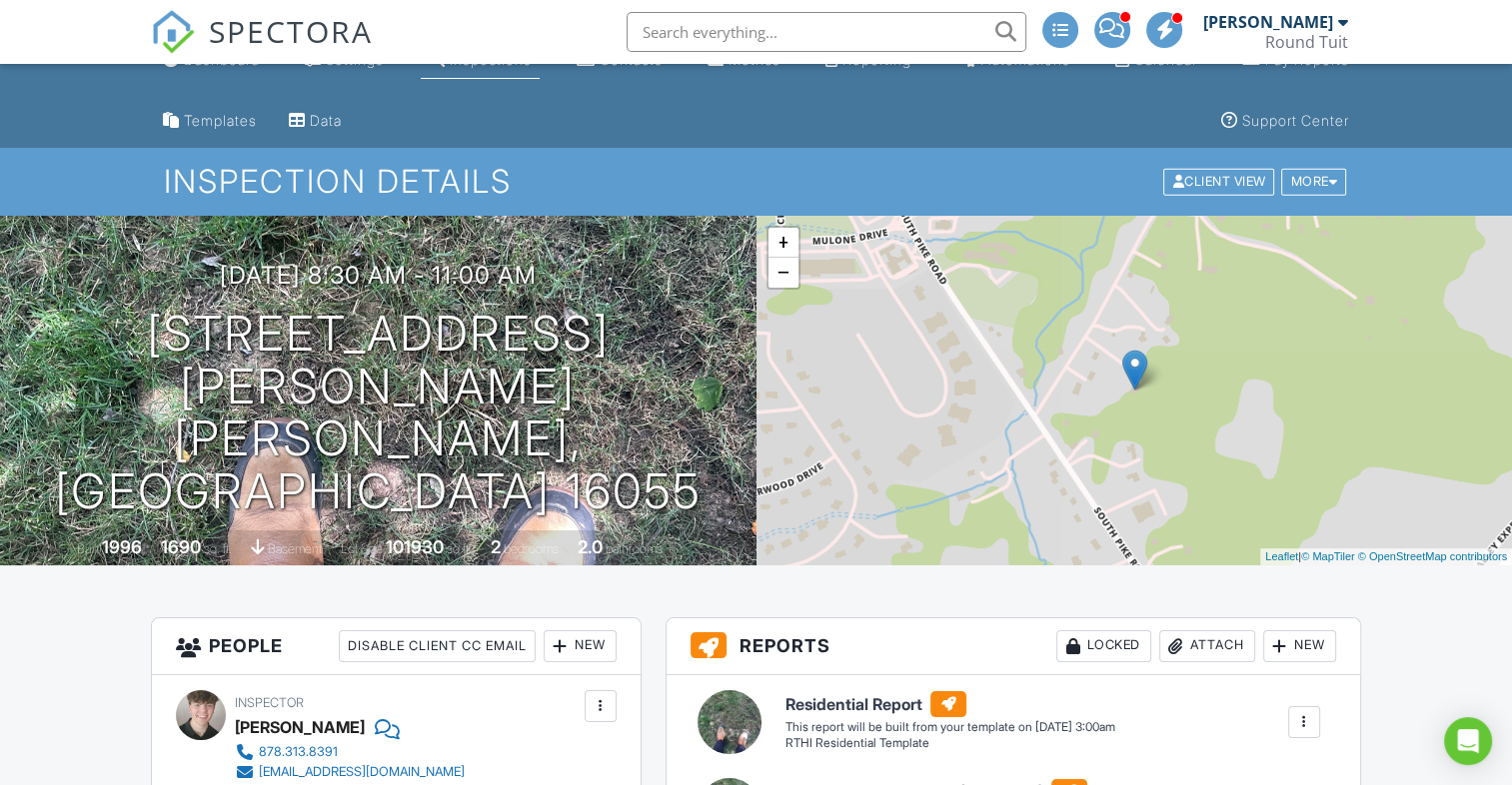 scroll, scrollTop: 0, scrollLeft: 0, axis: both 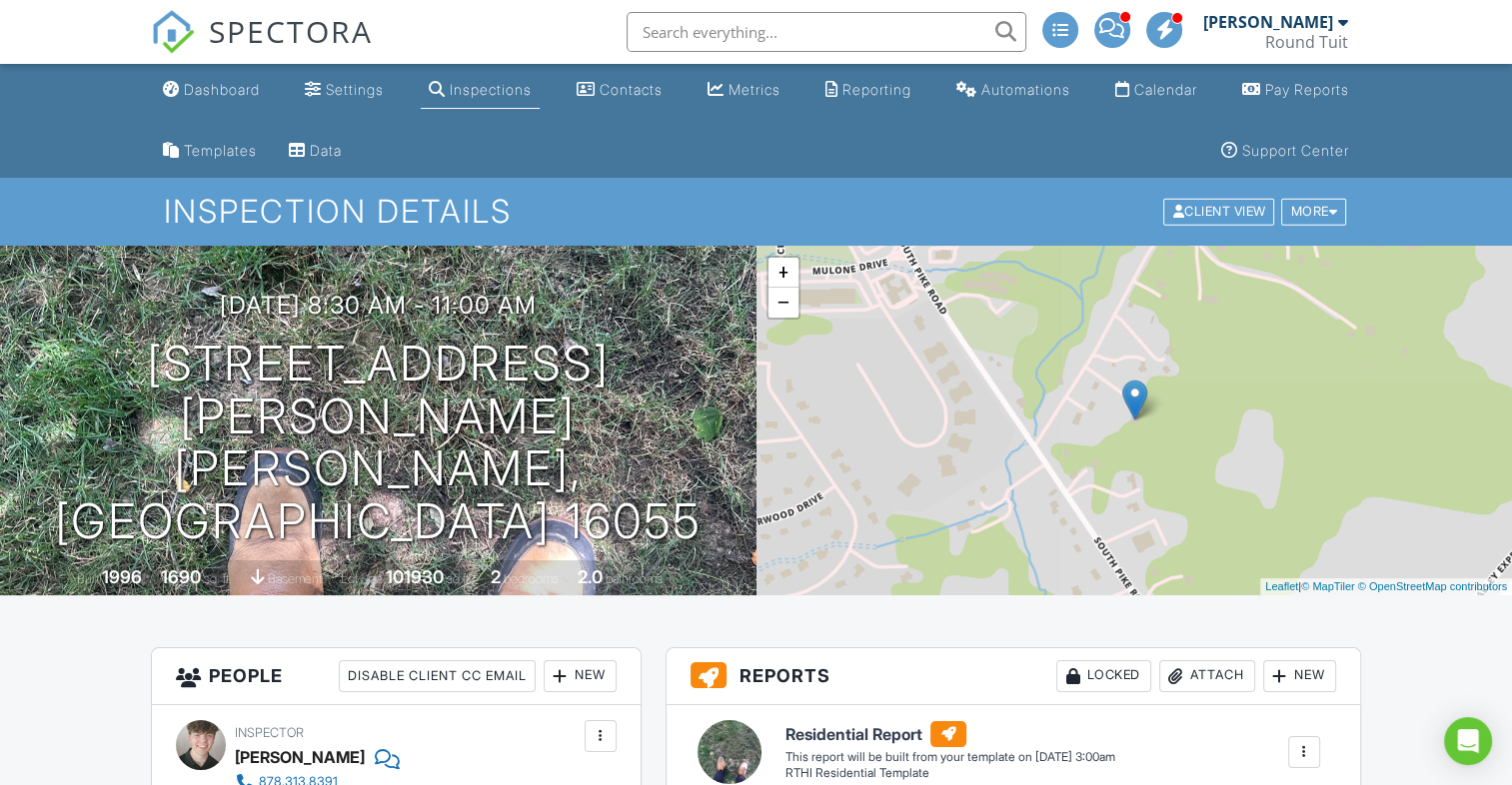 click on "Inspections" at bounding box center [491, 89] 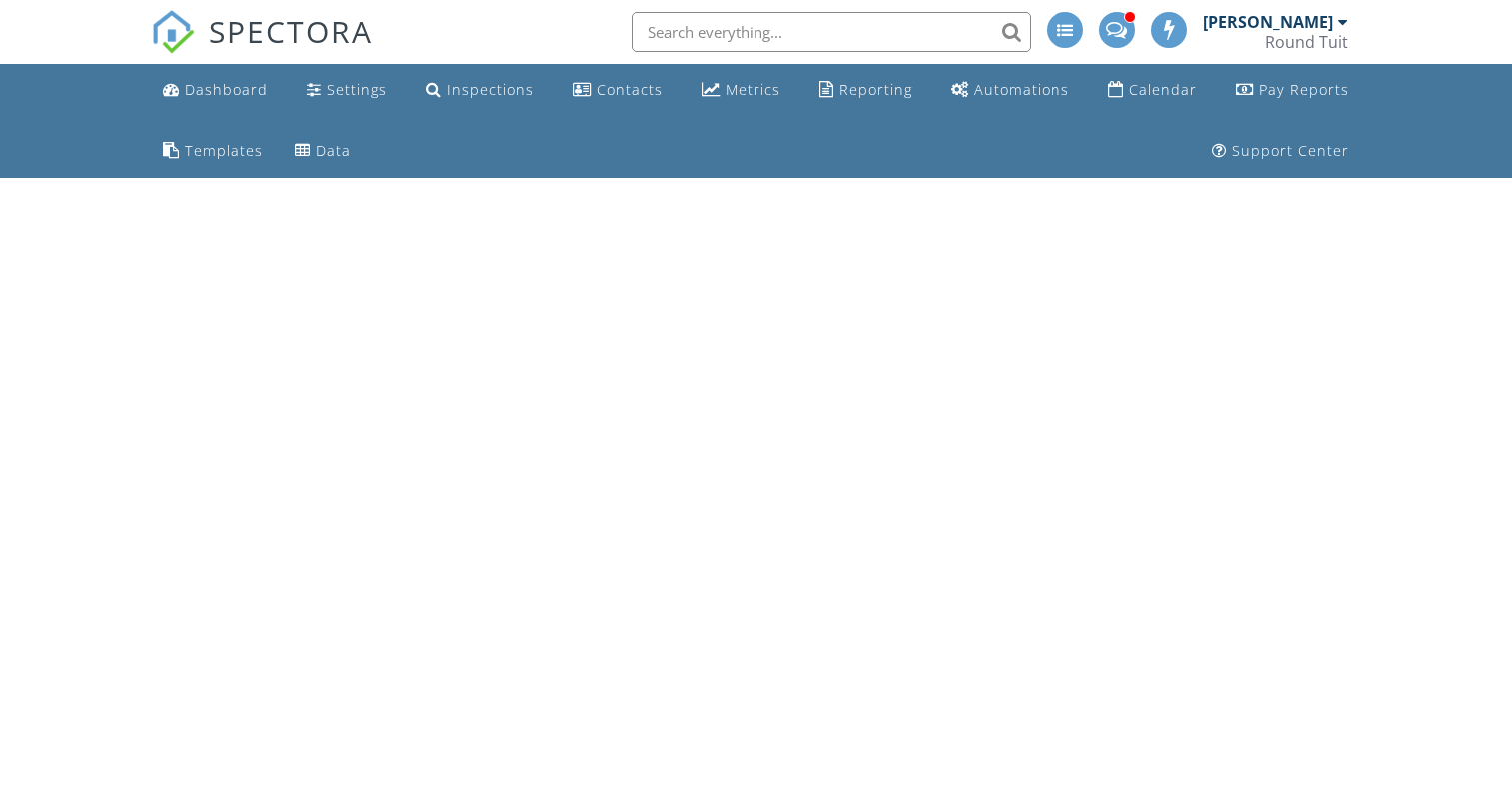 scroll, scrollTop: 0, scrollLeft: 0, axis: both 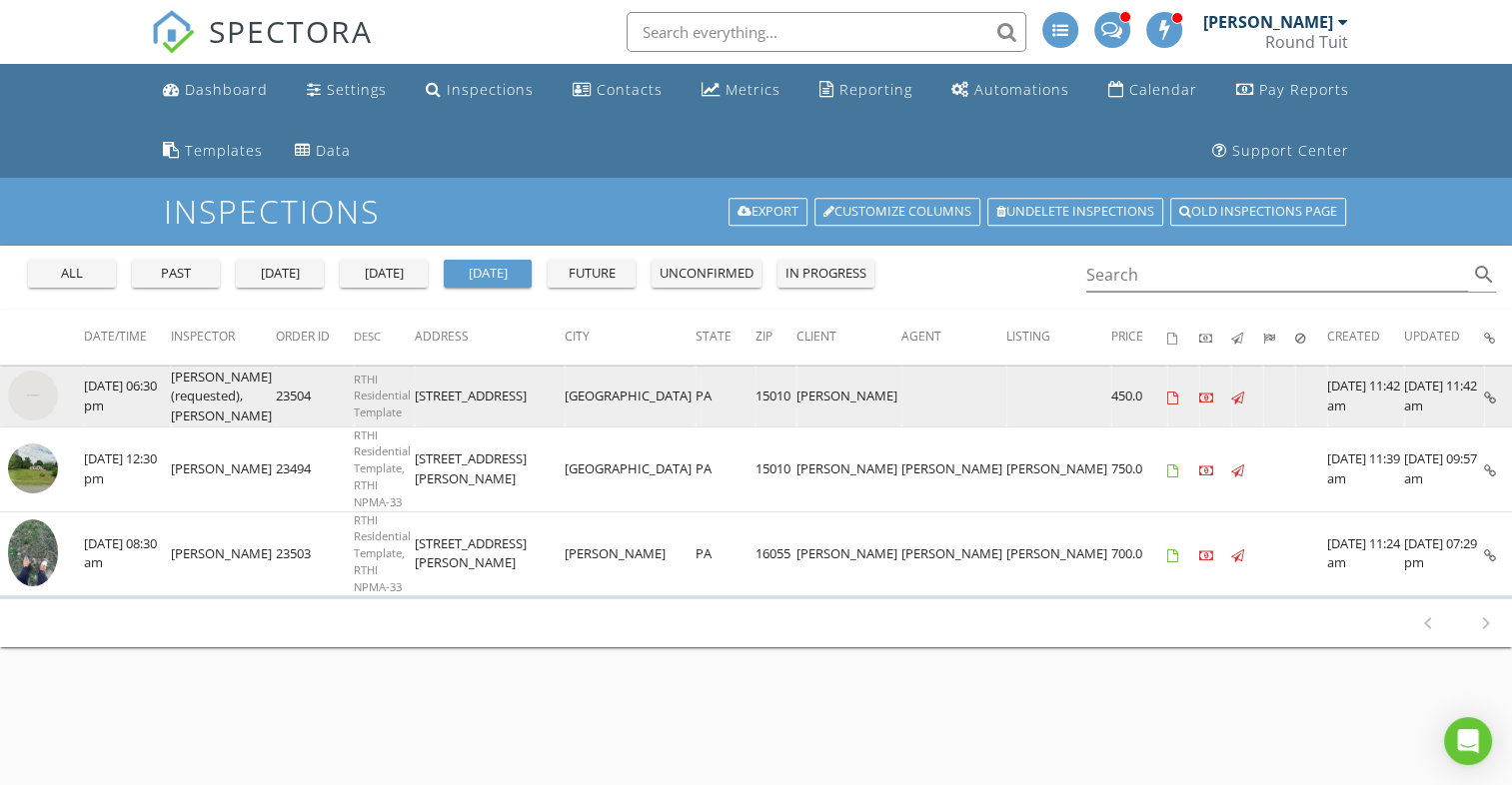 click at bounding box center (33, 395) 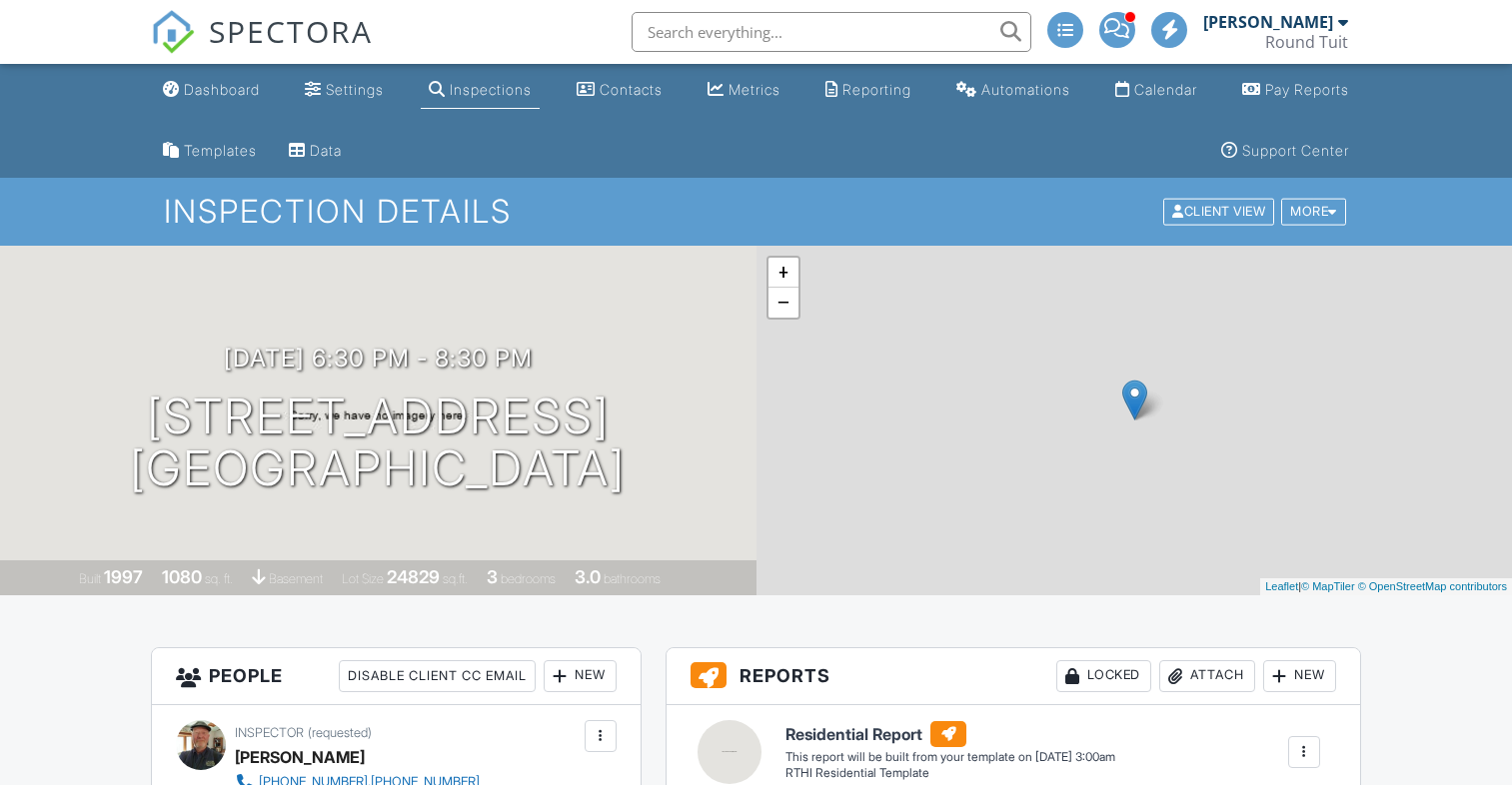 scroll, scrollTop: 0, scrollLeft: 0, axis: both 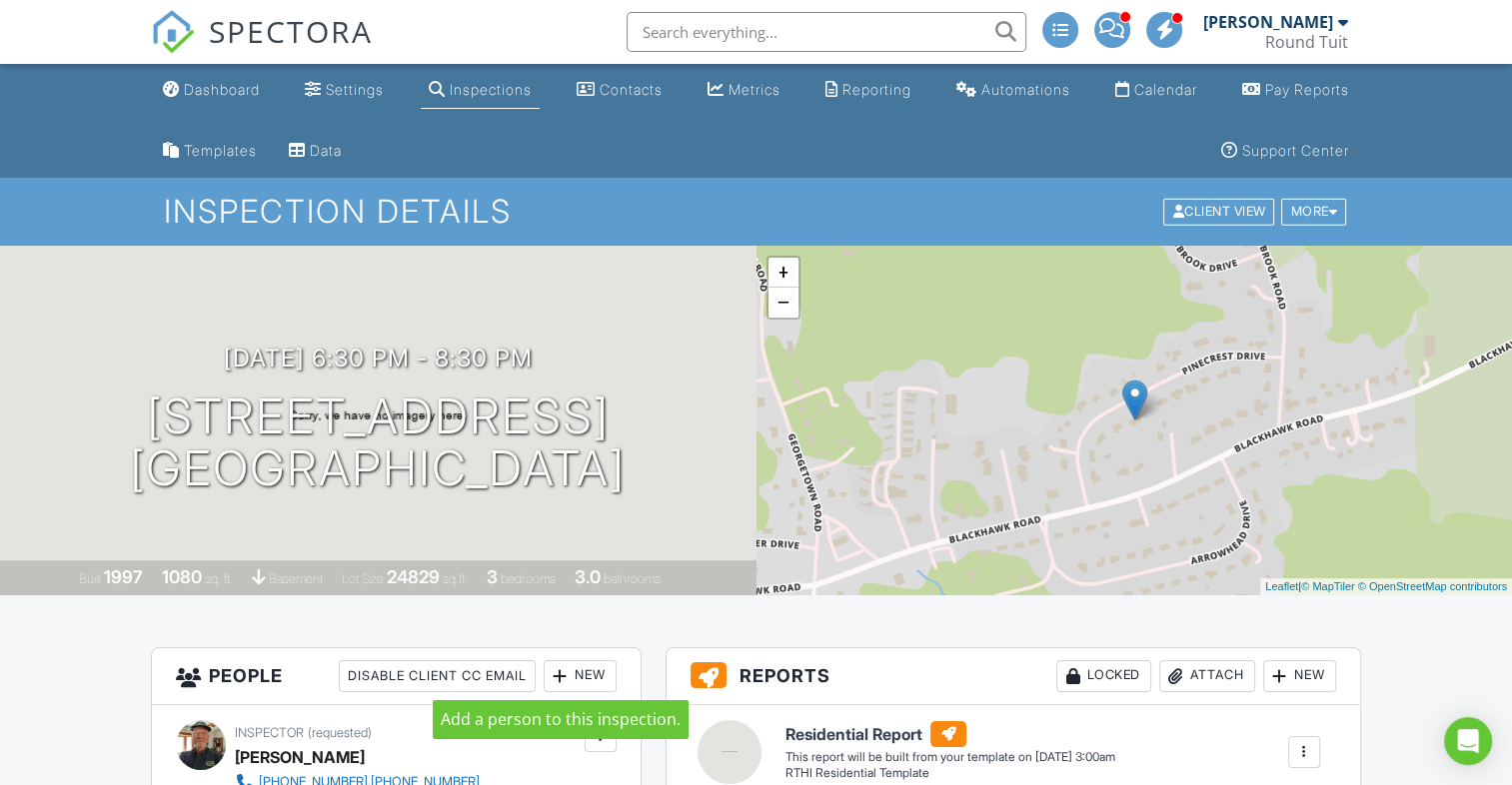 click at bounding box center (561, 676) 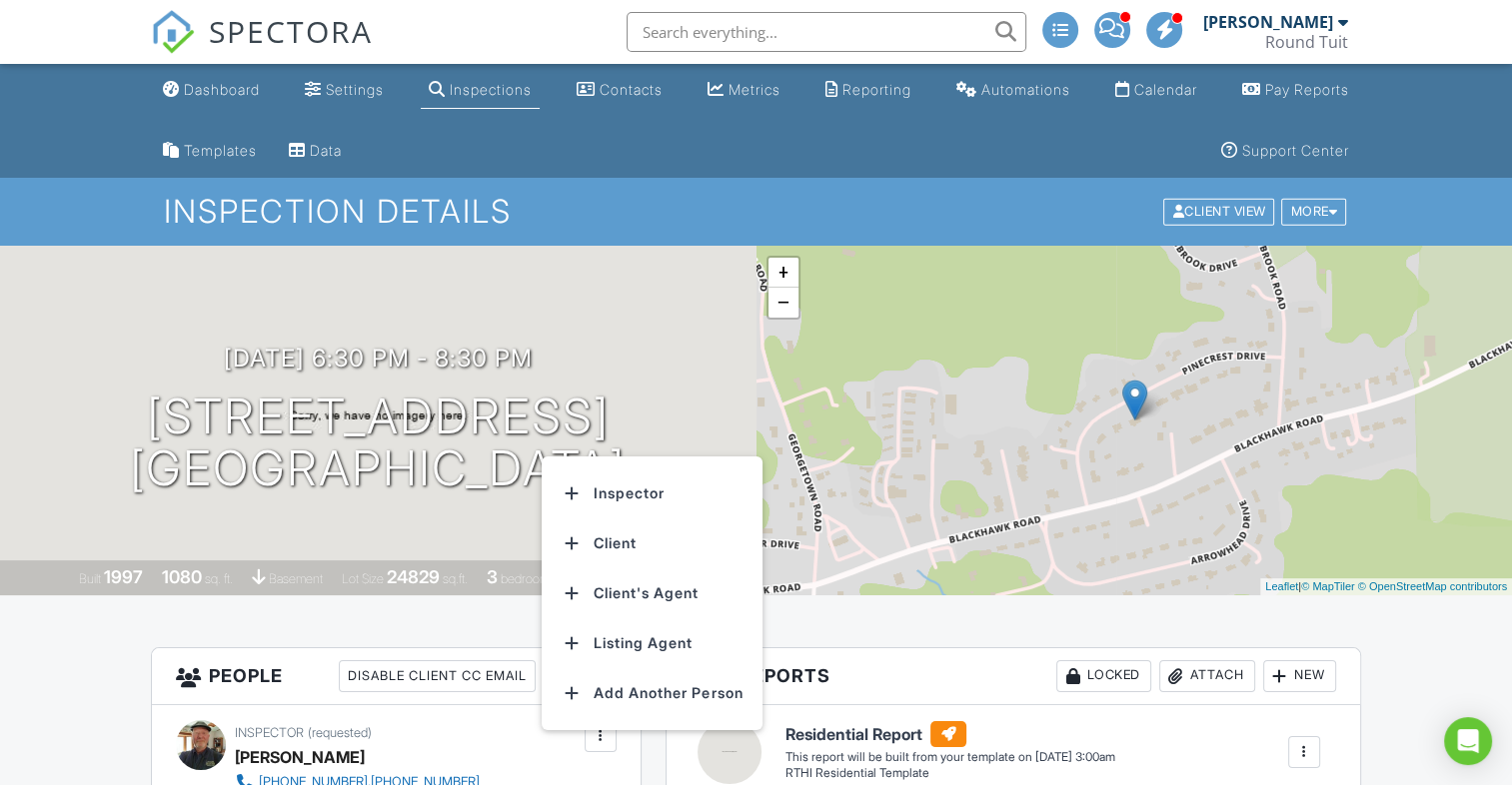 click on "Dashboard
Settings
Inspections
Contacts
Metrics
Reporting
Automations
Calendar
Pay Reports
Templates
Data
Support Center
Inspection Details
Client View
More
Property Details
Reschedule
Reorder / Copy
Share
Cancel
Delete
Print Order
Convert to V9
Disable Pass on CC Fees
View Change Log
07/10/2025  6:30 pm
- 8:30 pm
108 Pinecrest Dr
Beaver Falls, PA 15010
Built
1997
1080
sq. ft.
basement
Lot Size
24829
sq.ft.
3
bedrooms
3.0
bathrooms
+ − Leaflet  |  © MapTiler   © OpenStreetMap contributors
All emails and texts are disabled for this inspection!
Turn on emails and texts
Reports
Locked
Attach
New" at bounding box center (756, 1571) 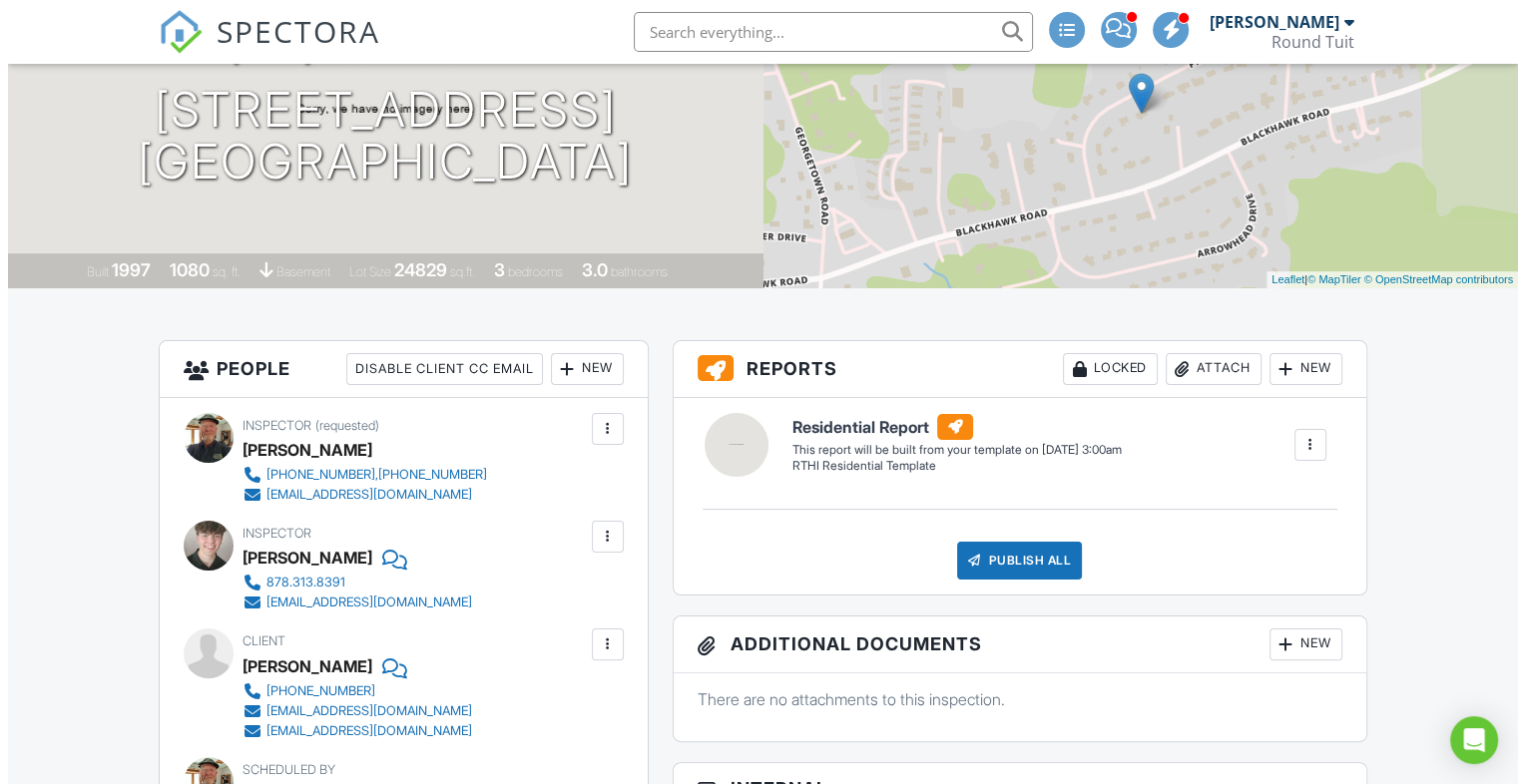 scroll, scrollTop: 307, scrollLeft: 0, axis: vertical 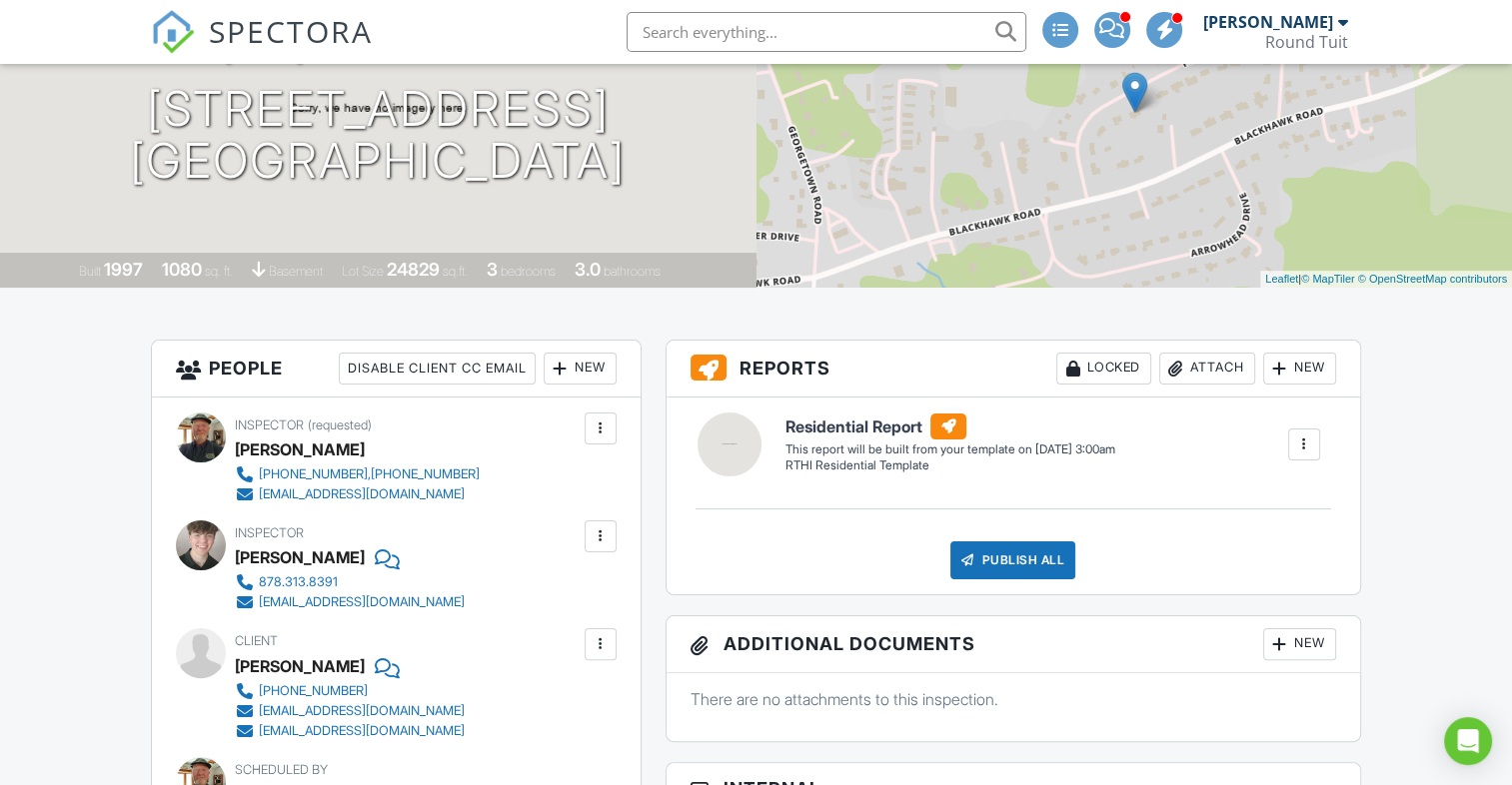 click at bounding box center [601, 536] 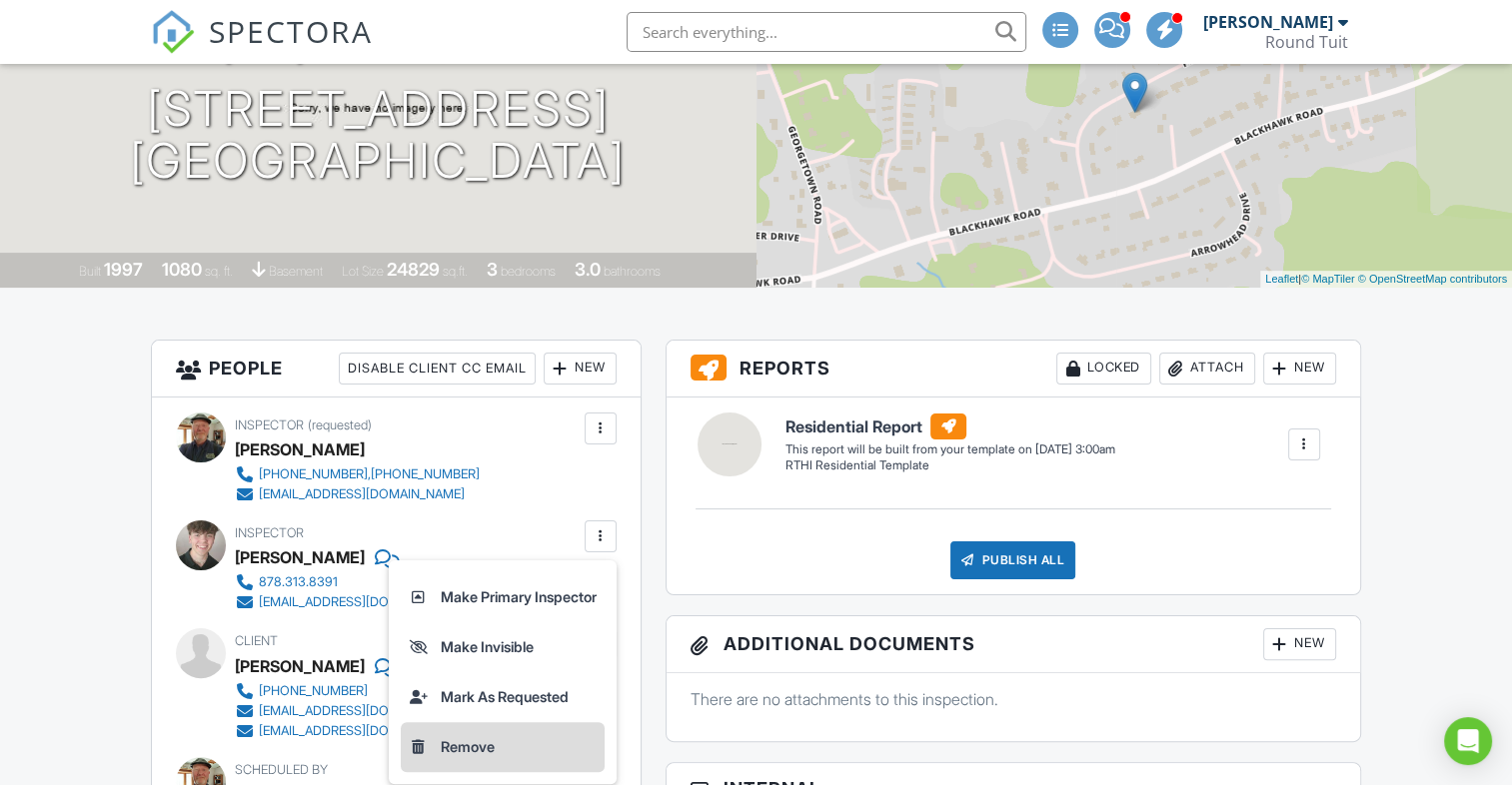 click on "Remove" at bounding box center [503, 747] 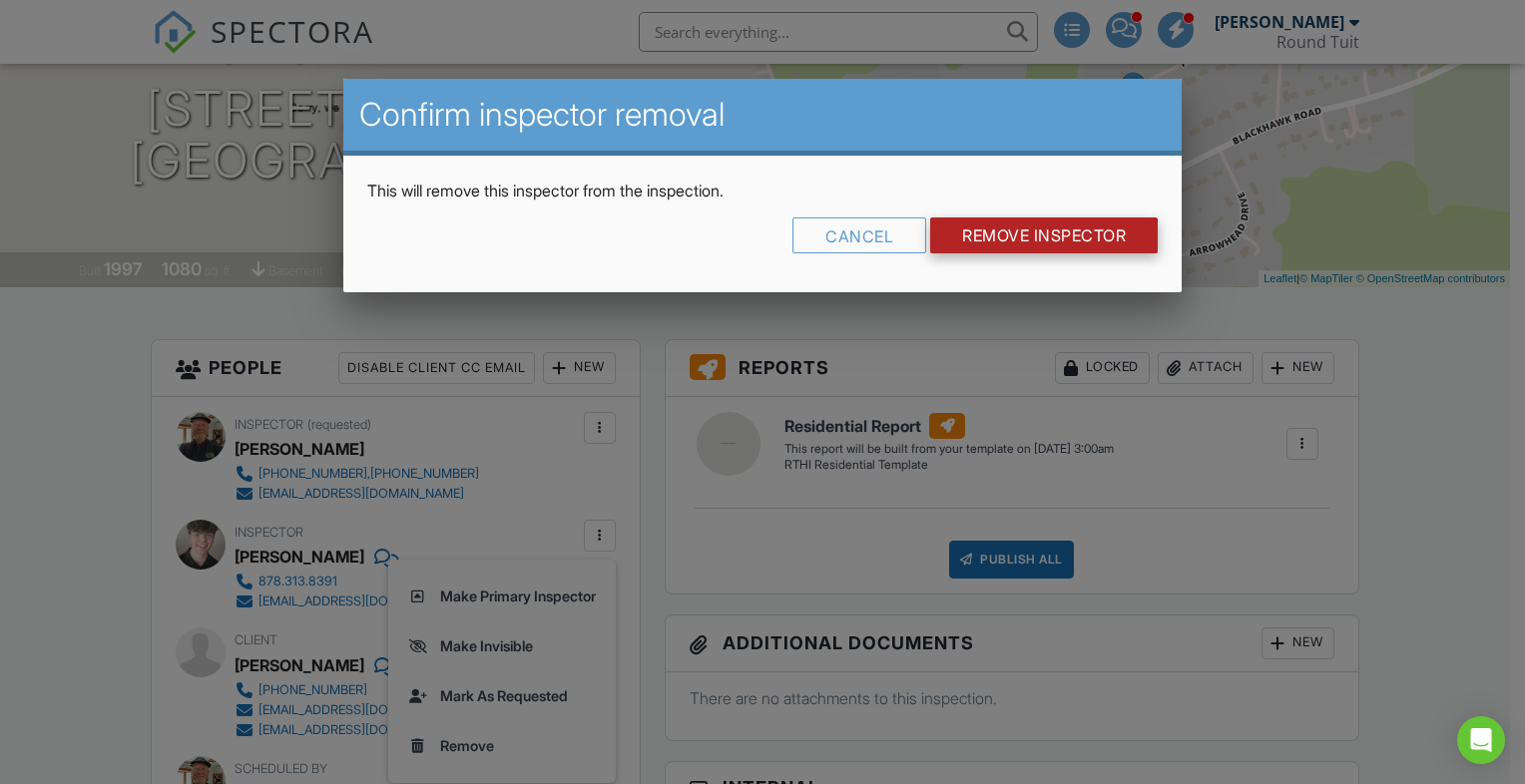 click on "Remove Inspector" at bounding box center (1044, 235) 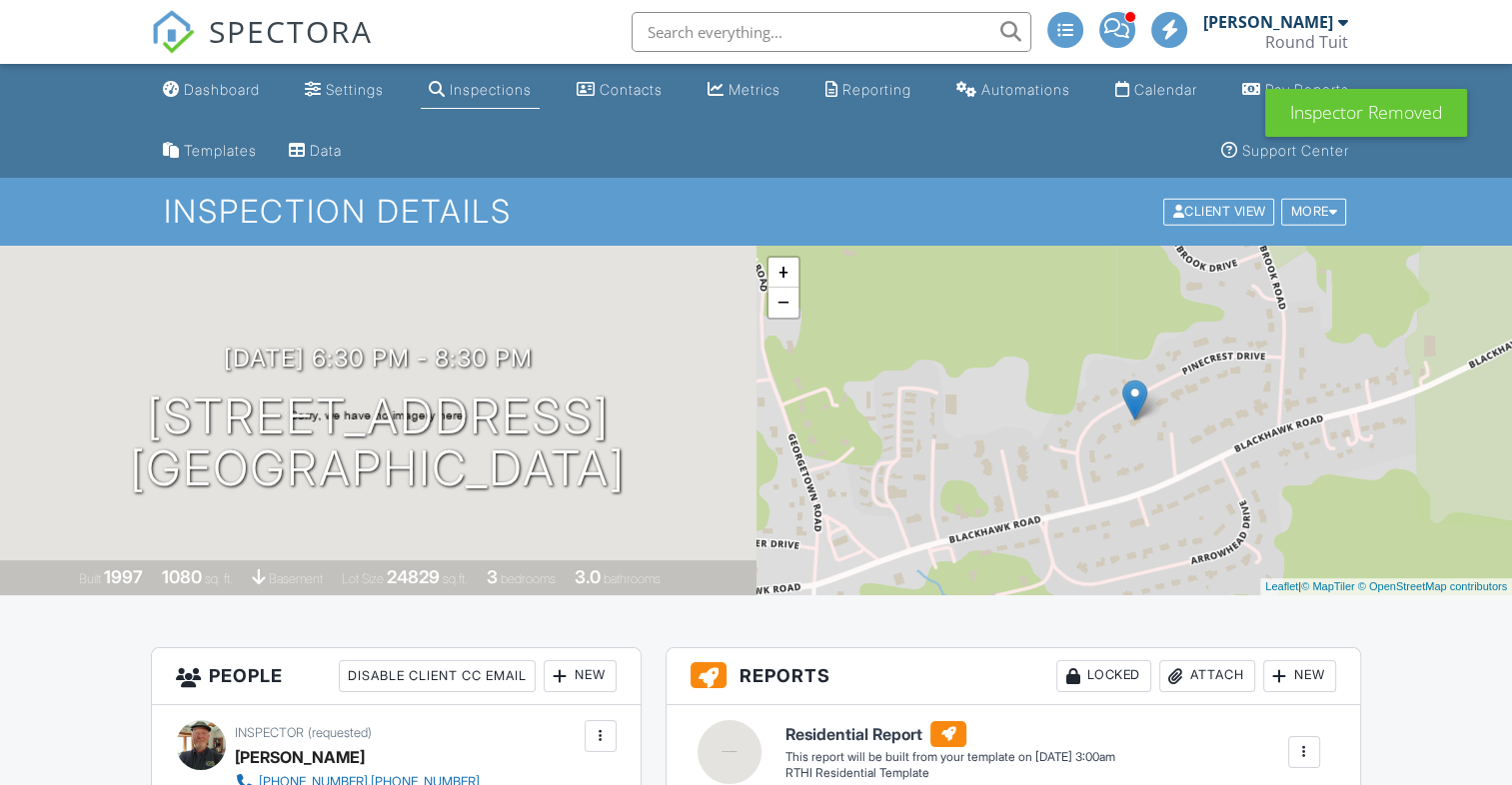 scroll, scrollTop: 382, scrollLeft: 0, axis: vertical 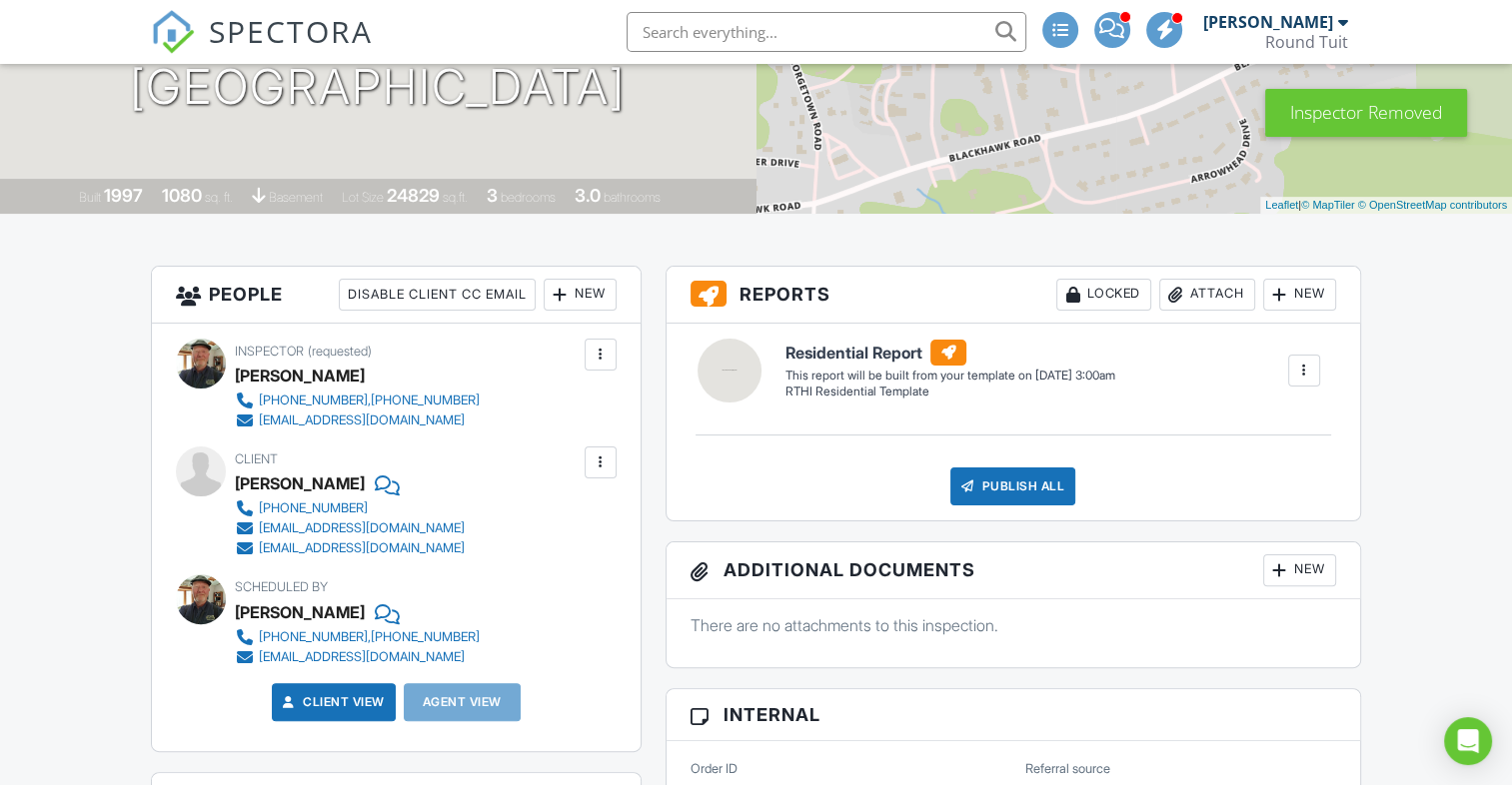 click on "New" at bounding box center [580, 295] 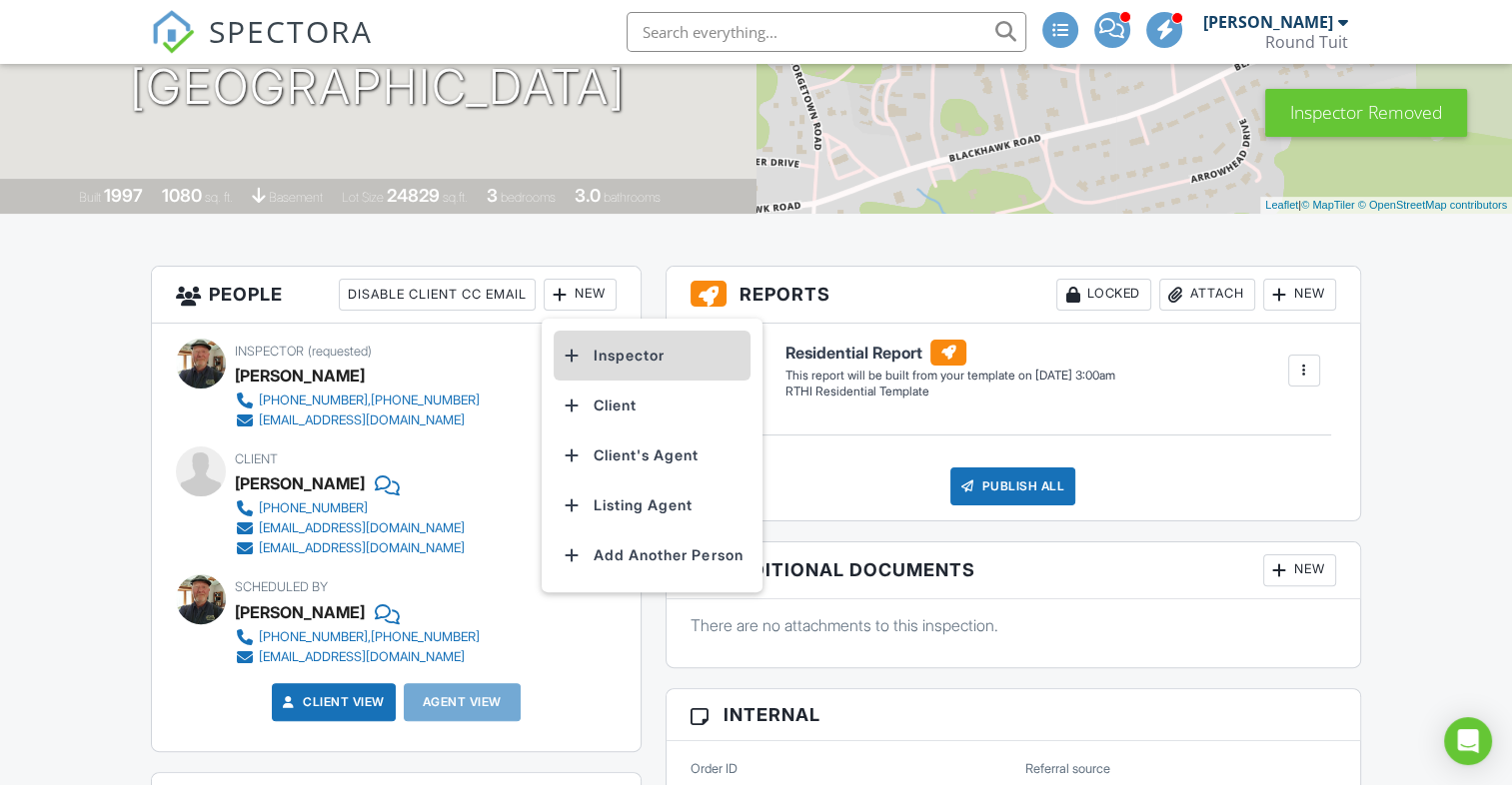 click on "Inspector" at bounding box center [652, 356] 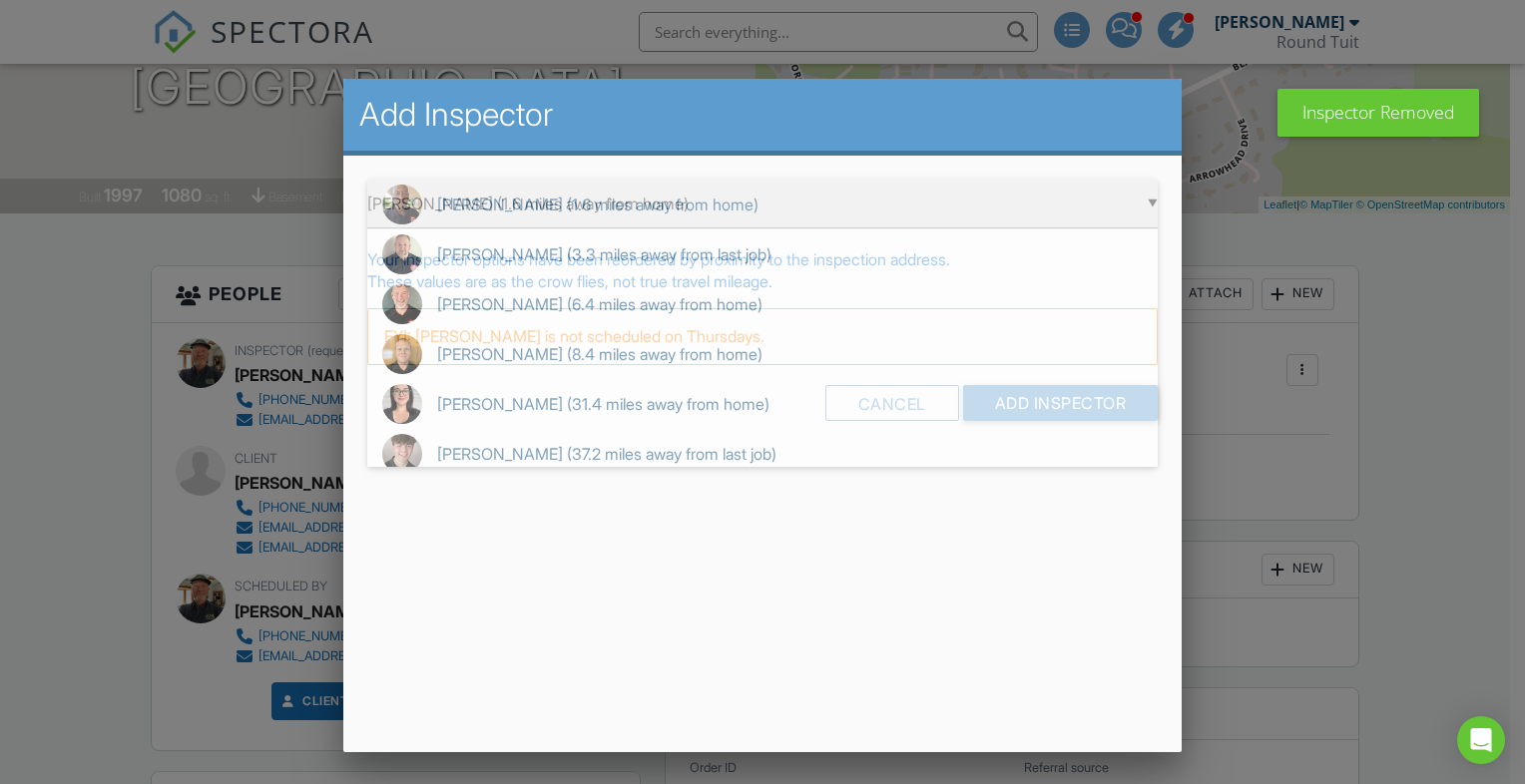click on "▼ Victor Blandburg (1.6 miles away from home) Victor Blandburg (1.6 miles away from home) Brian Beck (3.3 miles away from last job) Ken Hacko (6.4 miles away from home) Derek Price (8.4 miles away from home) Athina Sant (31.4 miles away from home) Caelan Funkhouser (37.2 miles away from last job) Rich Churchfield (39.2 miles away from home) Victor Blandburg (1.6 miles away from home) Brian Beck (3.3 miles away from last job) Ken Hacko (6.4 miles away from home) Derek Price (8.4 miles away from home) Athina Sant (31.4 miles away from home) Caelan Funkhouser (37.2 miles away from last job) Rich Churchfield (39.2 miles away from home)" at bounding box center [762, 203] 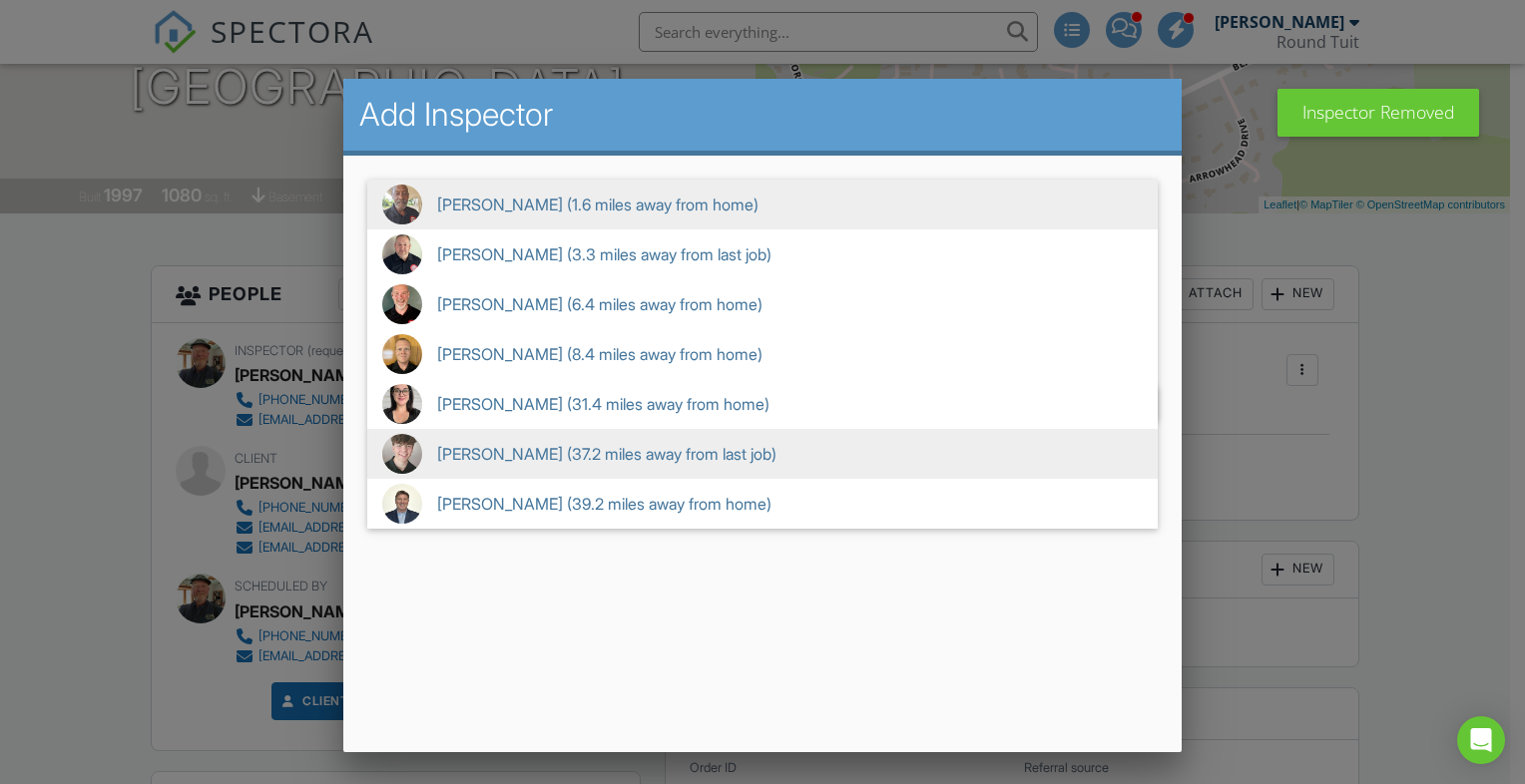 click on "Caelan Funkhouser (37.2 miles away from last job)" at bounding box center [762, 454] 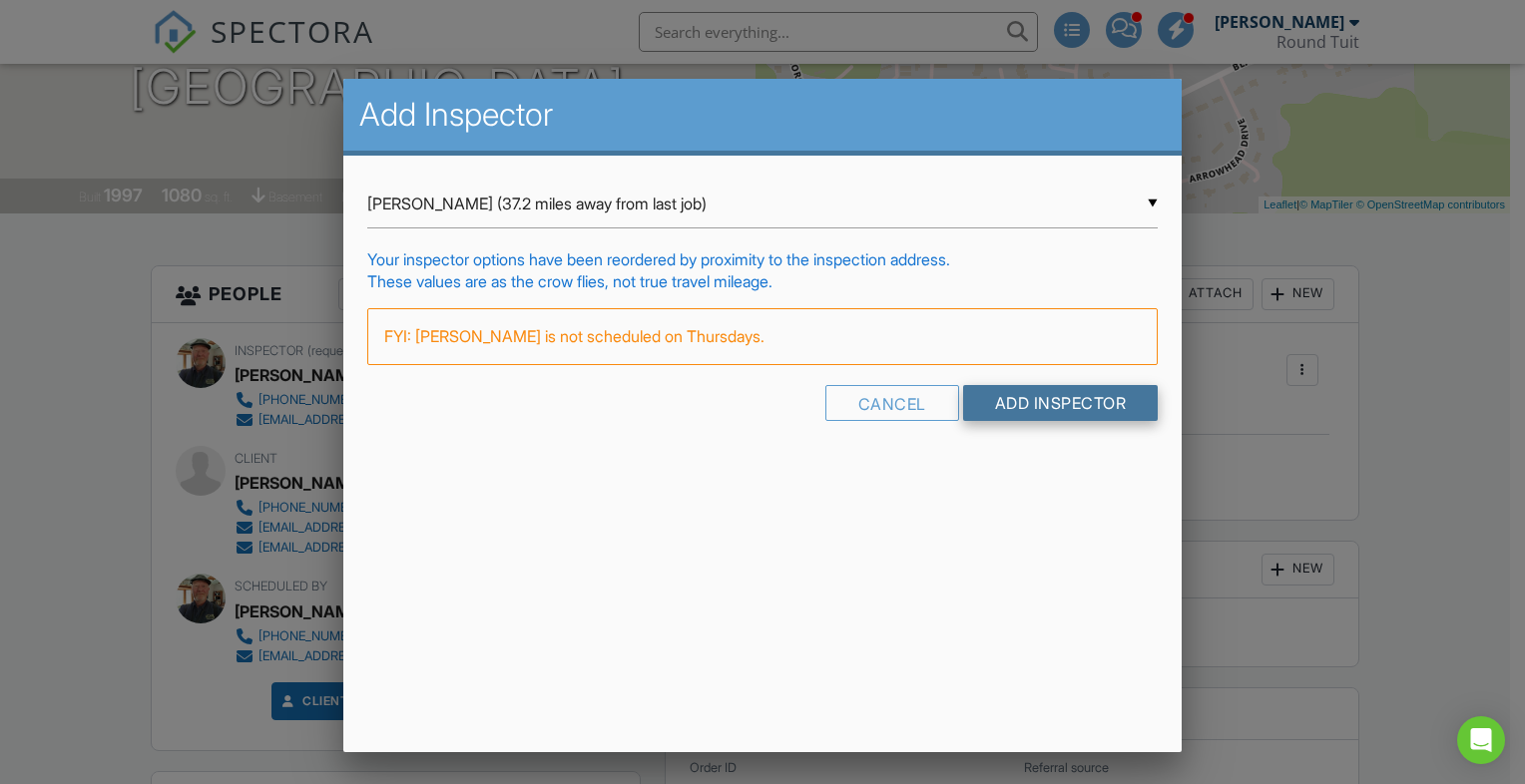 click on "Add Inspector" at bounding box center [1061, 403] 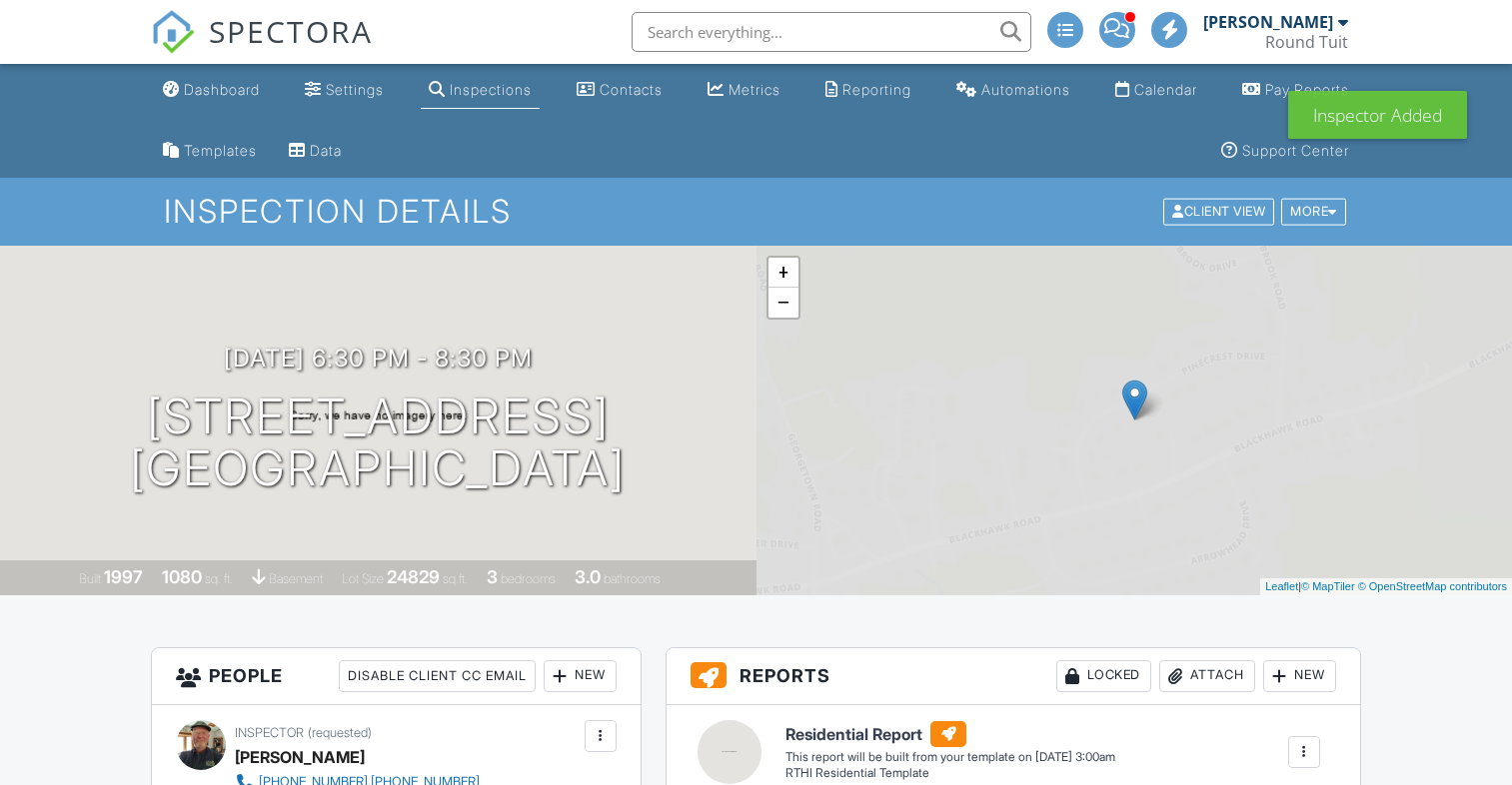 scroll, scrollTop: 0, scrollLeft: 0, axis: both 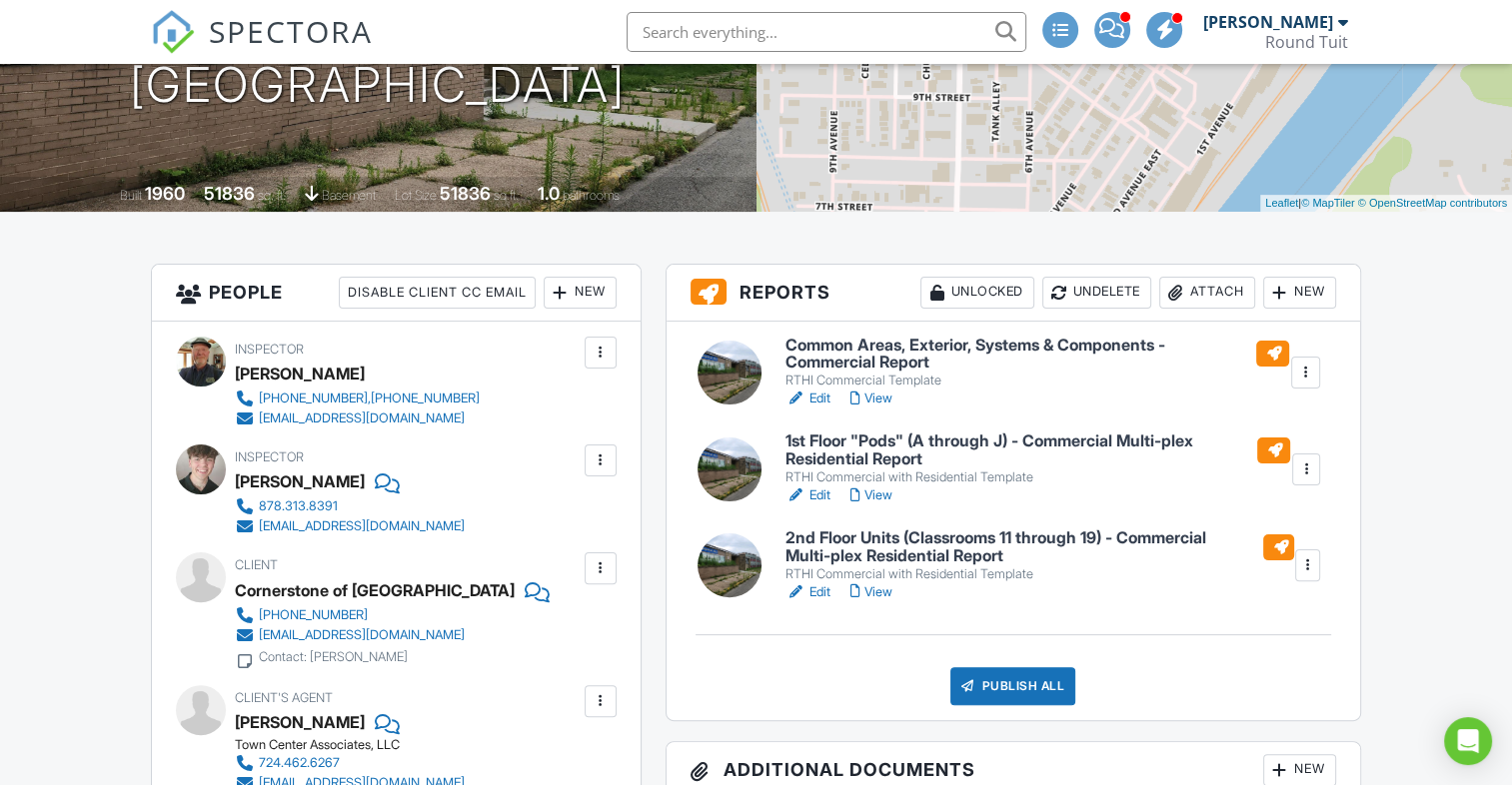 click at bounding box center [730, 469] 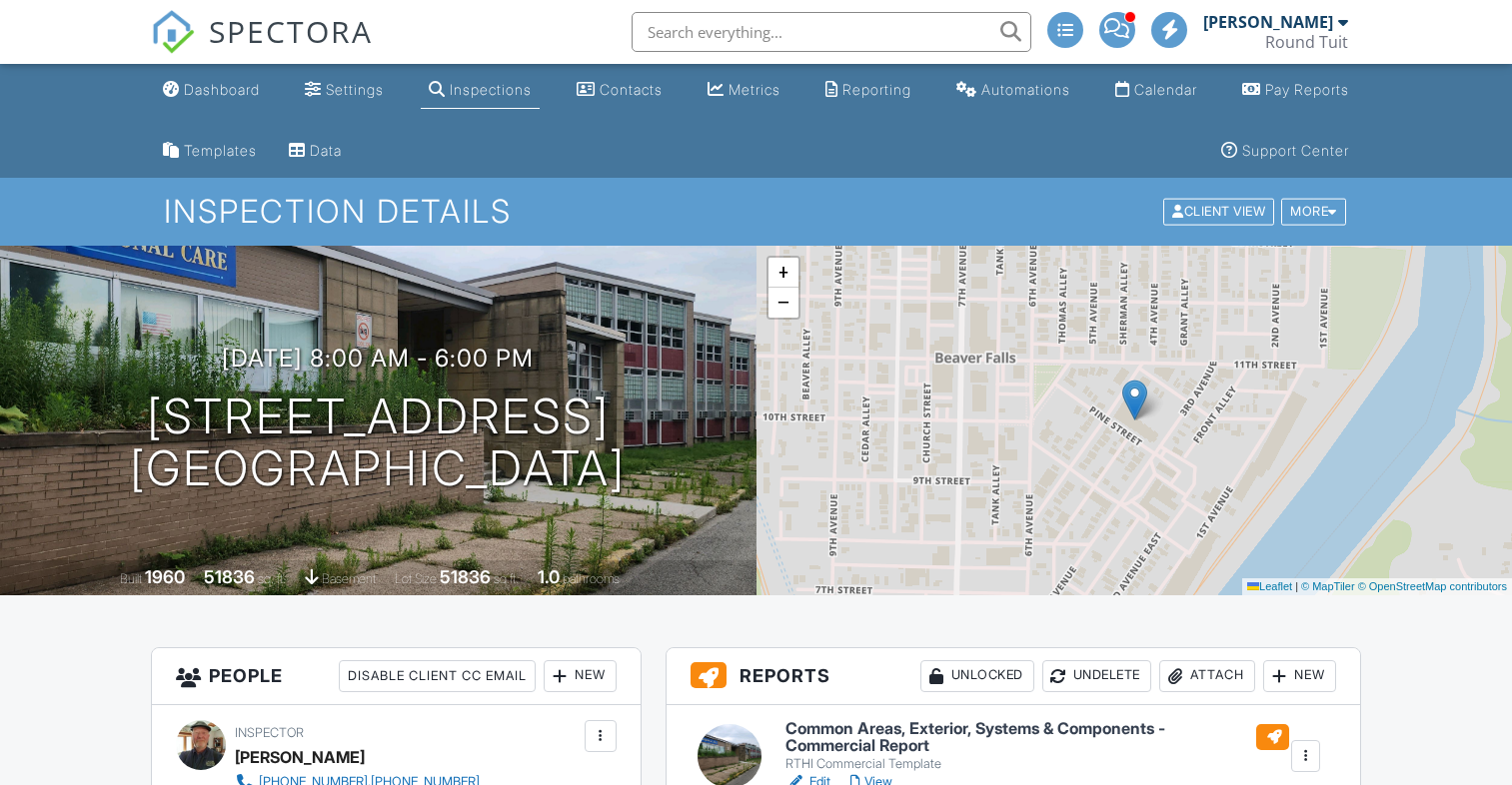 scroll, scrollTop: 0, scrollLeft: 0, axis: both 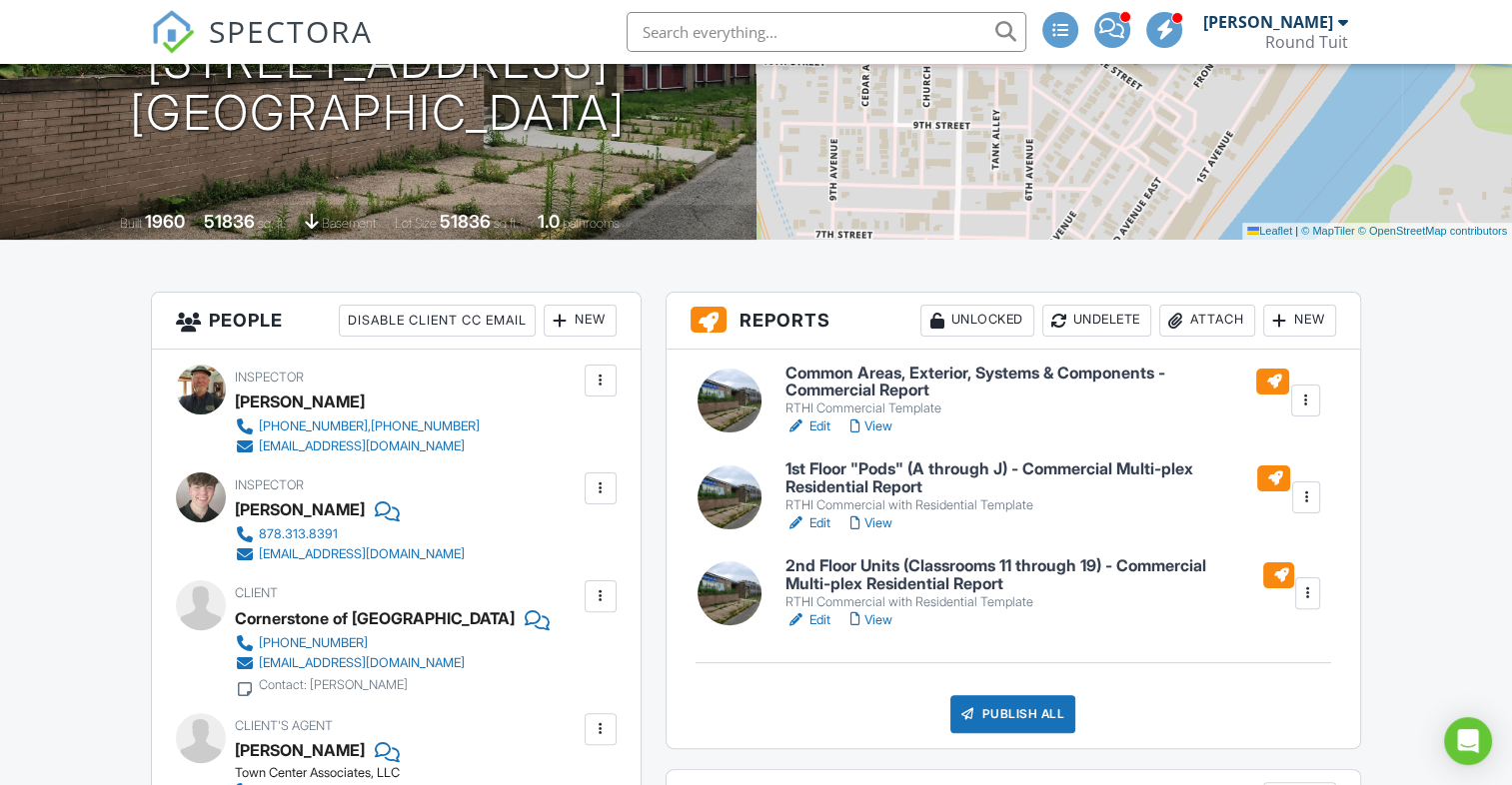 click on "View" at bounding box center [871, 523] 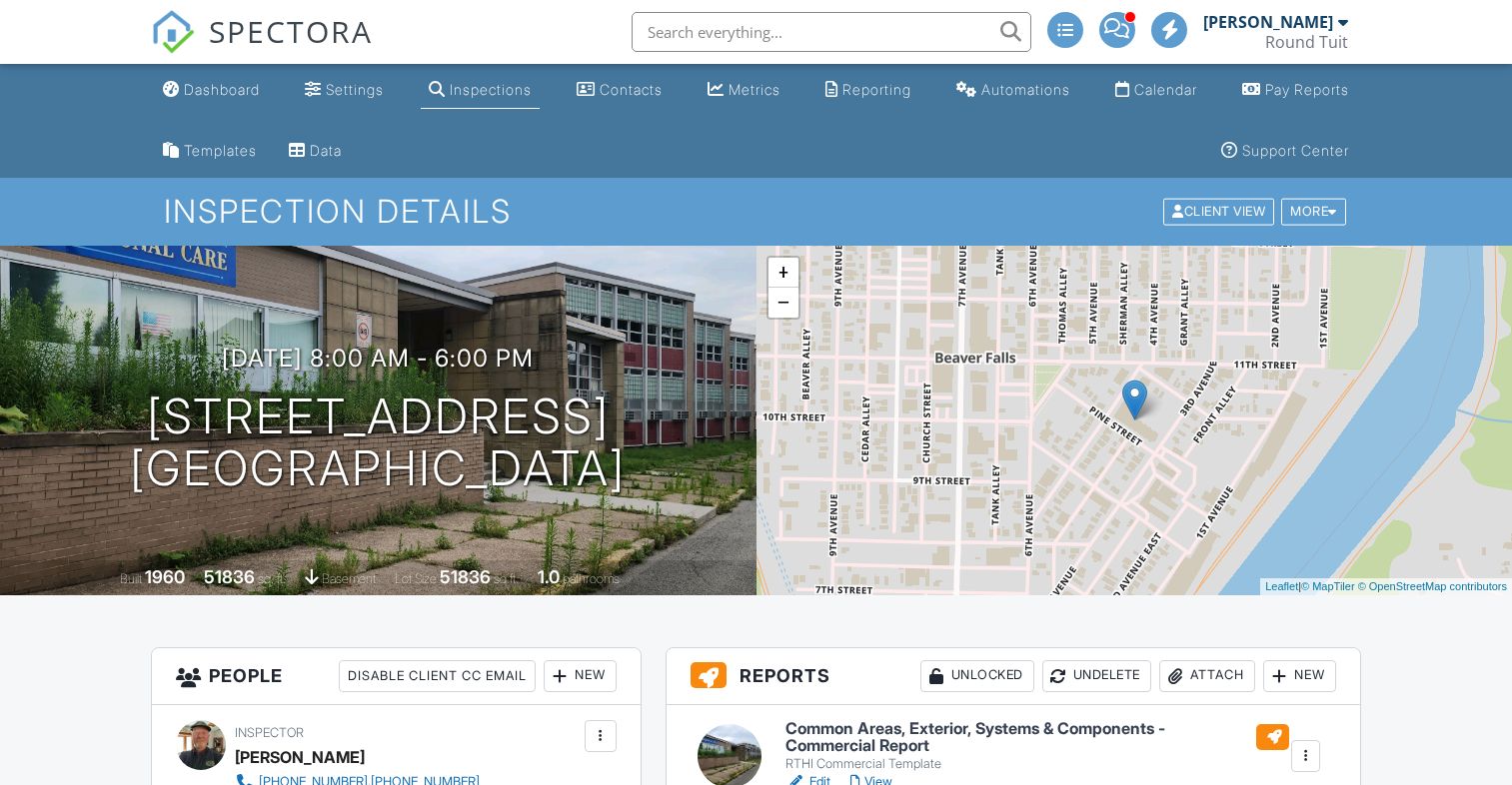 scroll, scrollTop: 355, scrollLeft: 0, axis: vertical 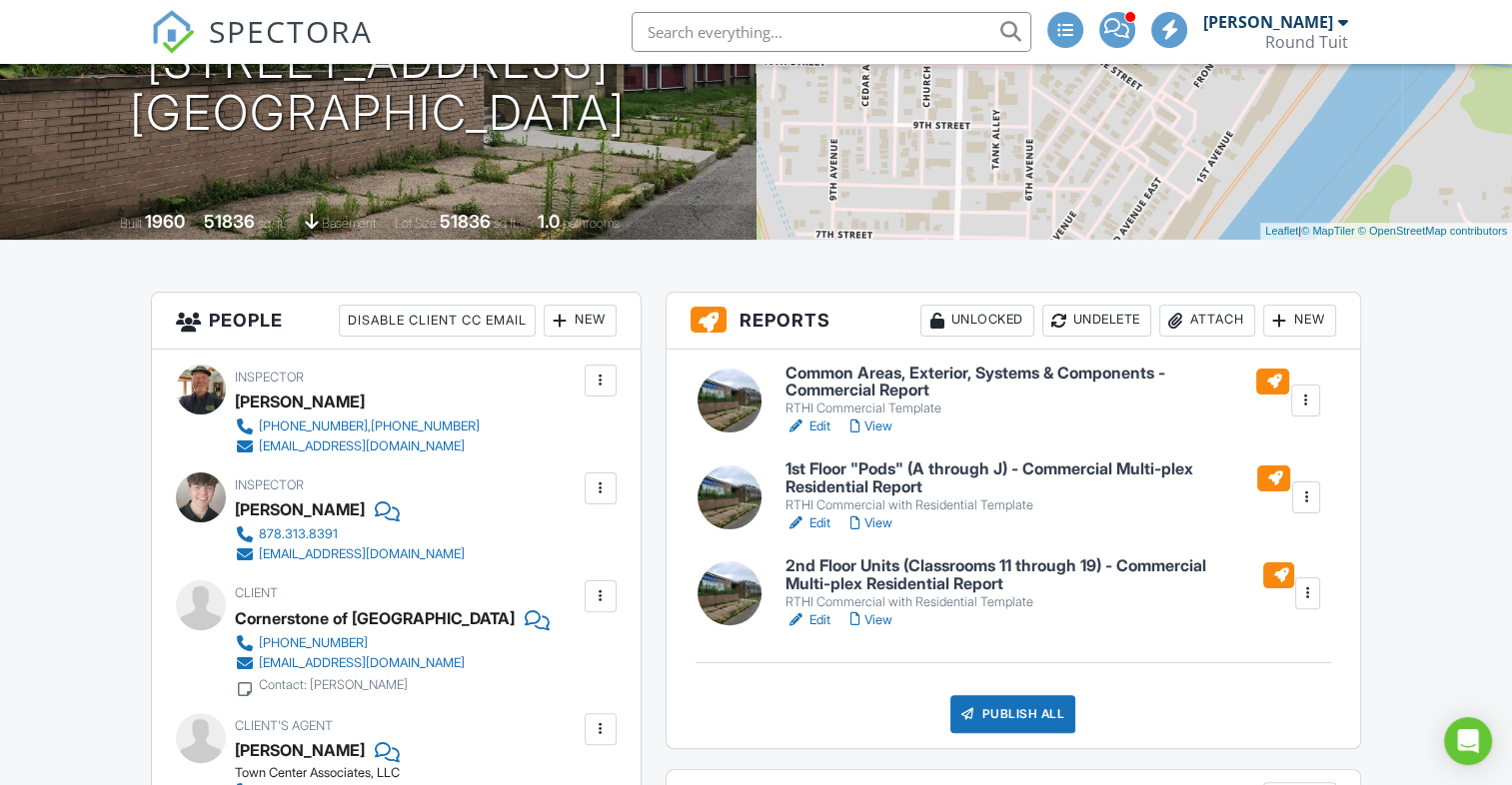 click on "View" at bounding box center [871, 523] 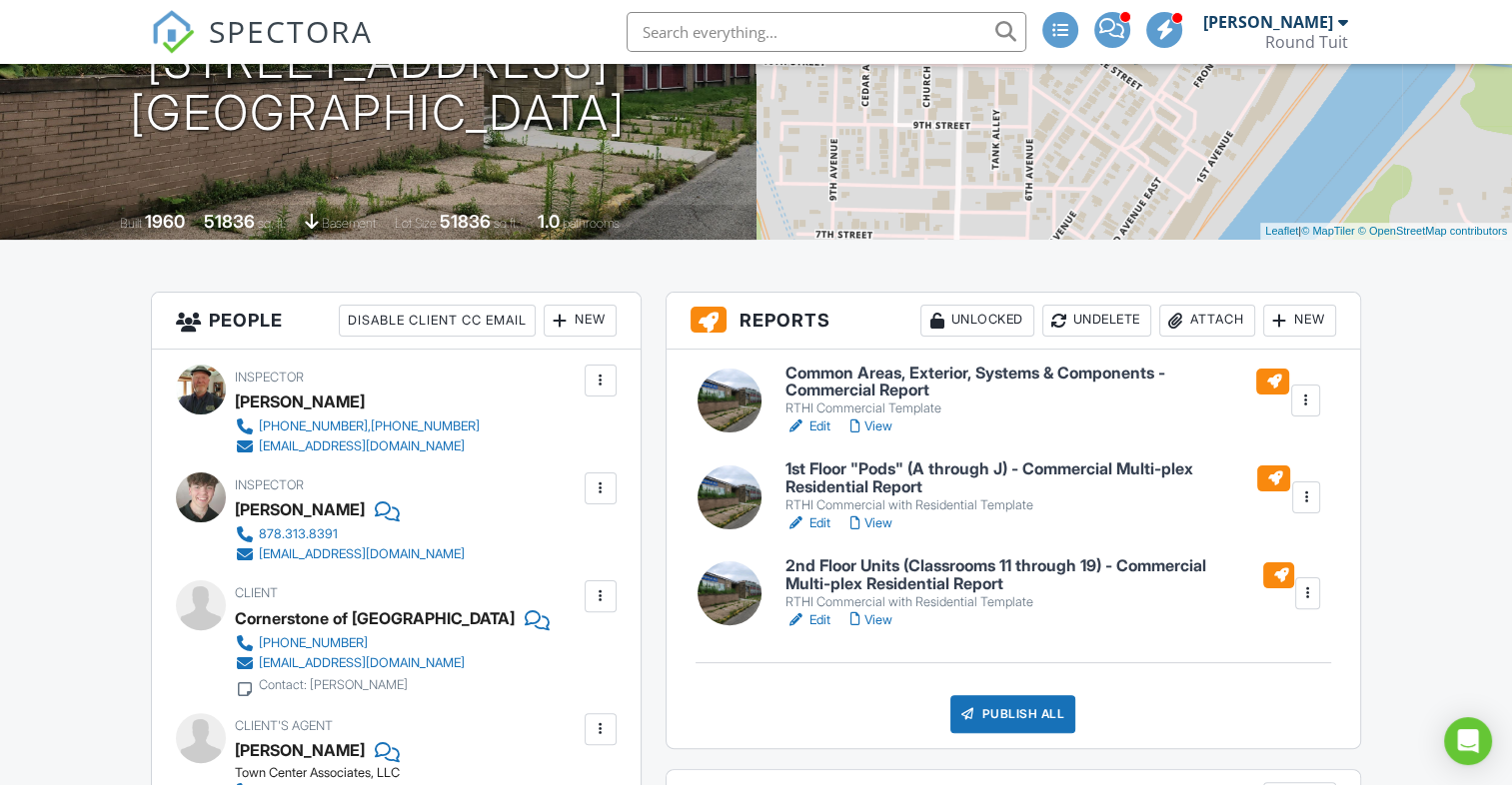 click on "View" at bounding box center (871, 523) 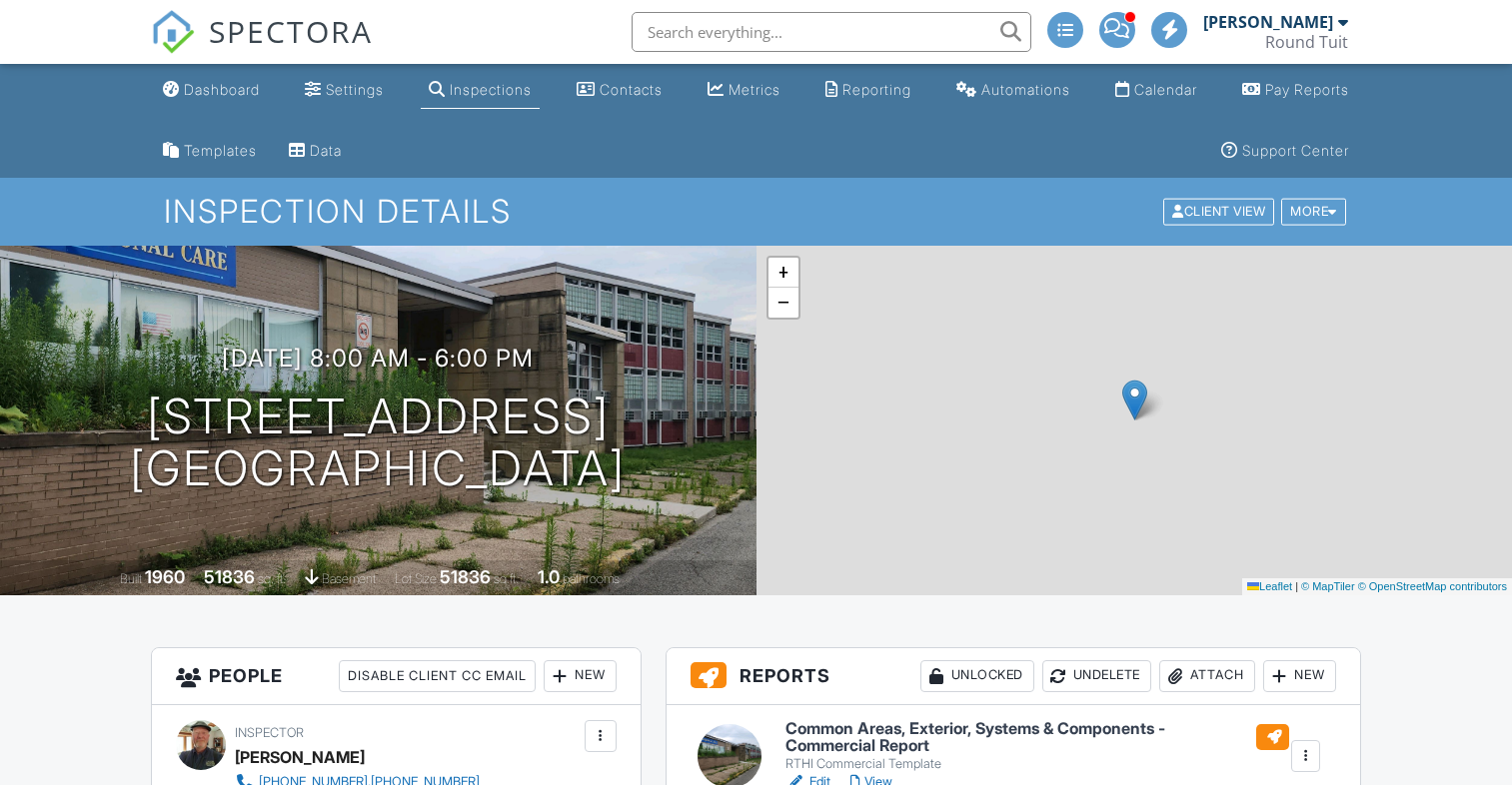 scroll, scrollTop: 0, scrollLeft: 0, axis: both 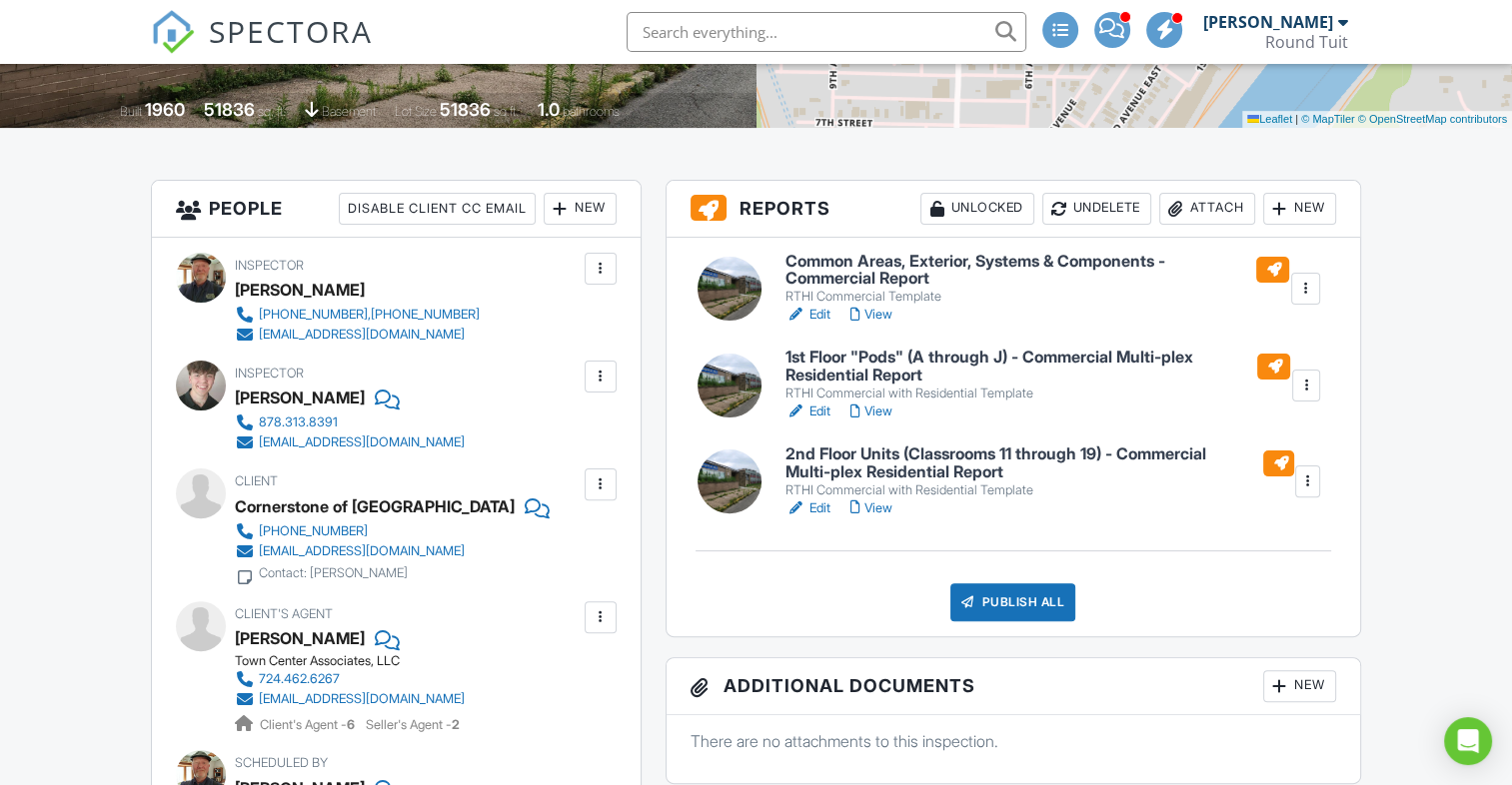 click on "View" at bounding box center [871, 411] 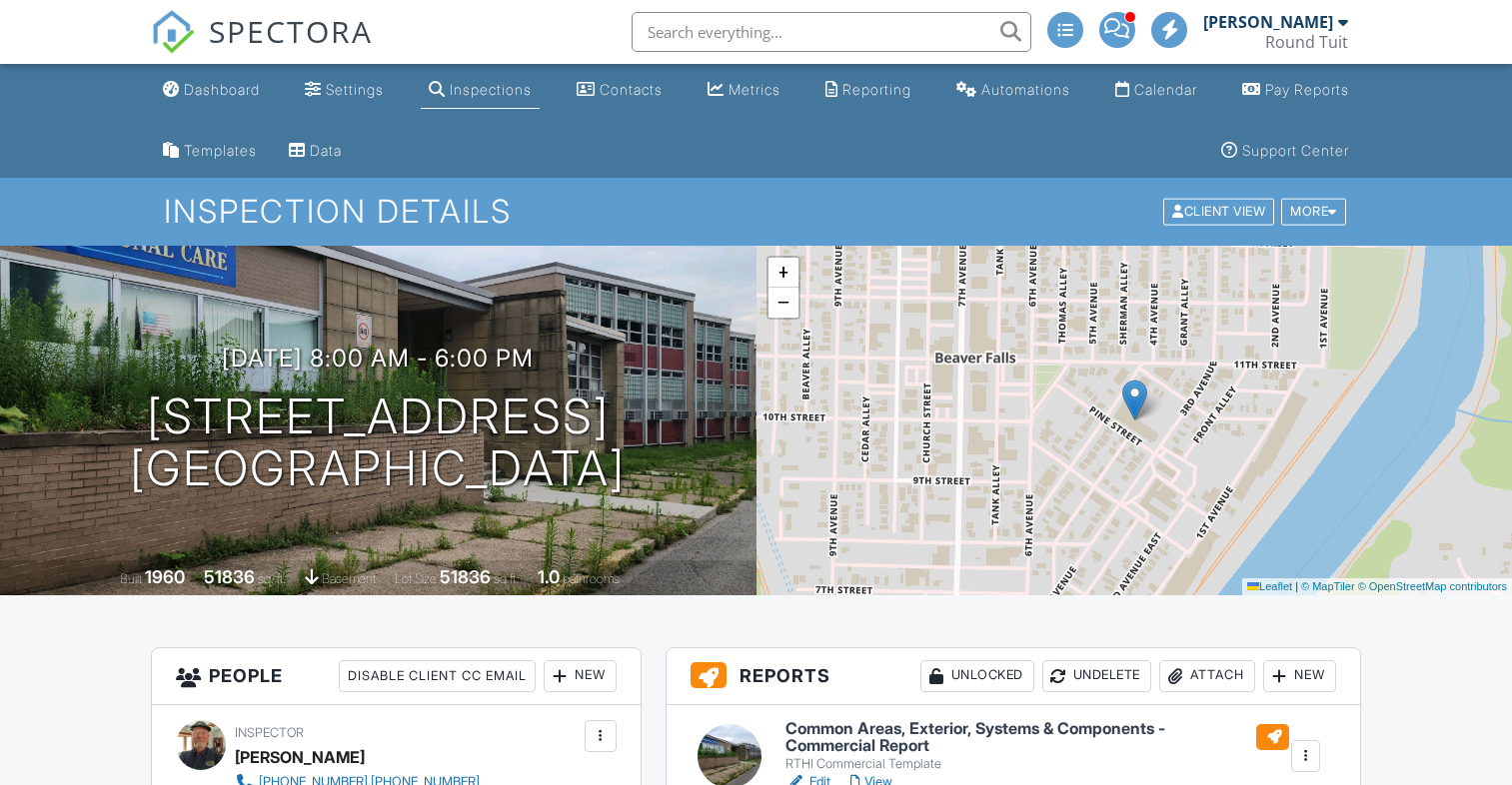 scroll, scrollTop: 0, scrollLeft: 0, axis: both 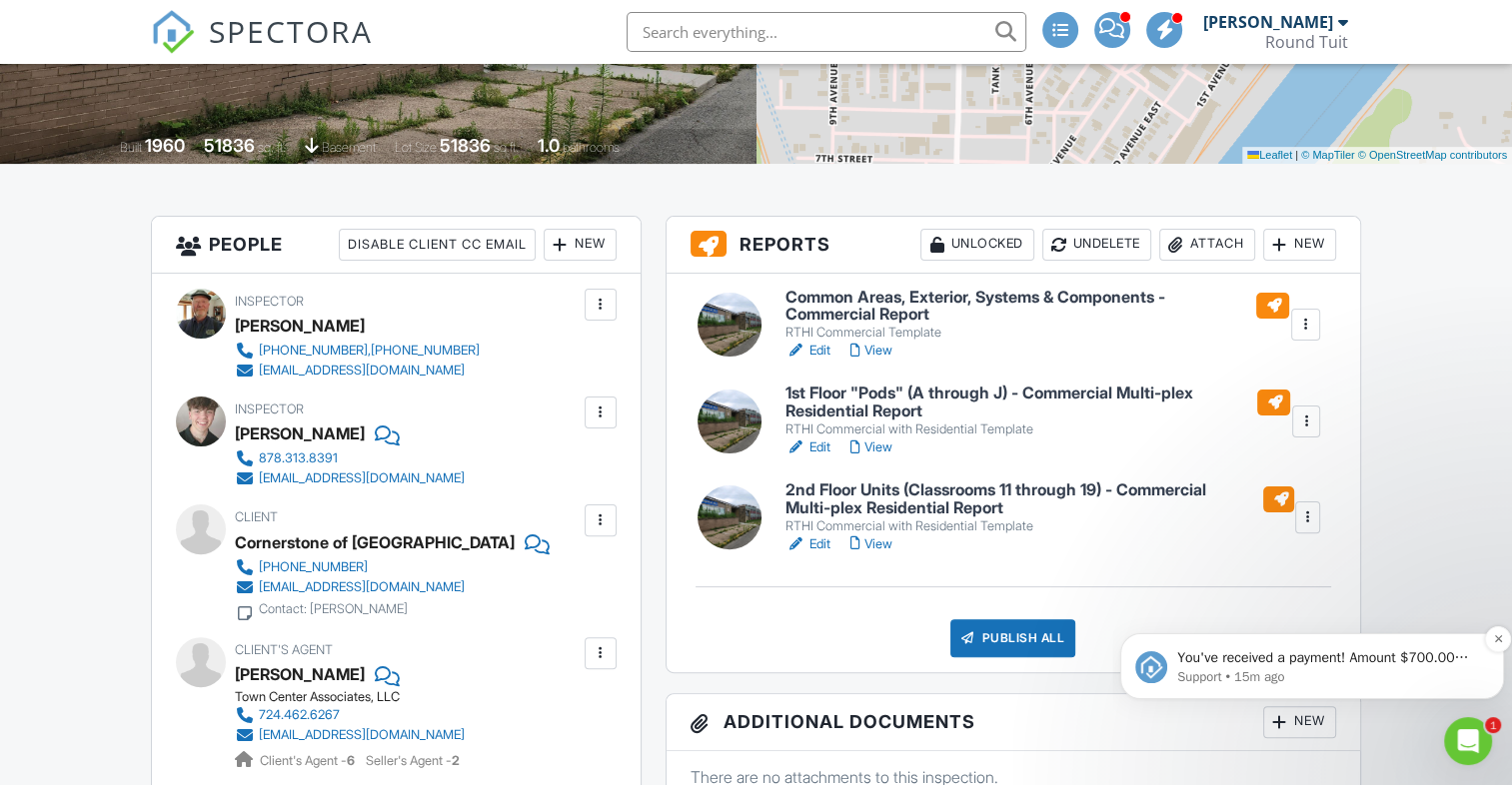 click on "You've received a payment!  Amount  $700.00  Fee  $3.99  Net  $696.01  Transaction #  pi_3Rj8PuK7snlDGpRF1TZIywi7  Inspection  [STREET_ADDRESS] Payouts to your bank or debit card occur on a daily basis. Each payment usually takes two business days to process. You can view your pending payout amount here. If you have any questions reach out on our chat bubble at [DOMAIN_NAME]." at bounding box center [1328, 658] 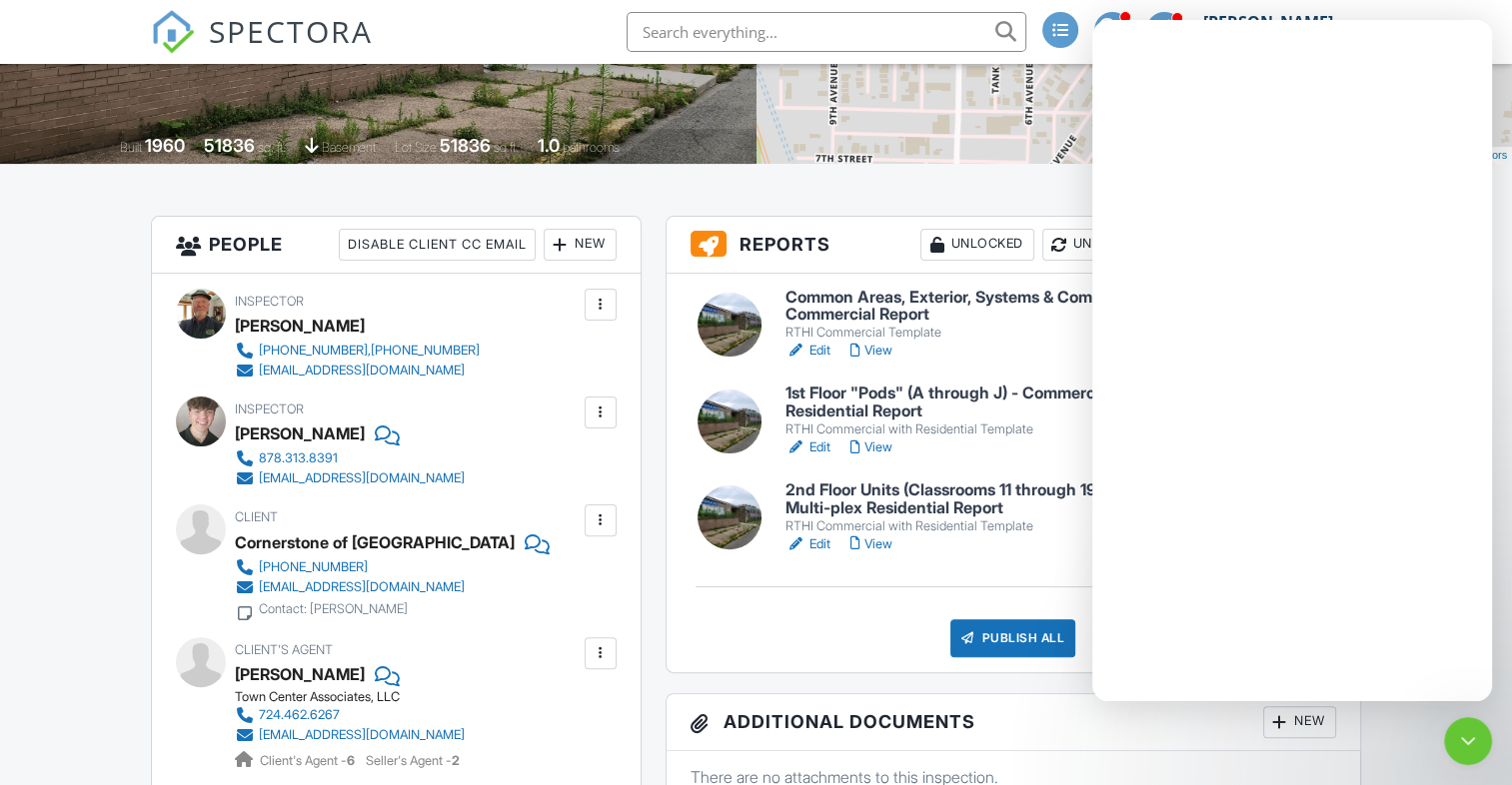scroll, scrollTop: 0, scrollLeft: 0, axis: both 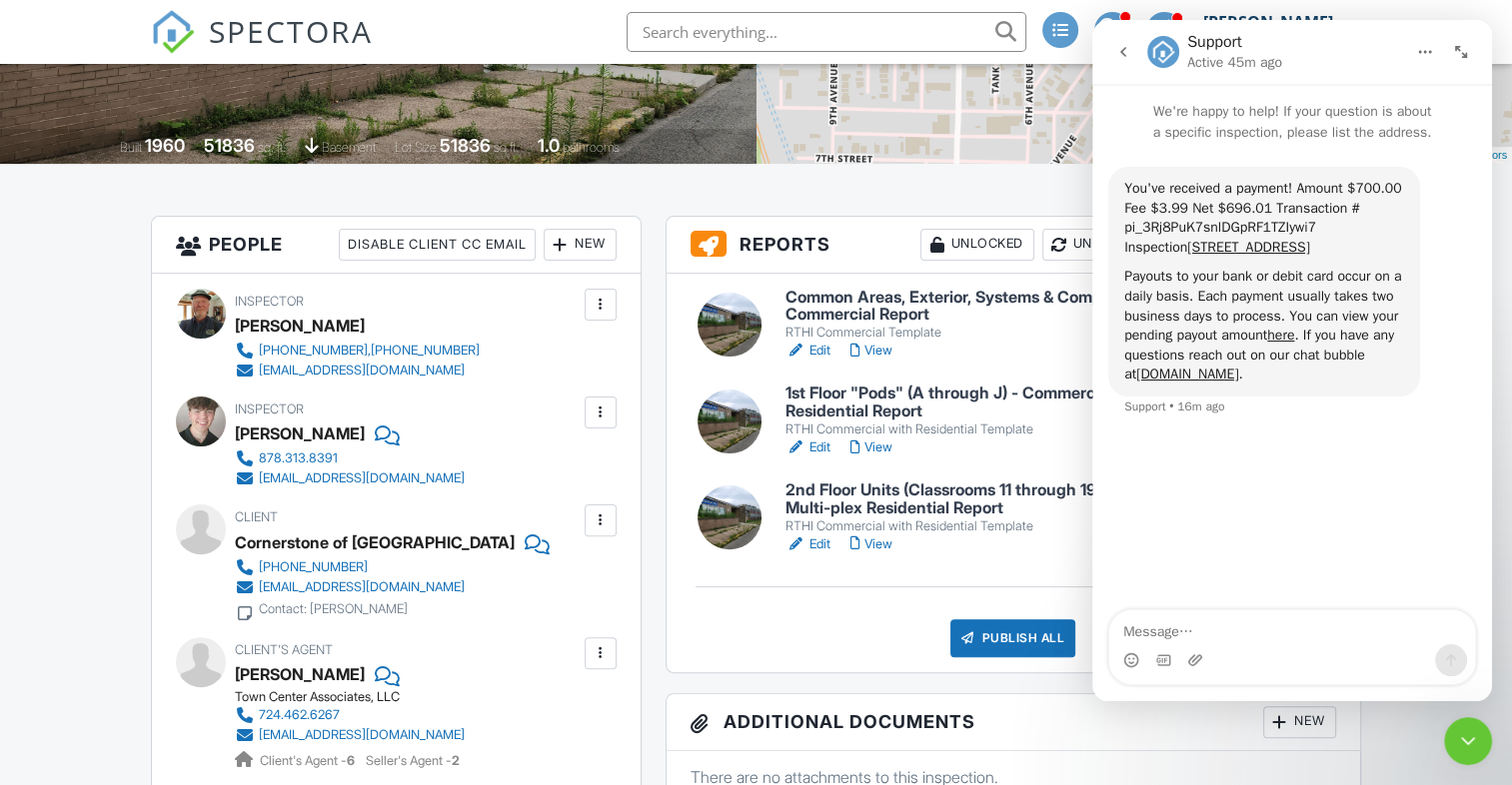 click 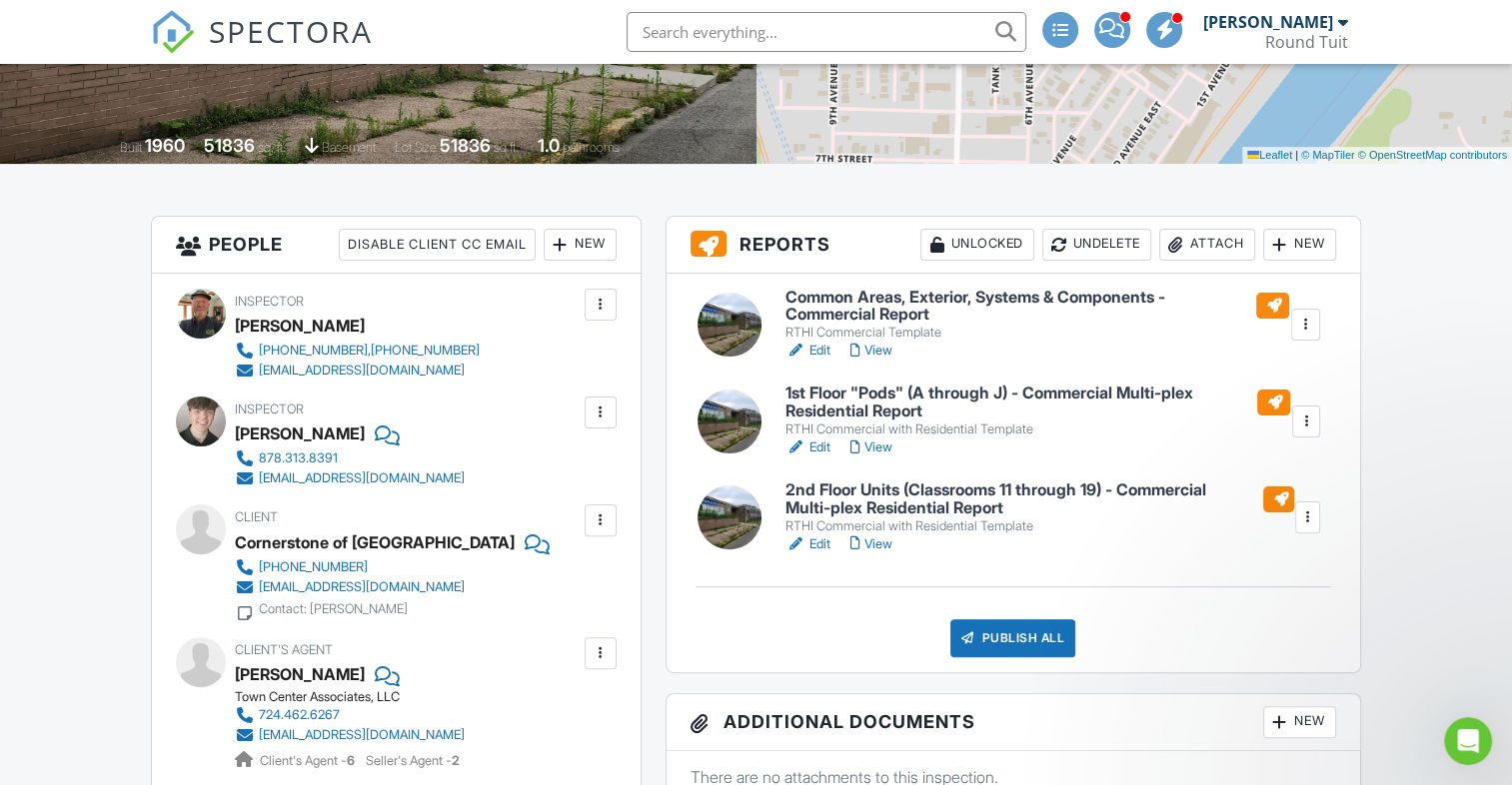scroll, scrollTop: 0, scrollLeft: 0, axis: both 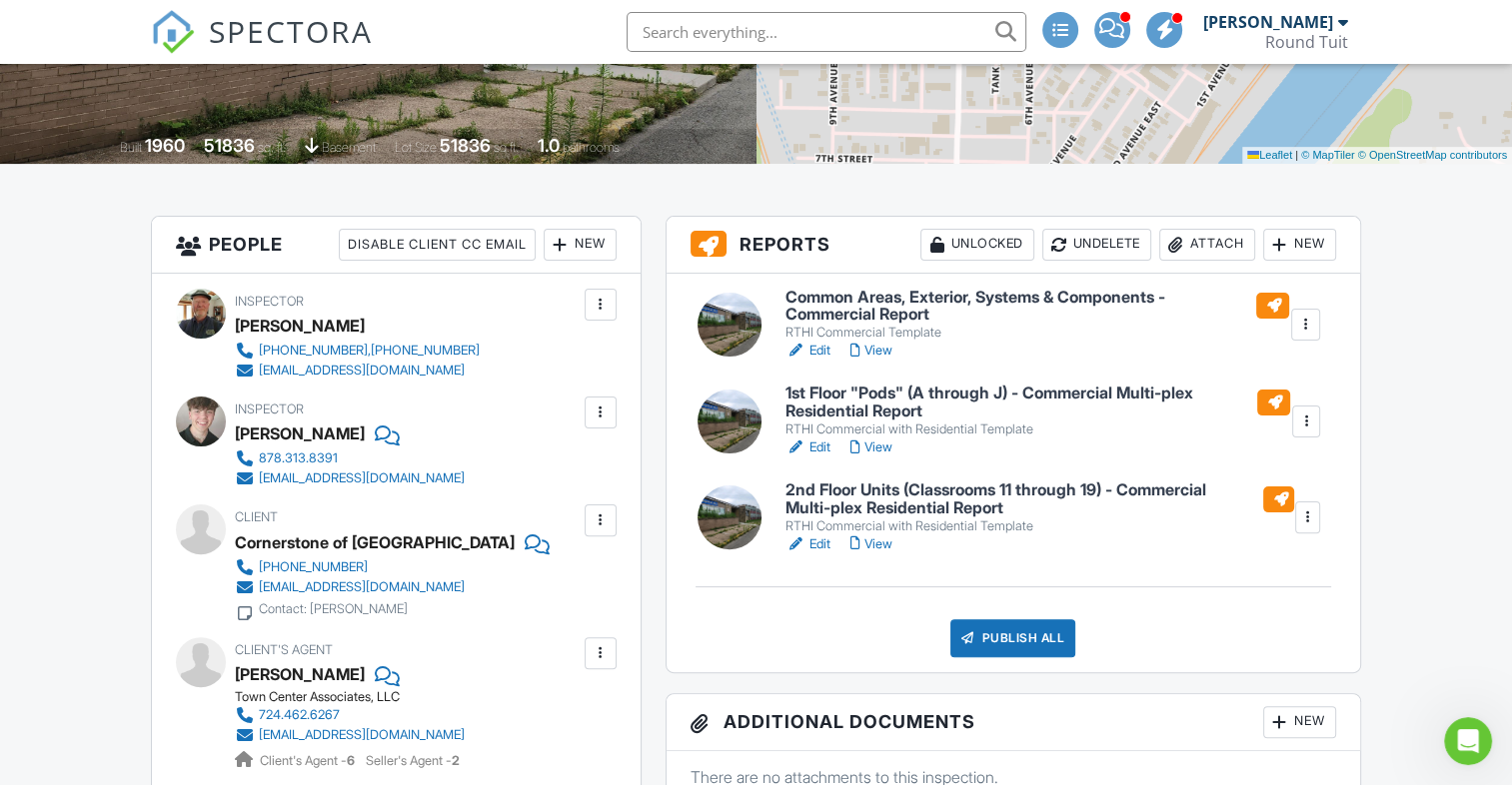 click on "Edit" at bounding box center [807, 544] 